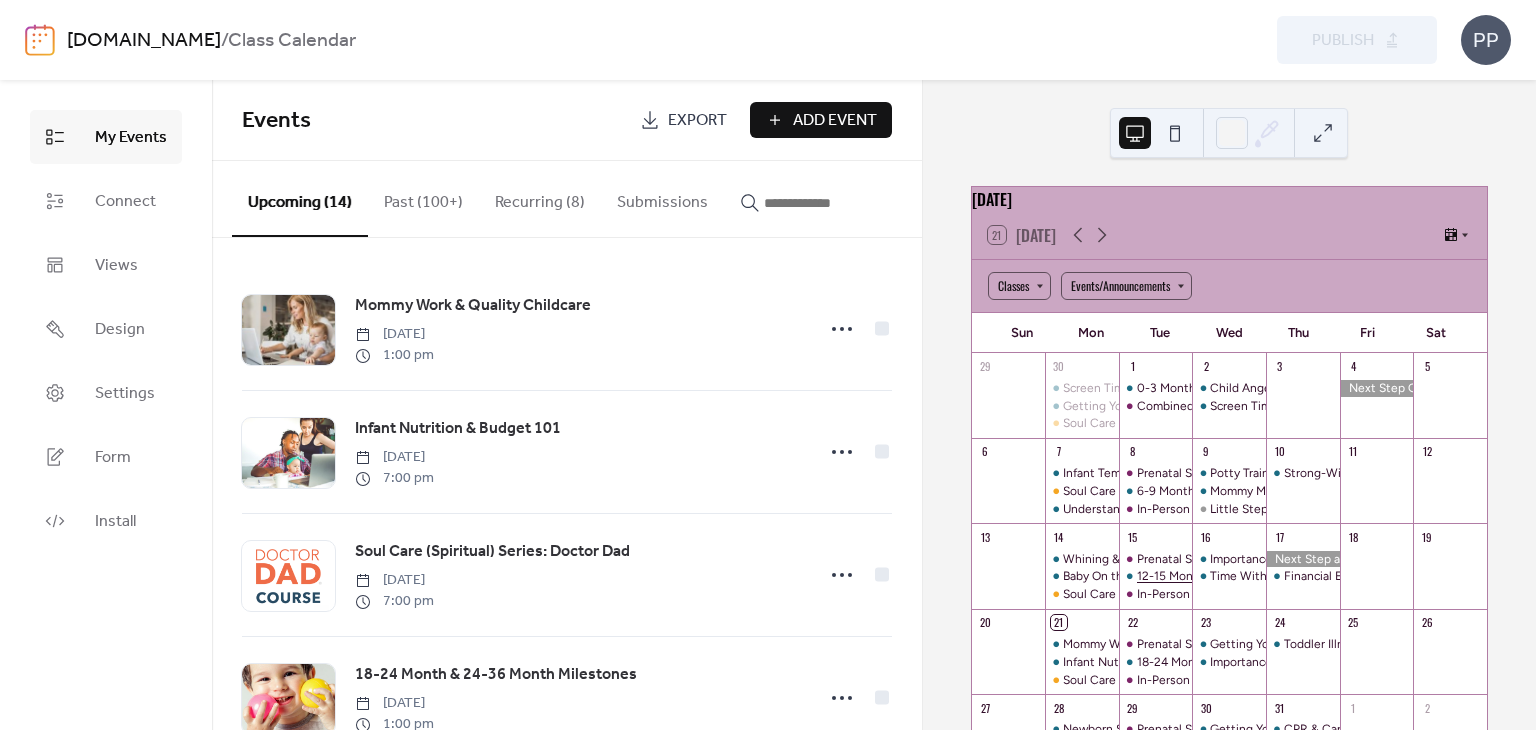scroll, scrollTop: 0, scrollLeft: 0, axis: both 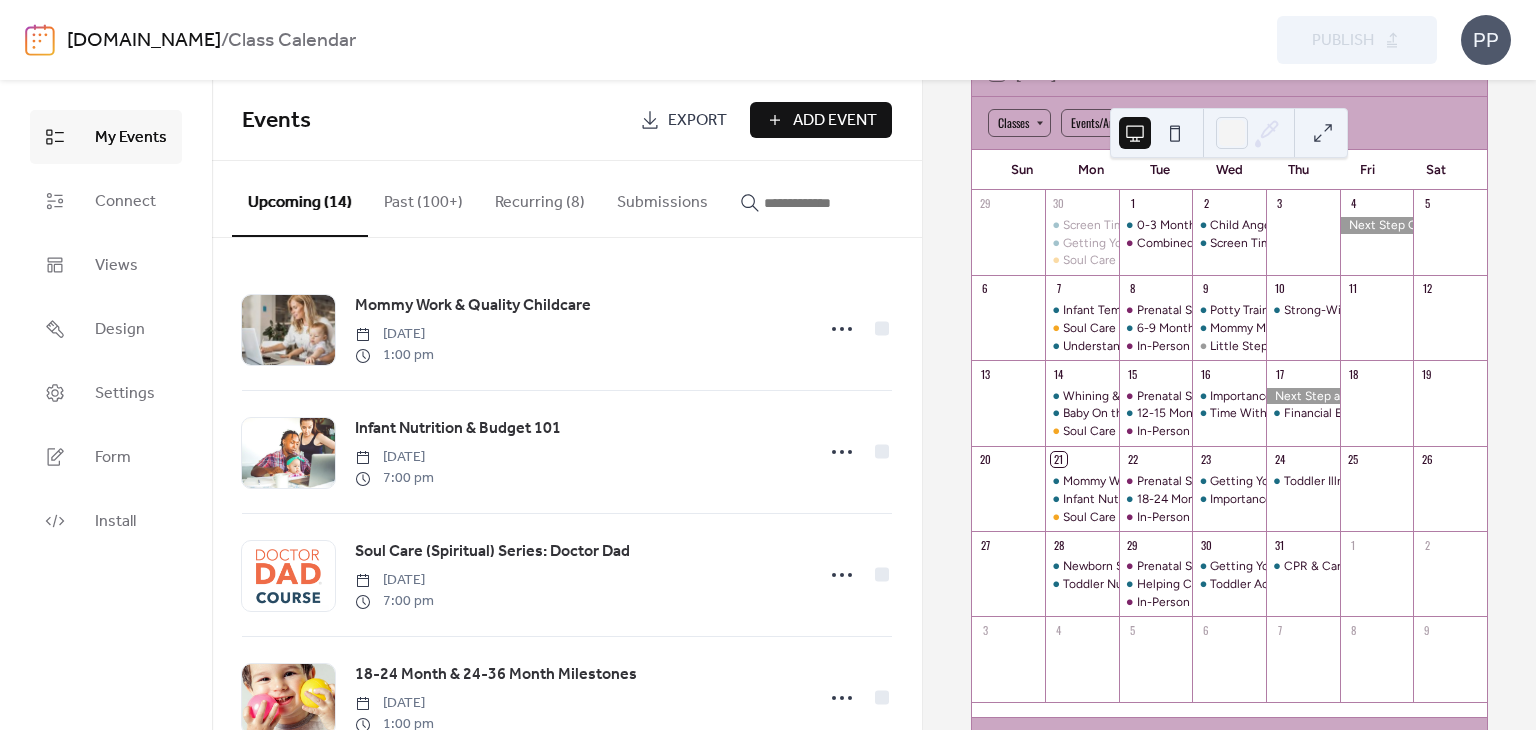 click at bounding box center (1135, 133) 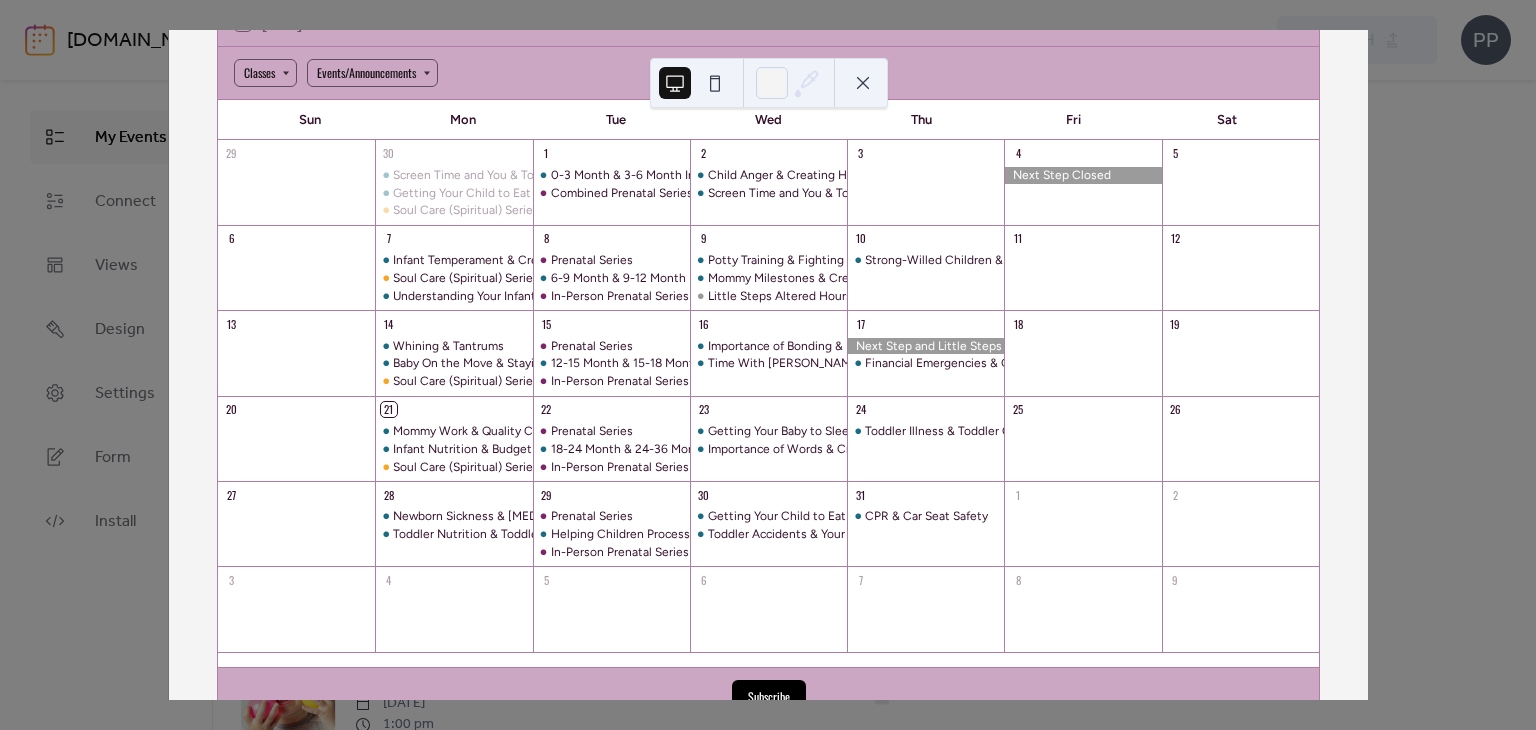 scroll, scrollTop: 127, scrollLeft: 0, axis: vertical 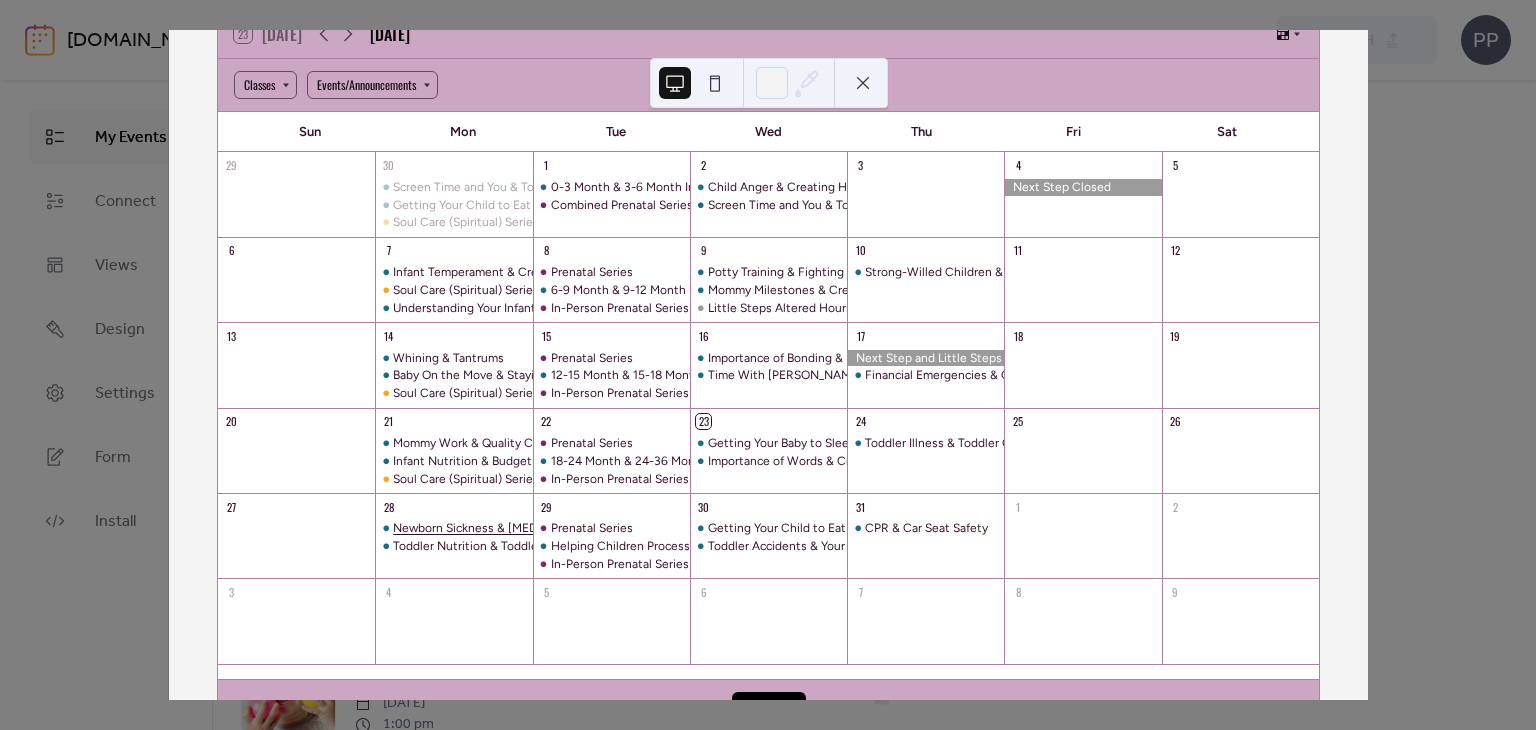 click on "Newborn Sickness & [MEDICAL_DATA] Time" at bounding box center (512, 528) 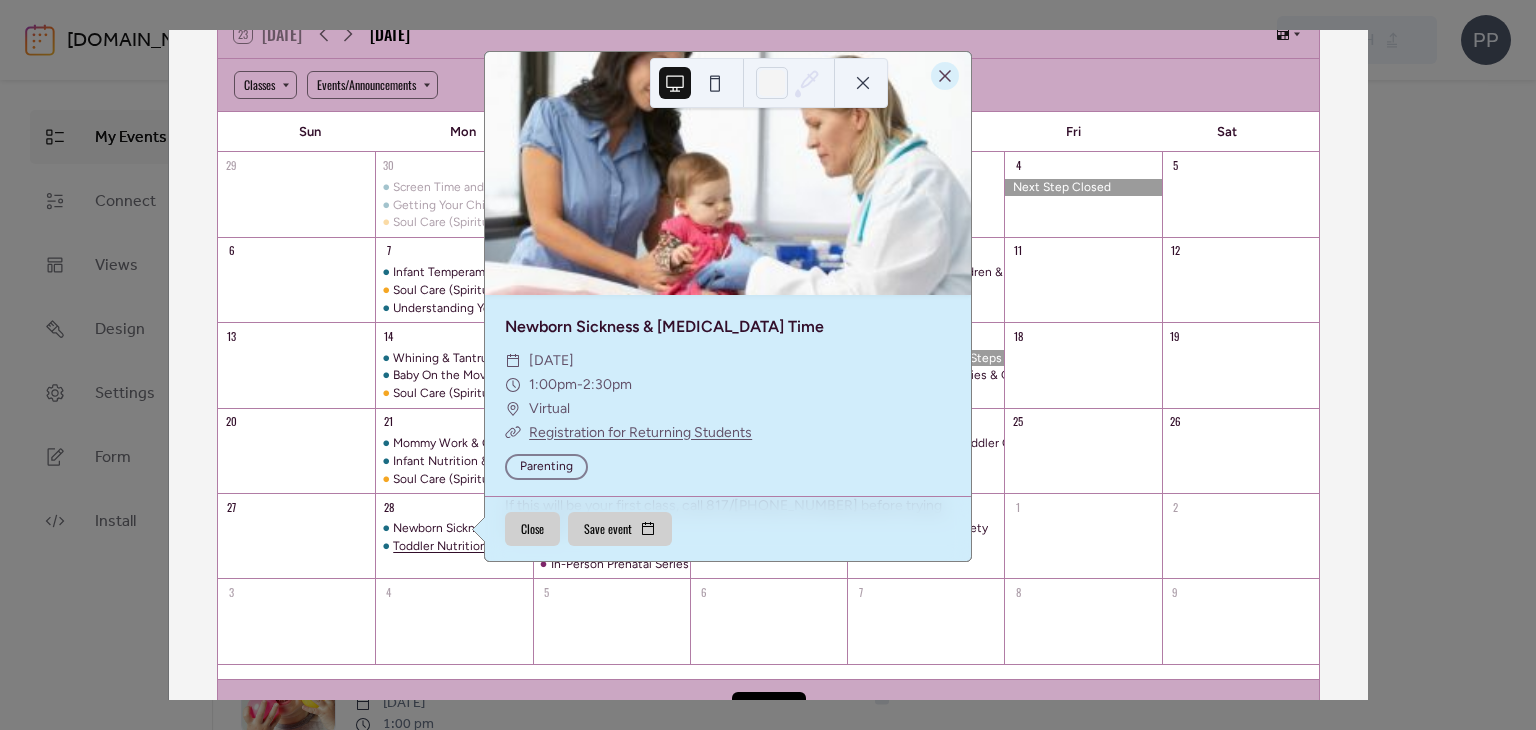 click on "Toddler Nutrition & Toddler Play" at bounding box center [480, 546] 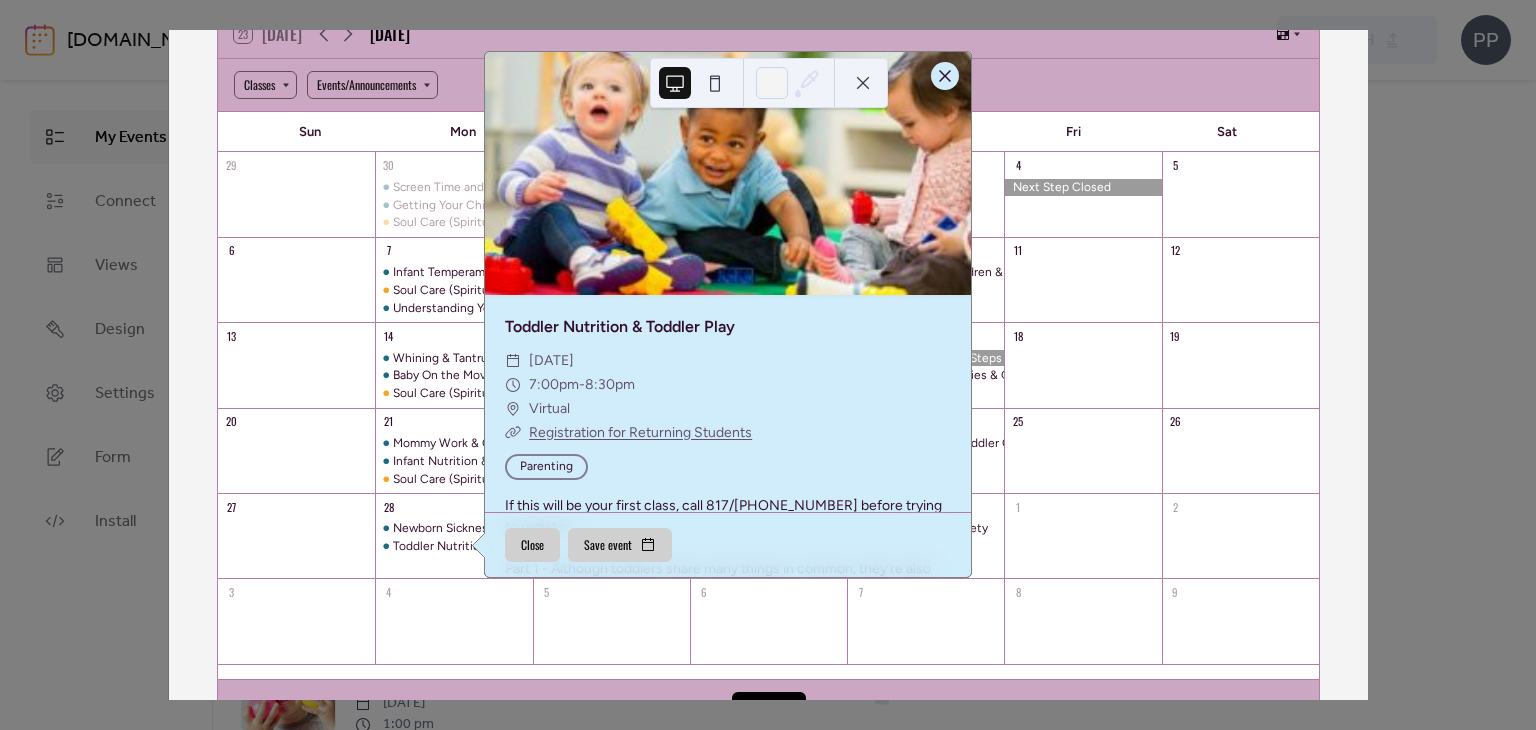 click at bounding box center [945, 76] 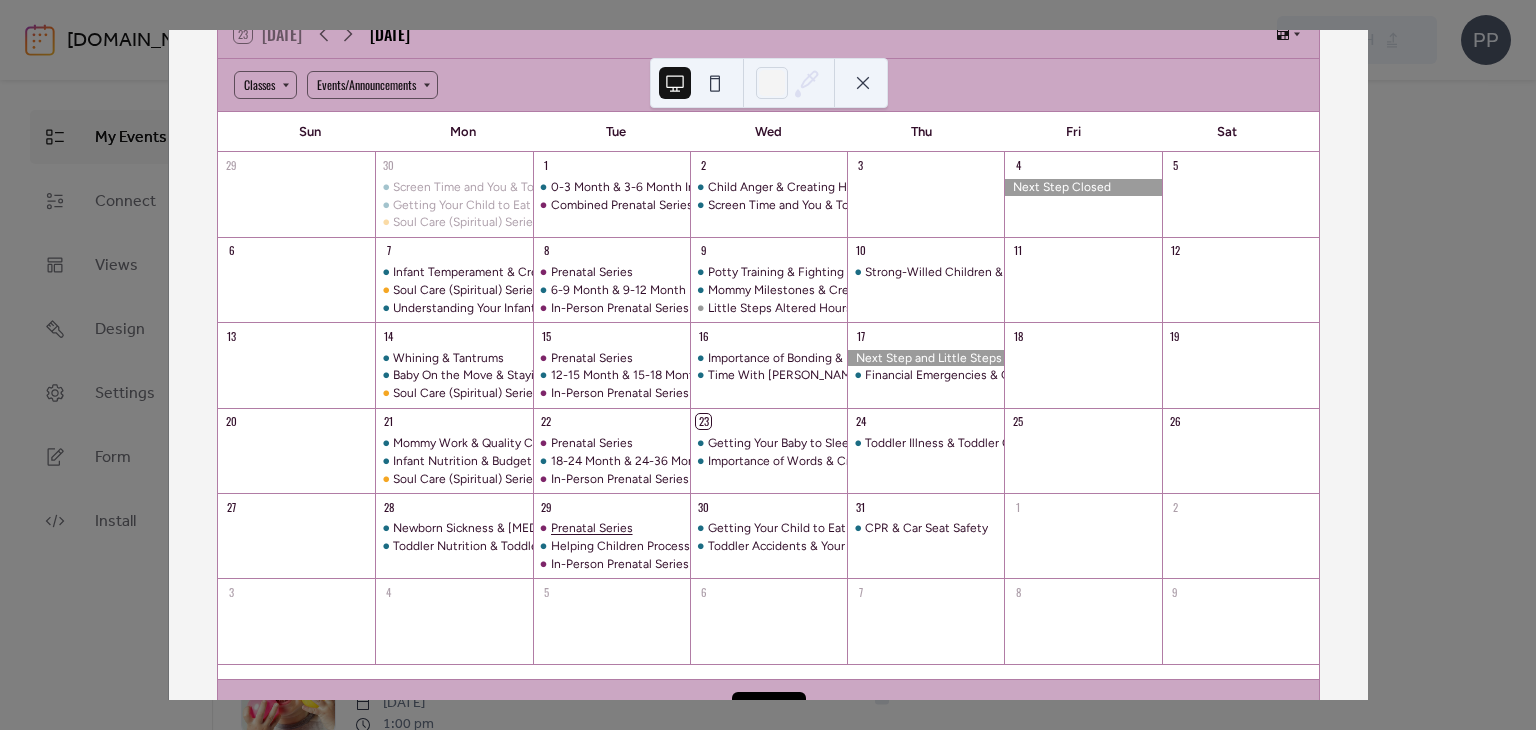 click on "Prenatal Series" at bounding box center (592, 528) 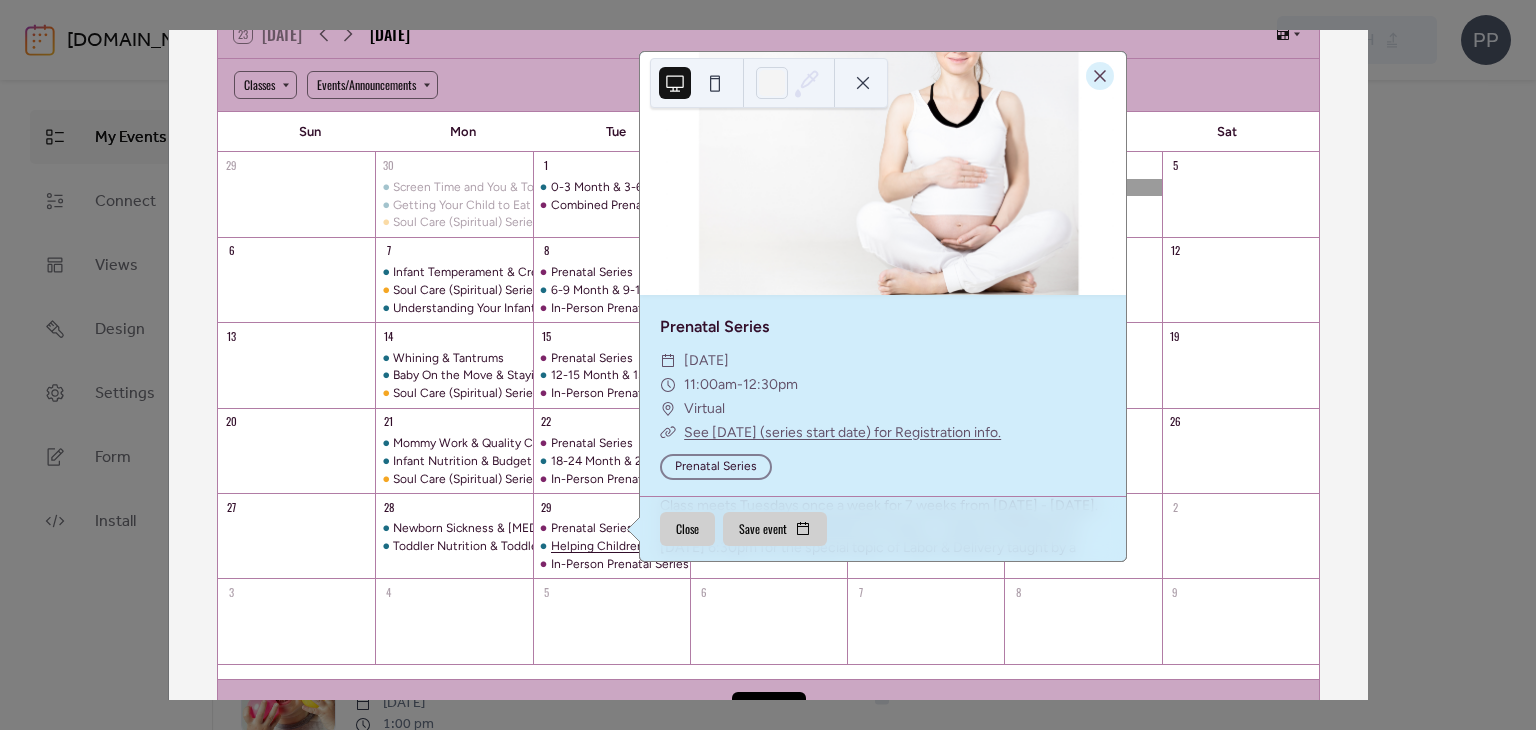 click on "Helping Children Process Change & Siblings" at bounding box center (672, 546) 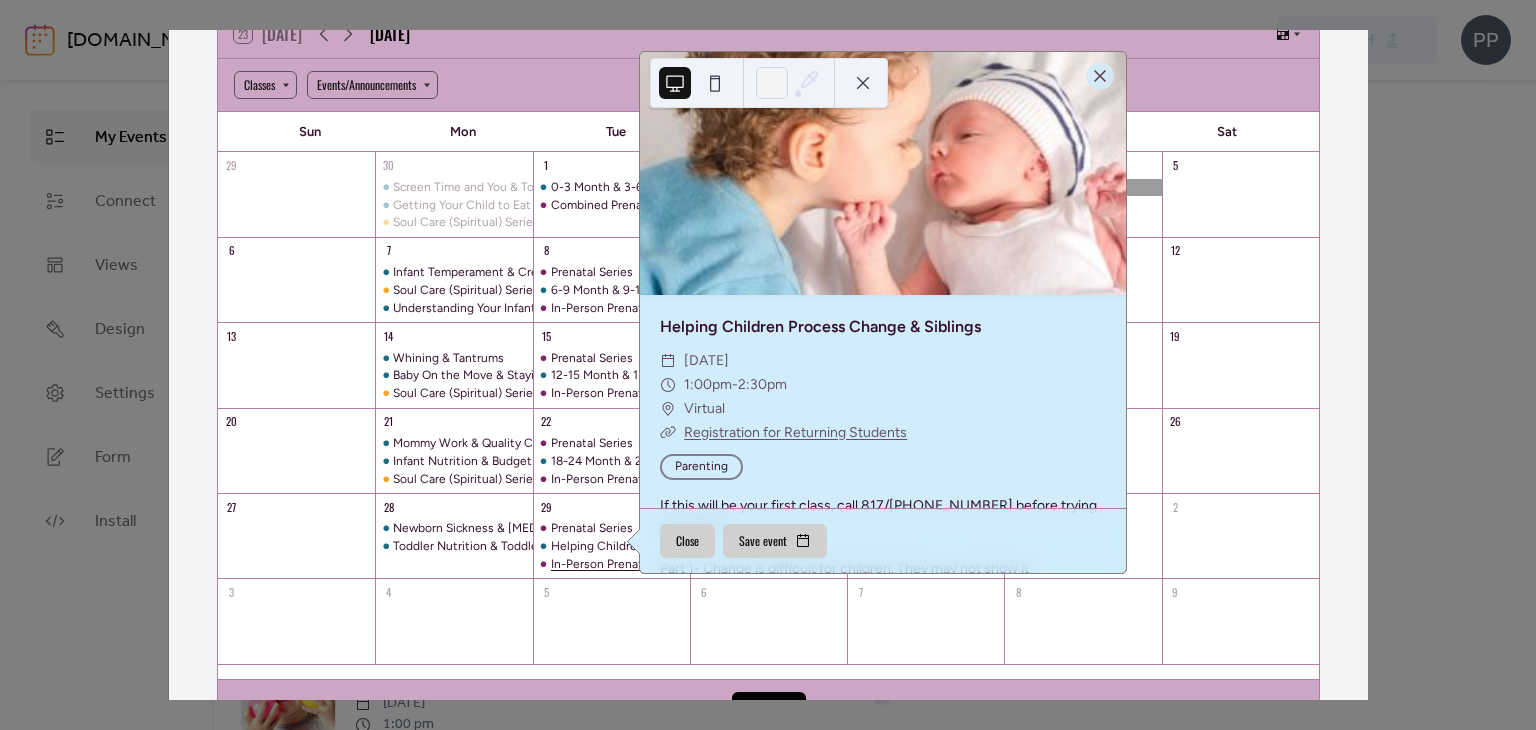 click on "In-Person Prenatal Series" at bounding box center [620, 564] 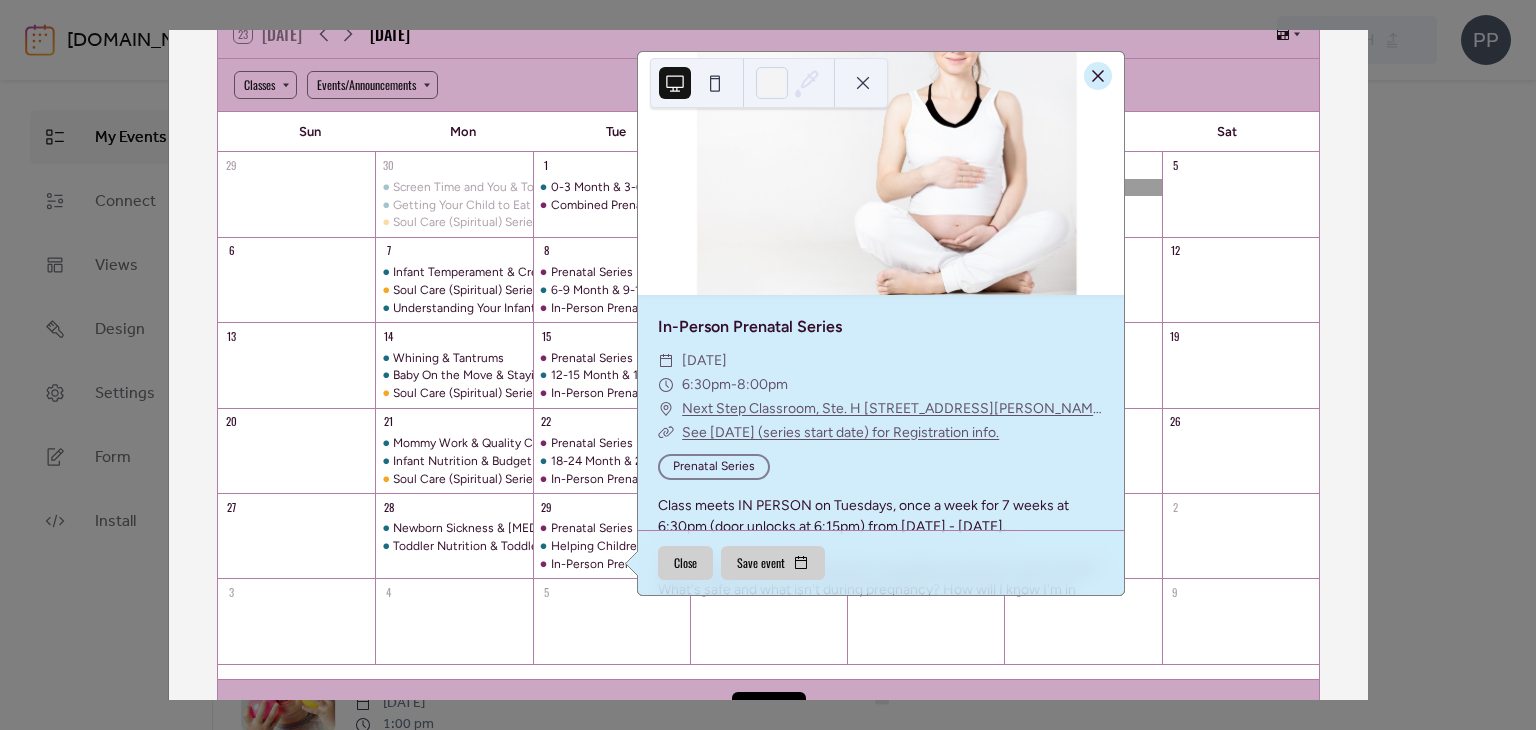 click at bounding box center [1098, 76] 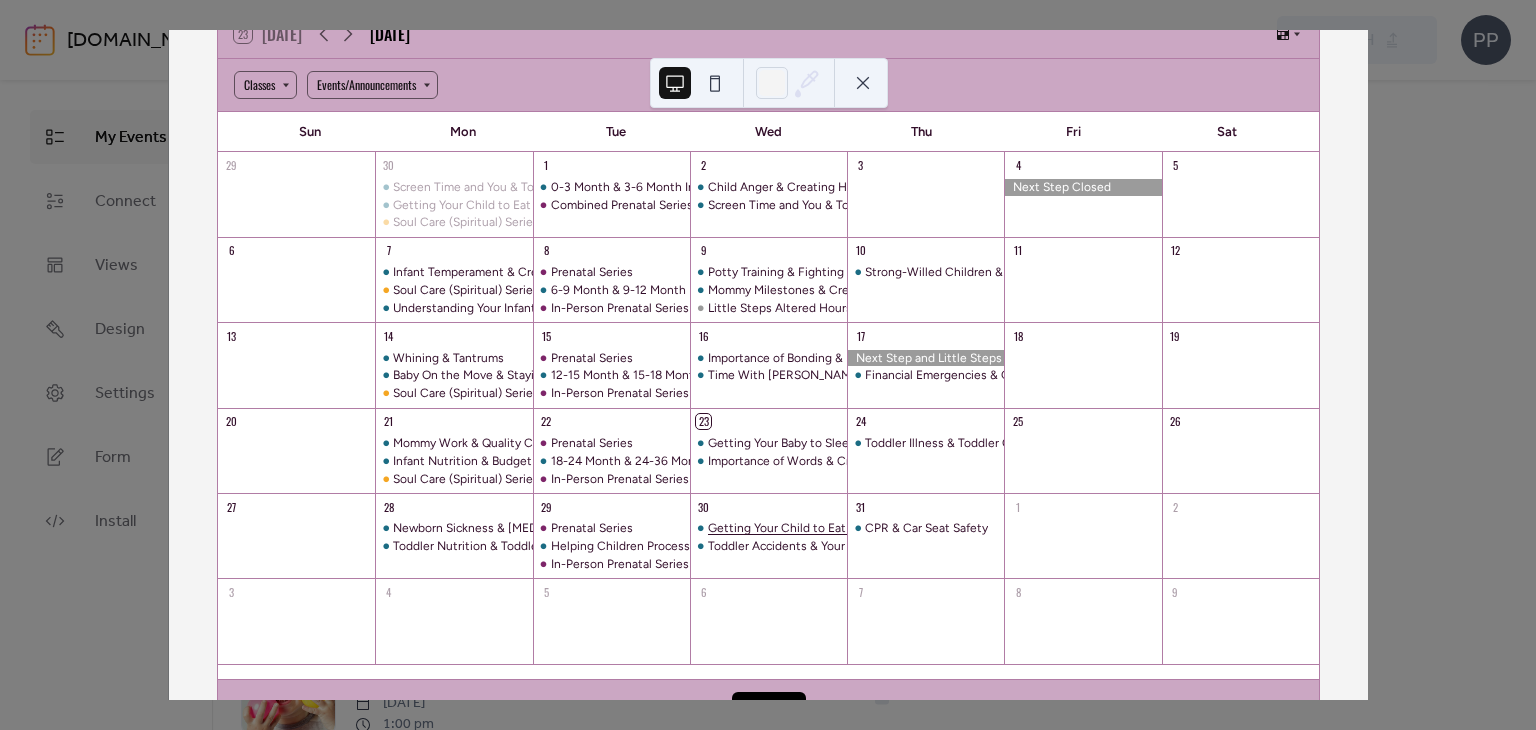 click on "Getting Your Child to Eat & Creating Confidence" at bounding box center (841, 528) 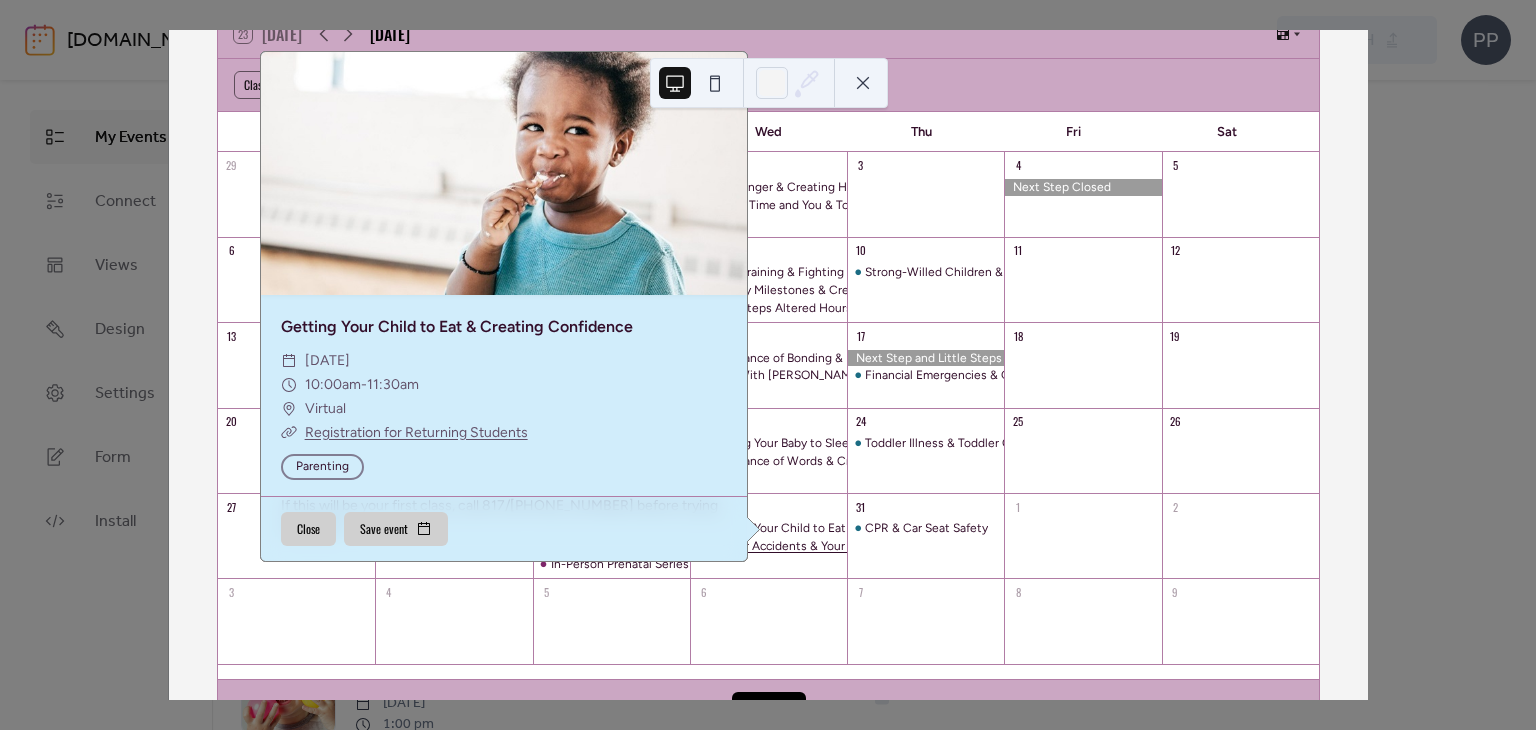 click on "Toddler Accidents & Your Financial Future" at bounding box center [822, 546] 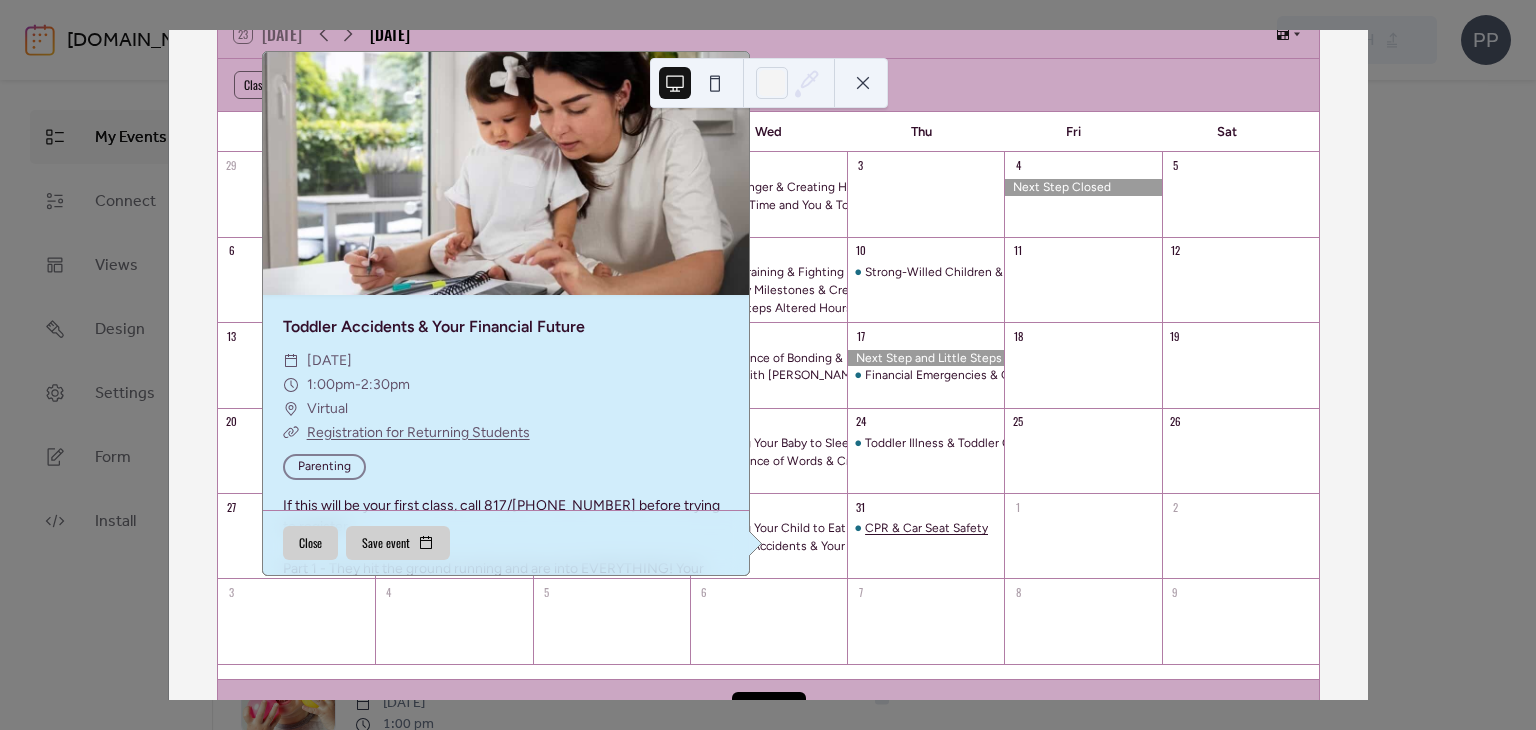 click on "CPR & Car Seat Safety" at bounding box center (926, 528) 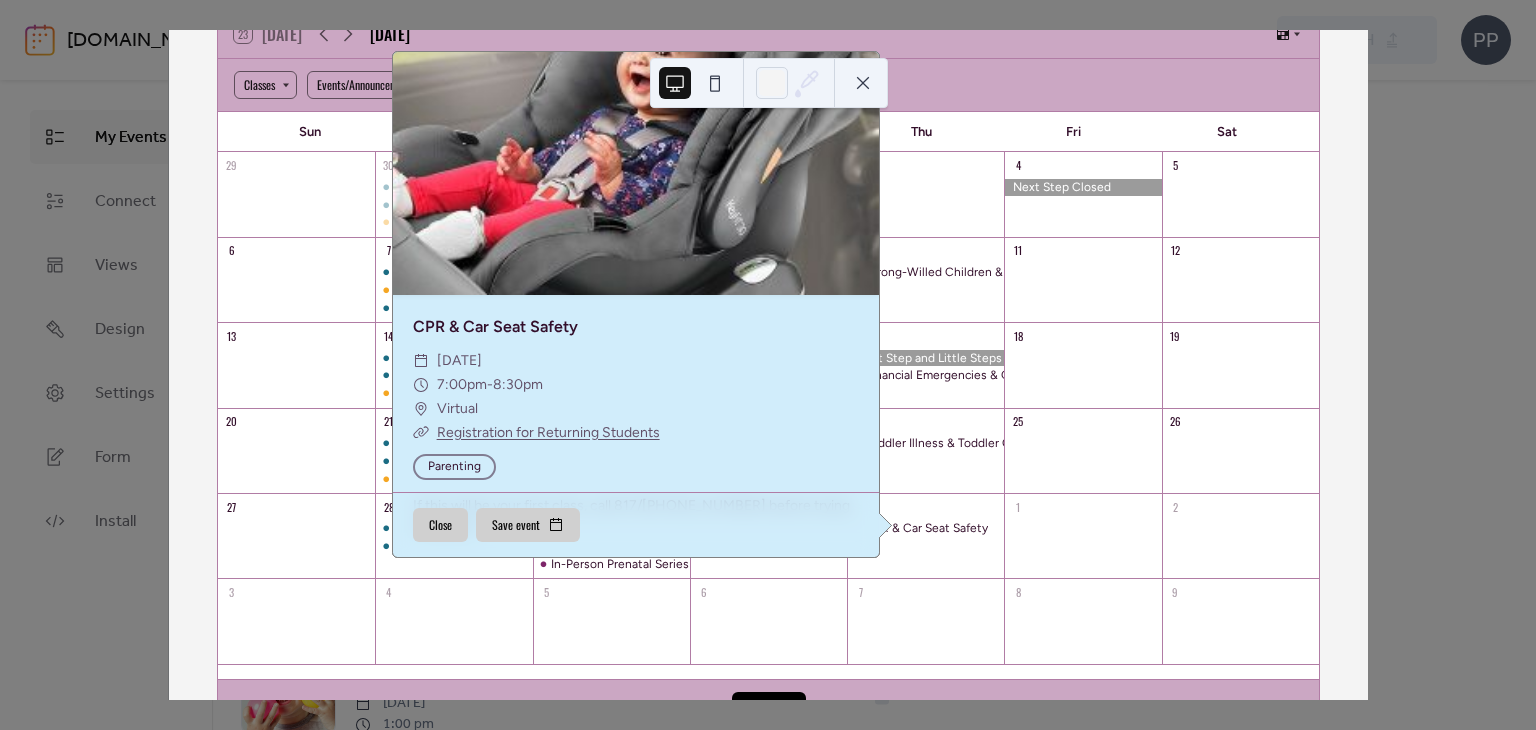 click at bounding box center [863, 83] 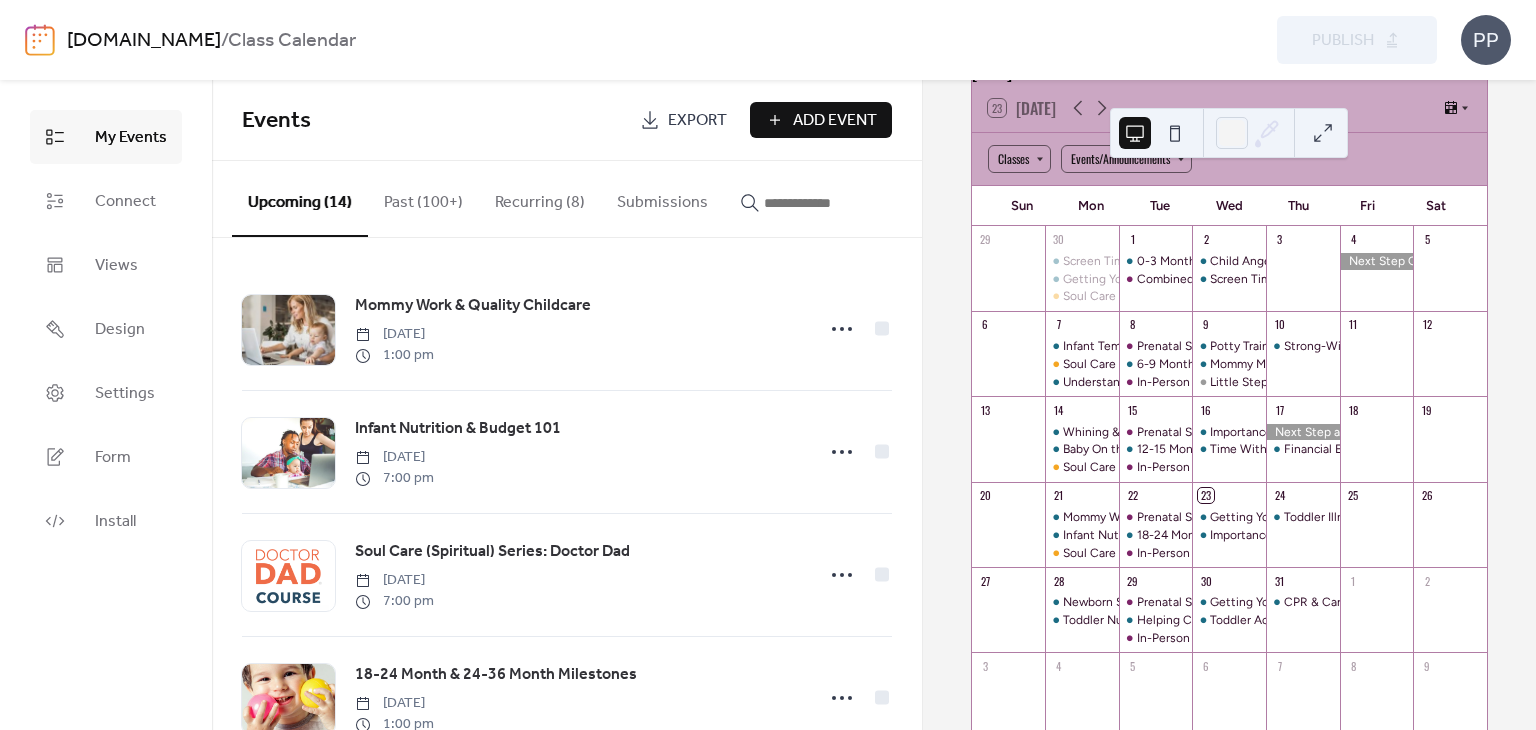 scroll, scrollTop: 163, scrollLeft: 0, axis: vertical 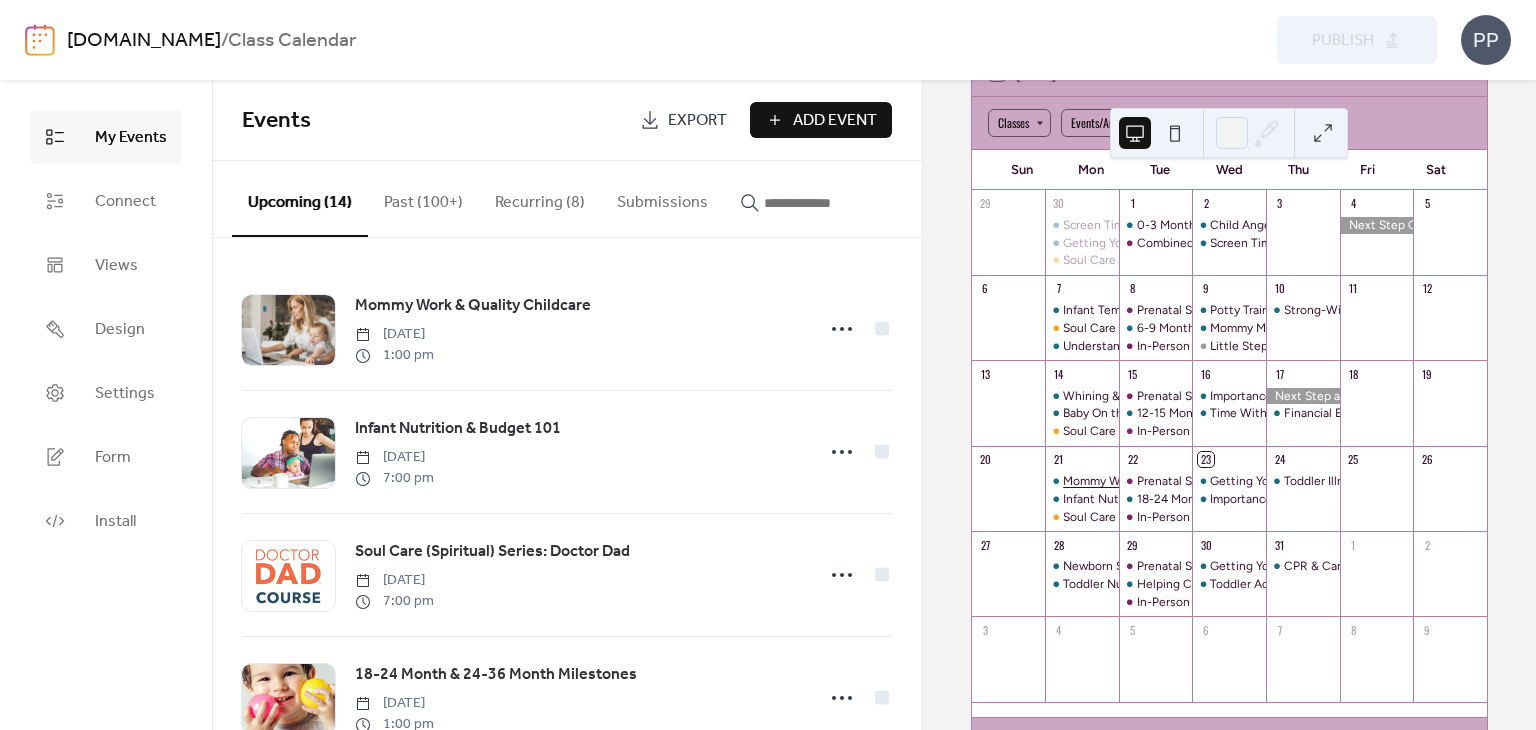 click on "Mommy Work & Quality Childcare" at bounding box center [1154, 481] 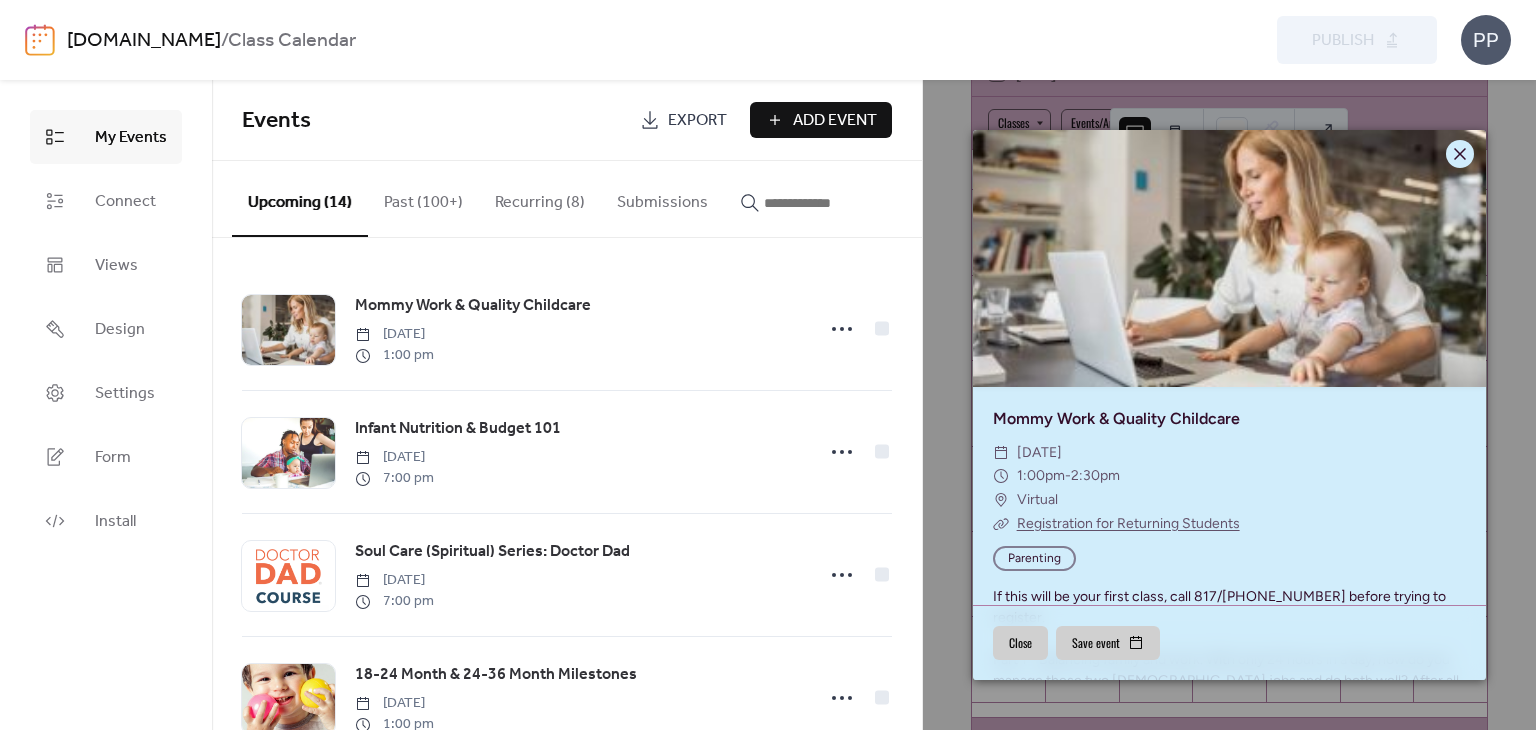 click 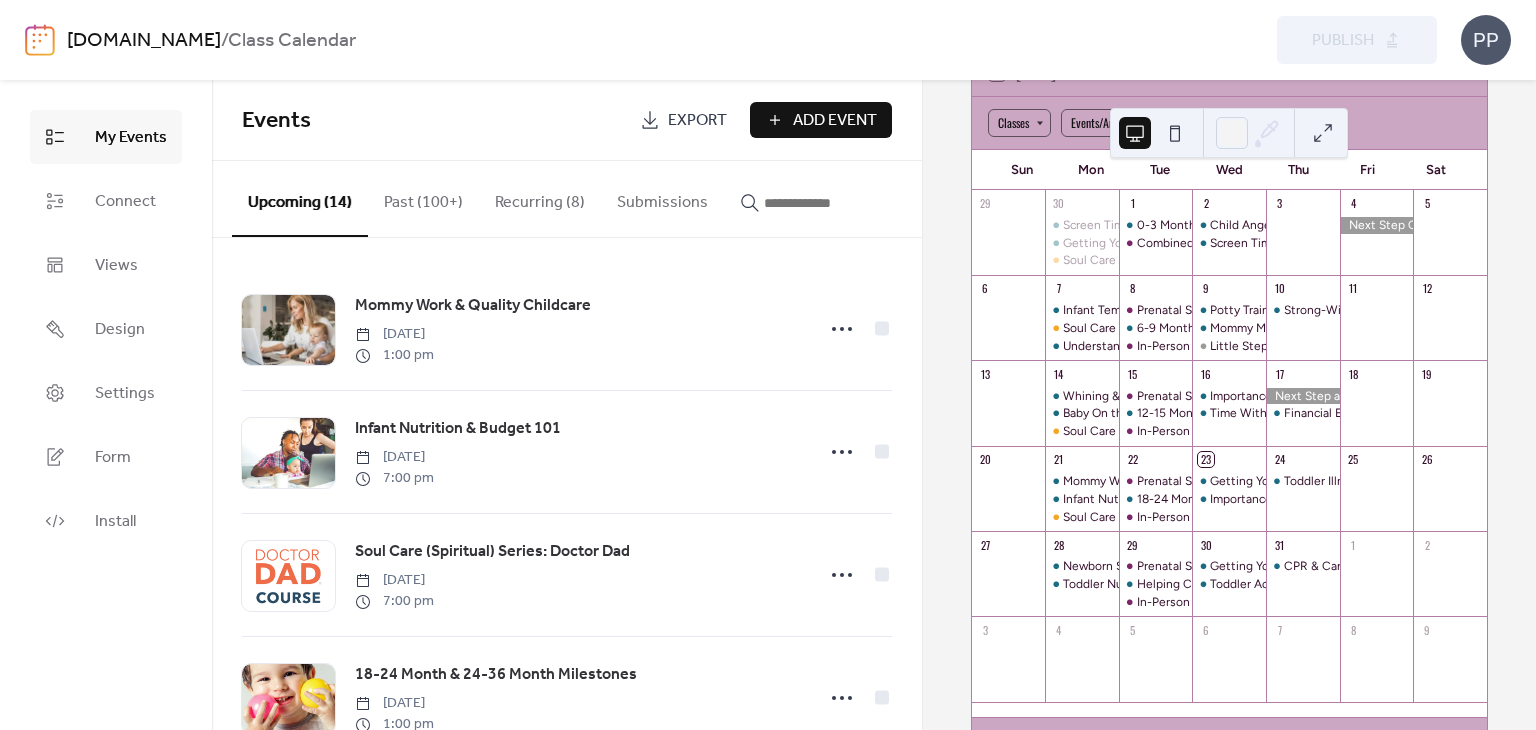 click at bounding box center (824, 203) 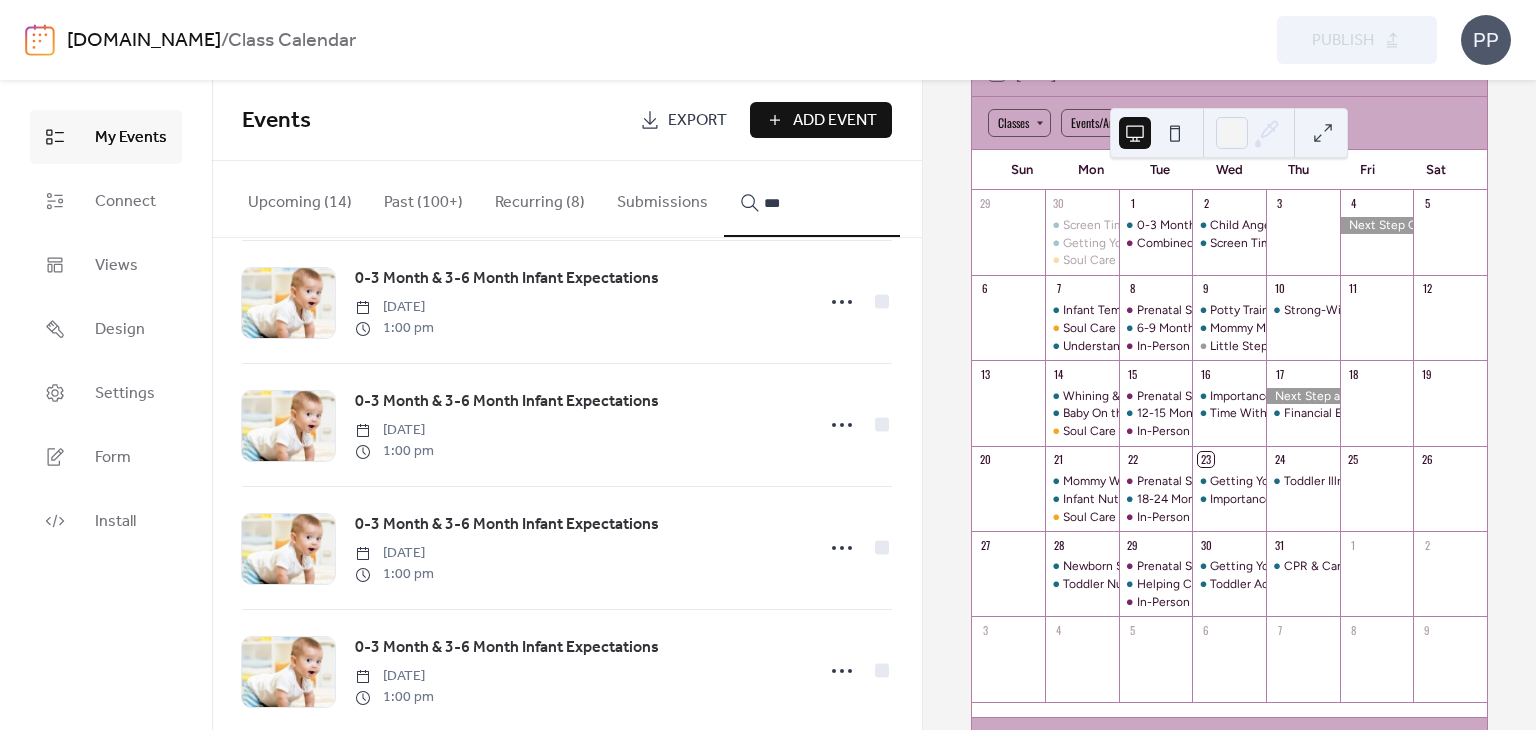 scroll, scrollTop: 1784, scrollLeft: 0, axis: vertical 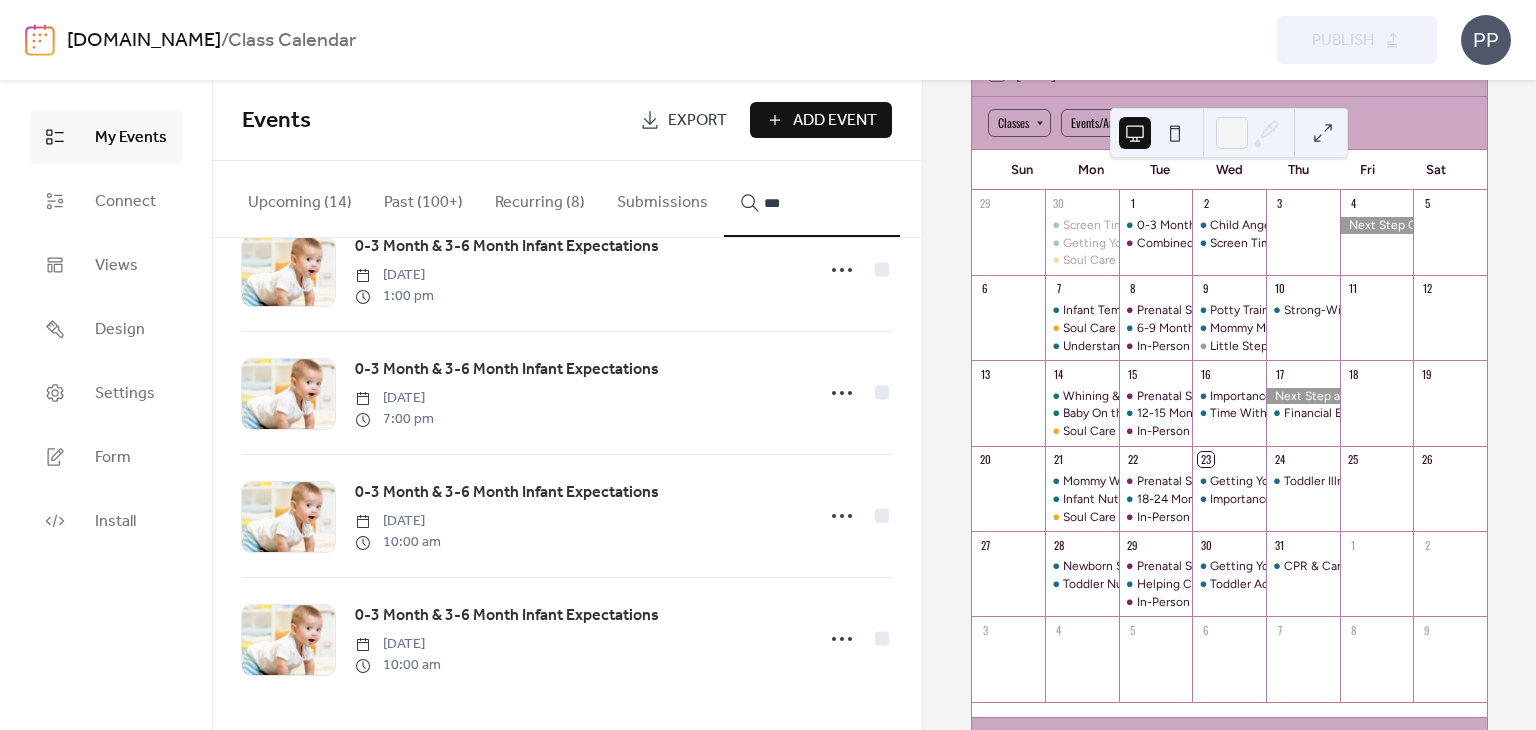 type on "***" 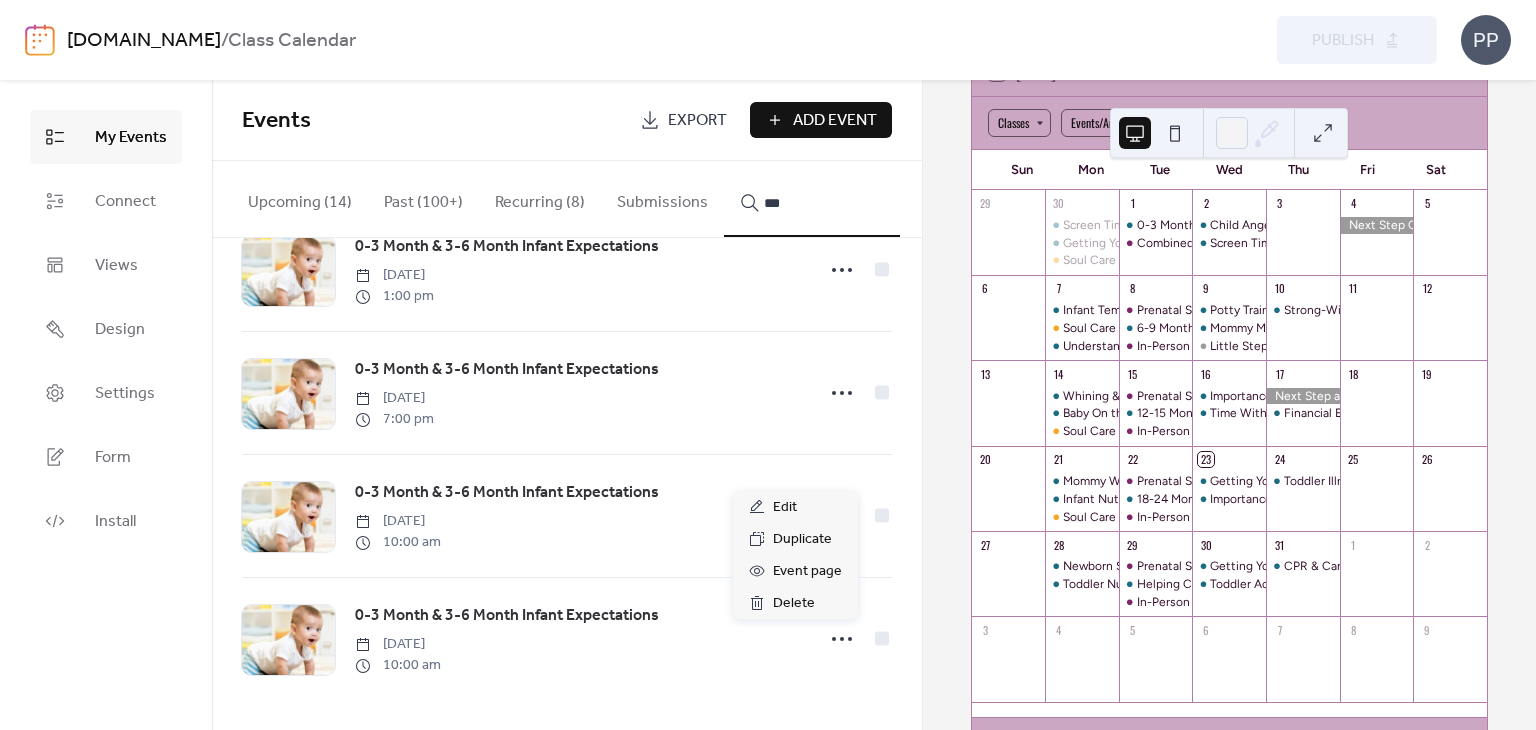 click 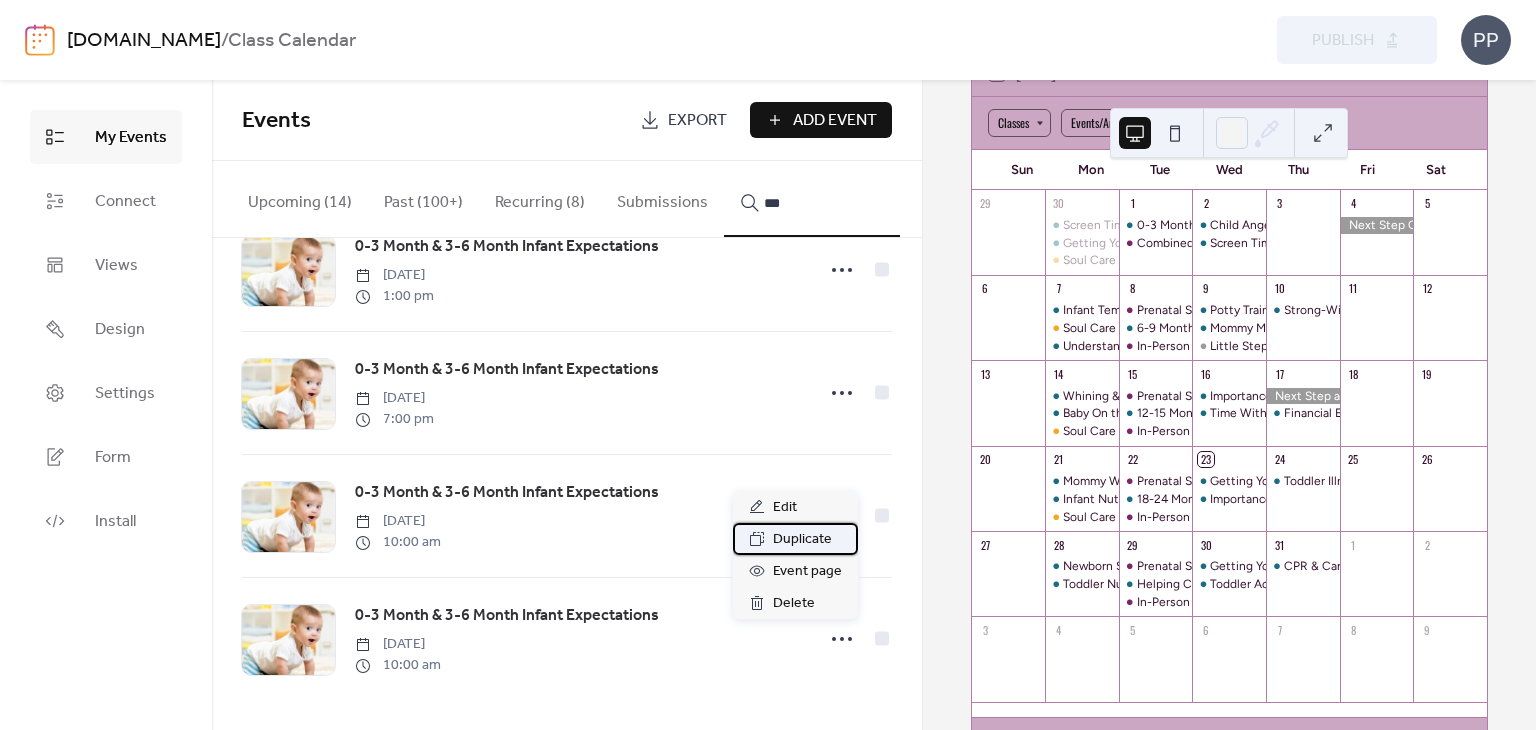 click on "Duplicate" at bounding box center [802, 540] 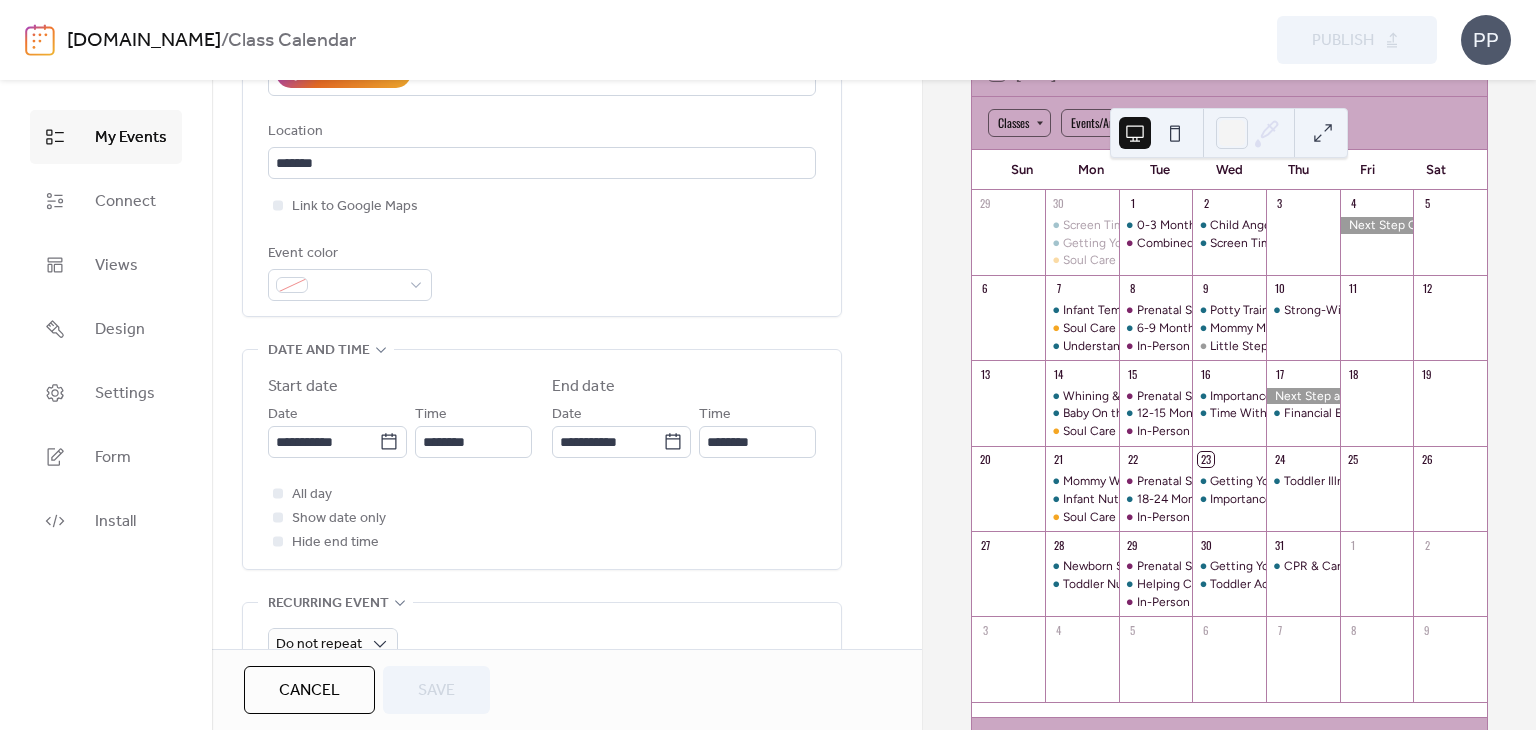 scroll, scrollTop: 480, scrollLeft: 0, axis: vertical 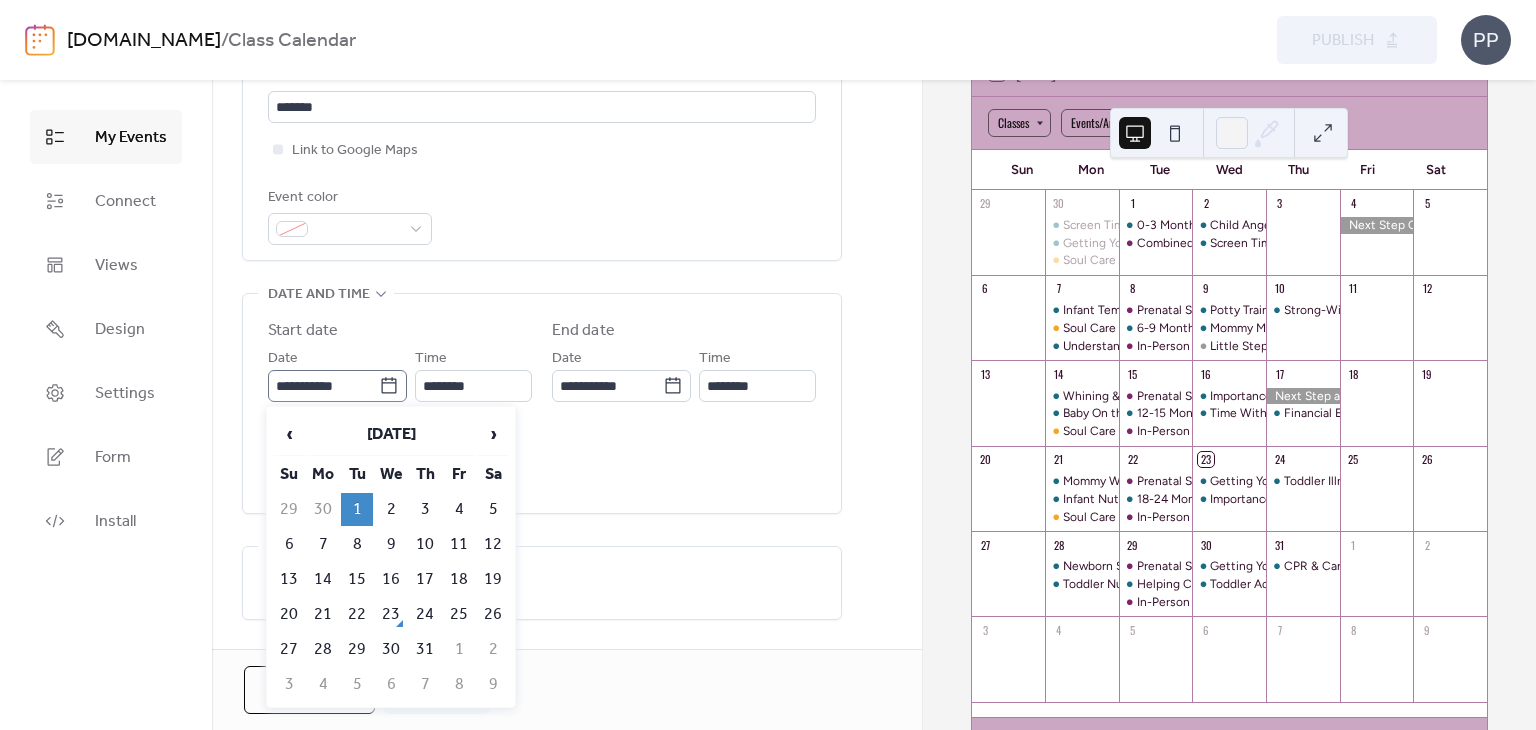 click 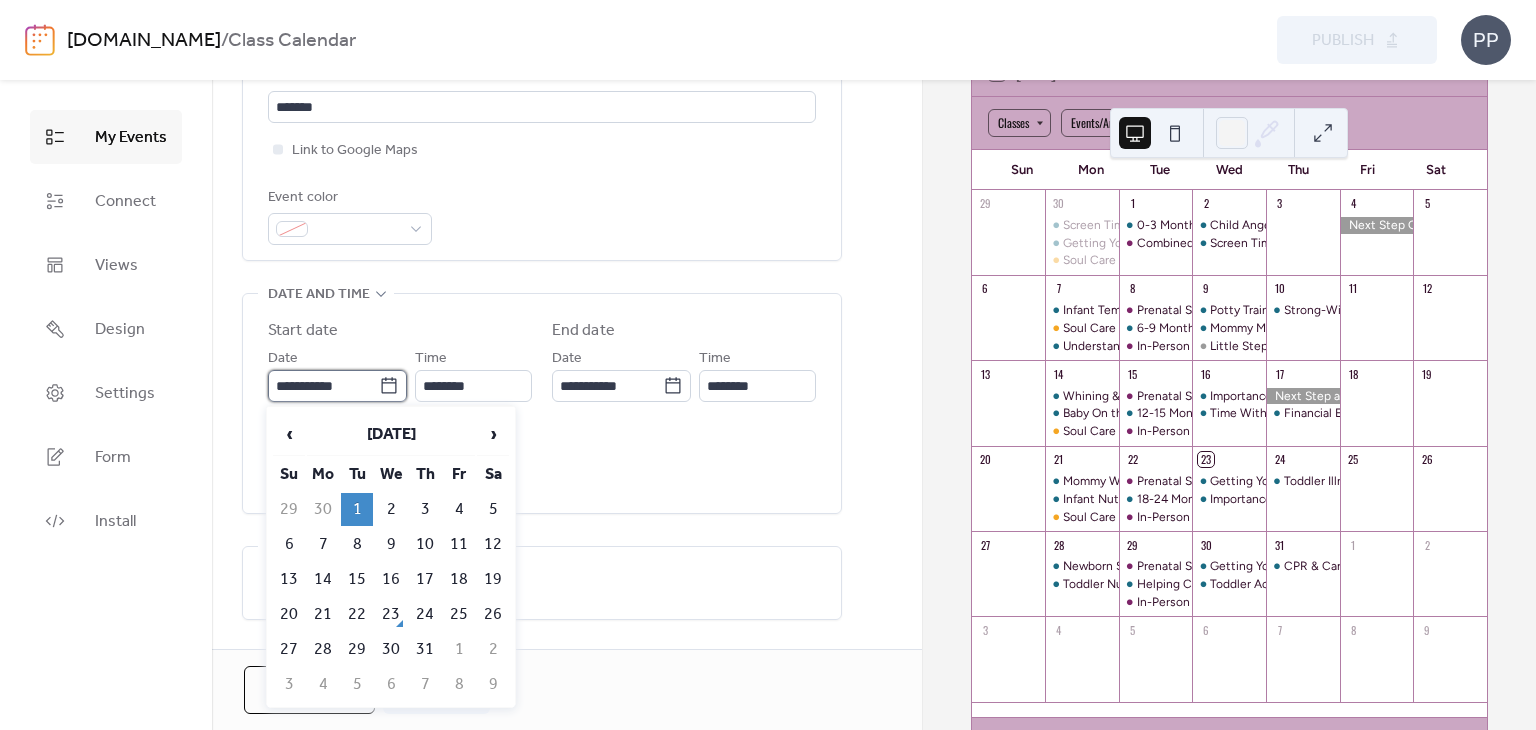 click on "**********" at bounding box center [323, 386] 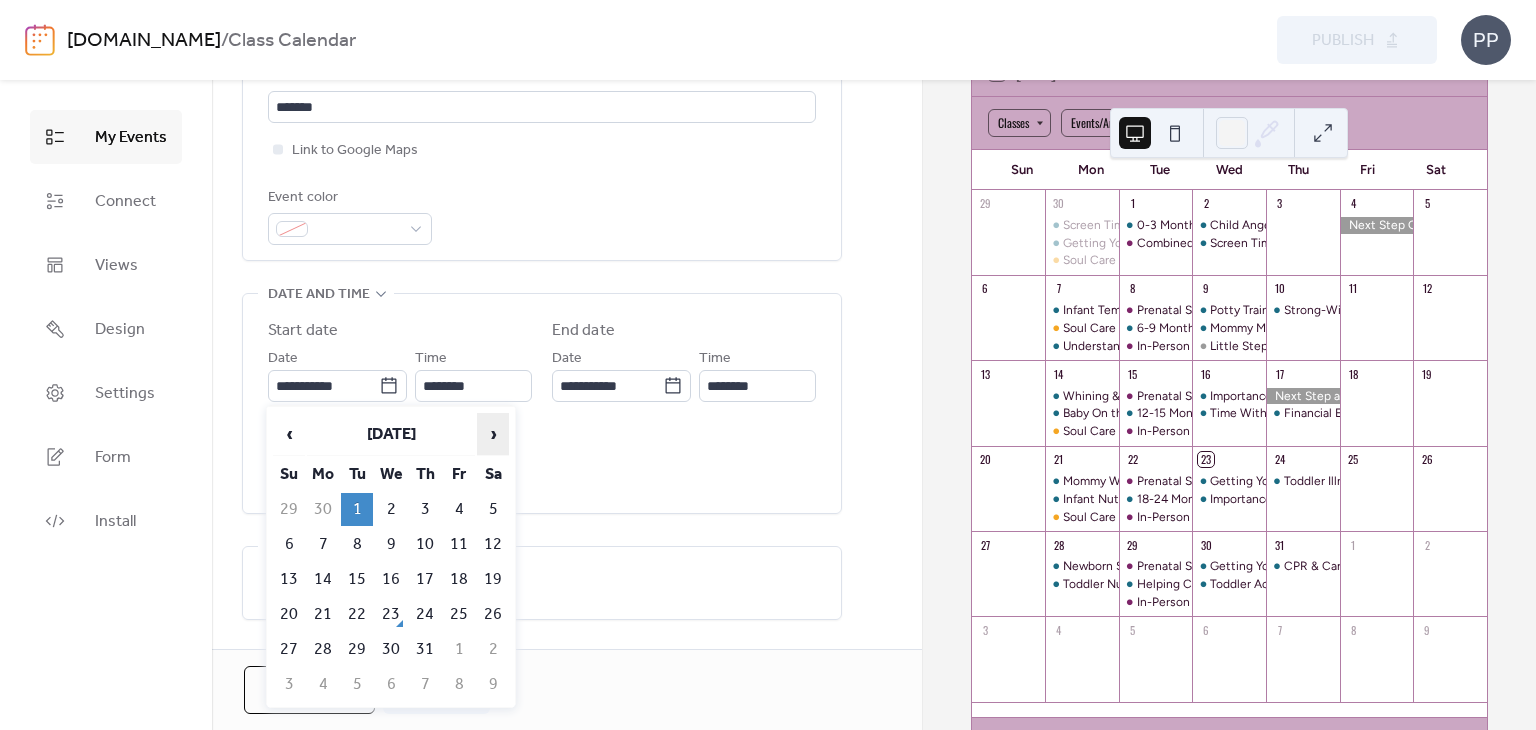 click on "›" at bounding box center (493, 434) 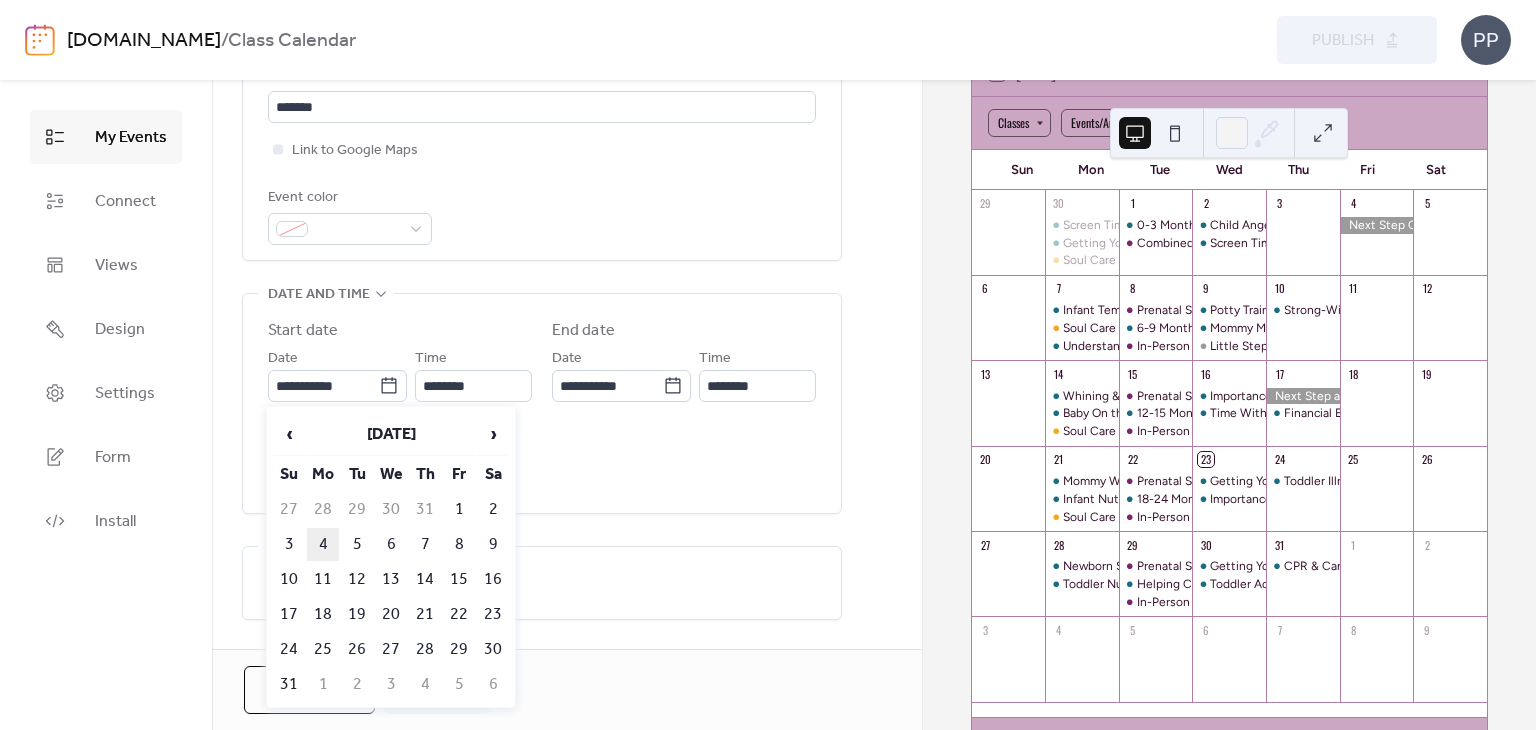 click on "4" at bounding box center [323, 544] 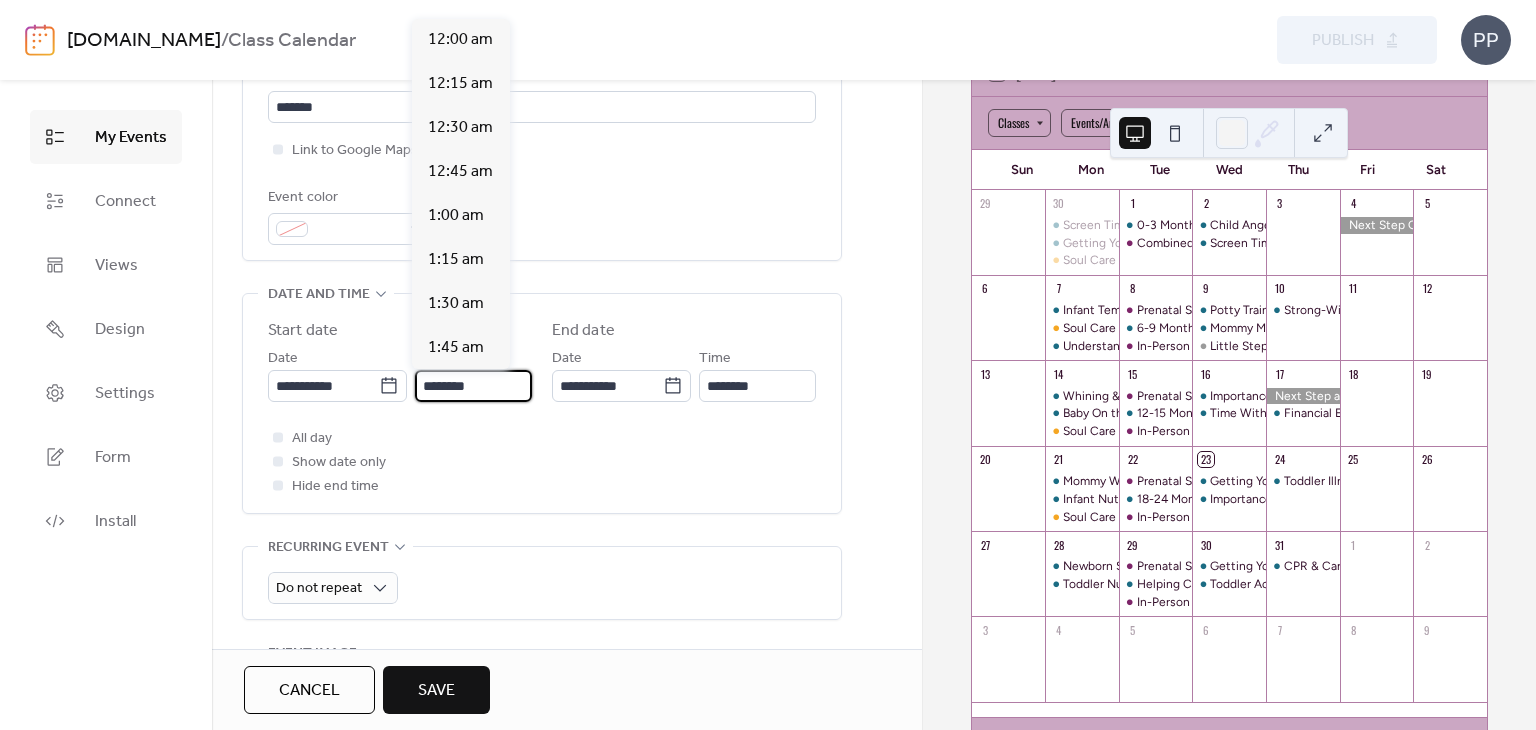 scroll, scrollTop: 1760, scrollLeft: 0, axis: vertical 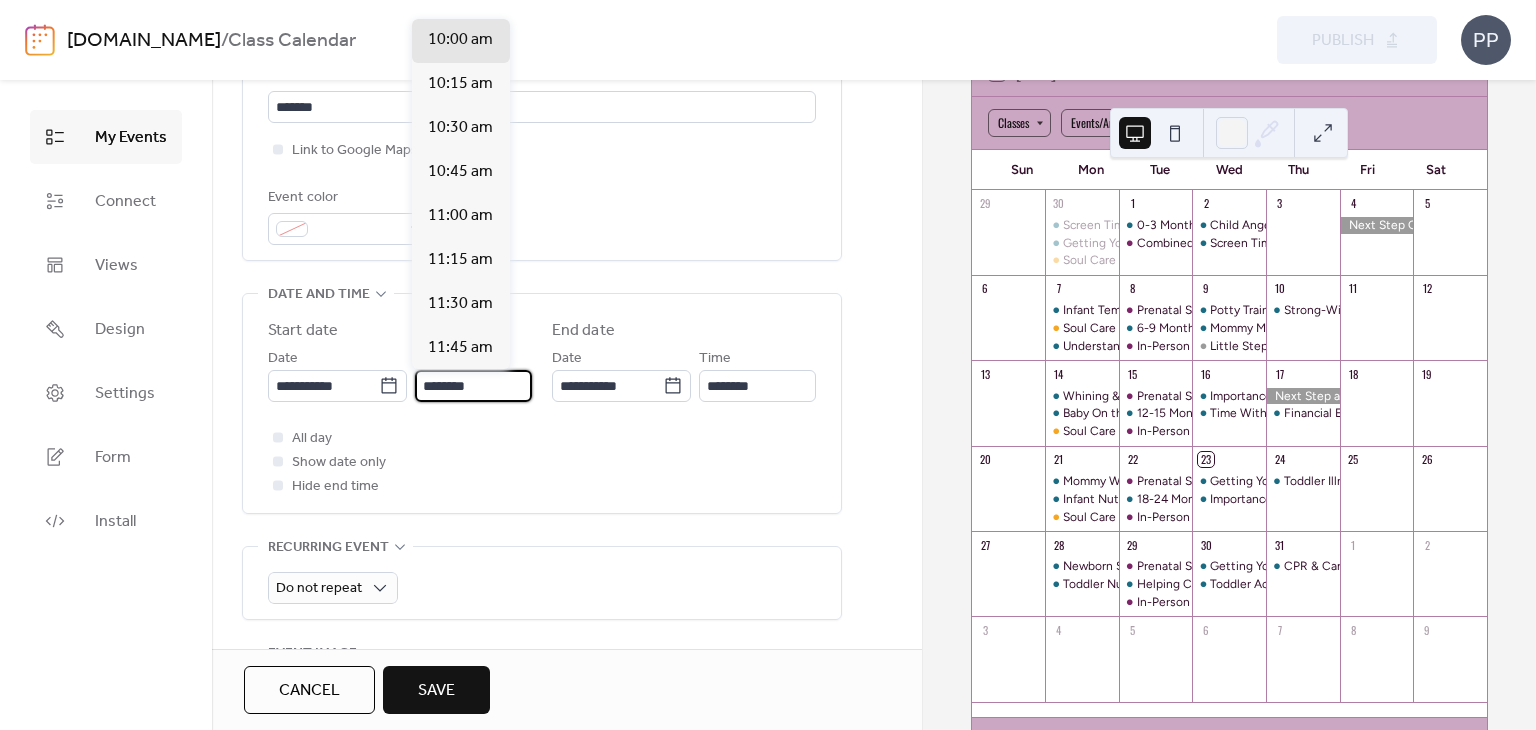 click on "********" at bounding box center (473, 386) 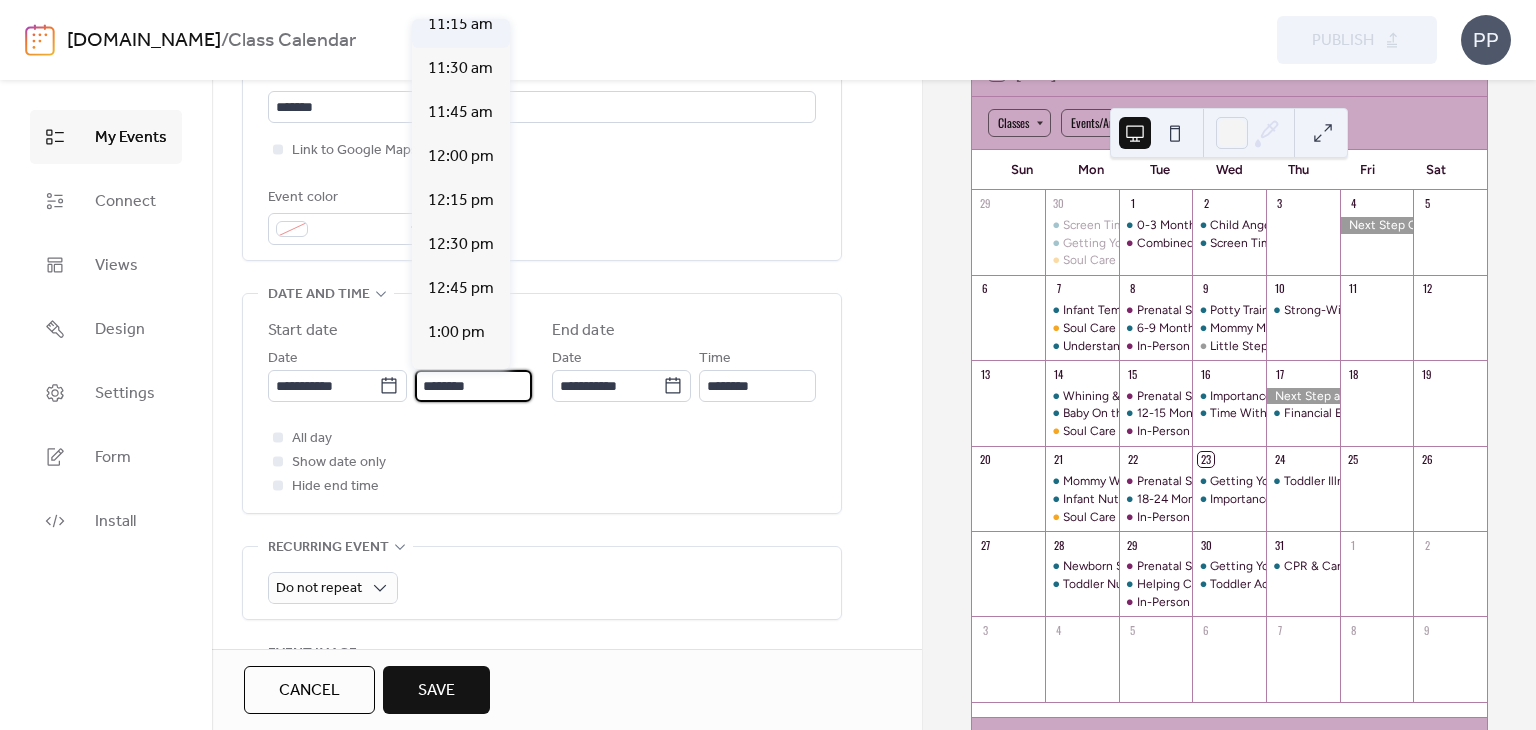 scroll, scrollTop: 2148, scrollLeft: 0, axis: vertical 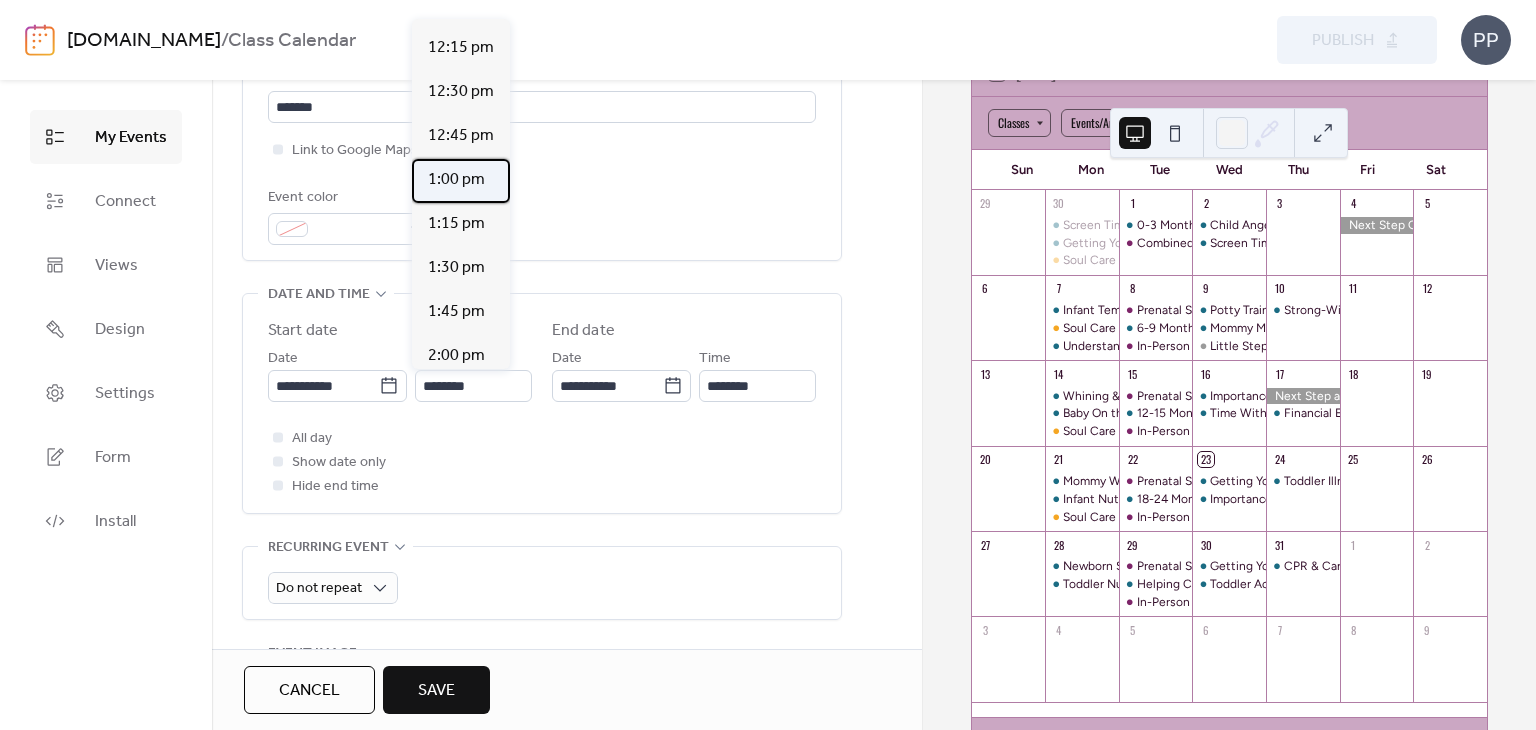 click on "1:00 pm" at bounding box center [456, 180] 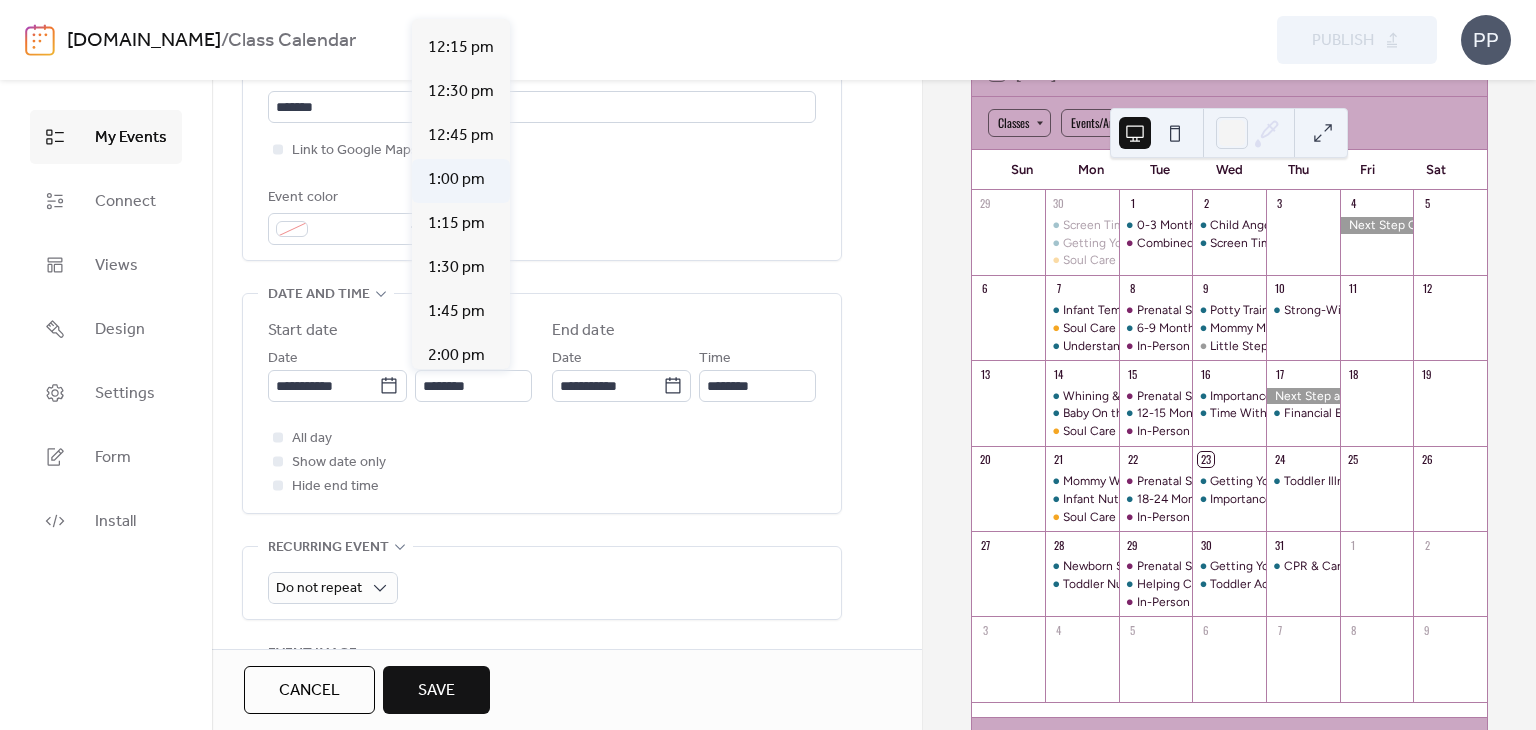 type on "*******" 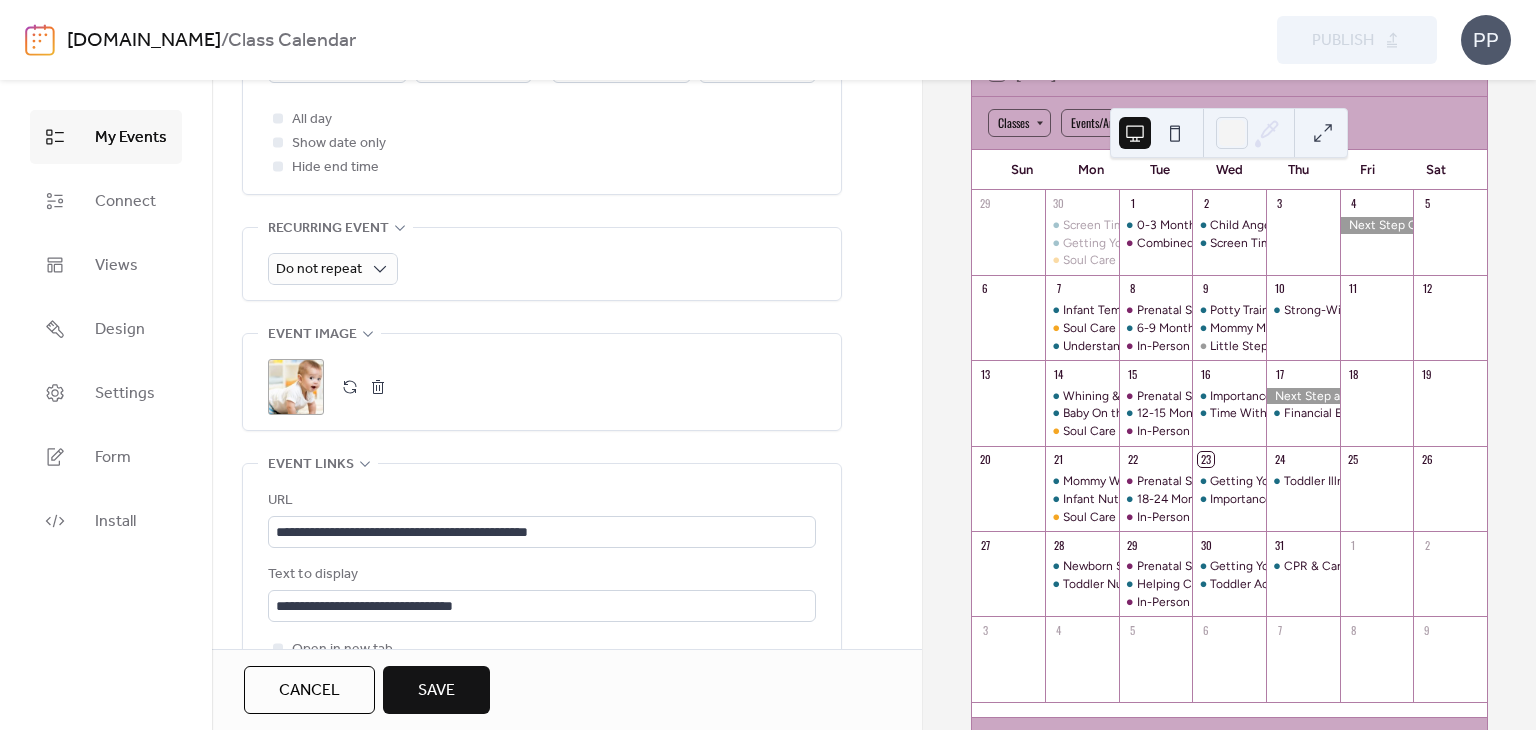 scroll, scrollTop: 800, scrollLeft: 0, axis: vertical 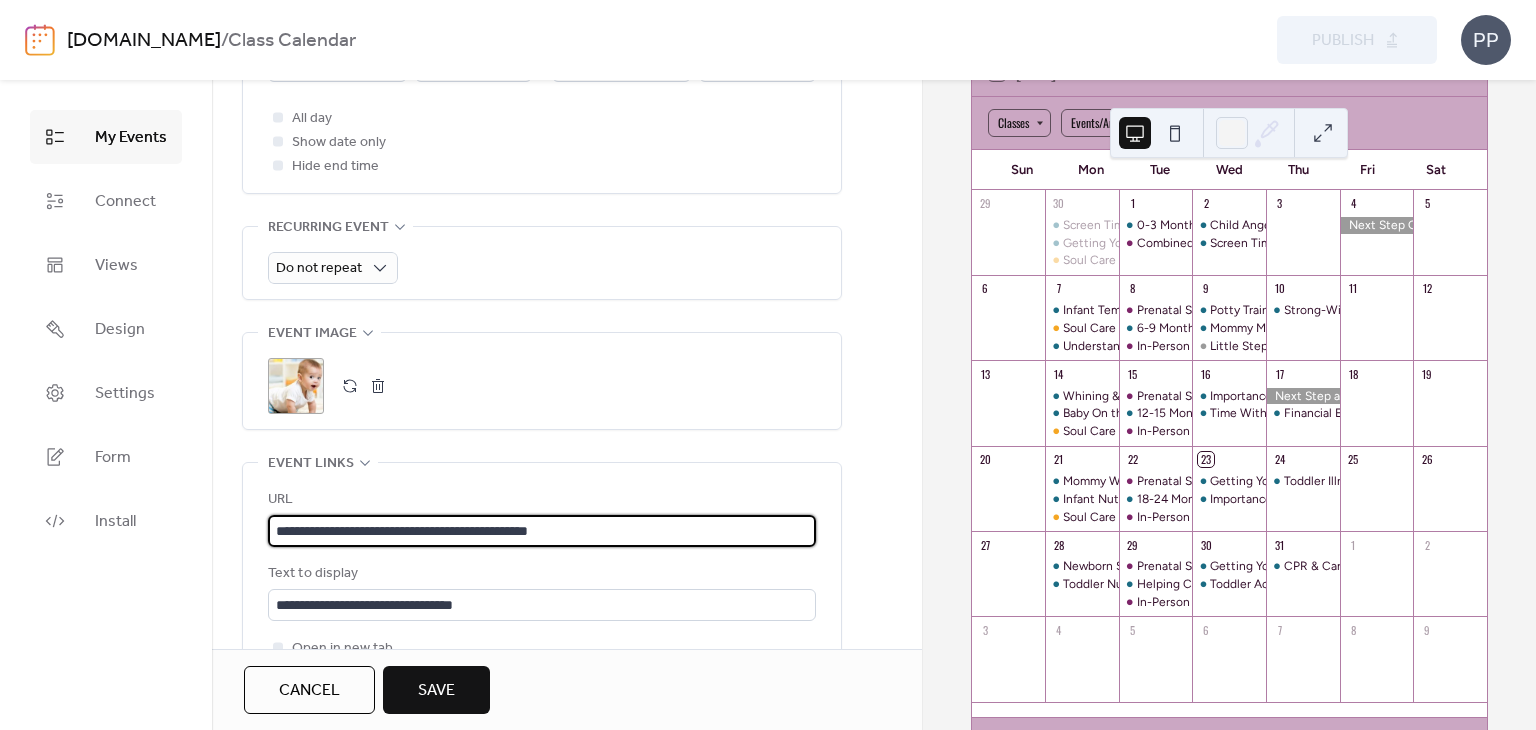 click on "**********" at bounding box center [542, 531] 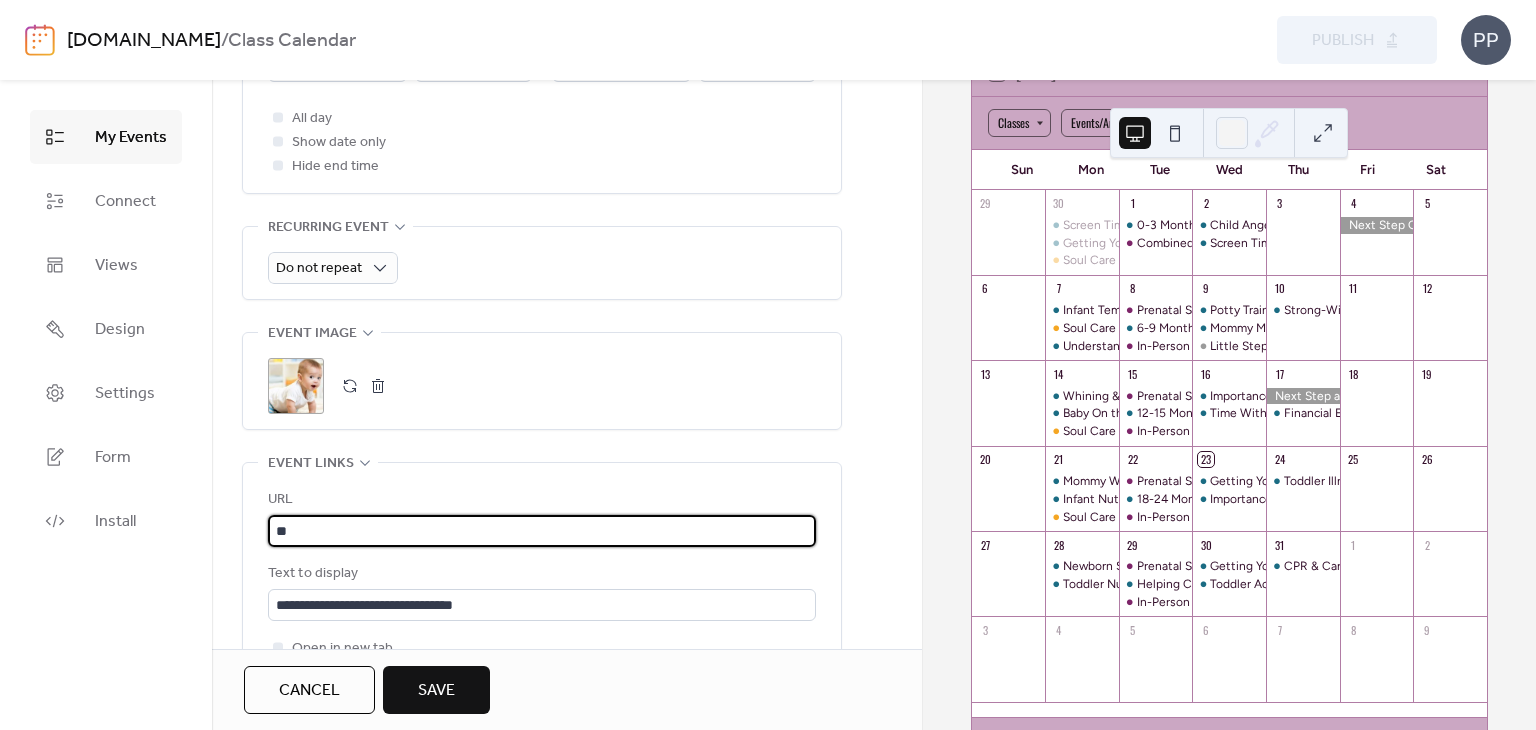 type on "*" 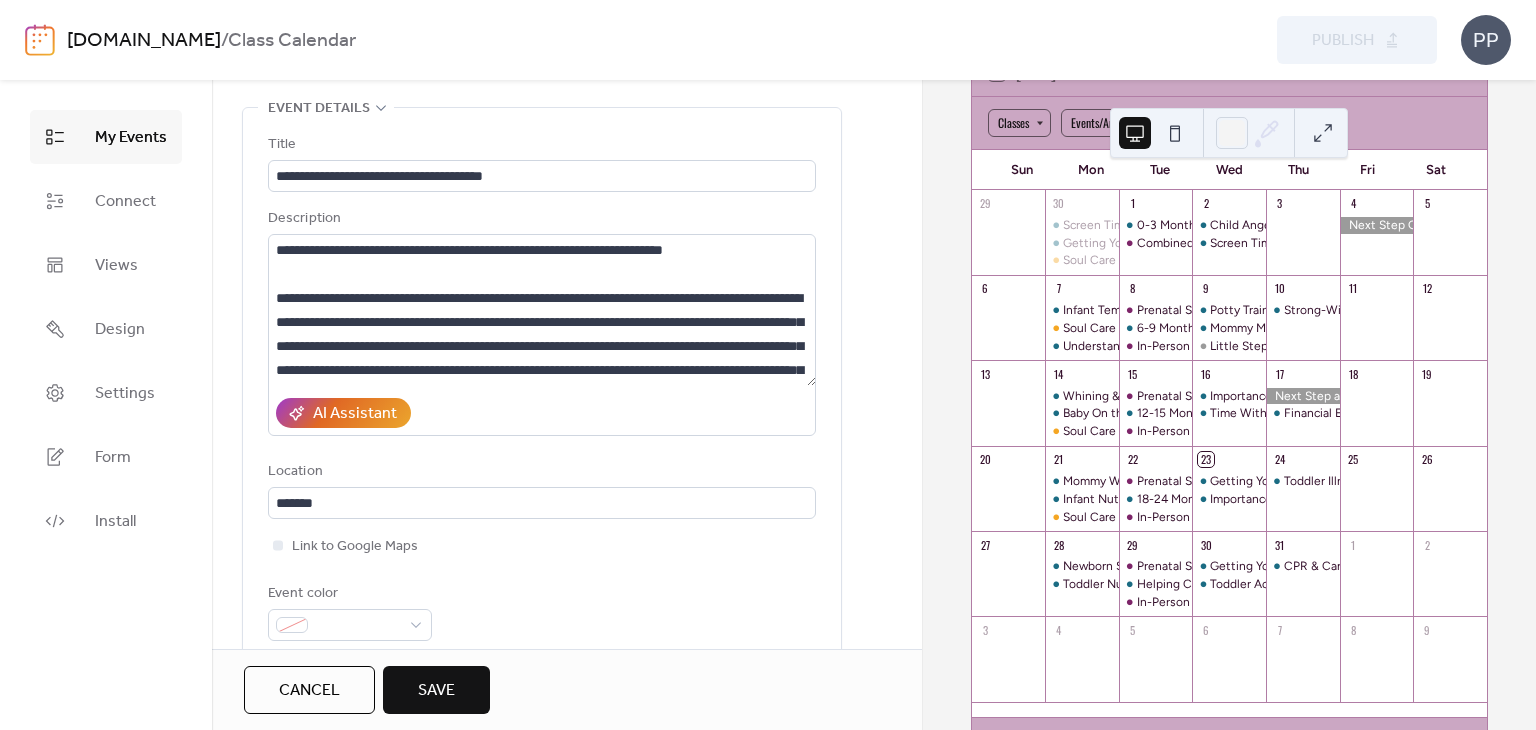 scroll, scrollTop: 0, scrollLeft: 0, axis: both 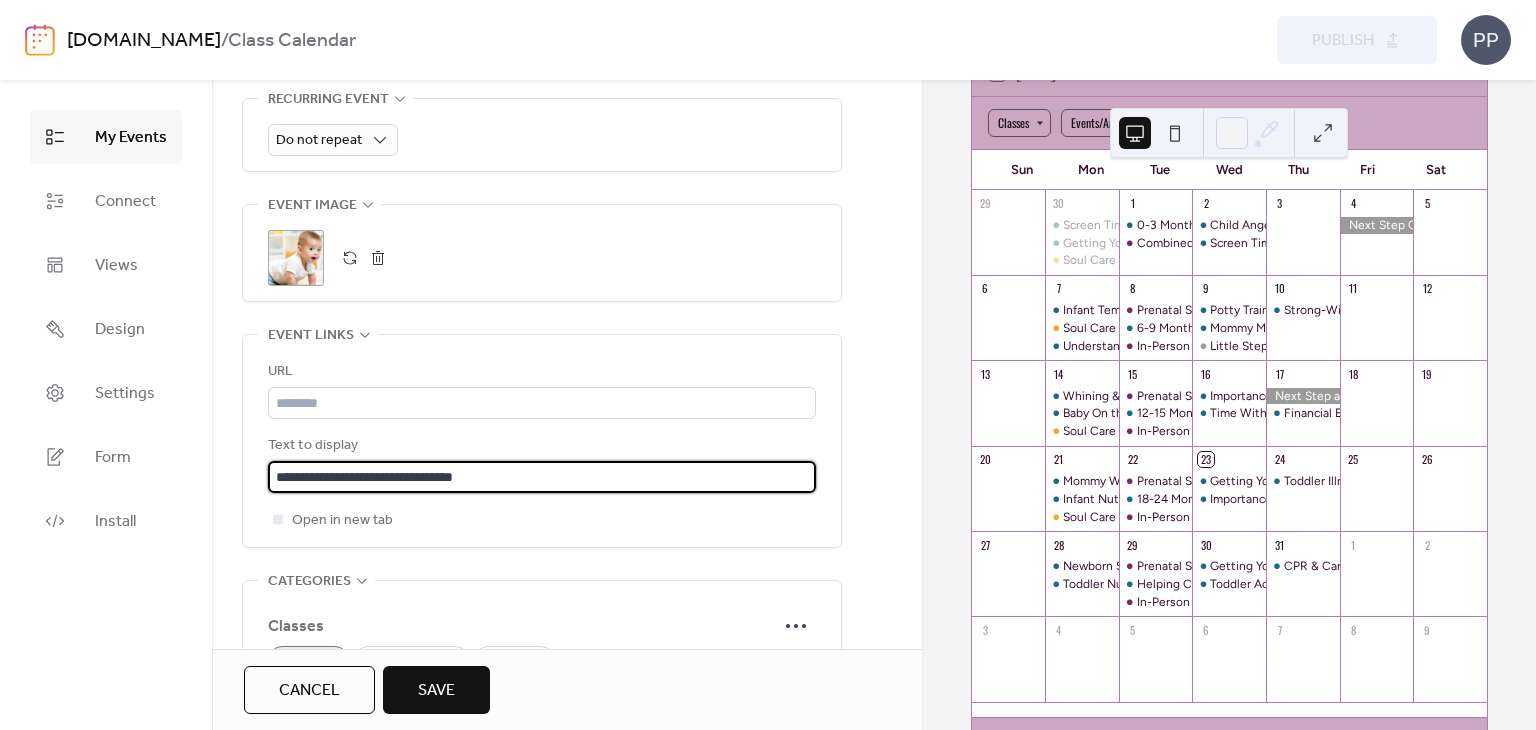 click on "**********" at bounding box center (542, 477) 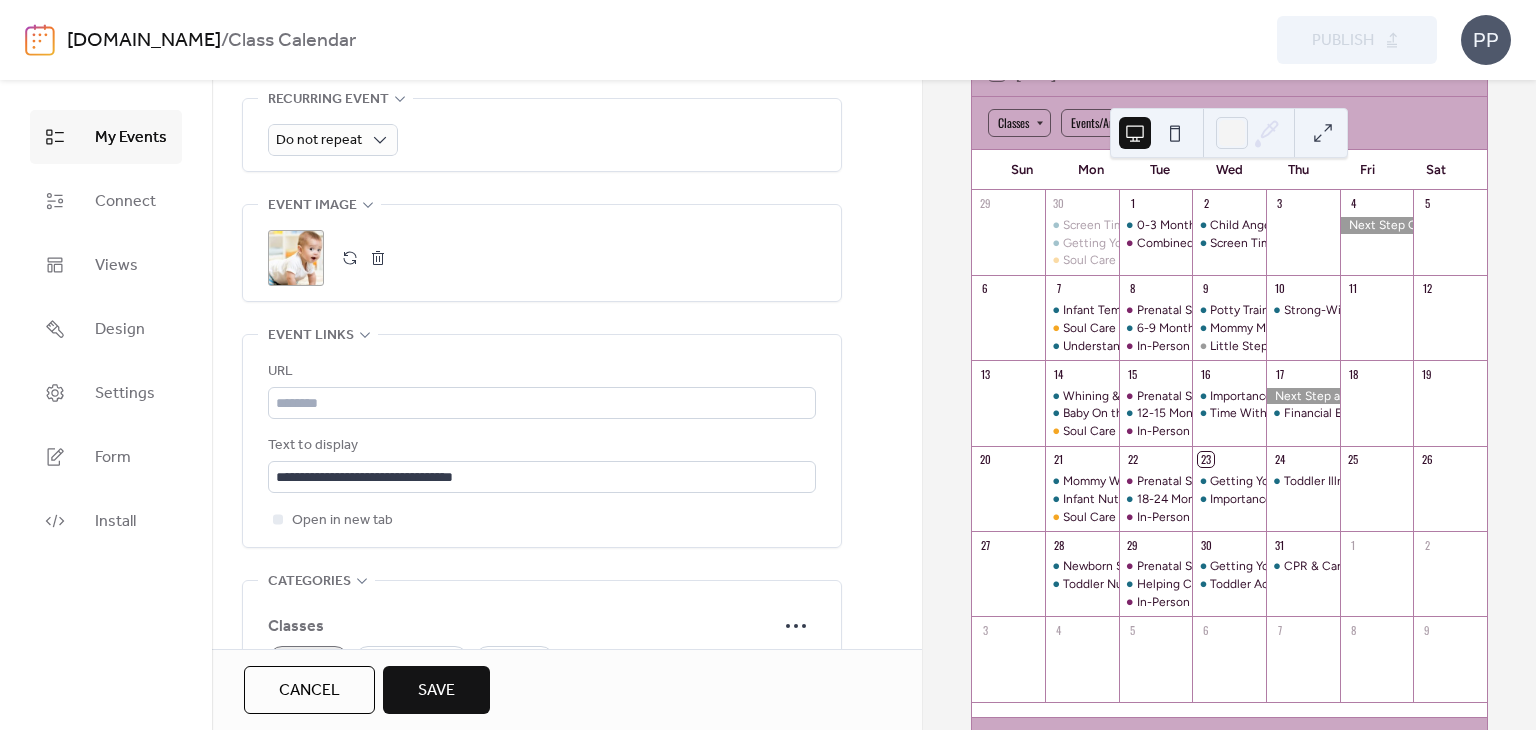 click on "Text to display" at bounding box center [540, 446] 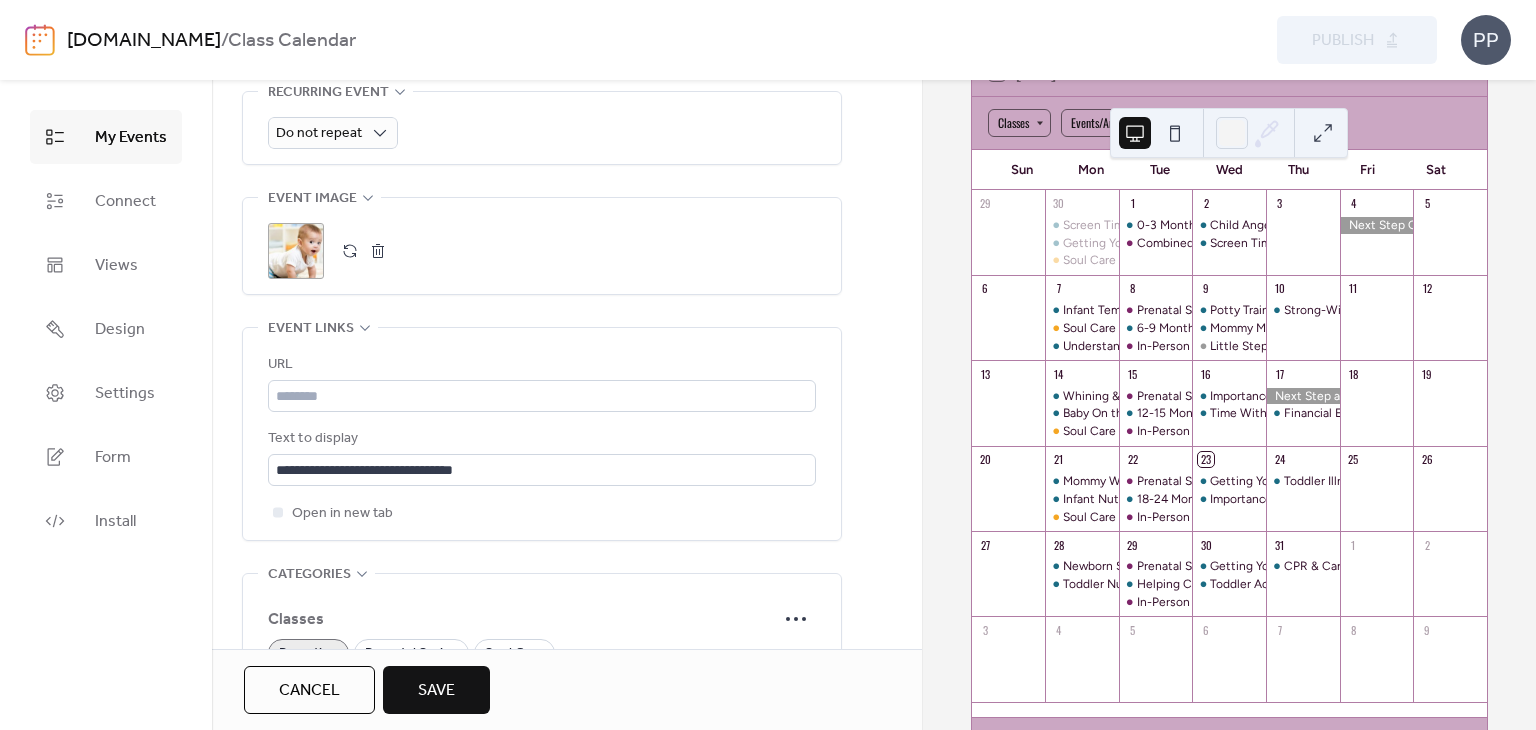 scroll, scrollTop: 932, scrollLeft: 0, axis: vertical 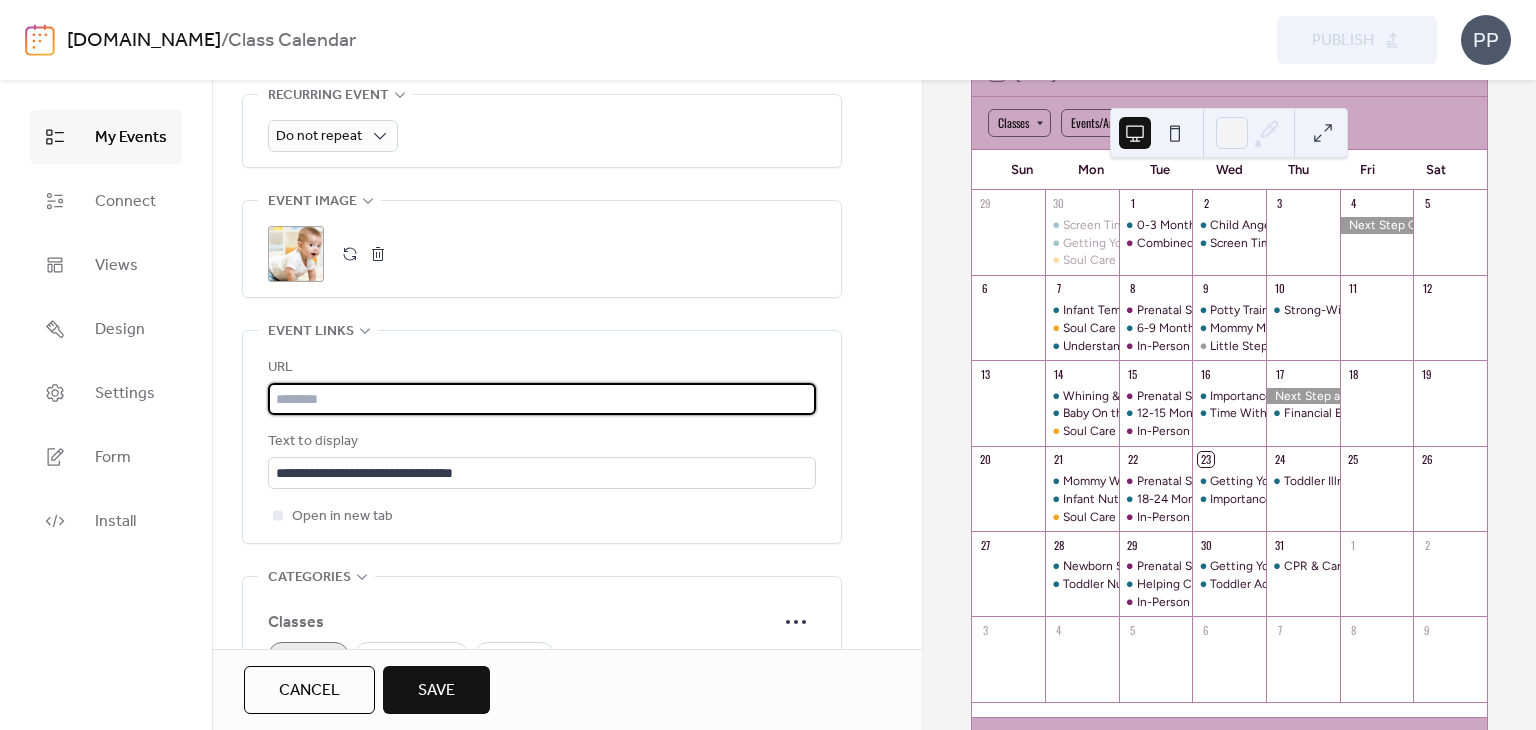 click at bounding box center (542, 399) 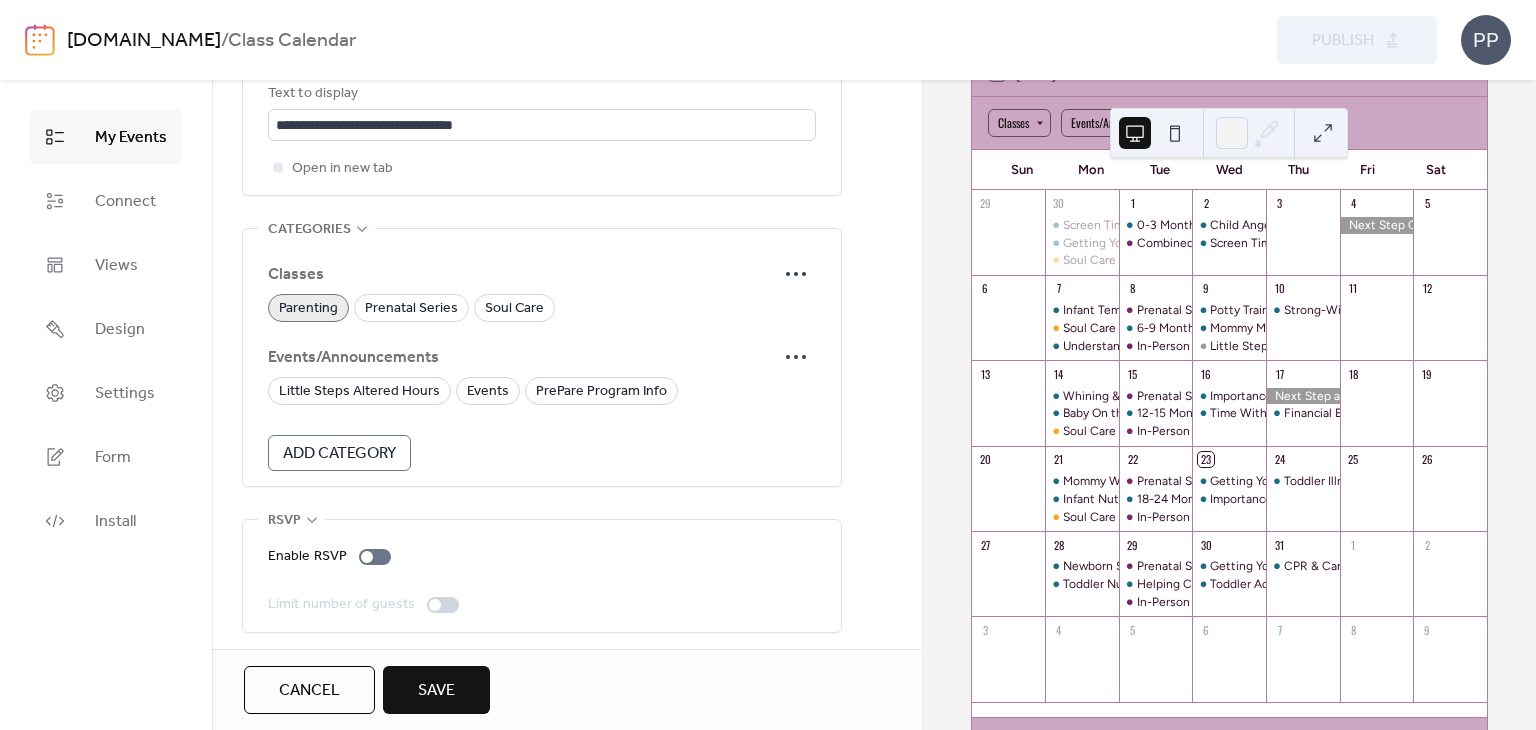 scroll, scrollTop: 1283, scrollLeft: 0, axis: vertical 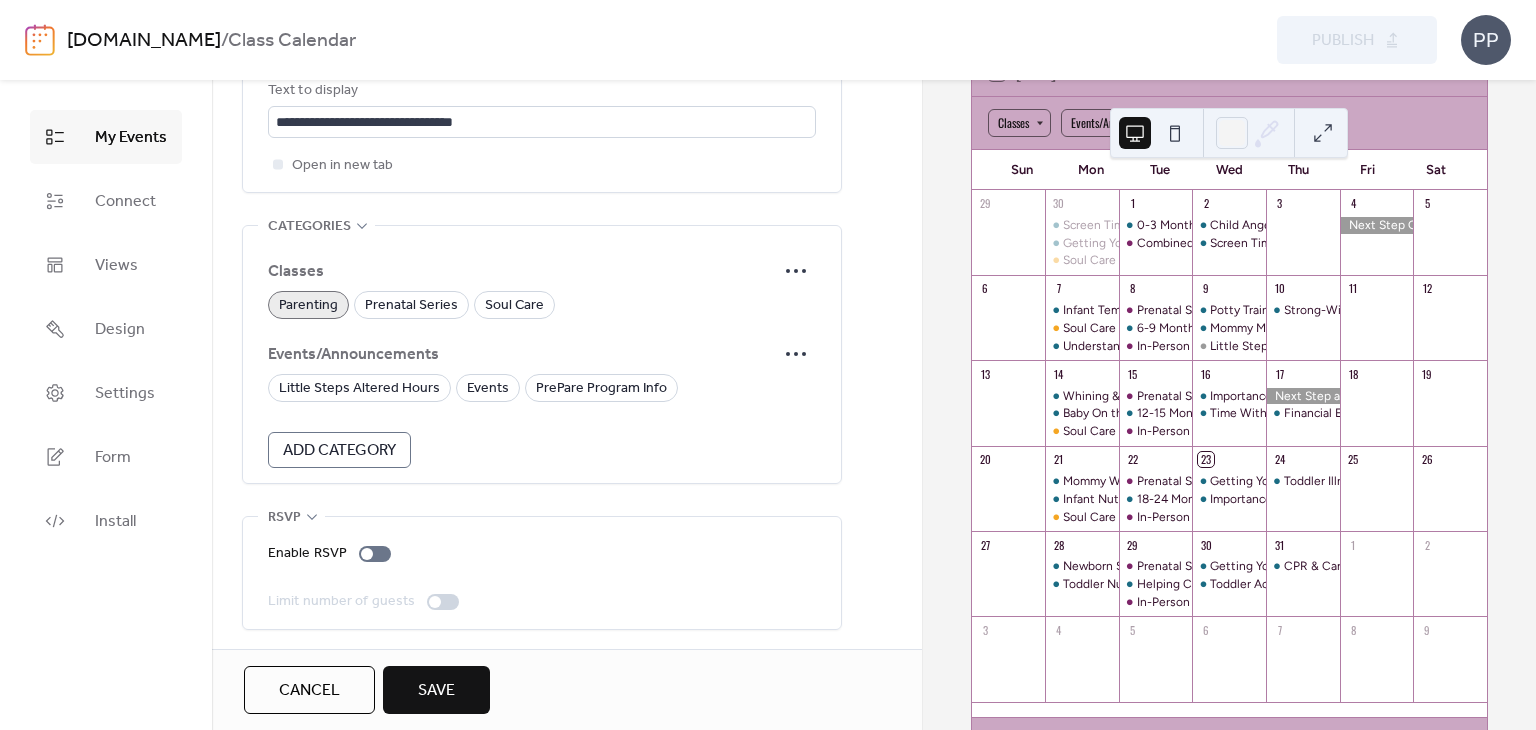 type on "**********" 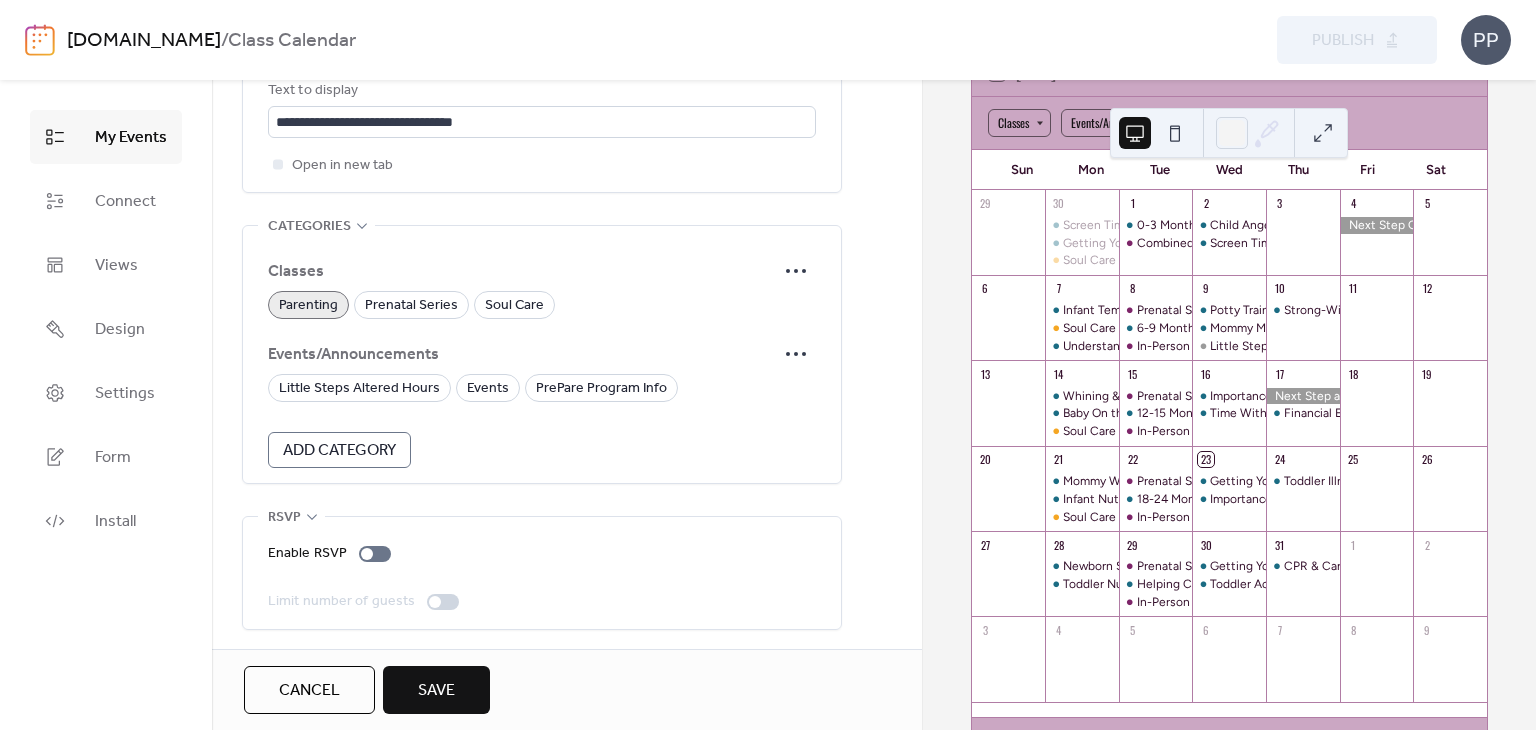 click on "Save" at bounding box center (436, 691) 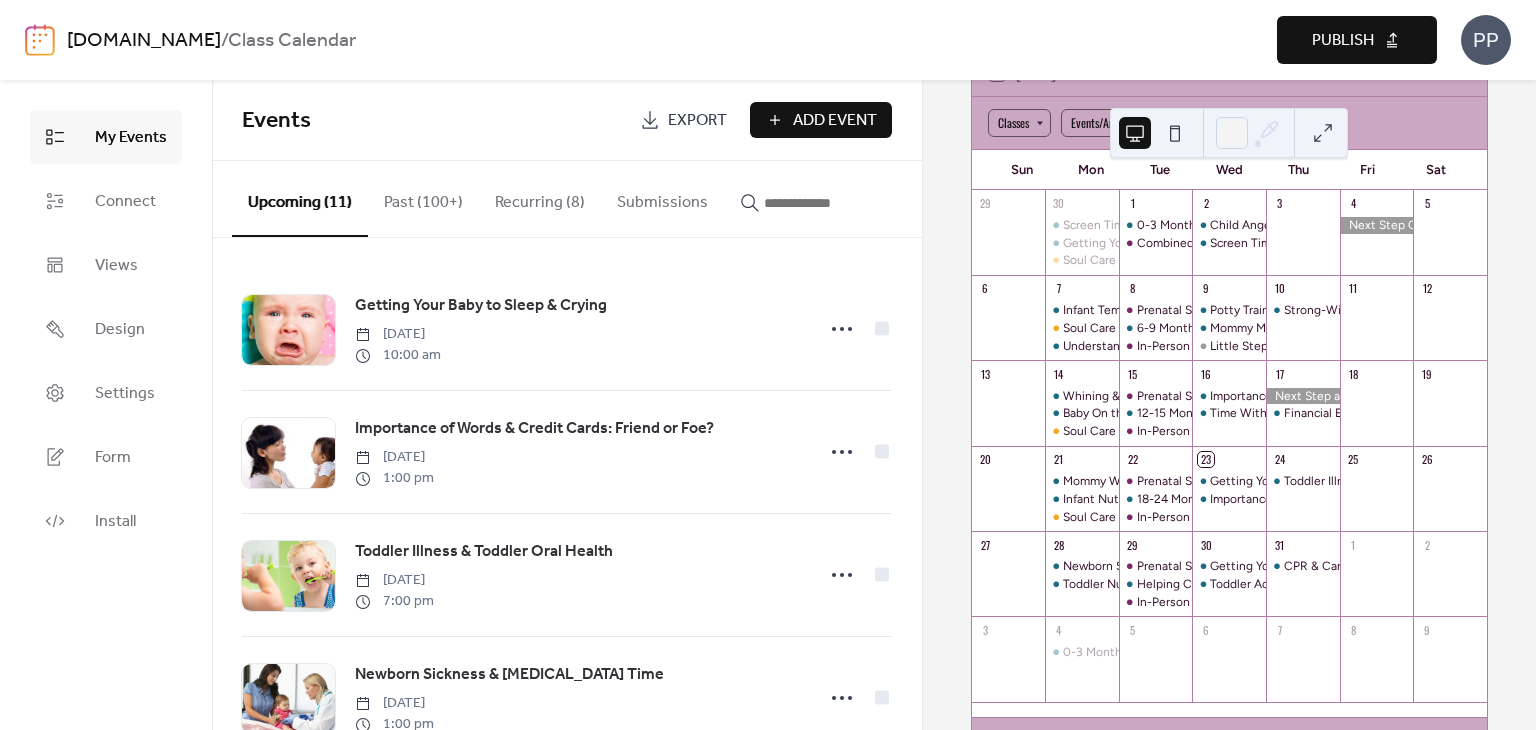 click at bounding box center [824, 203] 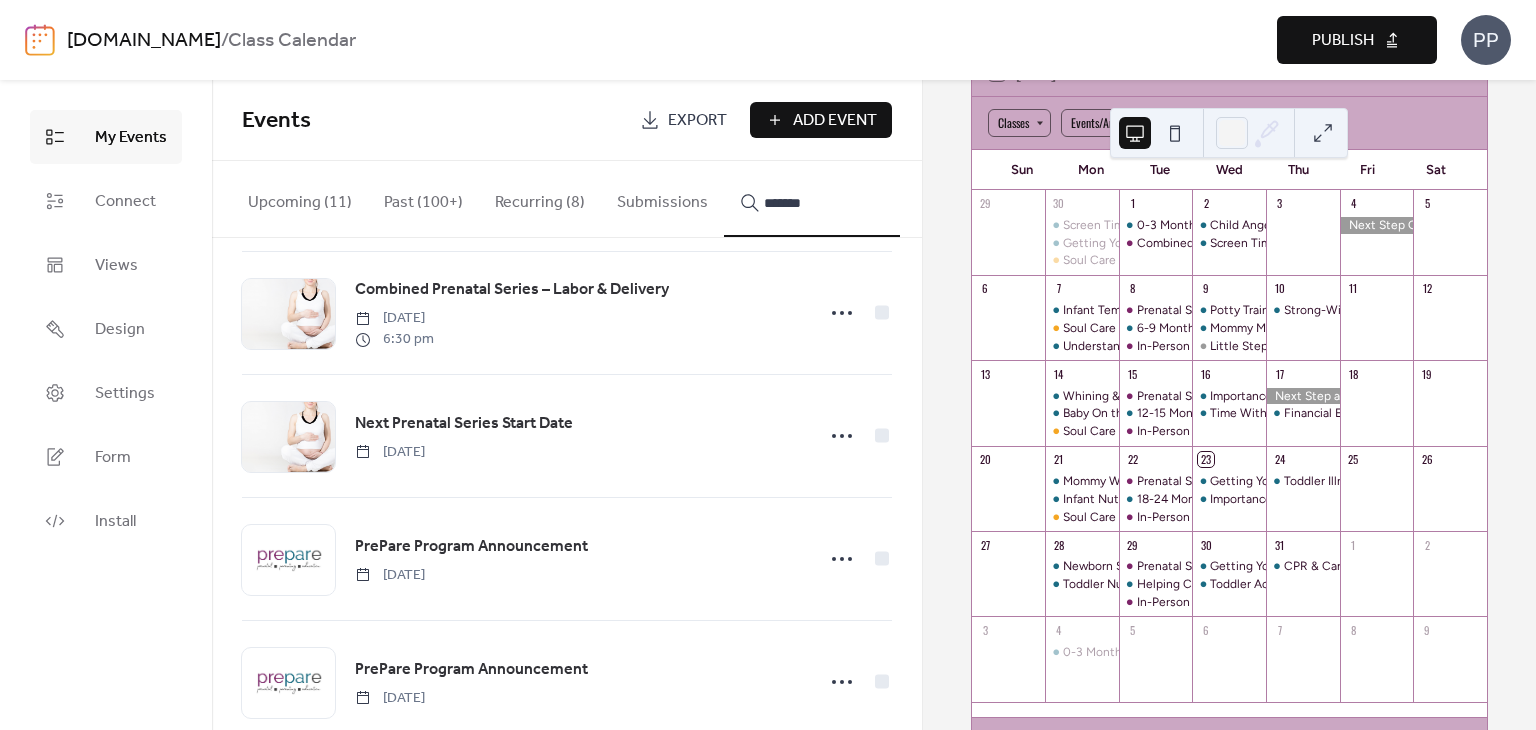 scroll, scrollTop: 3507, scrollLeft: 0, axis: vertical 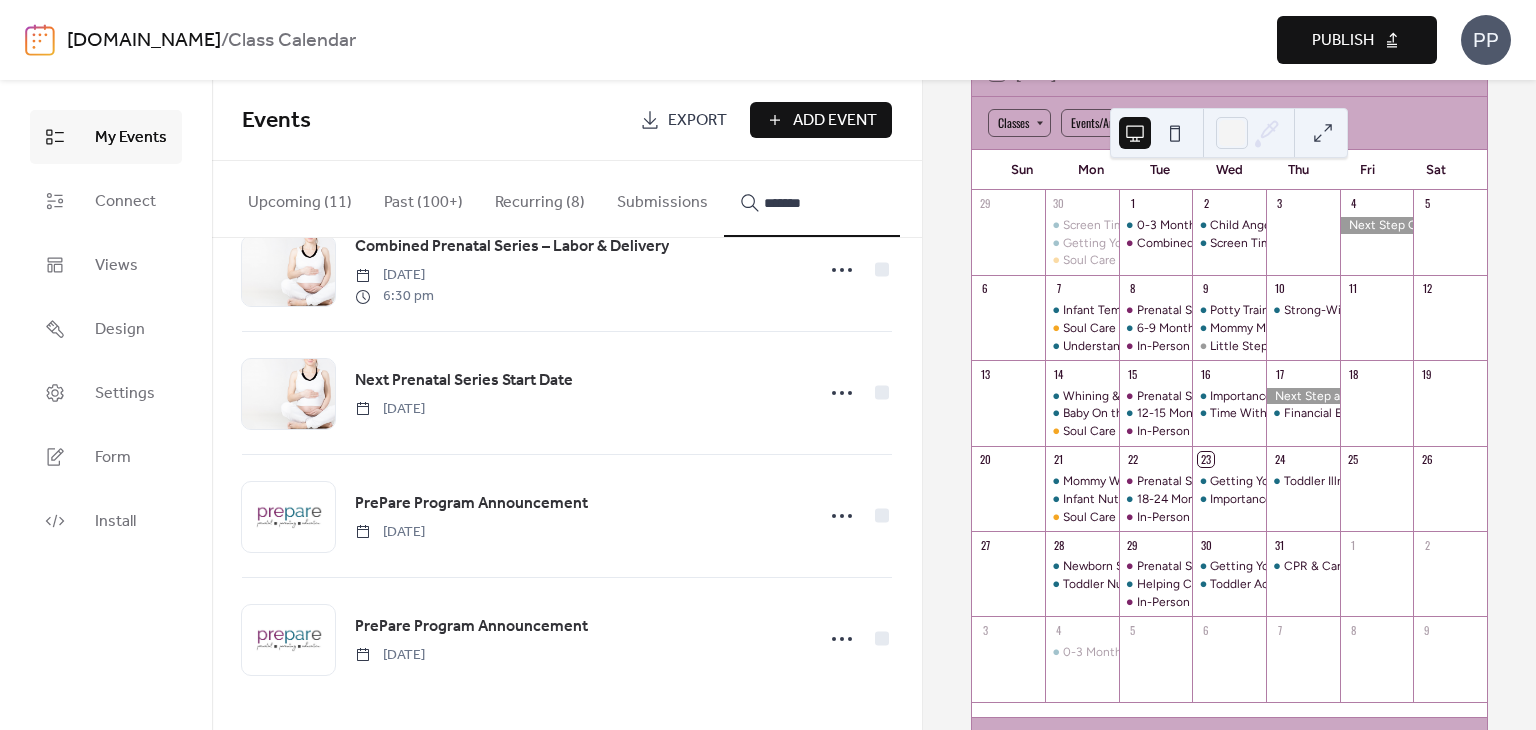 type on "*******" 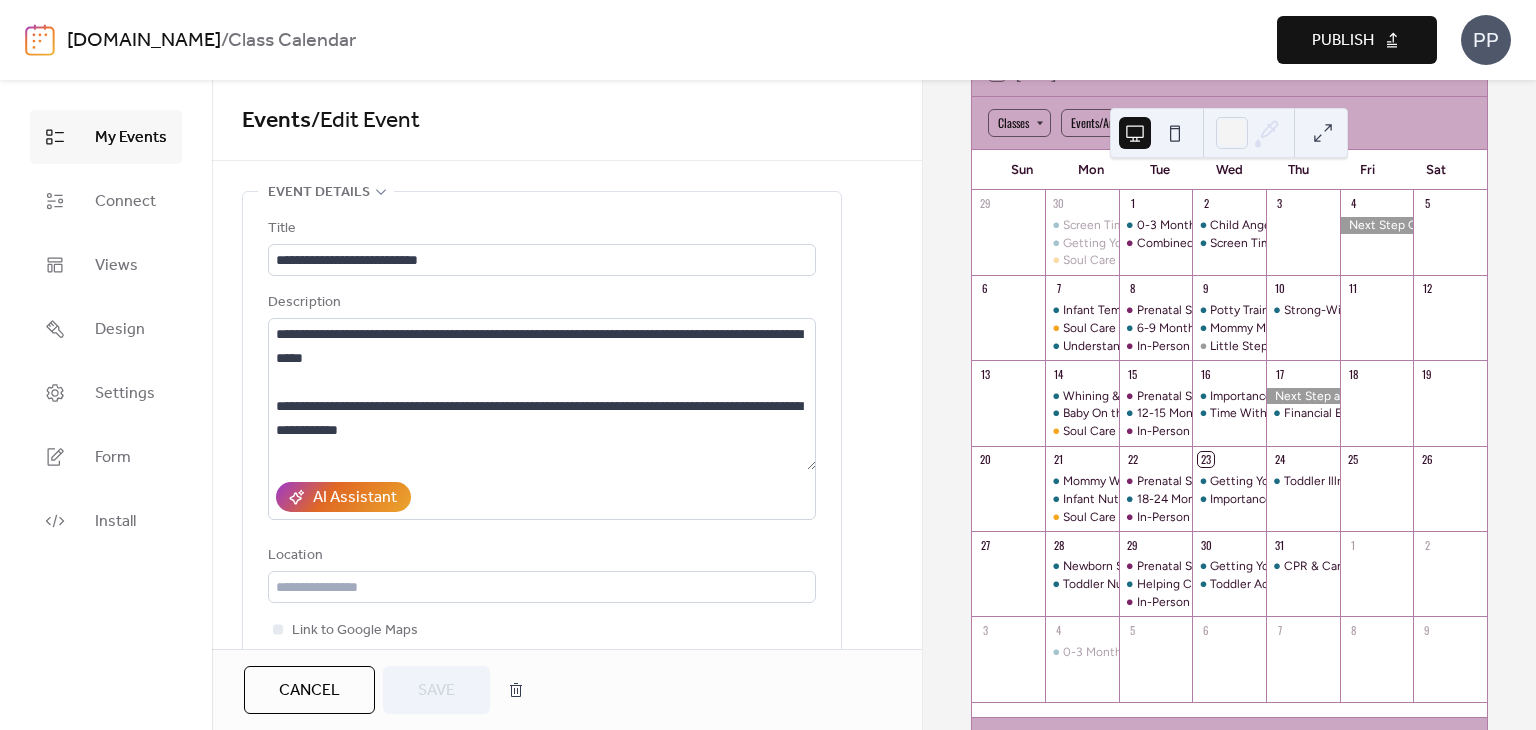 click on "My Events" at bounding box center [131, 138] 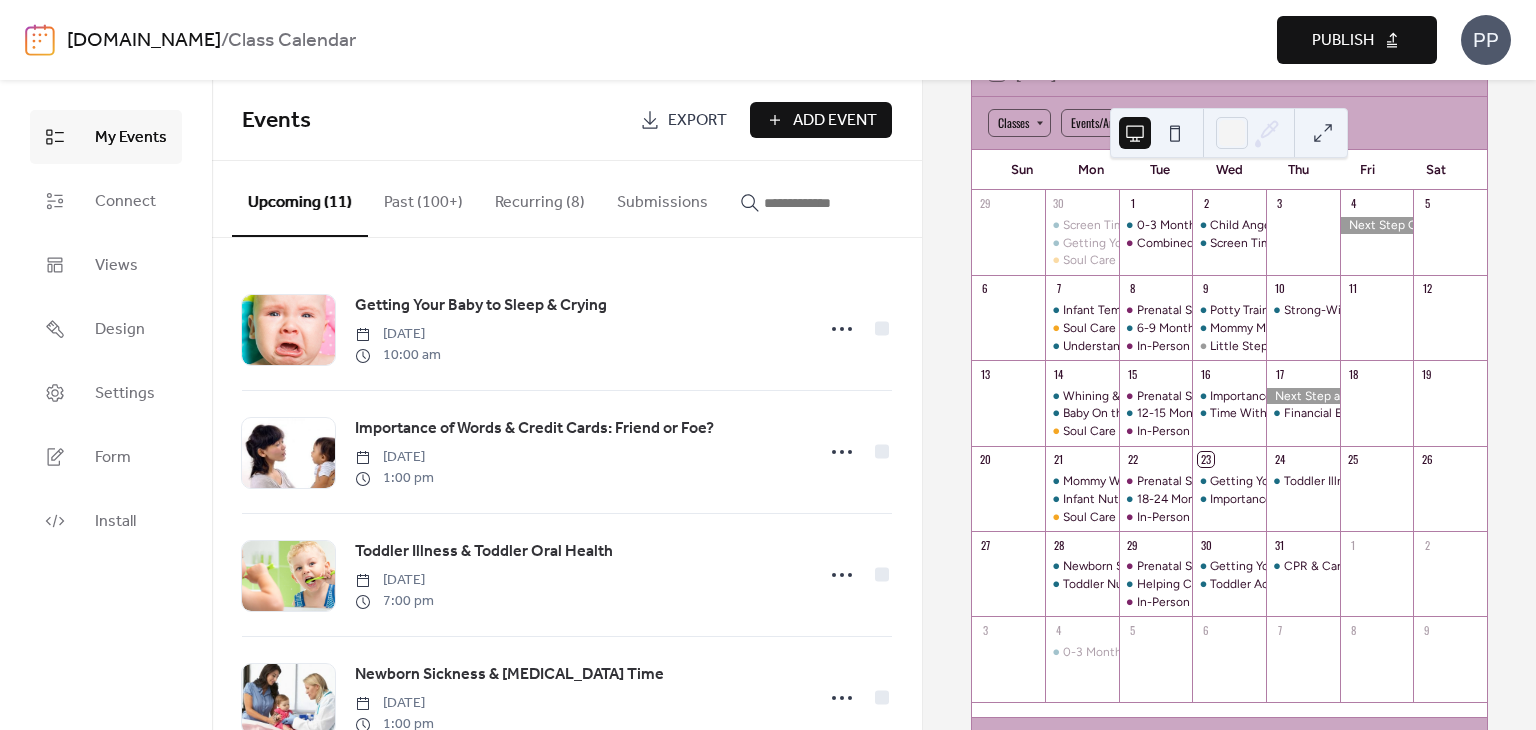 click at bounding box center [824, 203] 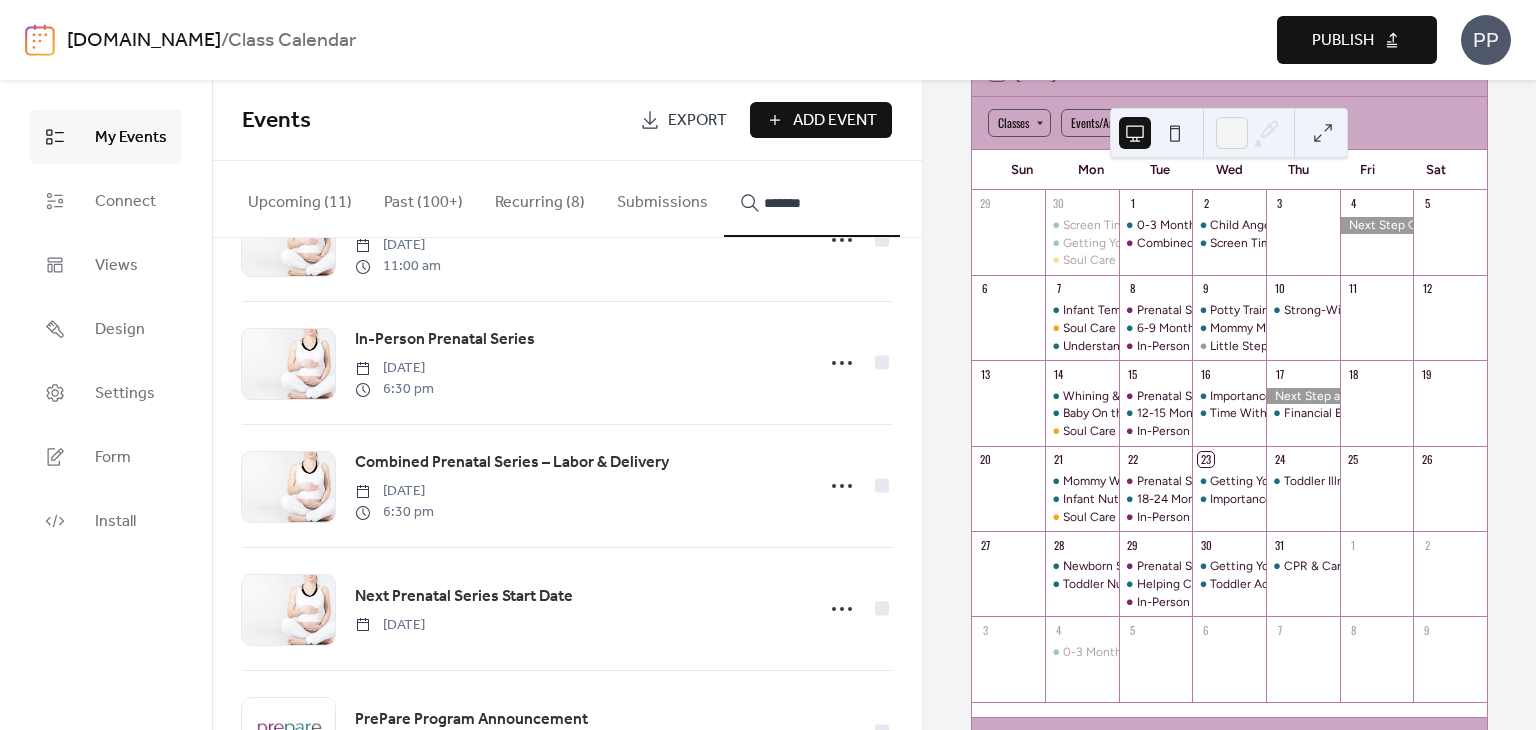 scroll, scrollTop: 3507, scrollLeft: 0, axis: vertical 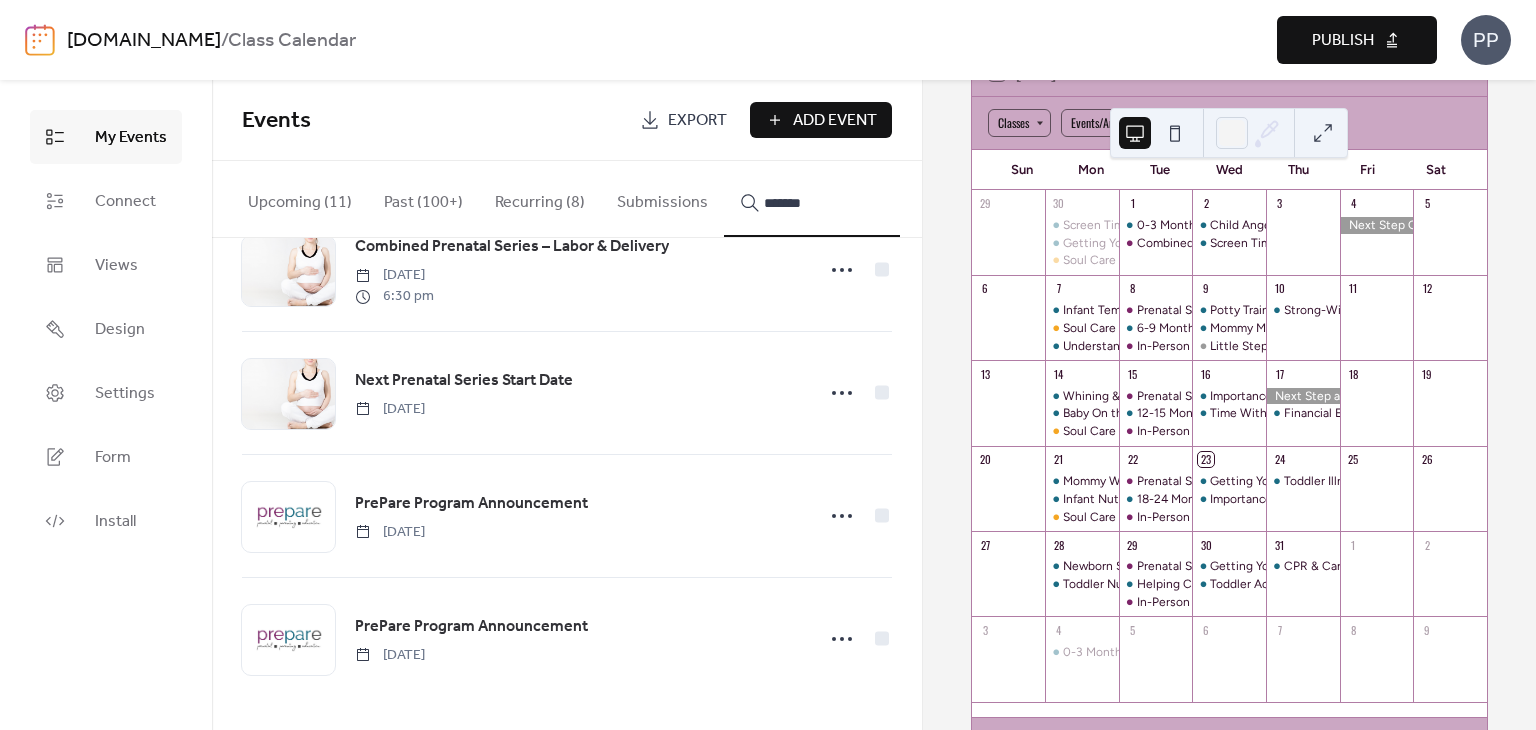 type on "*******" 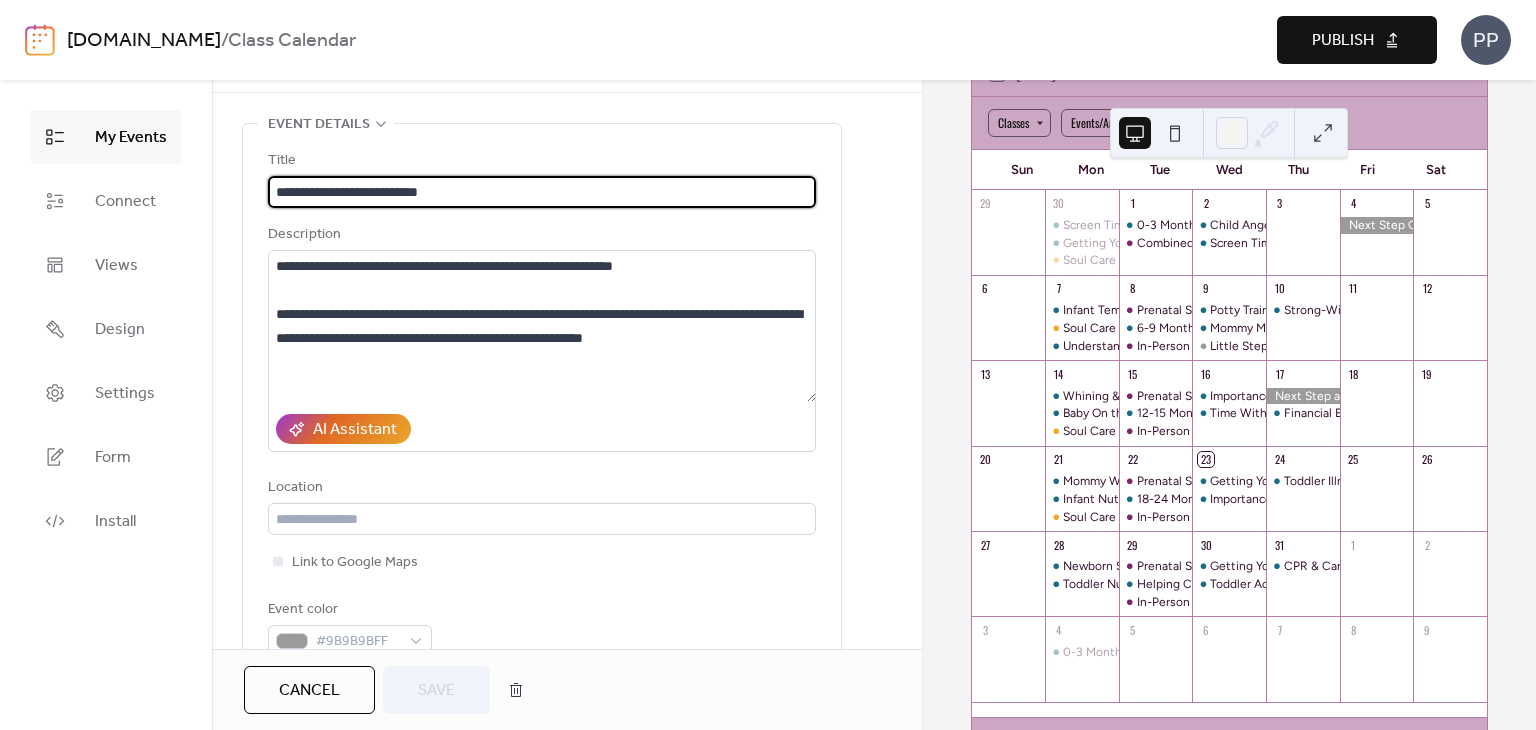 scroll, scrollTop: 68, scrollLeft: 0, axis: vertical 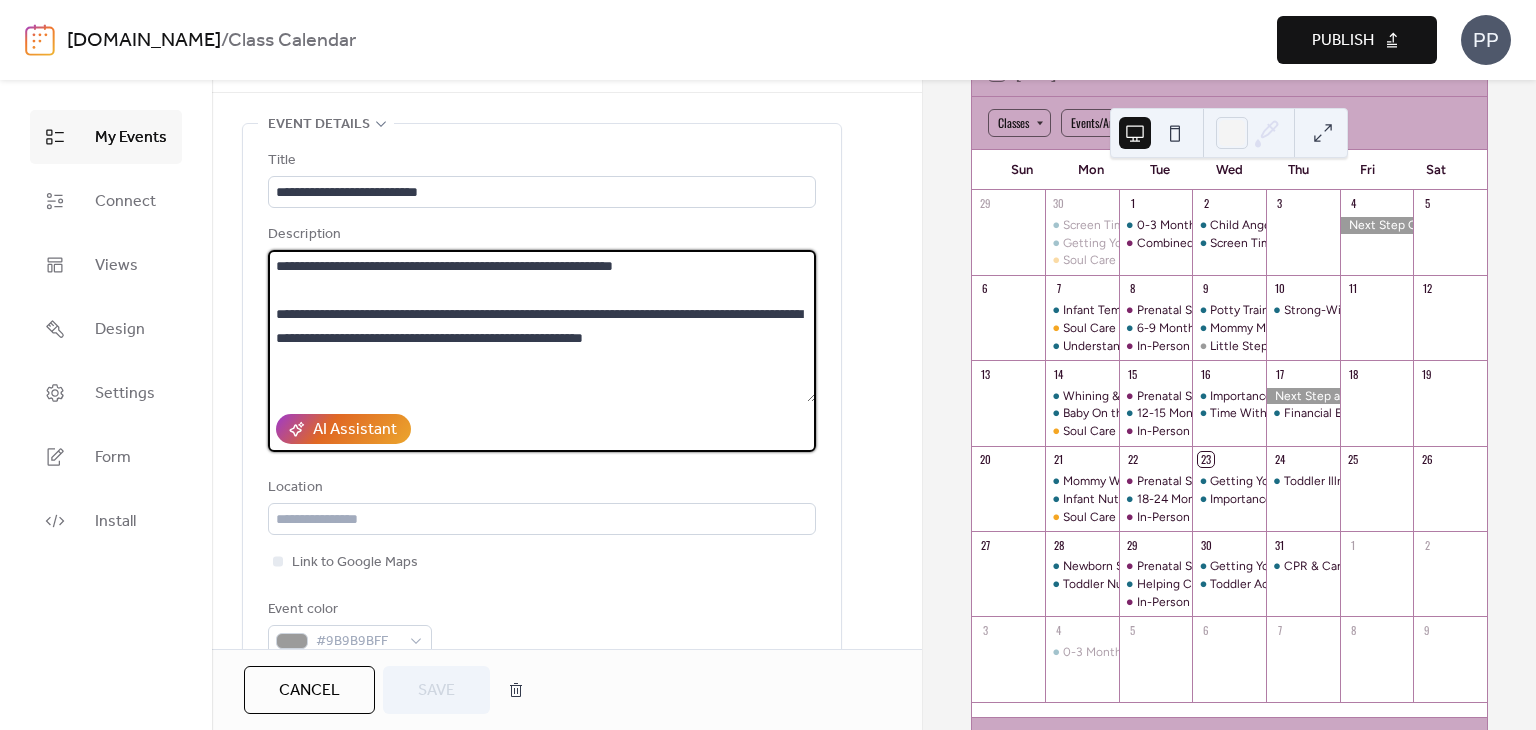 click on "**********" at bounding box center (542, 326) 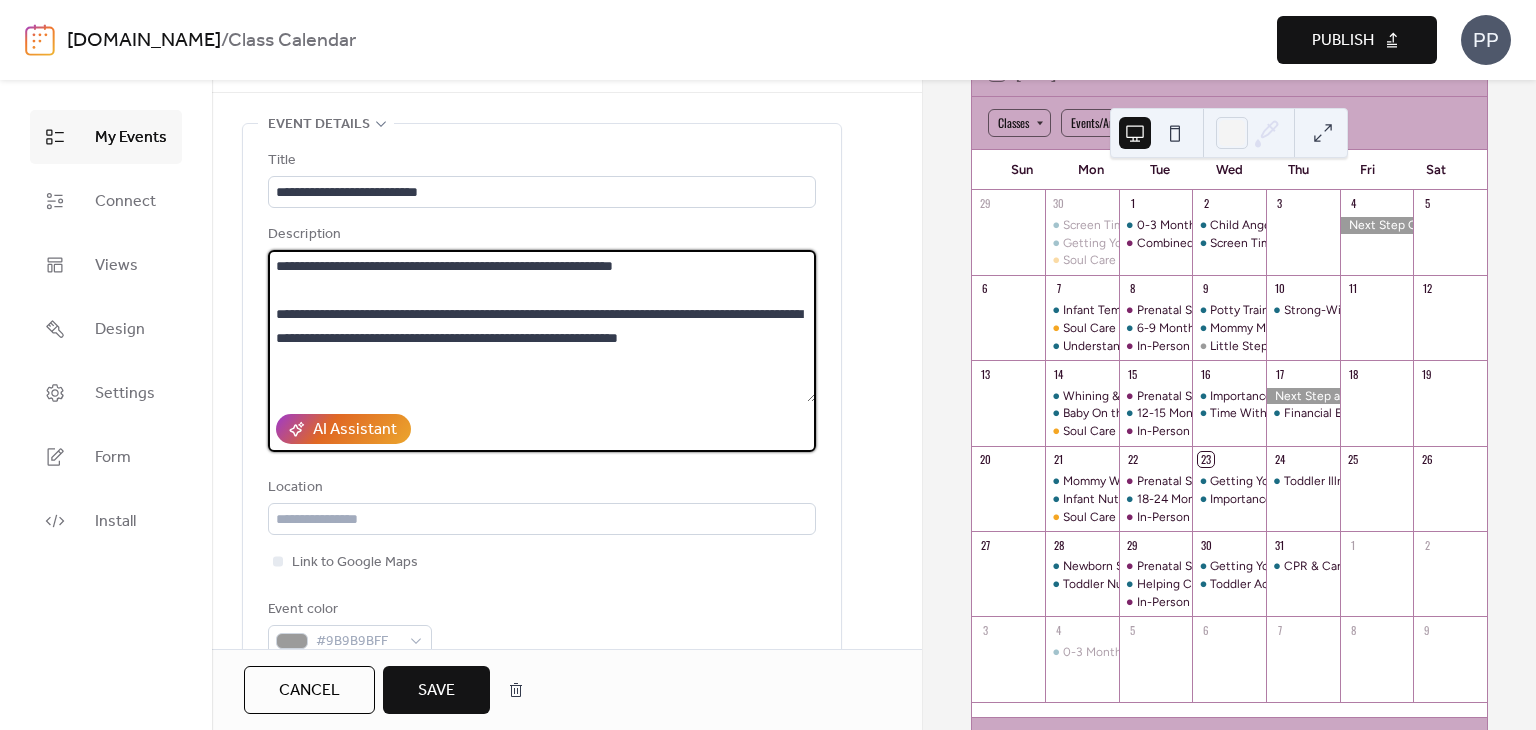 click on "**********" at bounding box center (542, 326) 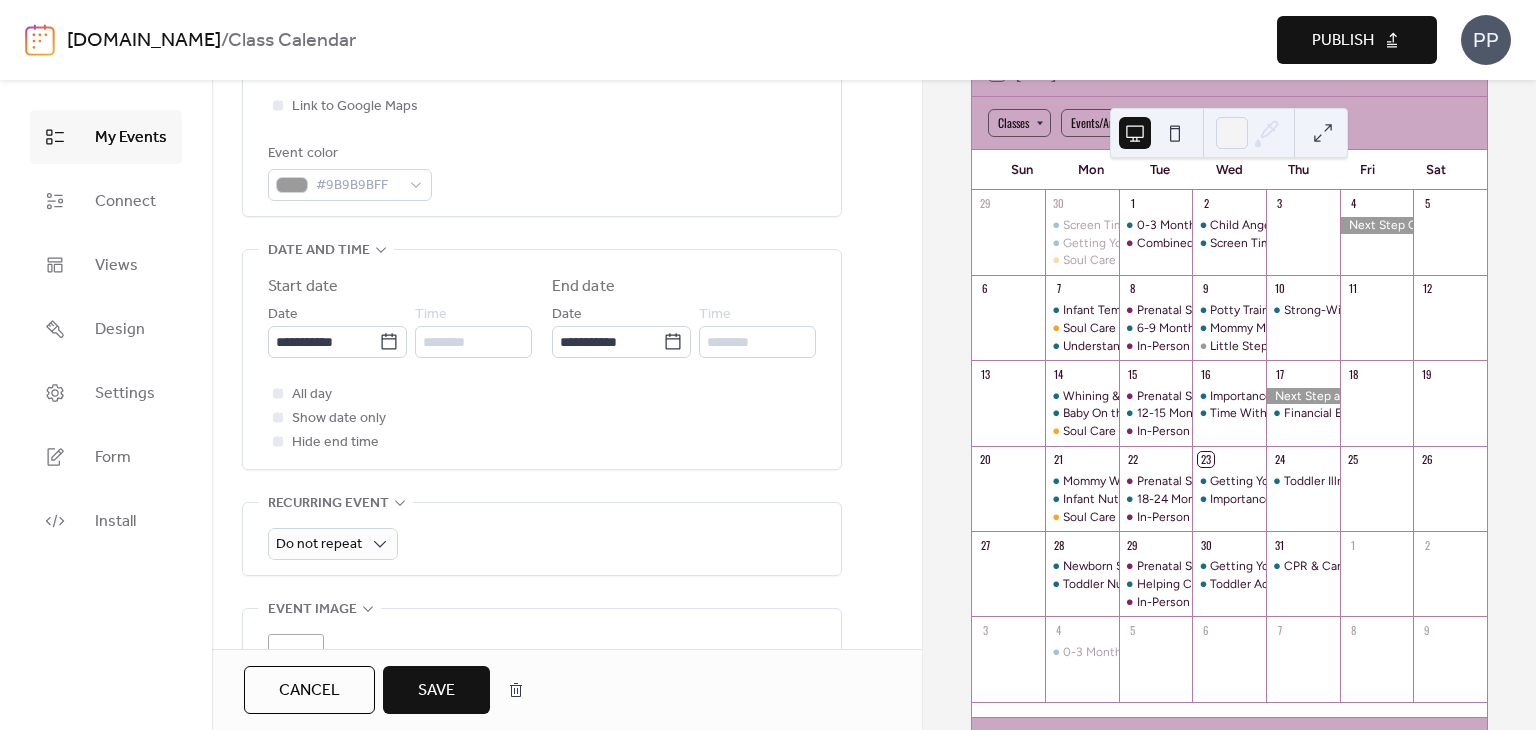 scroll, scrollTop: 524, scrollLeft: 0, axis: vertical 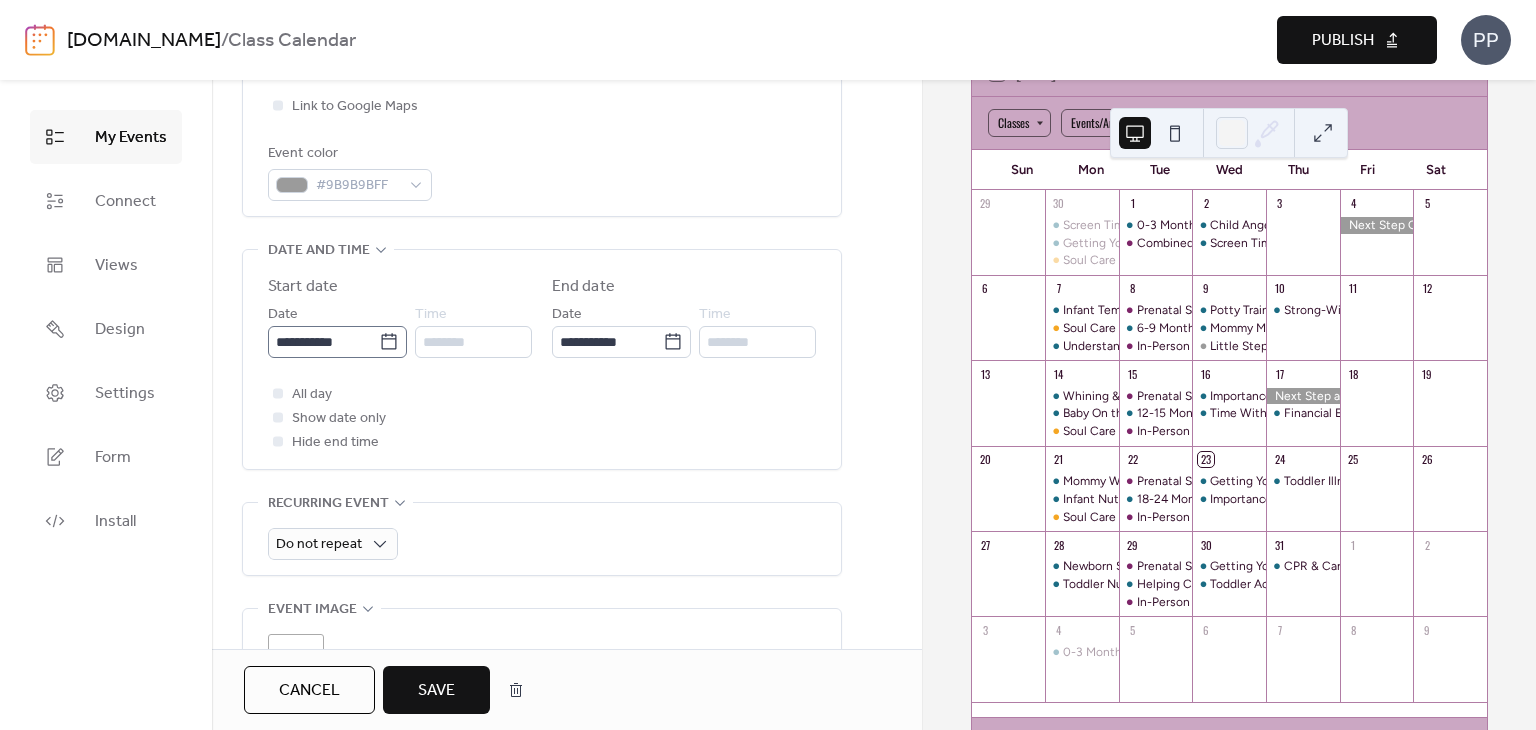 type on "**********" 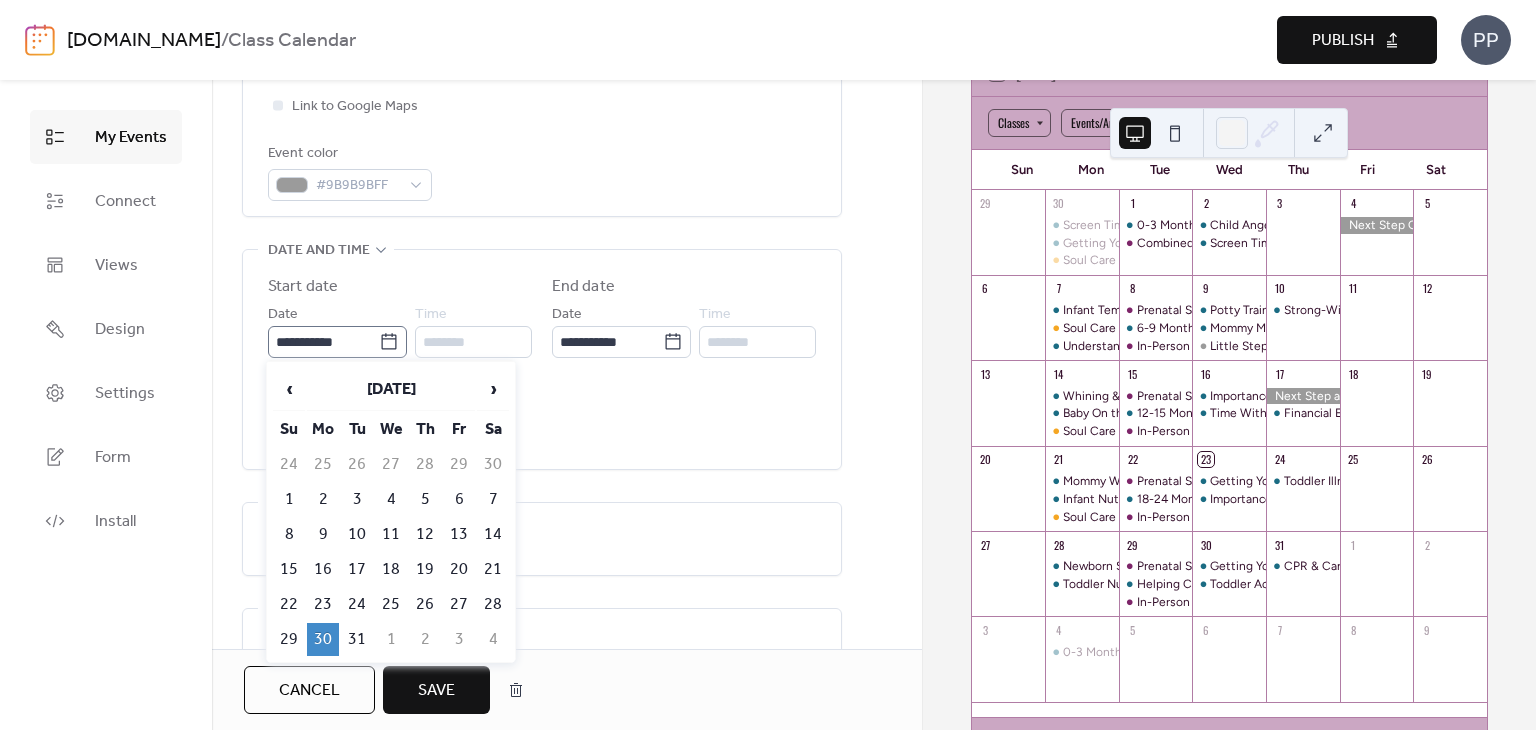 click 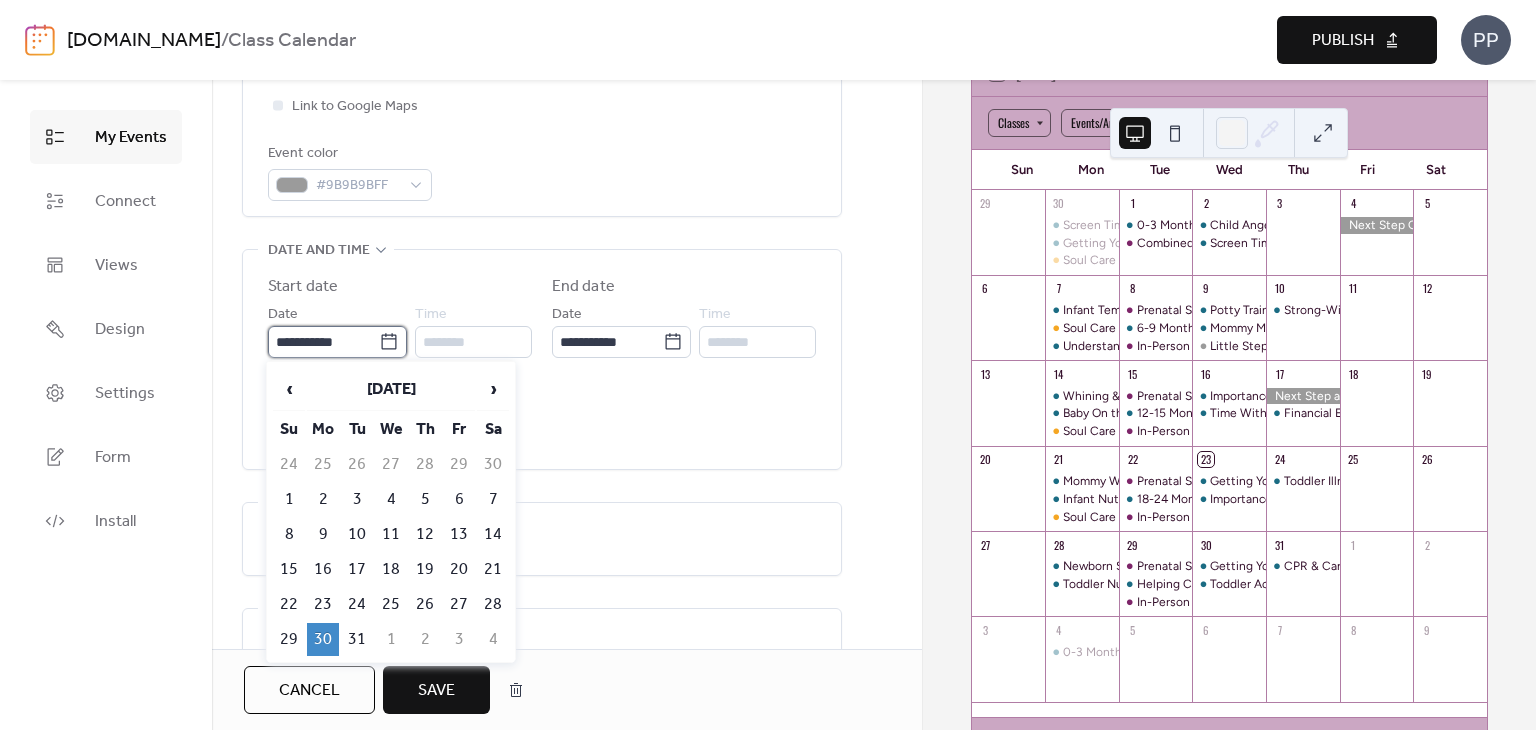 click on "**********" at bounding box center [323, 342] 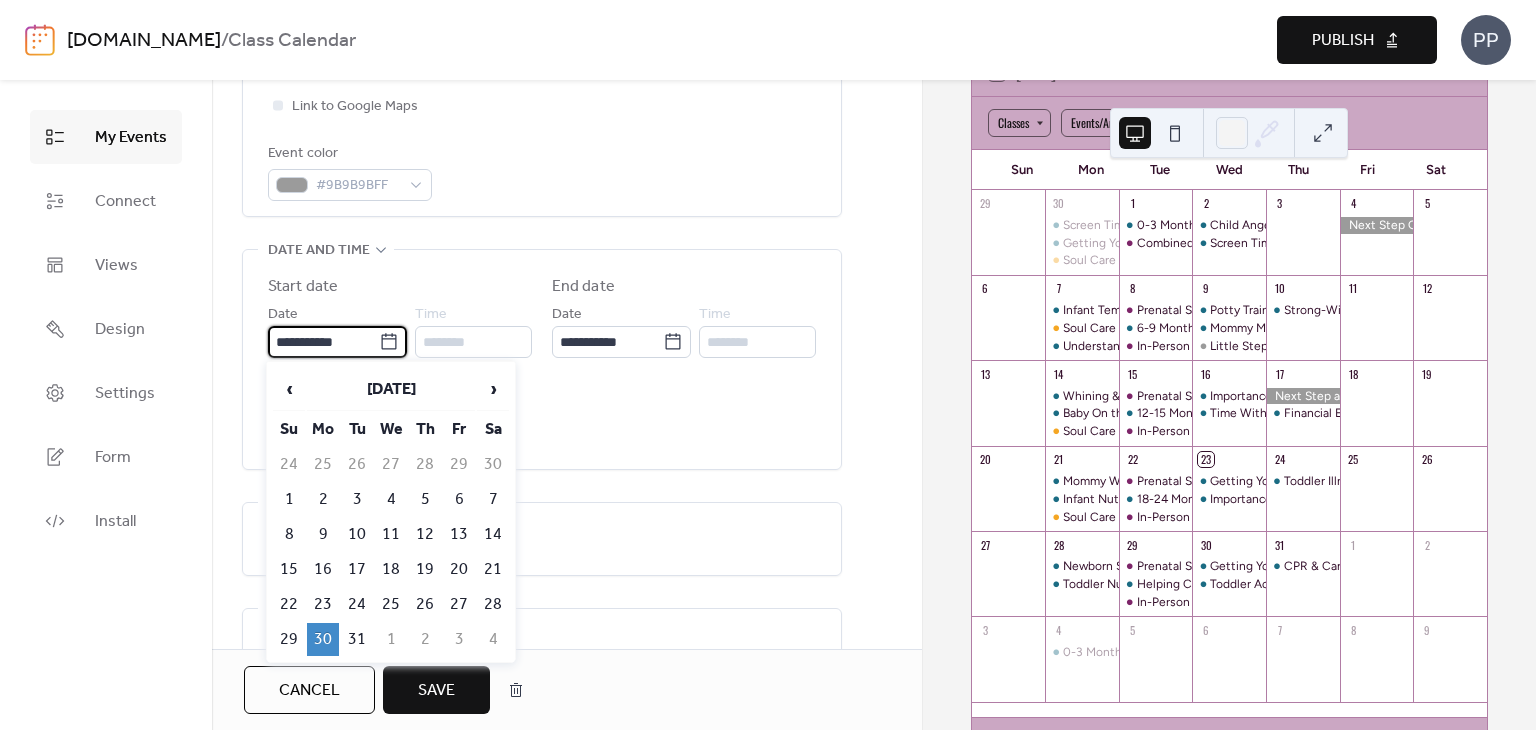 click on "**********" at bounding box center (323, 342) 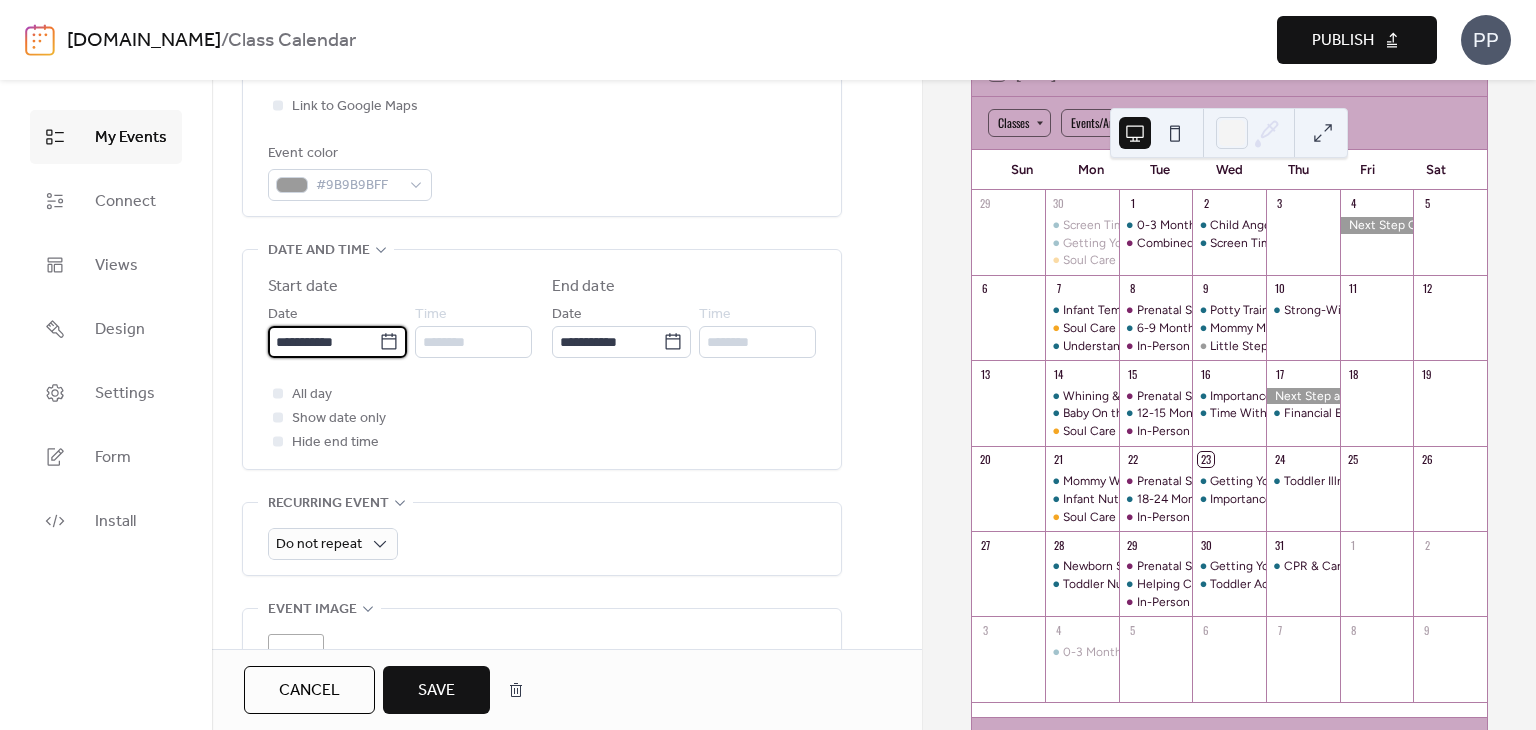 click on "Cancel" at bounding box center [309, 691] 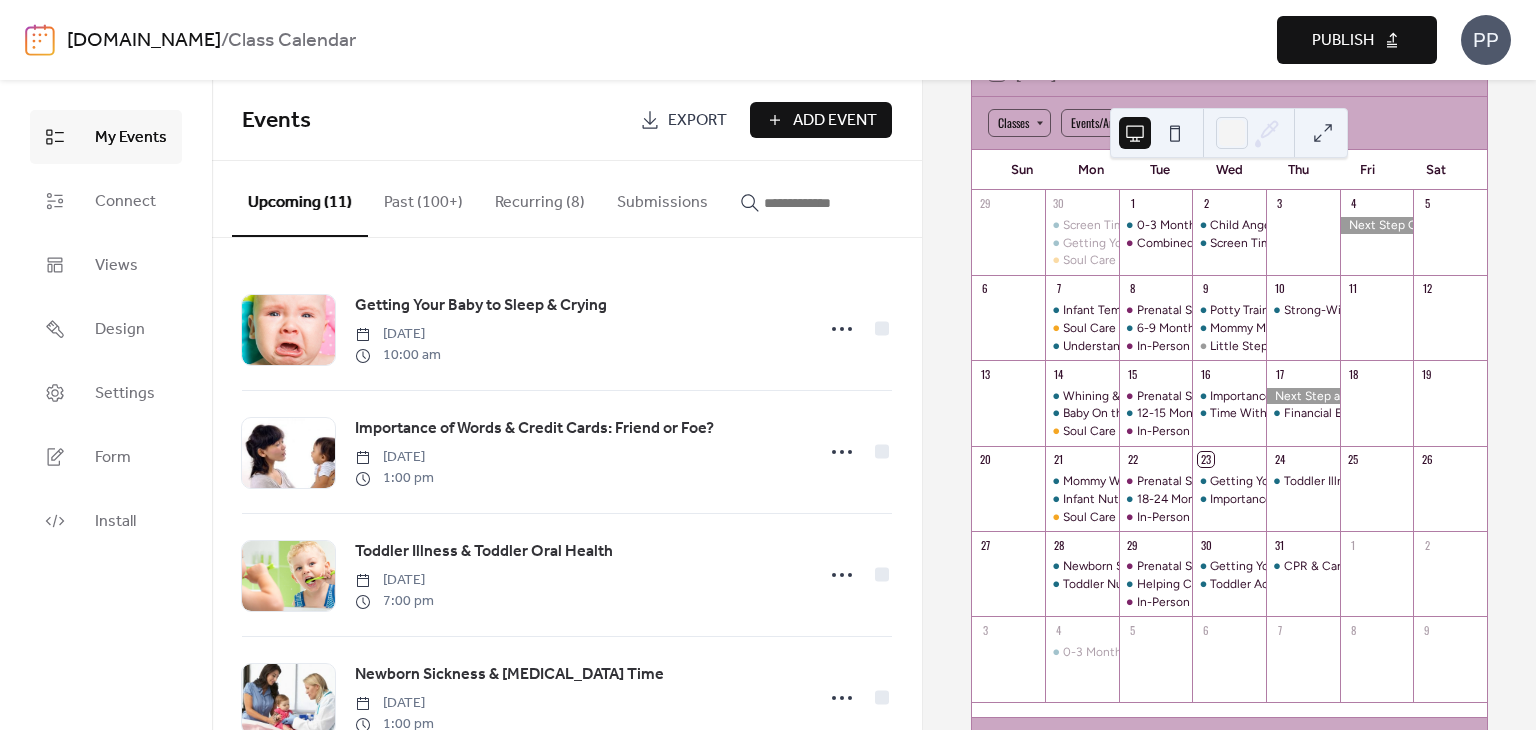 click at bounding box center [824, 203] 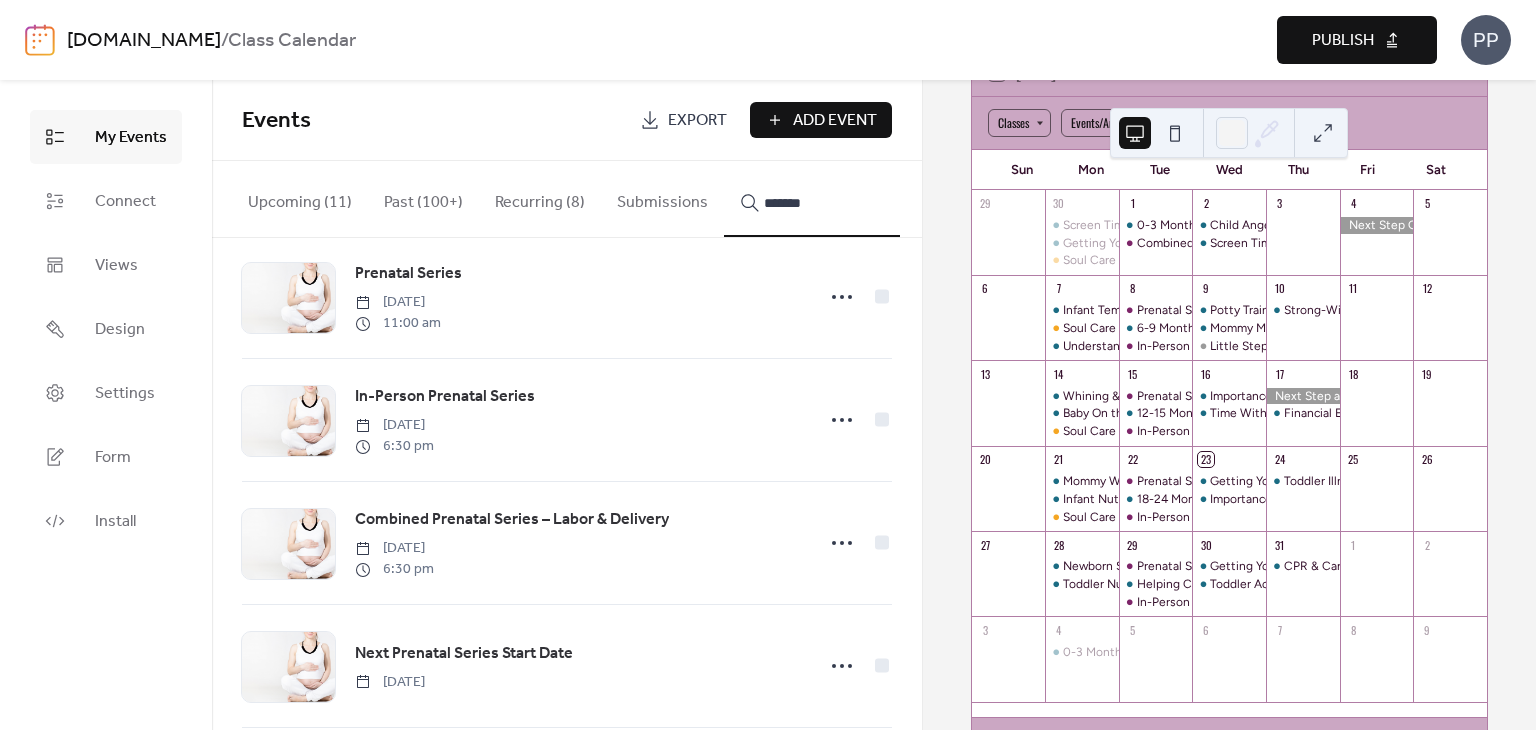 scroll, scrollTop: 3507, scrollLeft: 0, axis: vertical 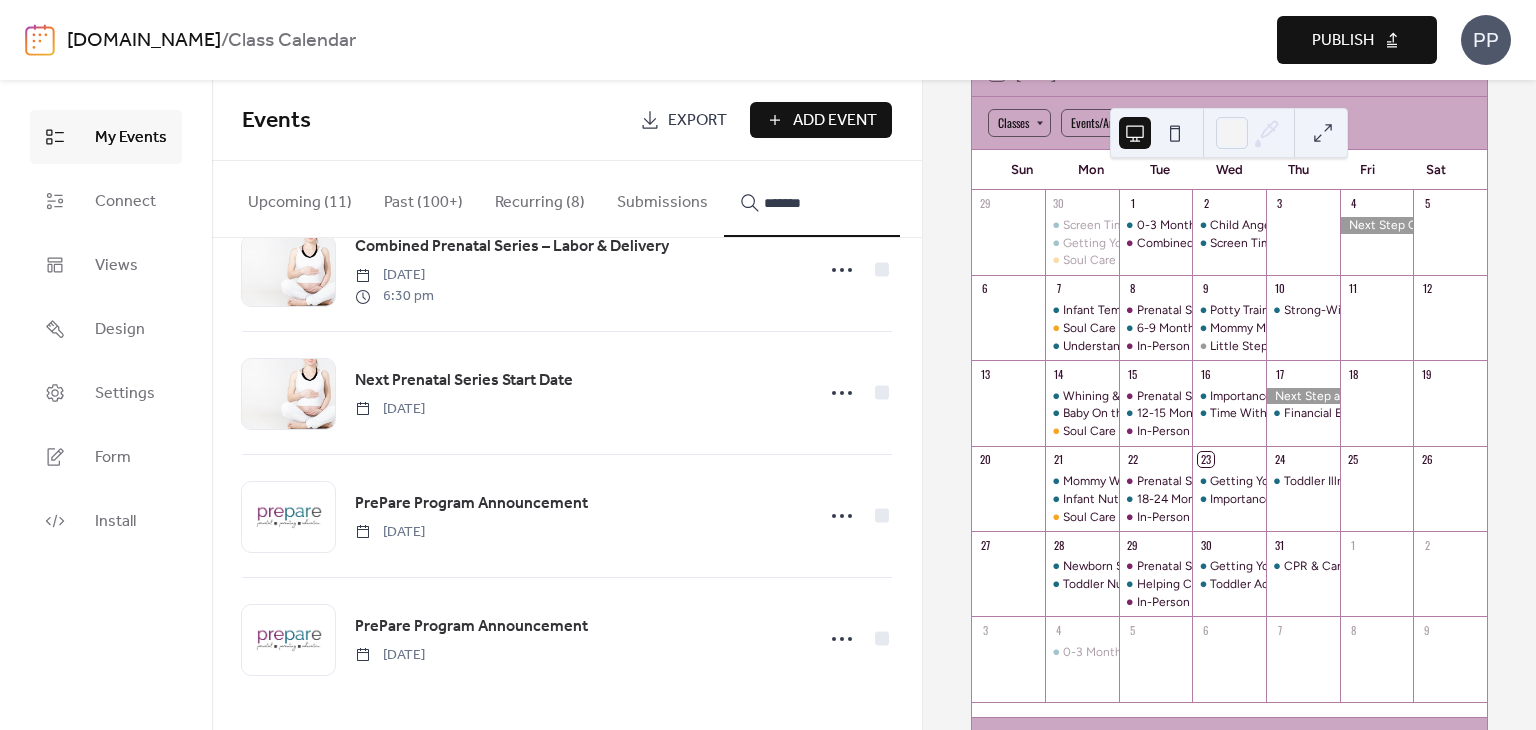 type on "*******" 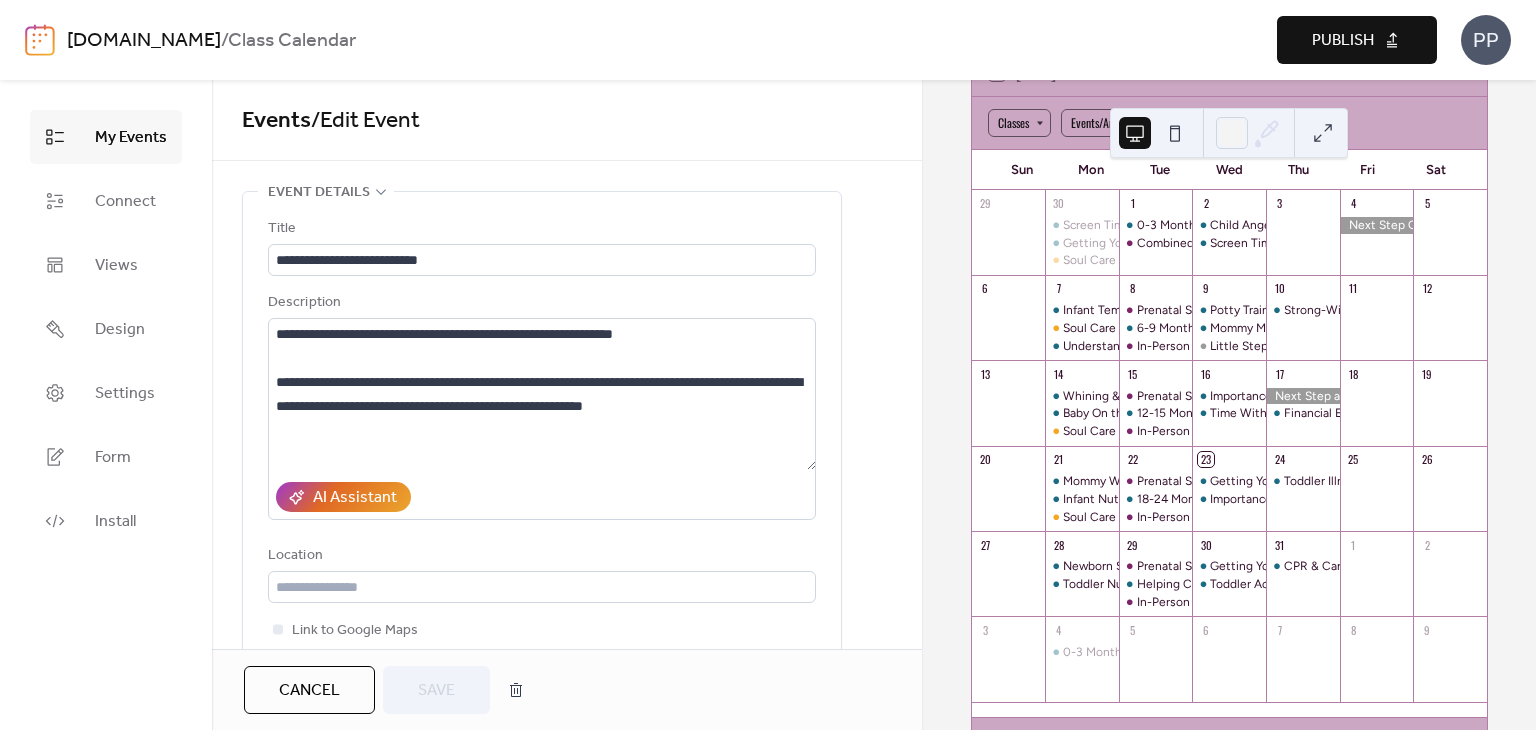 click on "Cancel" at bounding box center [309, 690] 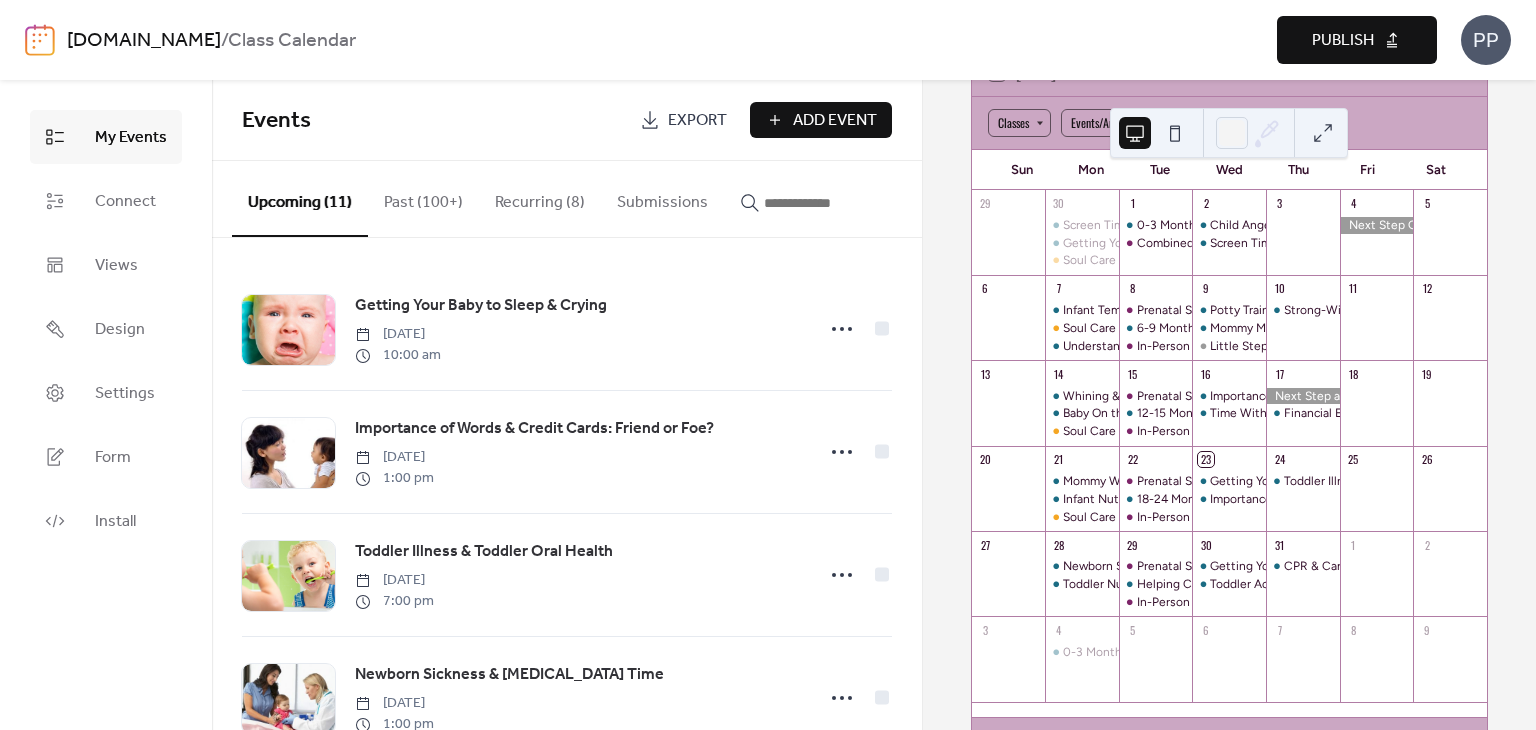click at bounding box center [824, 203] 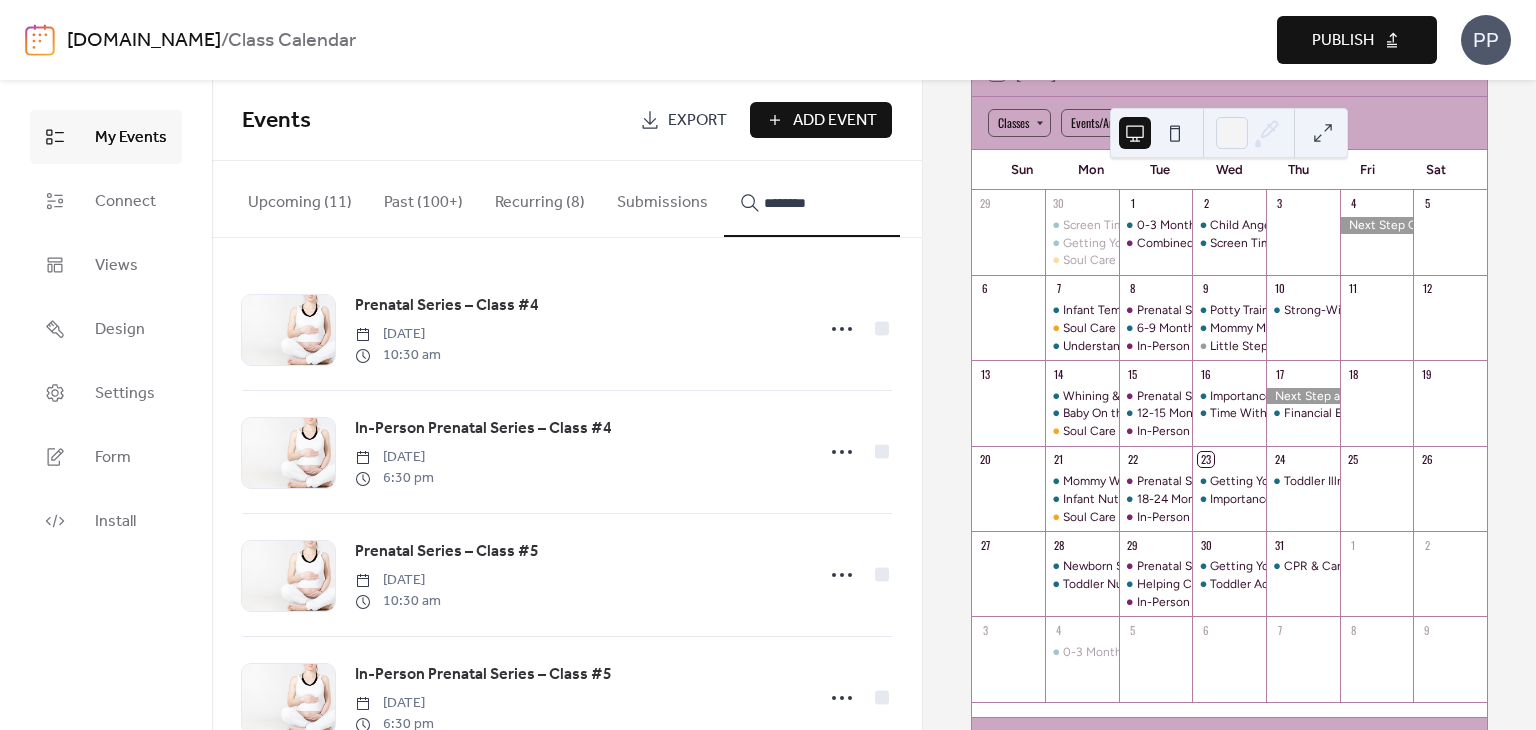 click on "*******" at bounding box center [812, 199] 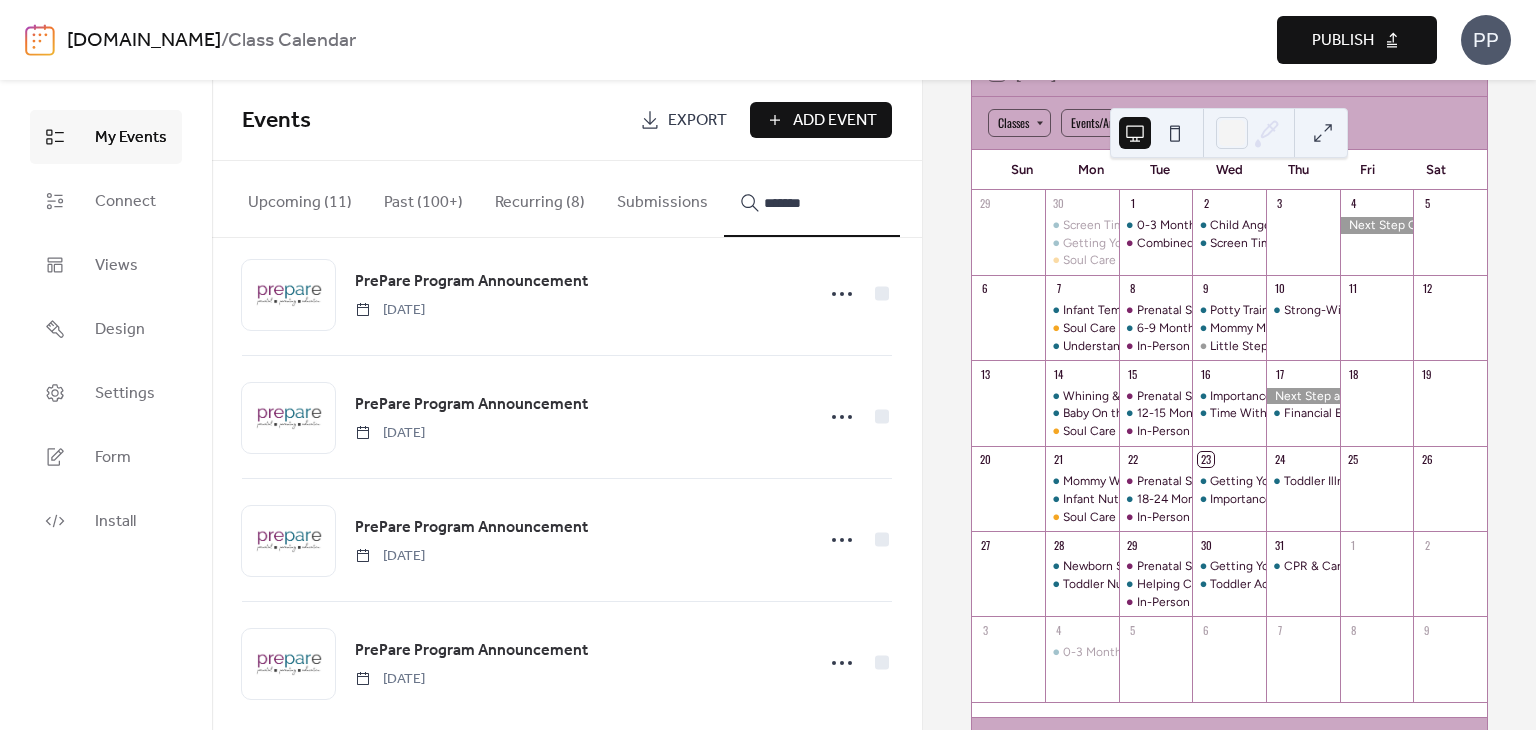 scroll, scrollTop: 3752, scrollLeft: 0, axis: vertical 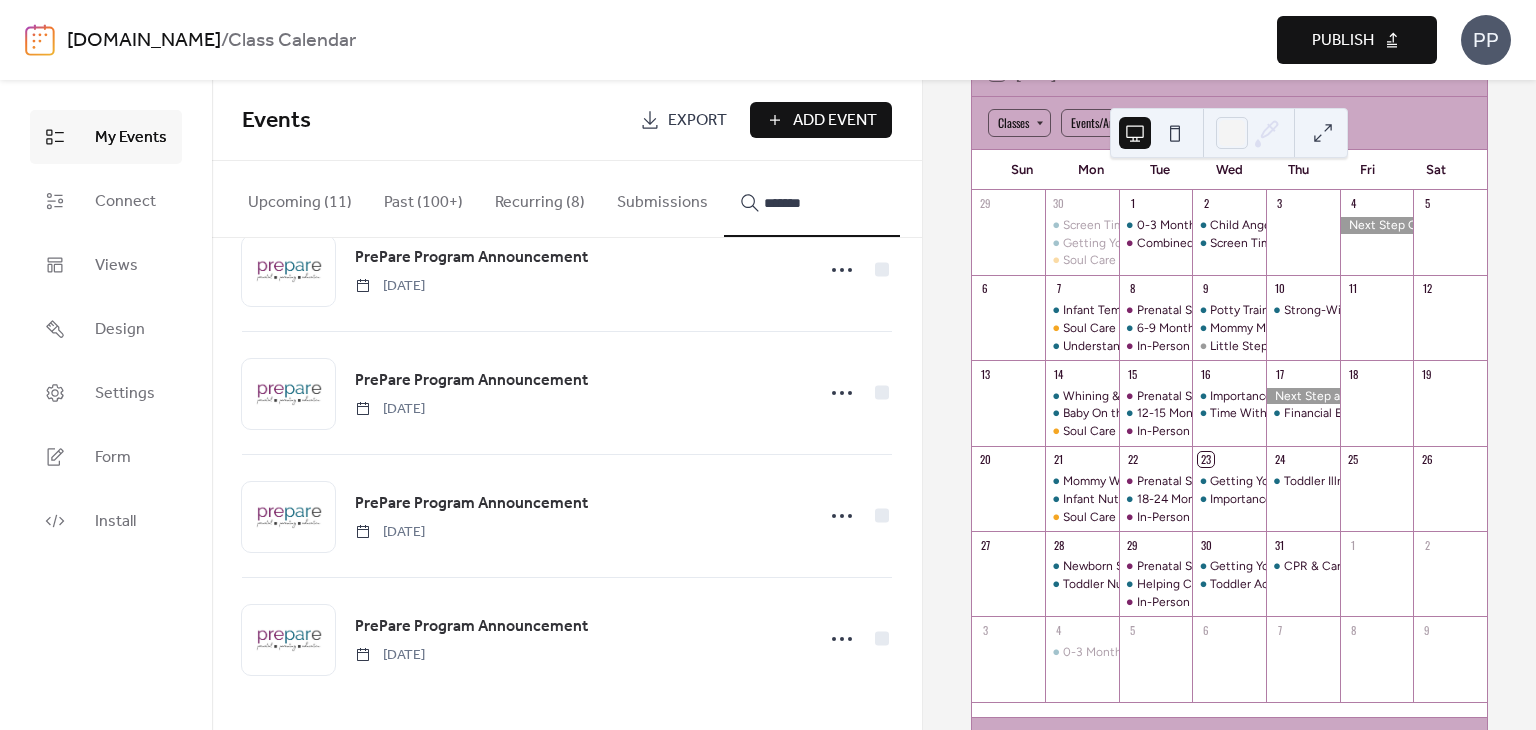type on "*******" 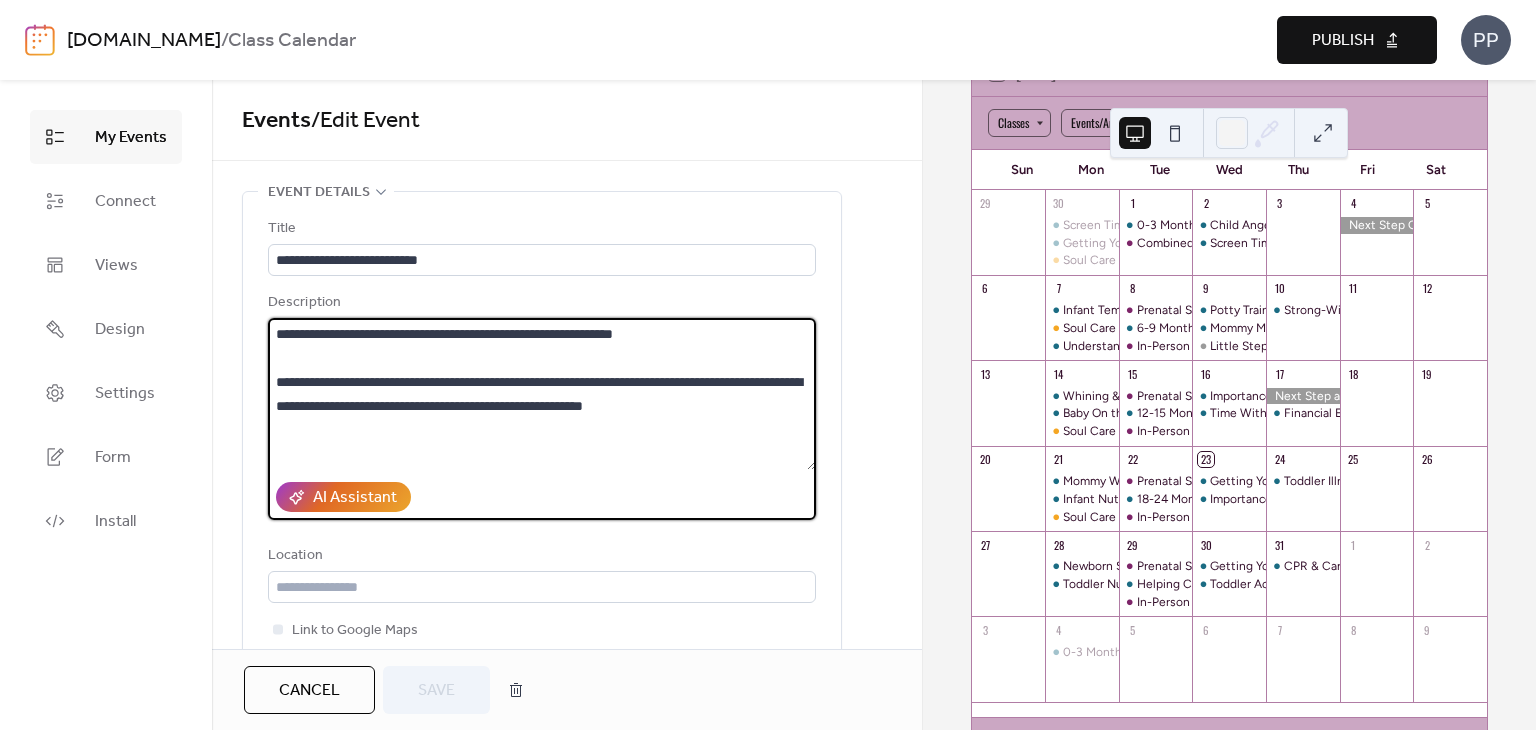click on "**********" at bounding box center (542, 394) 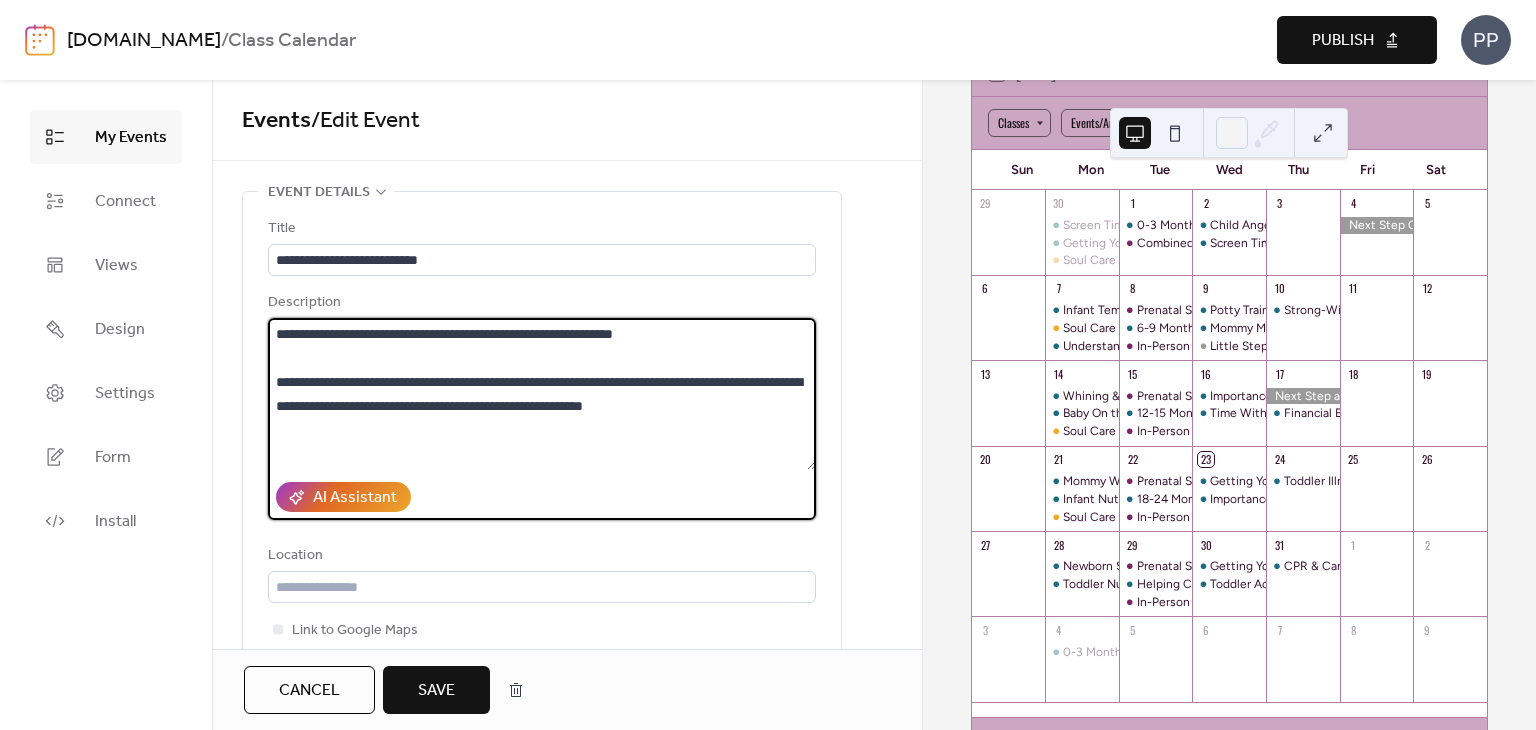 scroll, scrollTop: 0, scrollLeft: 0, axis: both 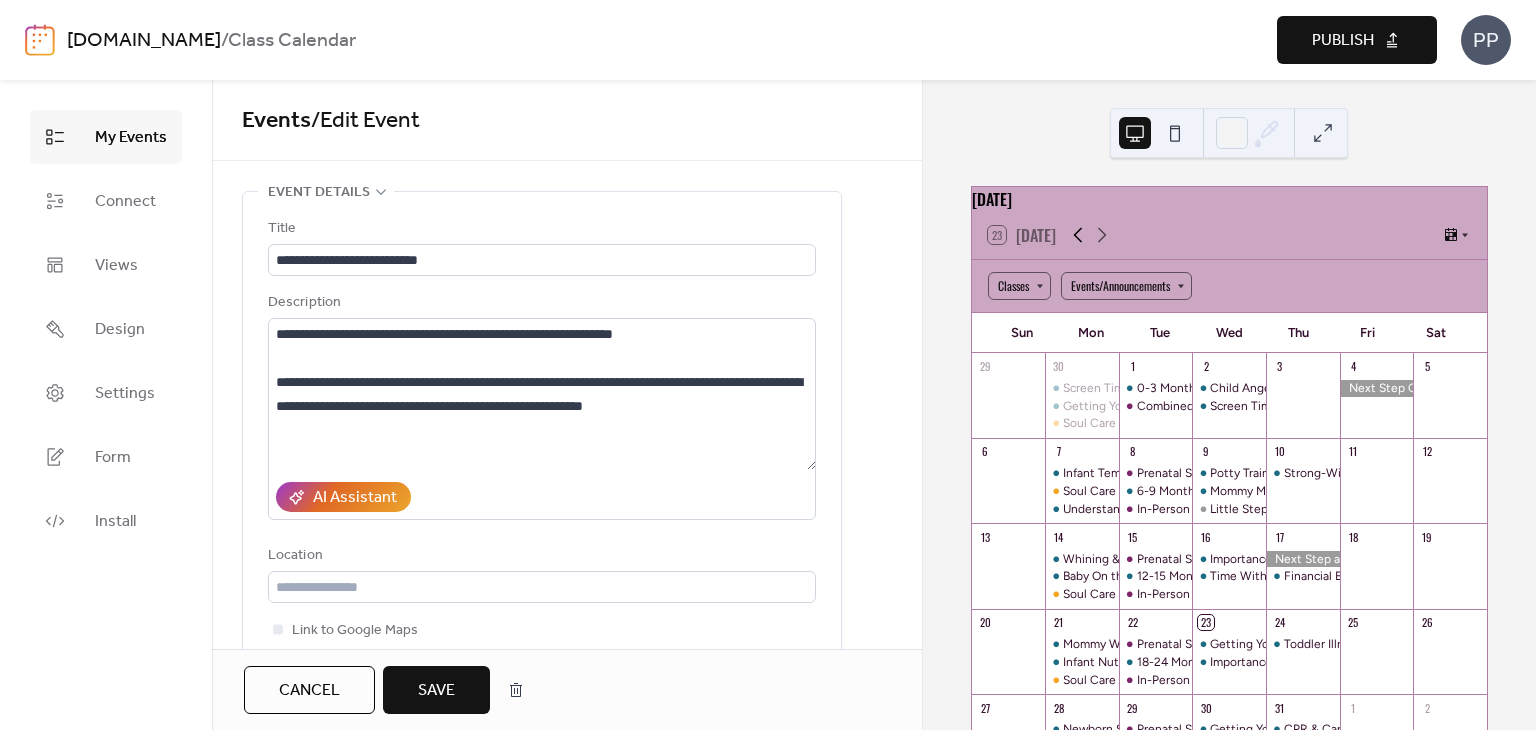 click 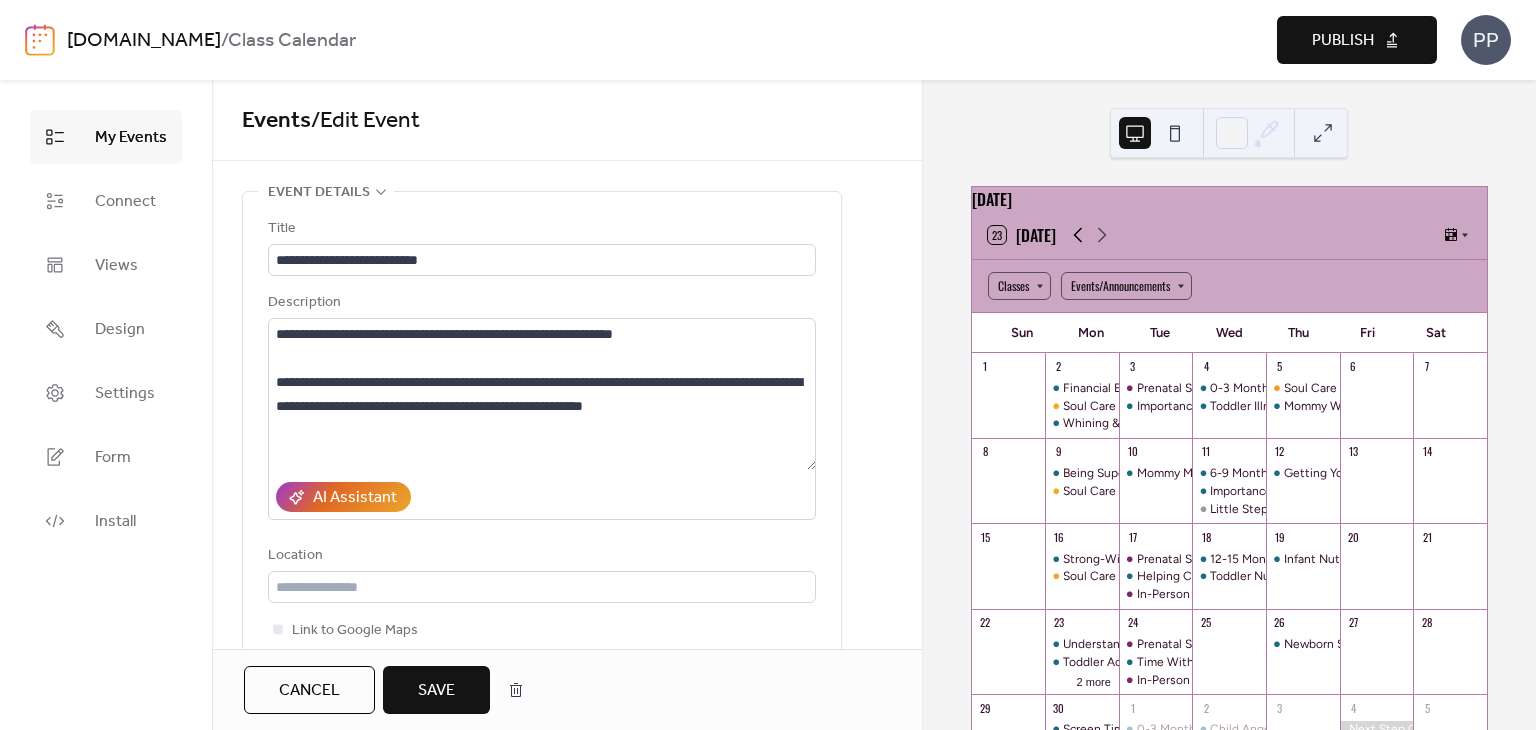 click 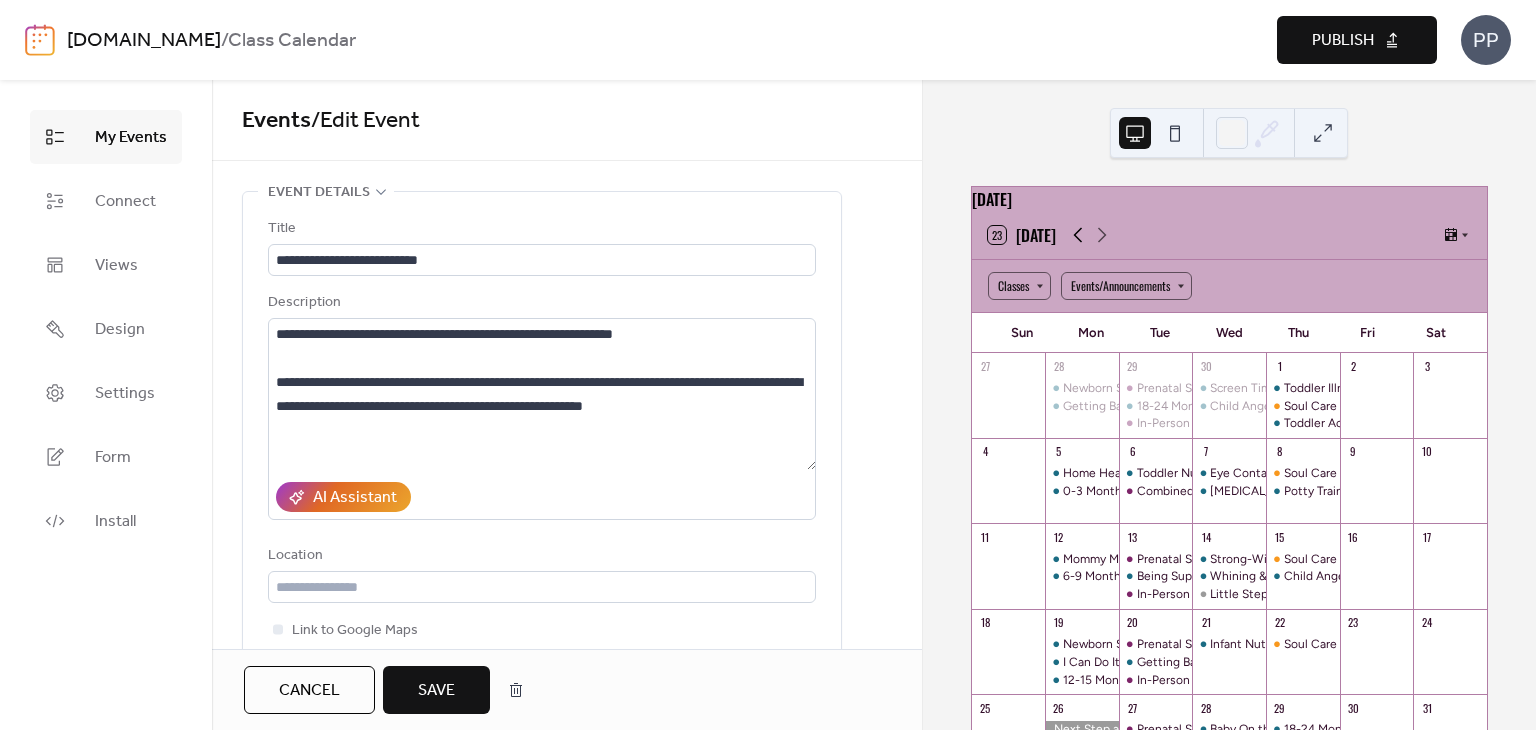 click 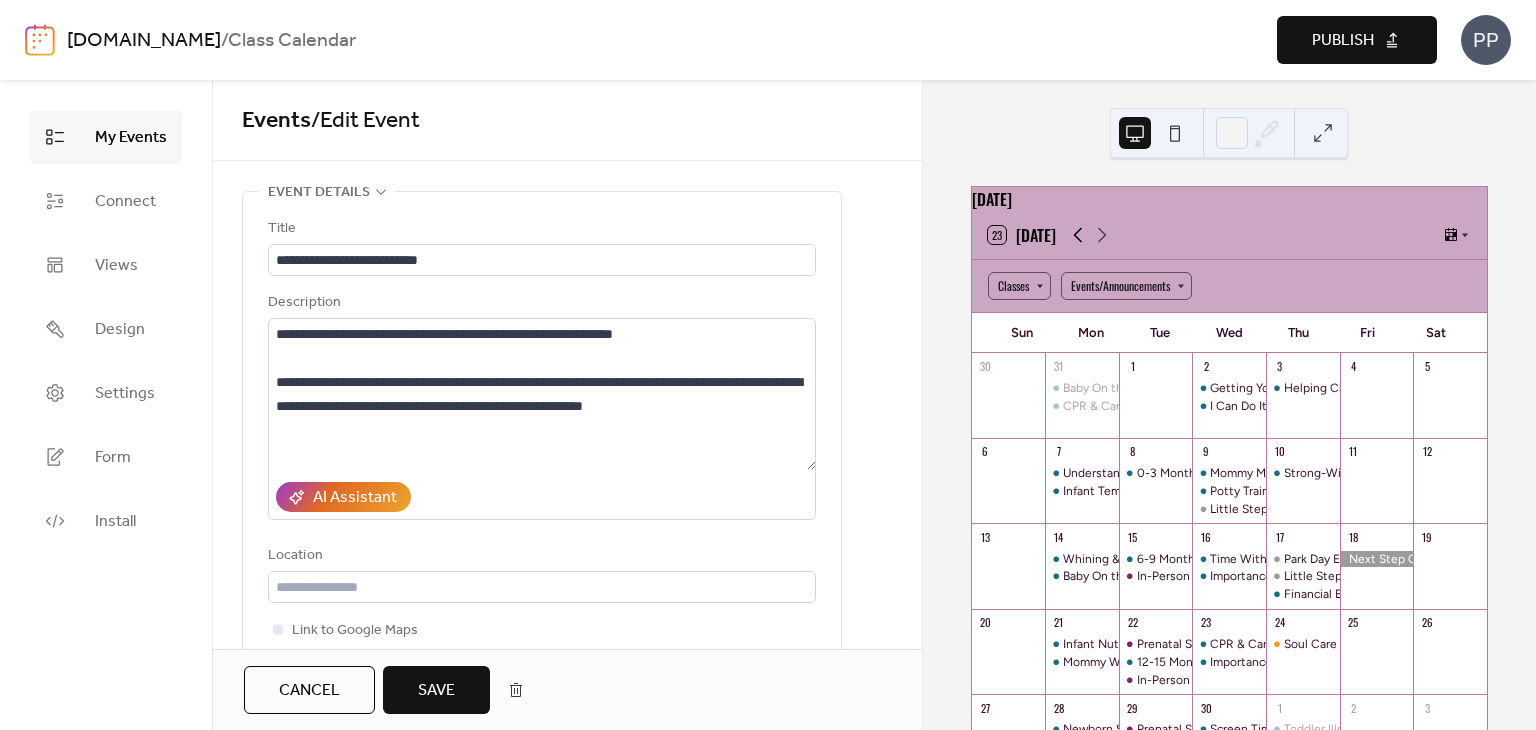 click 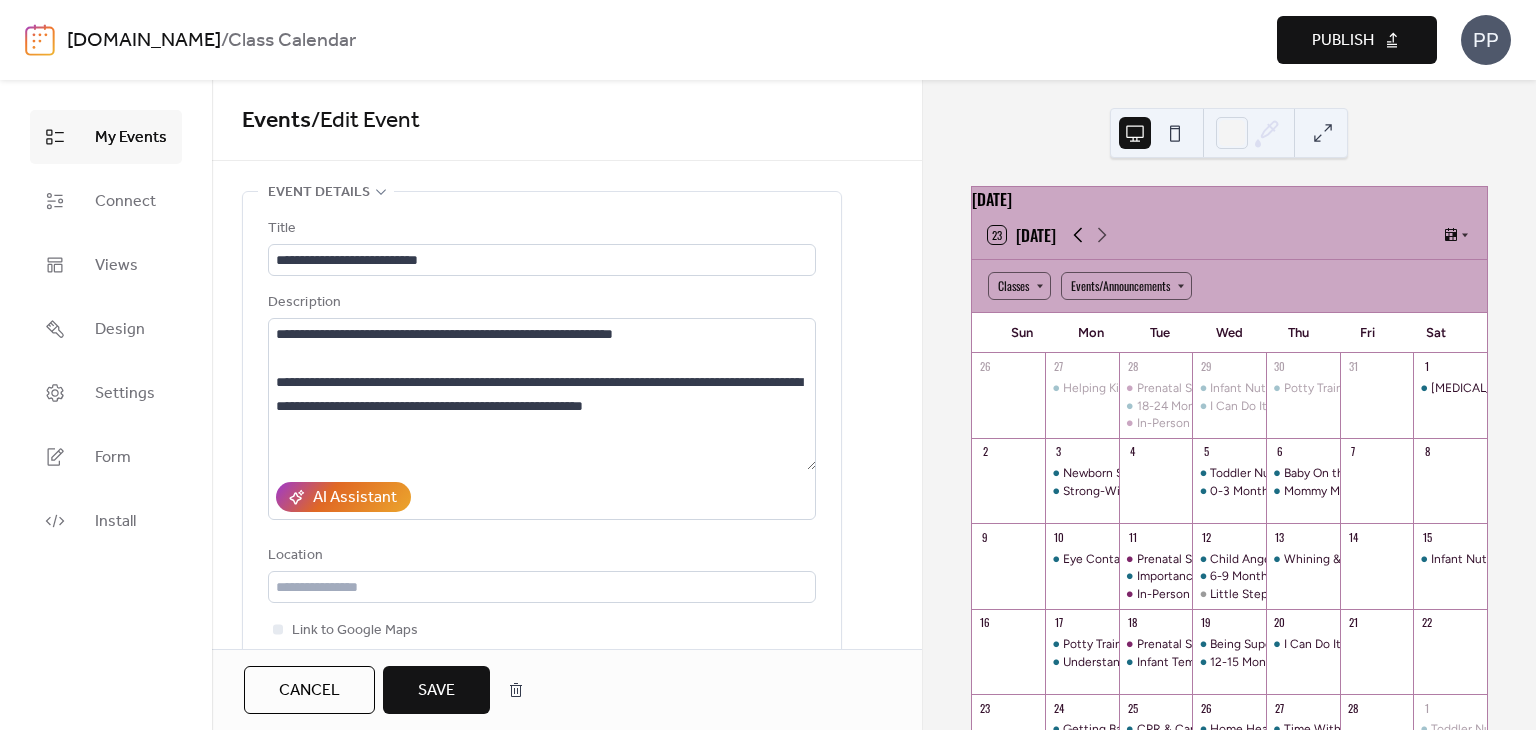 click 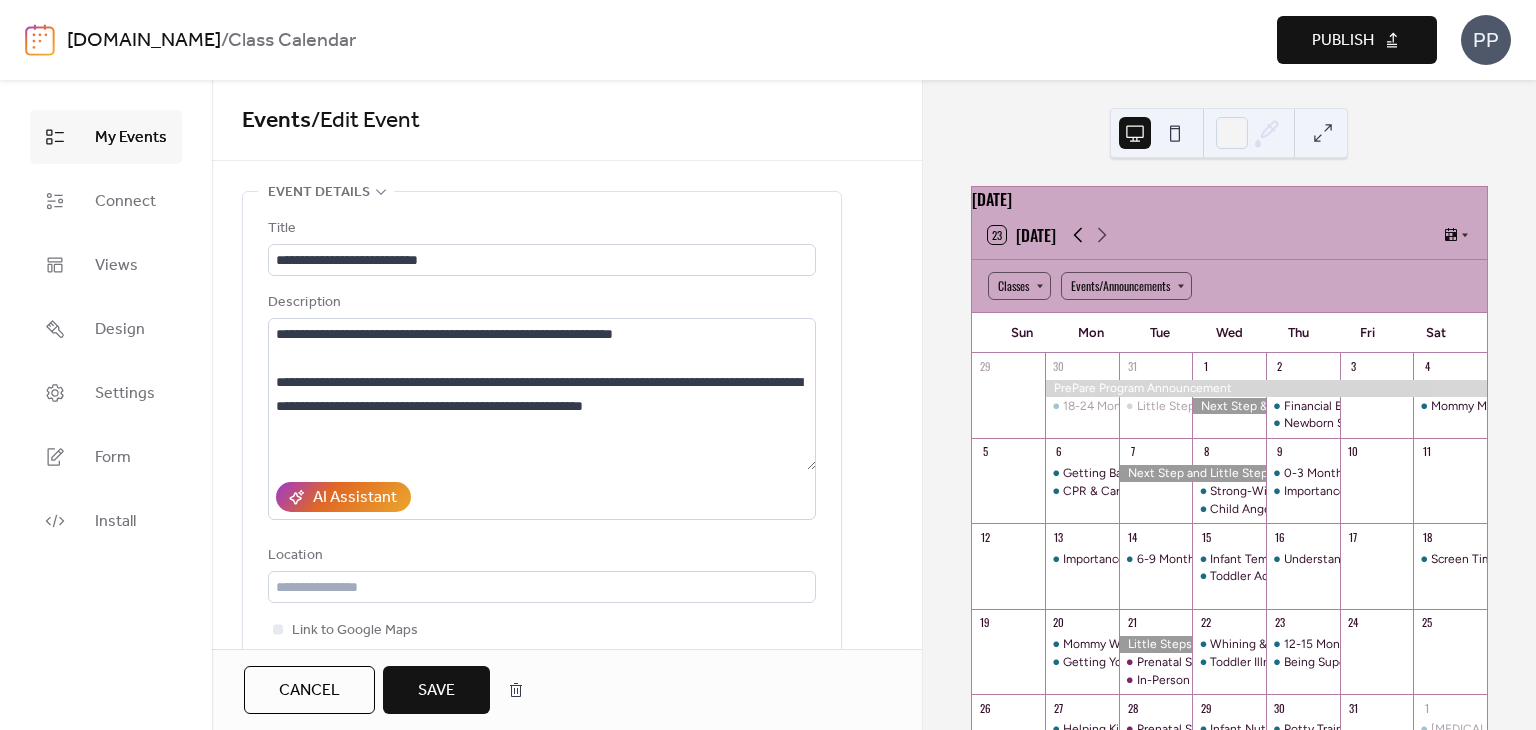 click 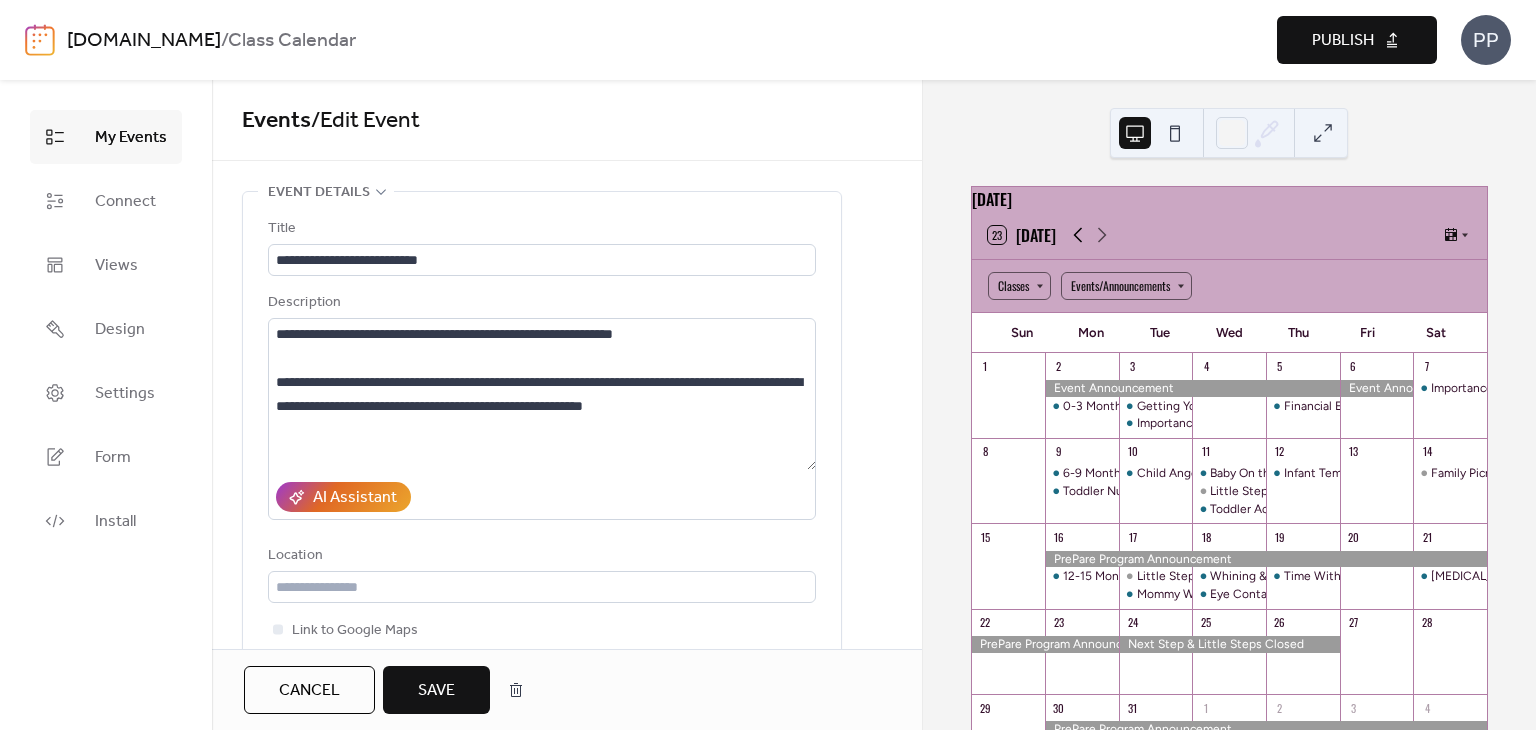 click 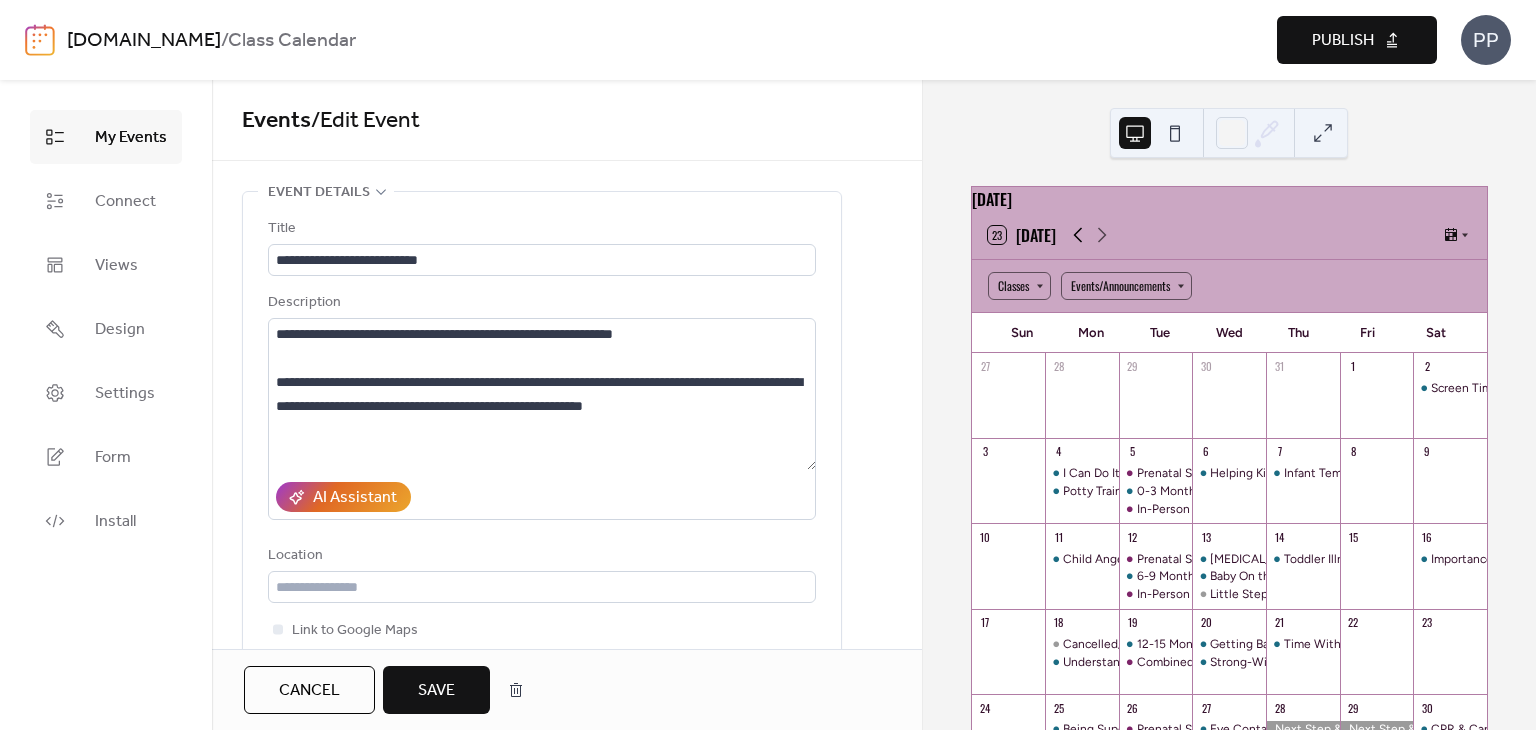 click 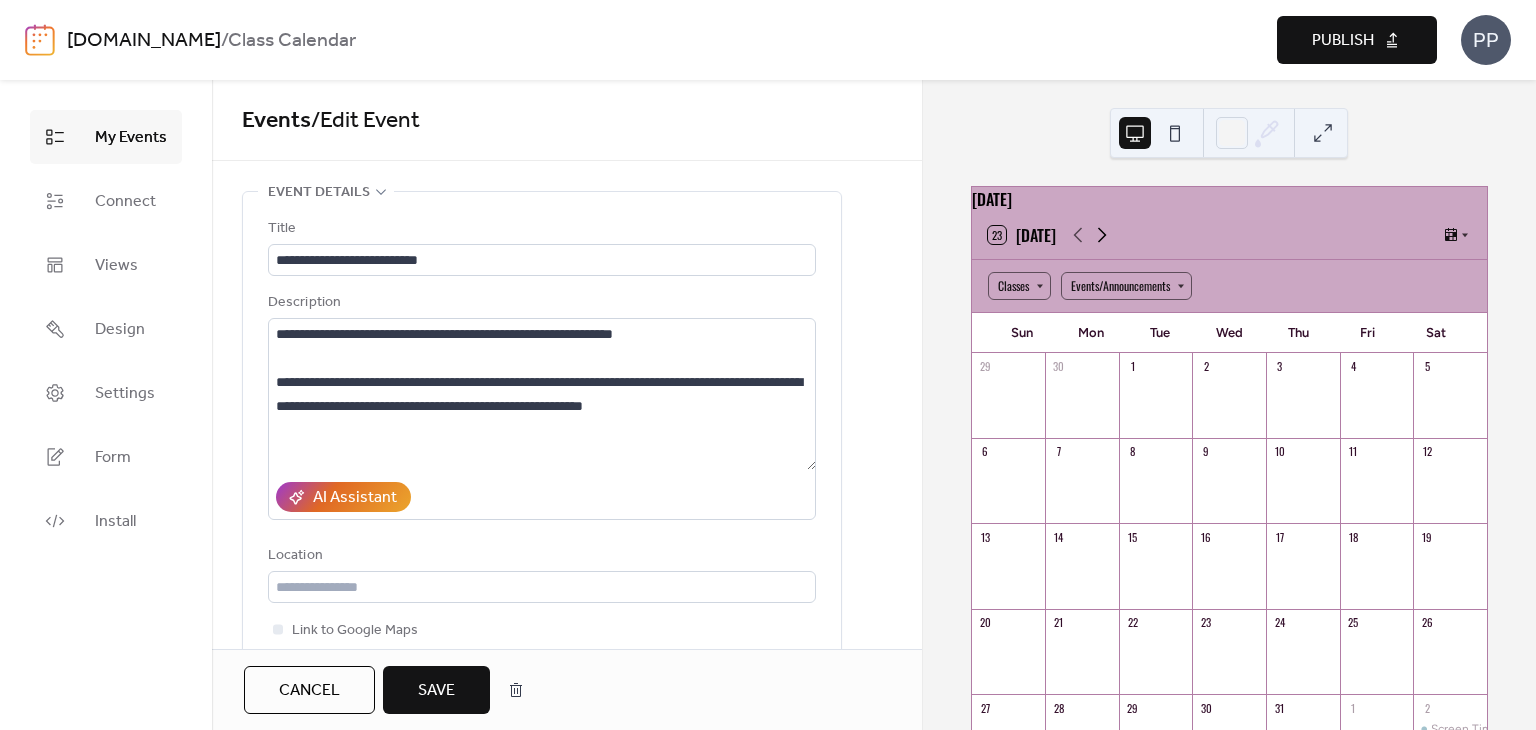 click 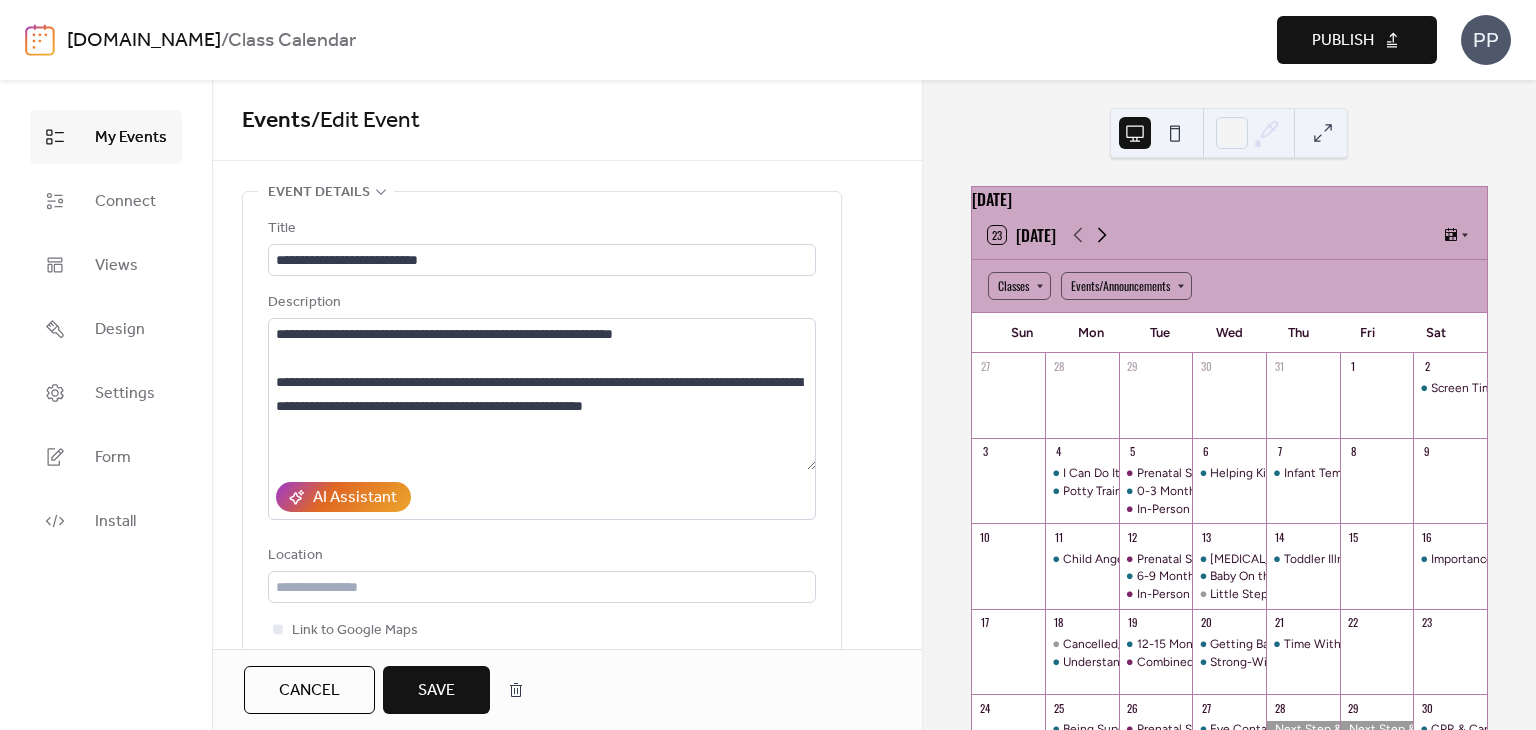 click 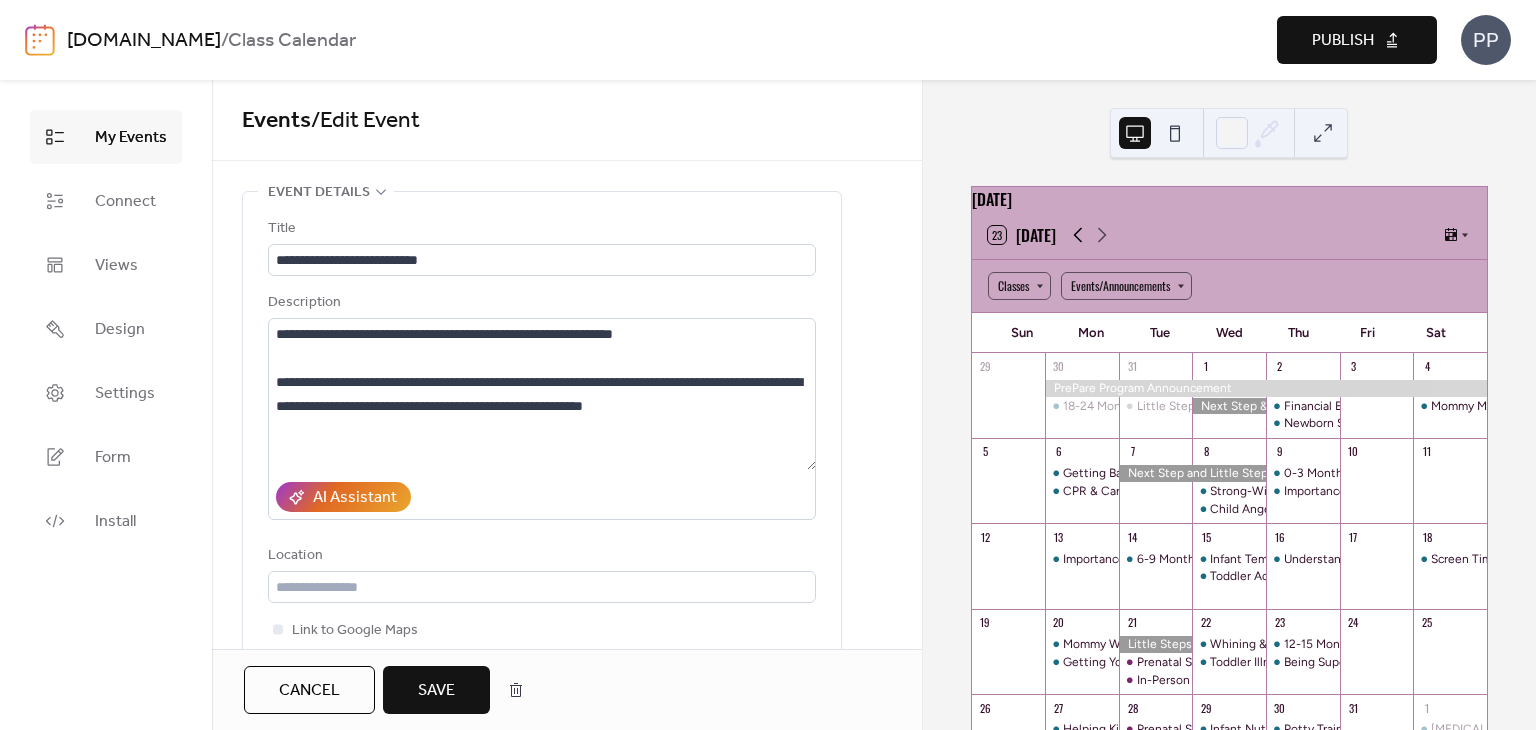 click 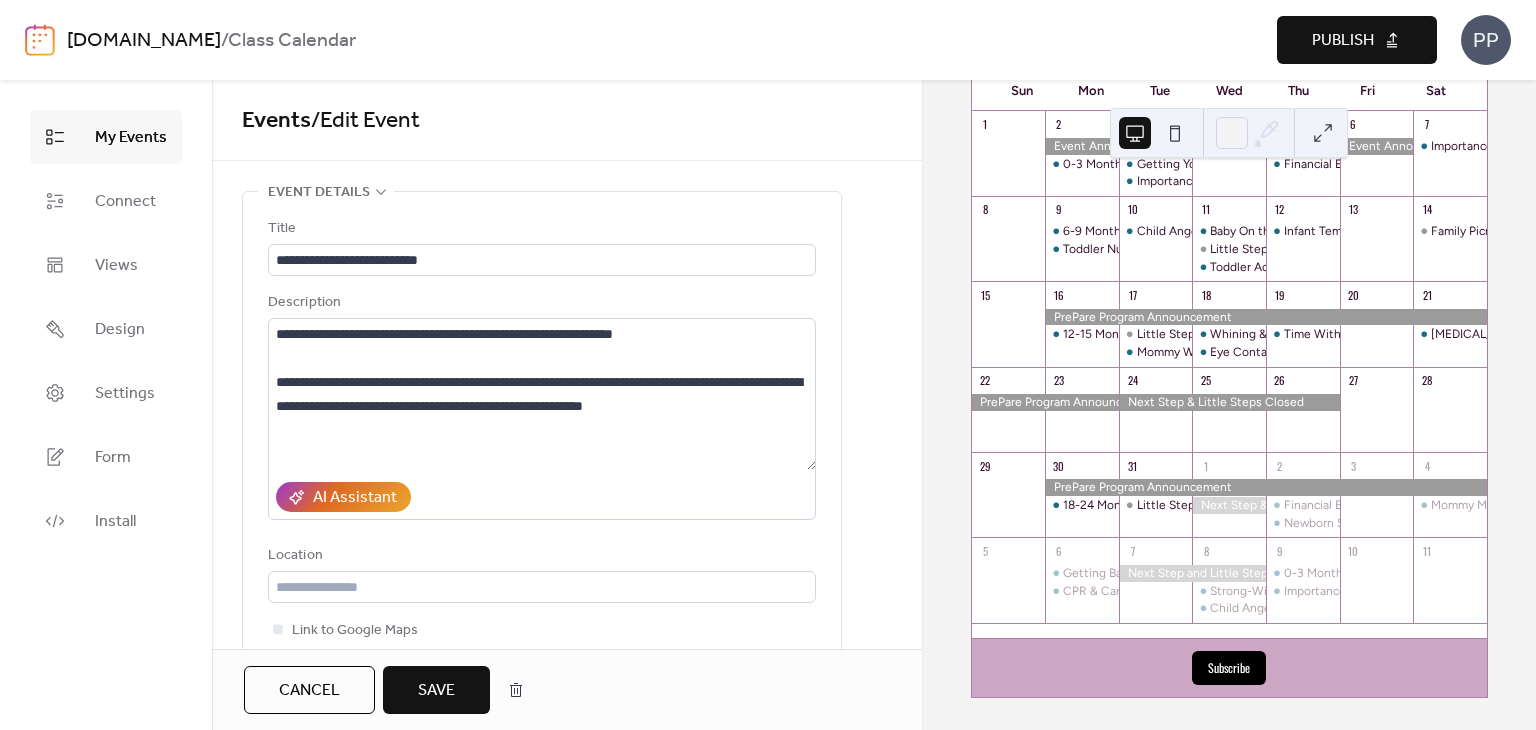 scroll, scrollTop: 253, scrollLeft: 0, axis: vertical 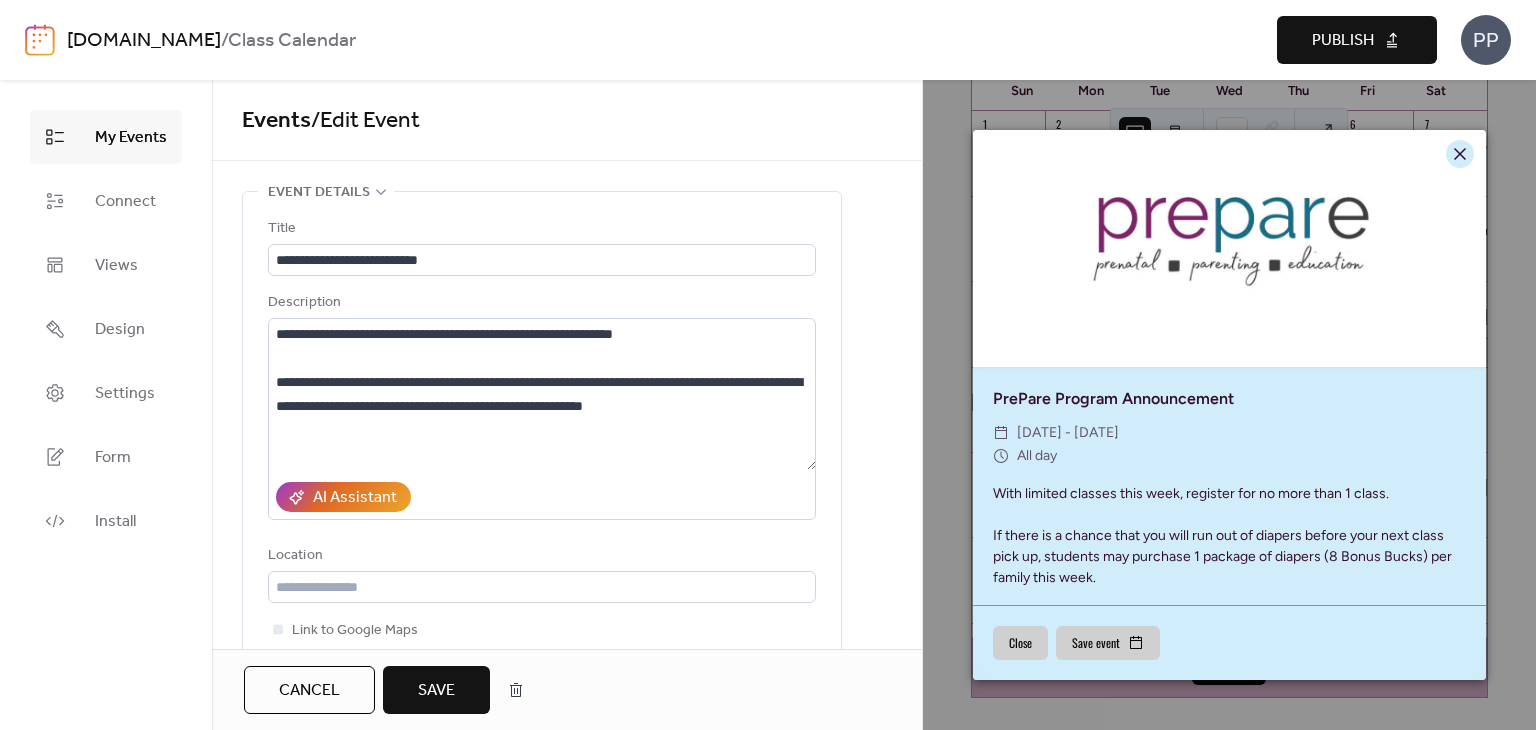 click 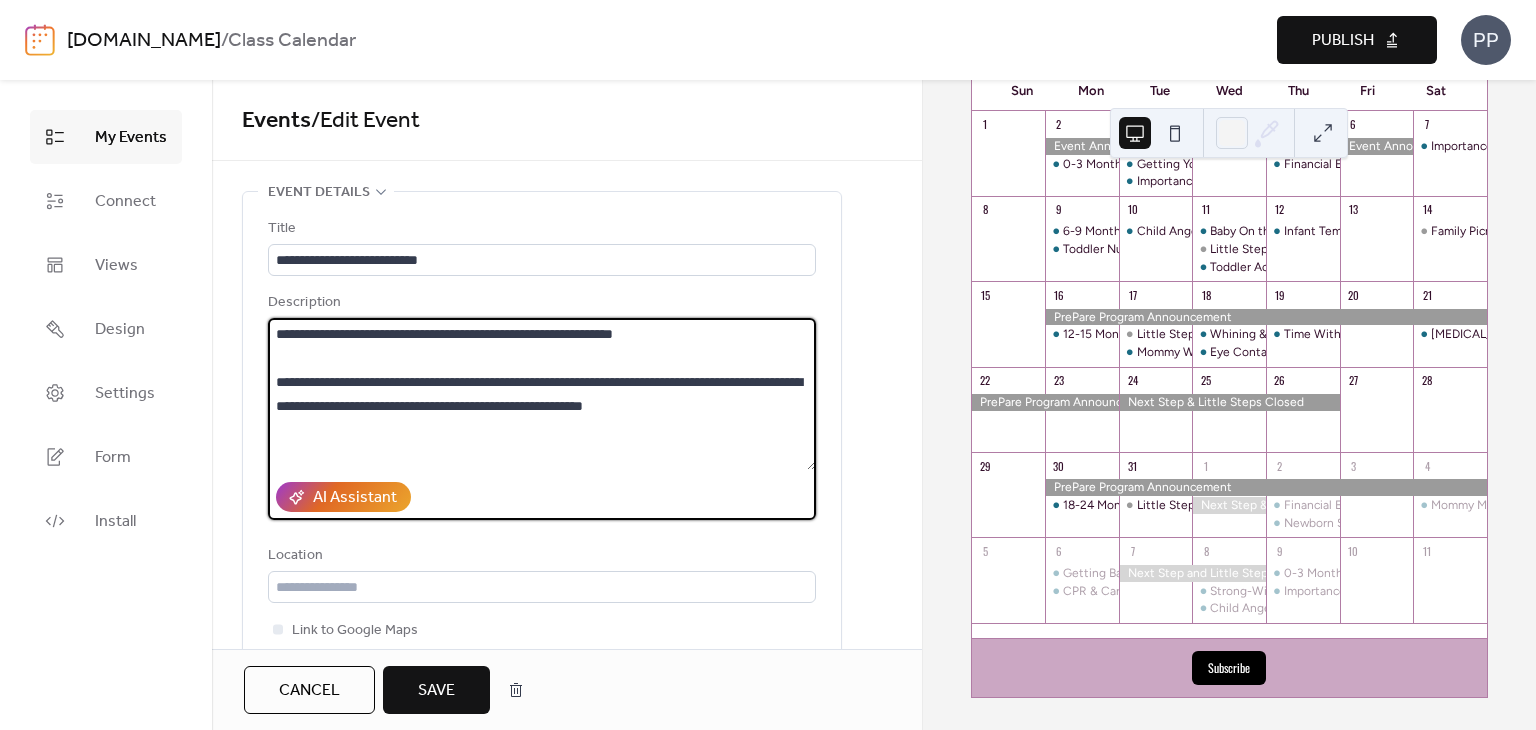 click on "**********" at bounding box center (542, 394) 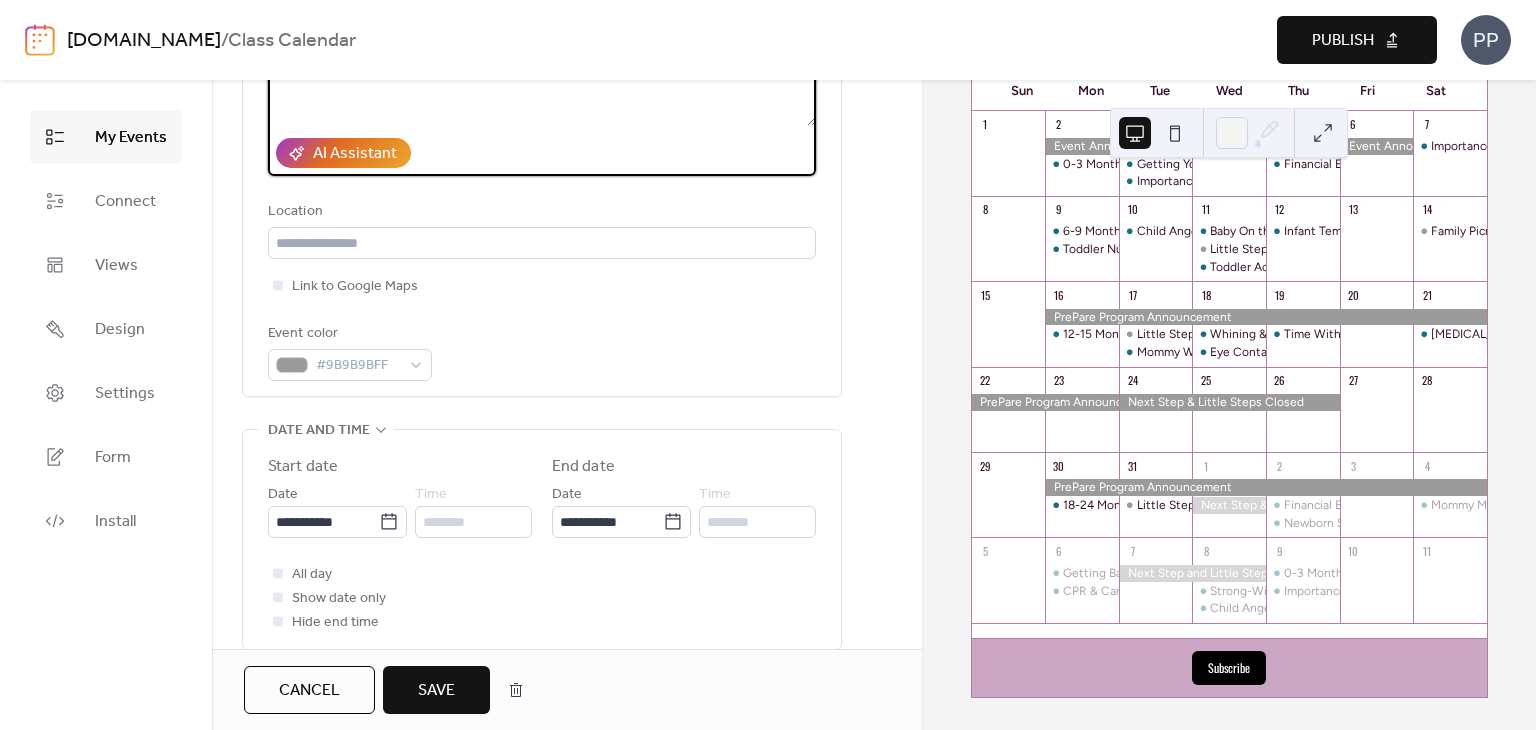 scroll, scrollTop: 347, scrollLeft: 0, axis: vertical 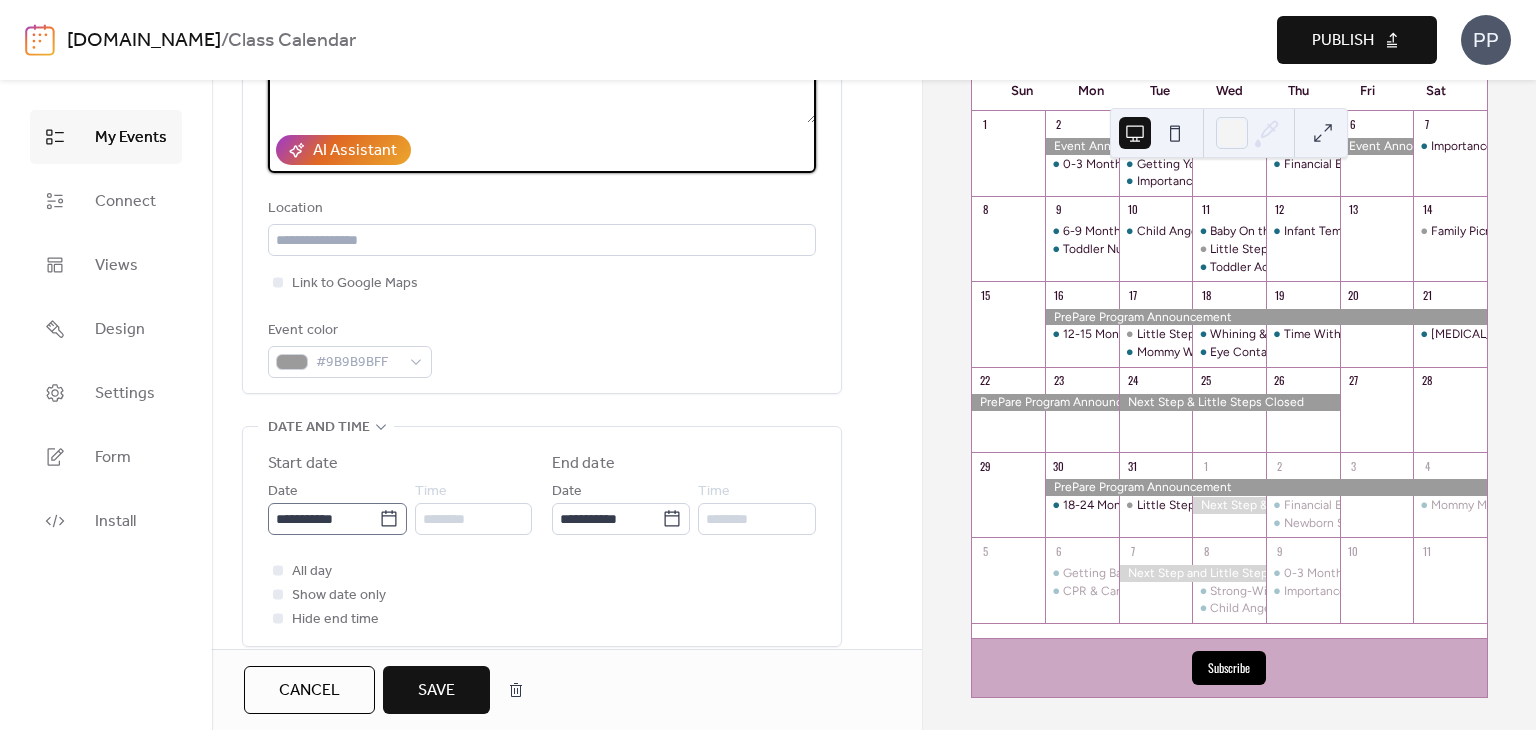 type on "**********" 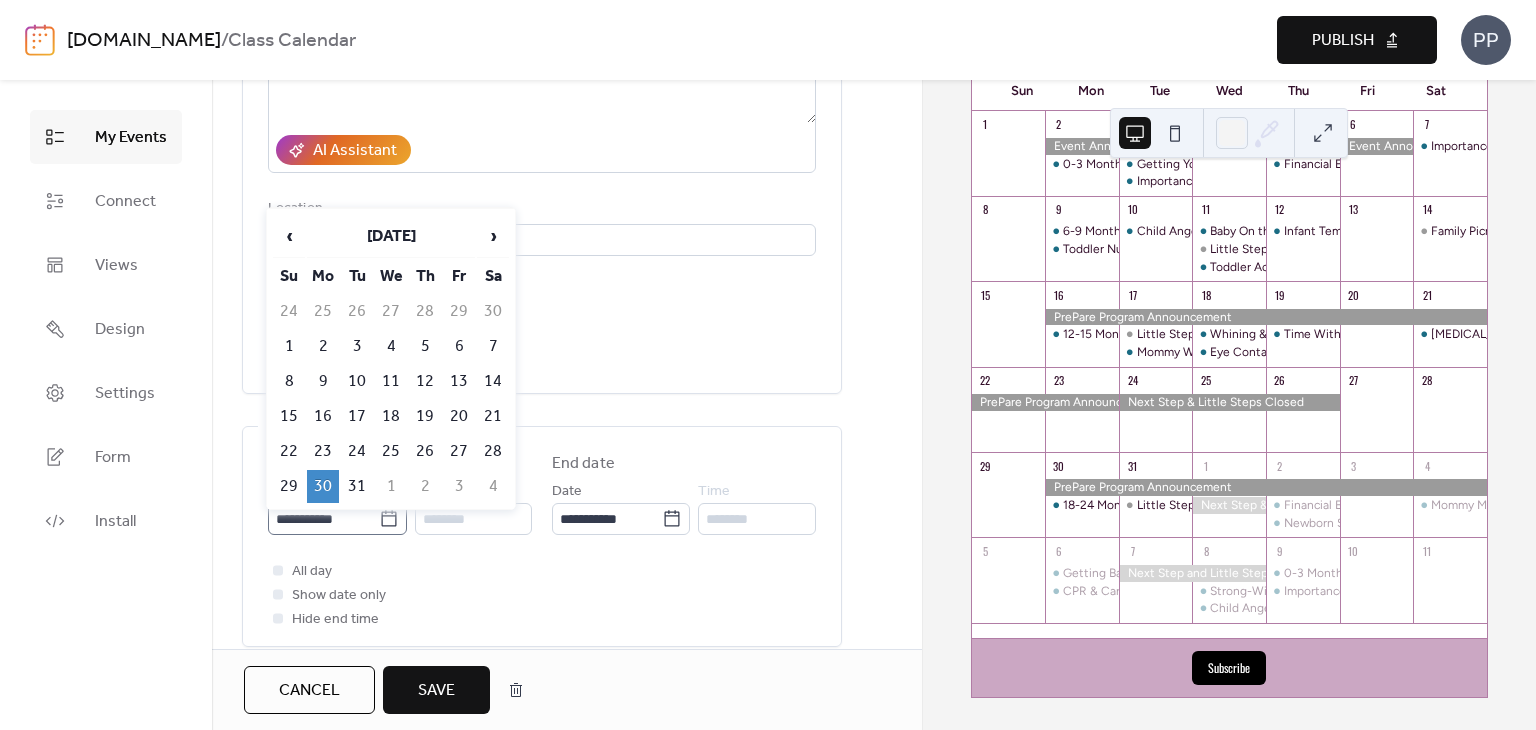 click 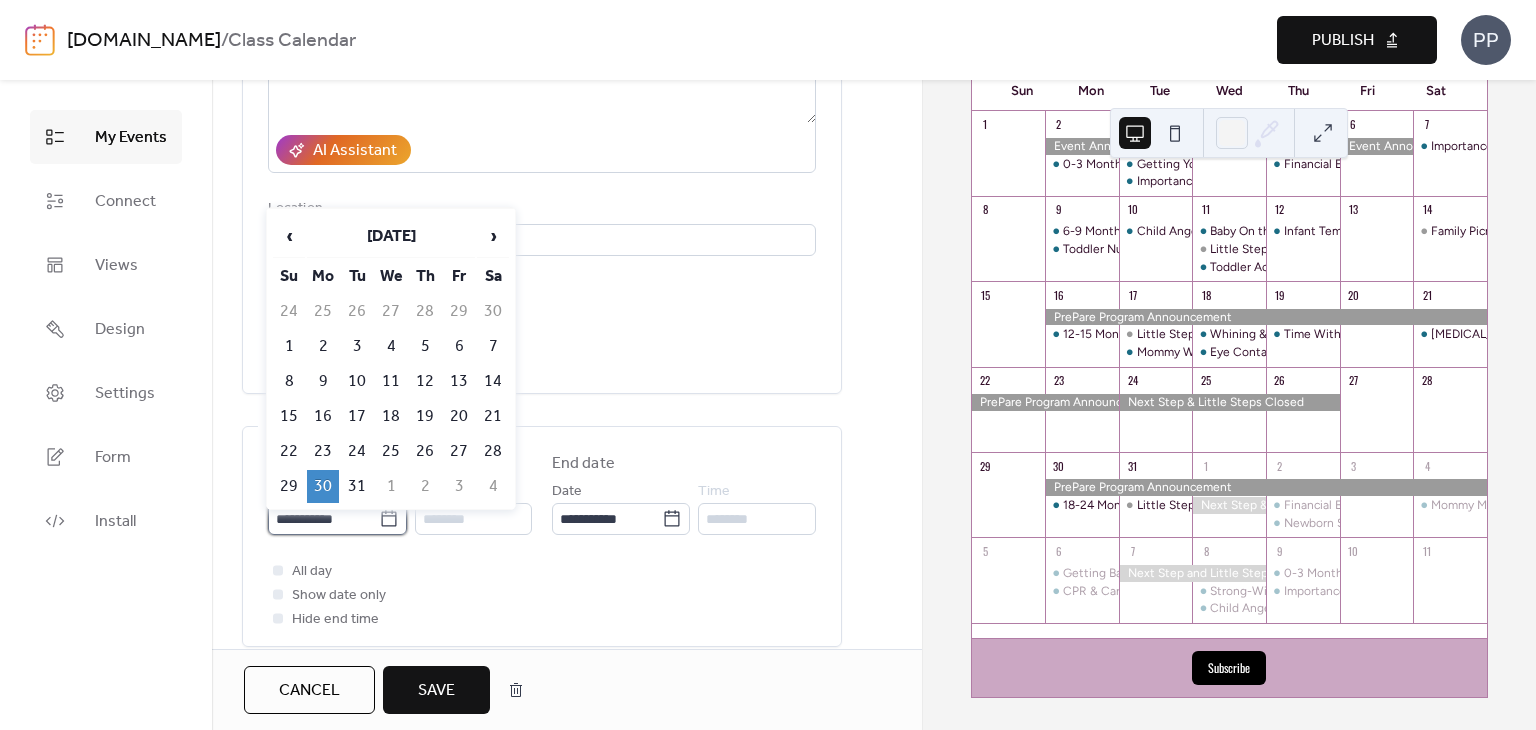 click on "**********" at bounding box center (323, 519) 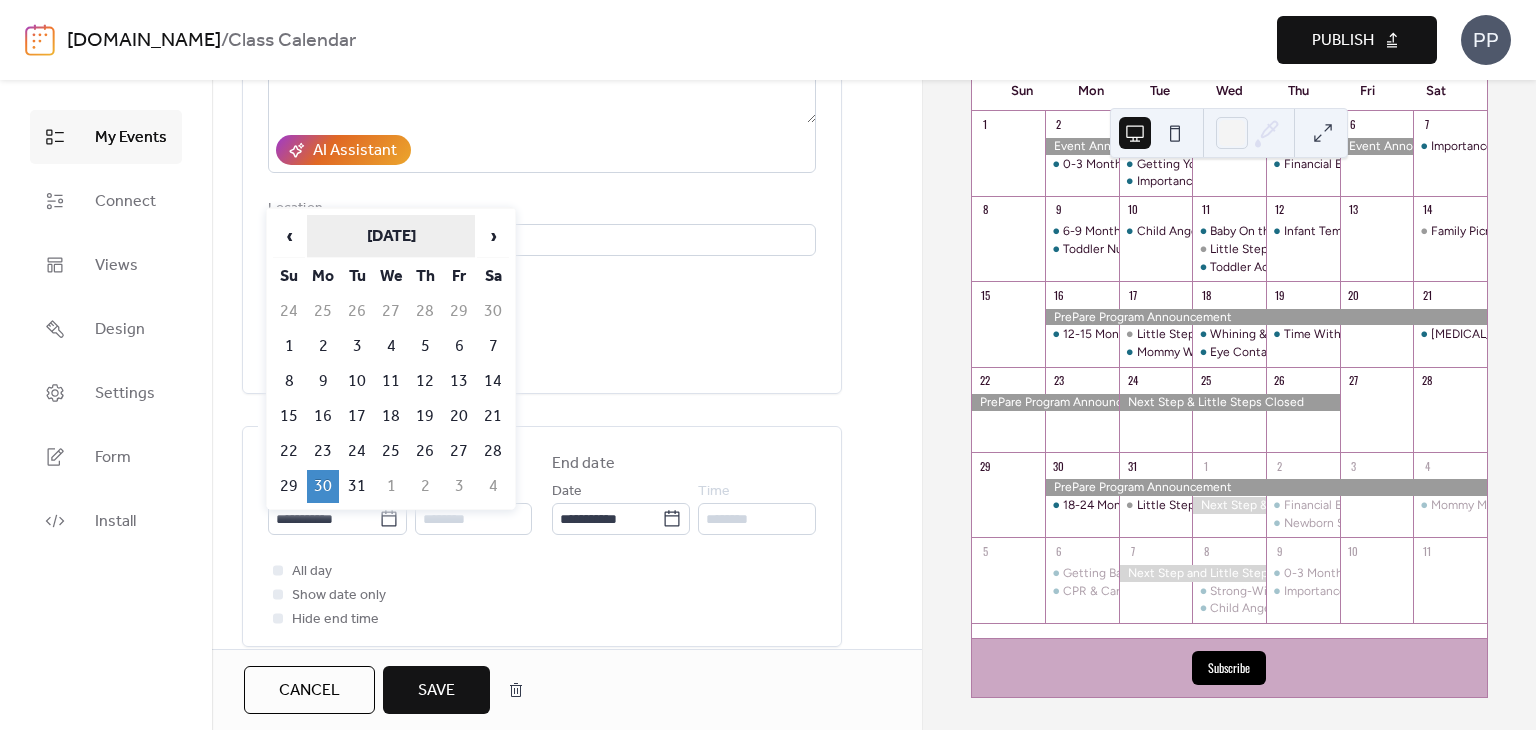 click on "[DATE]" at bounding box center [391, 236] 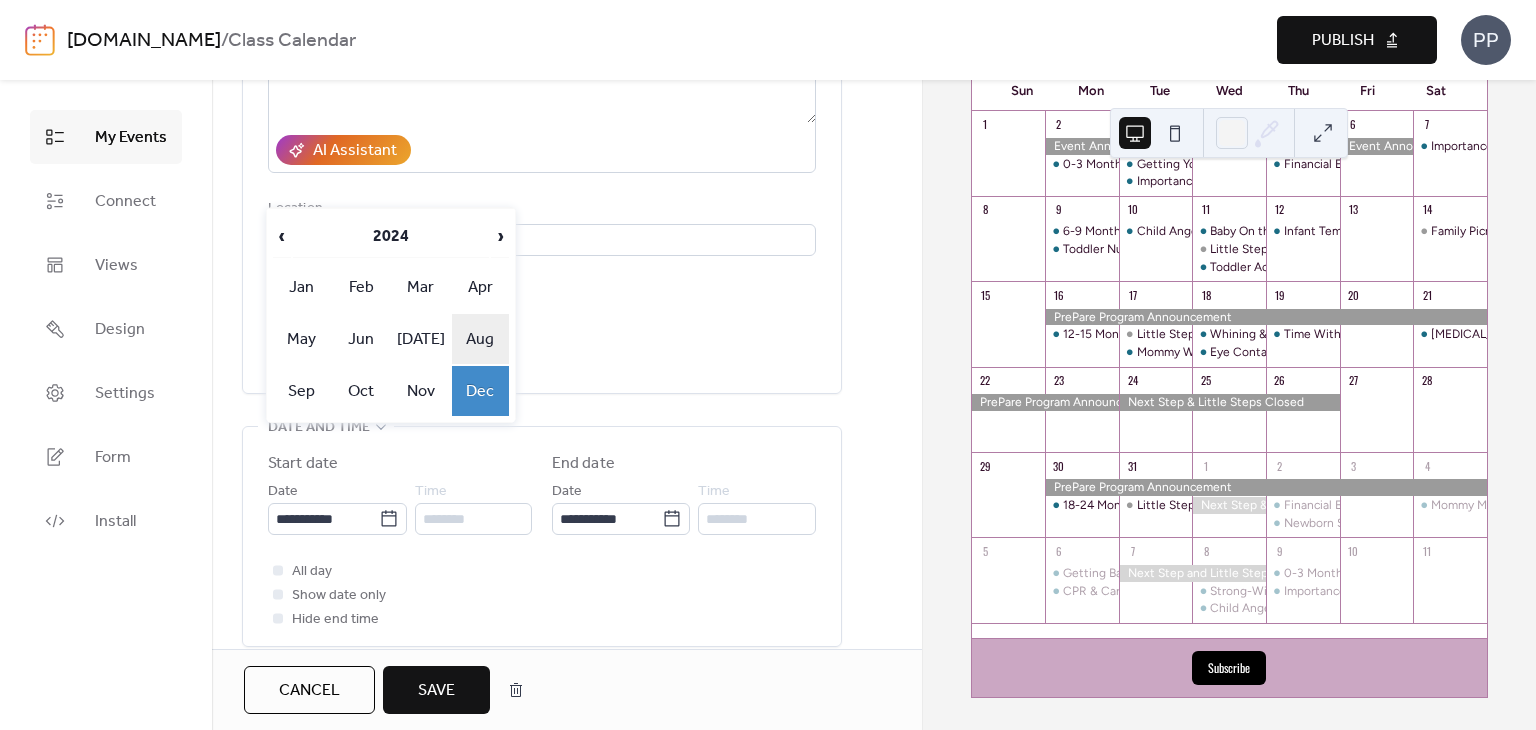 click on "Aug" at bounding box center (481, 339) 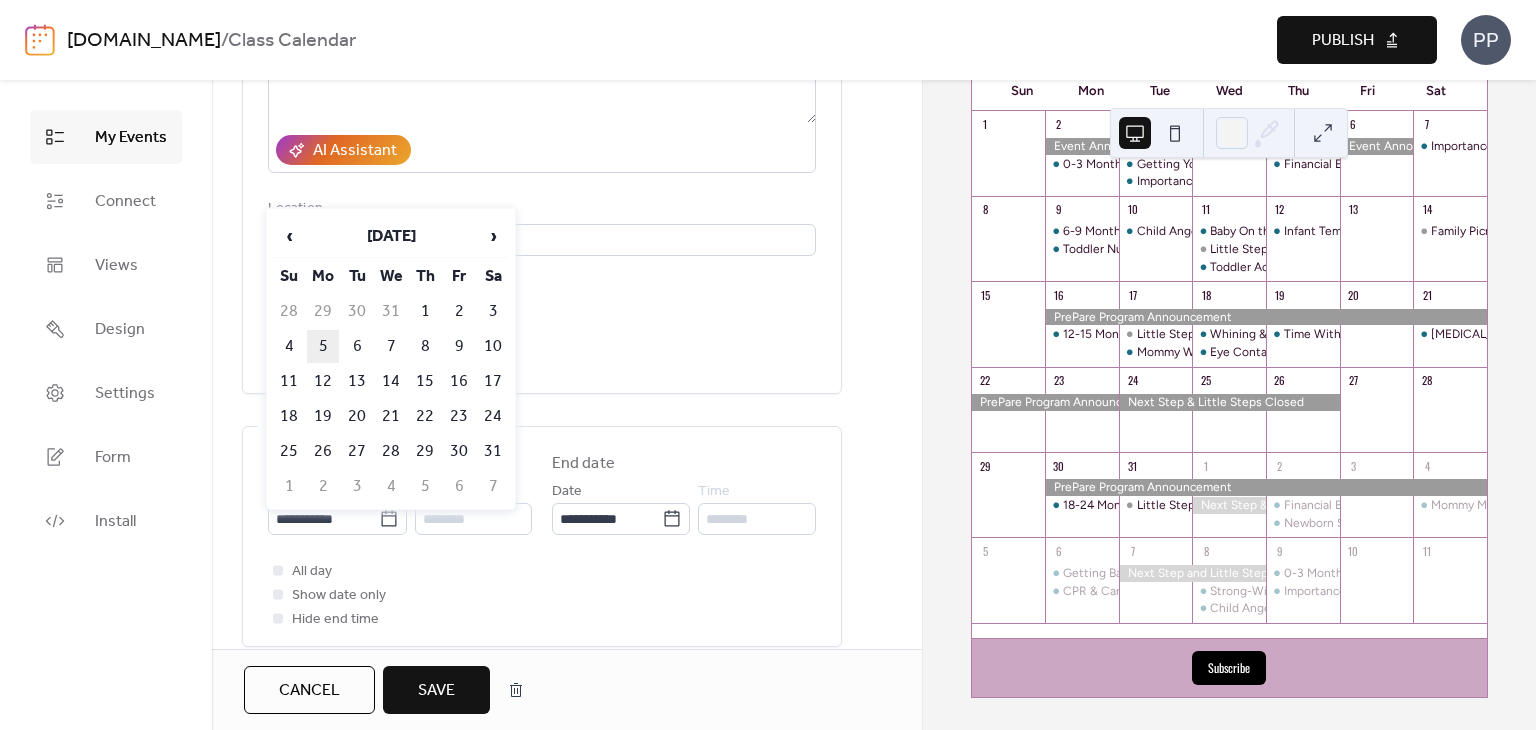 click on "5" at bounding box center (323, 346) 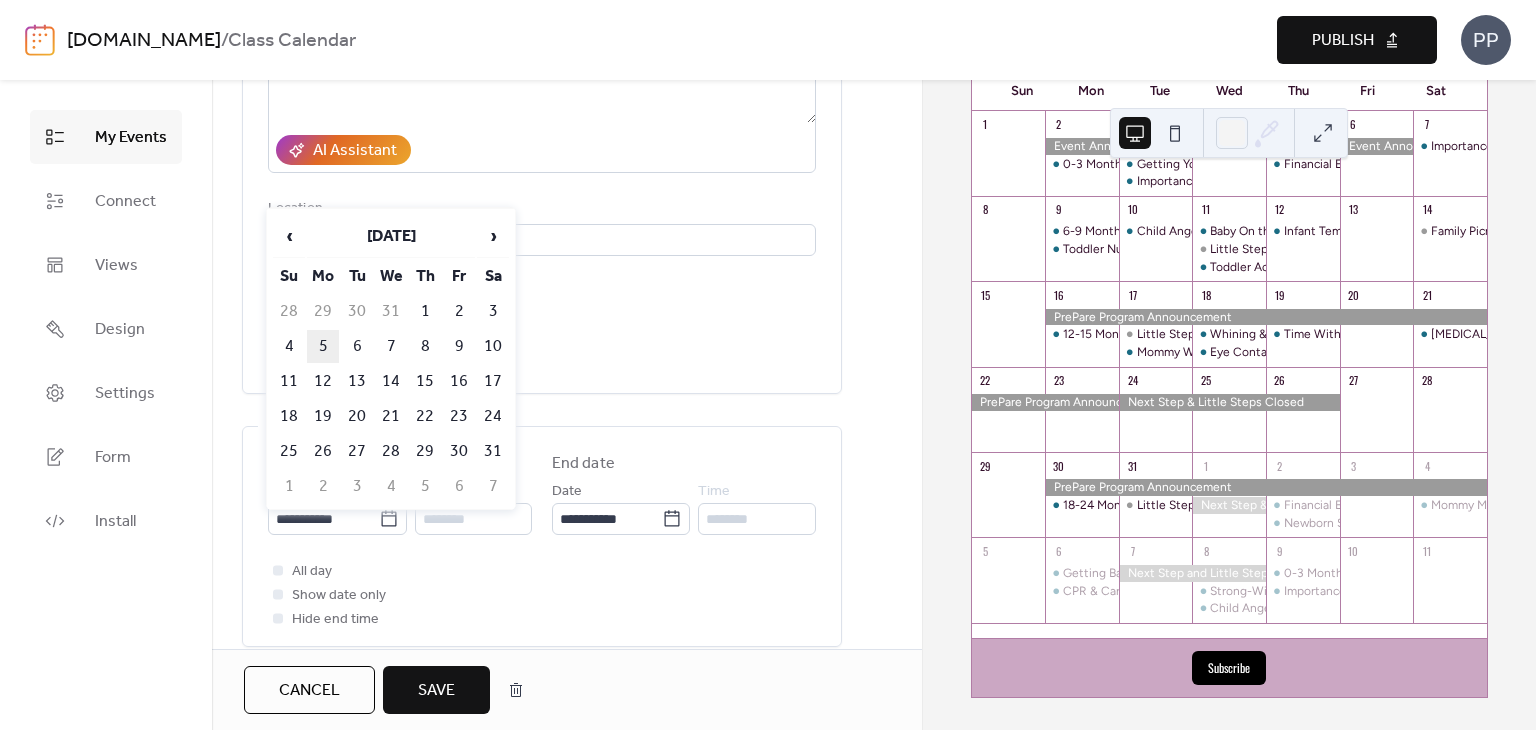 type on "**********" 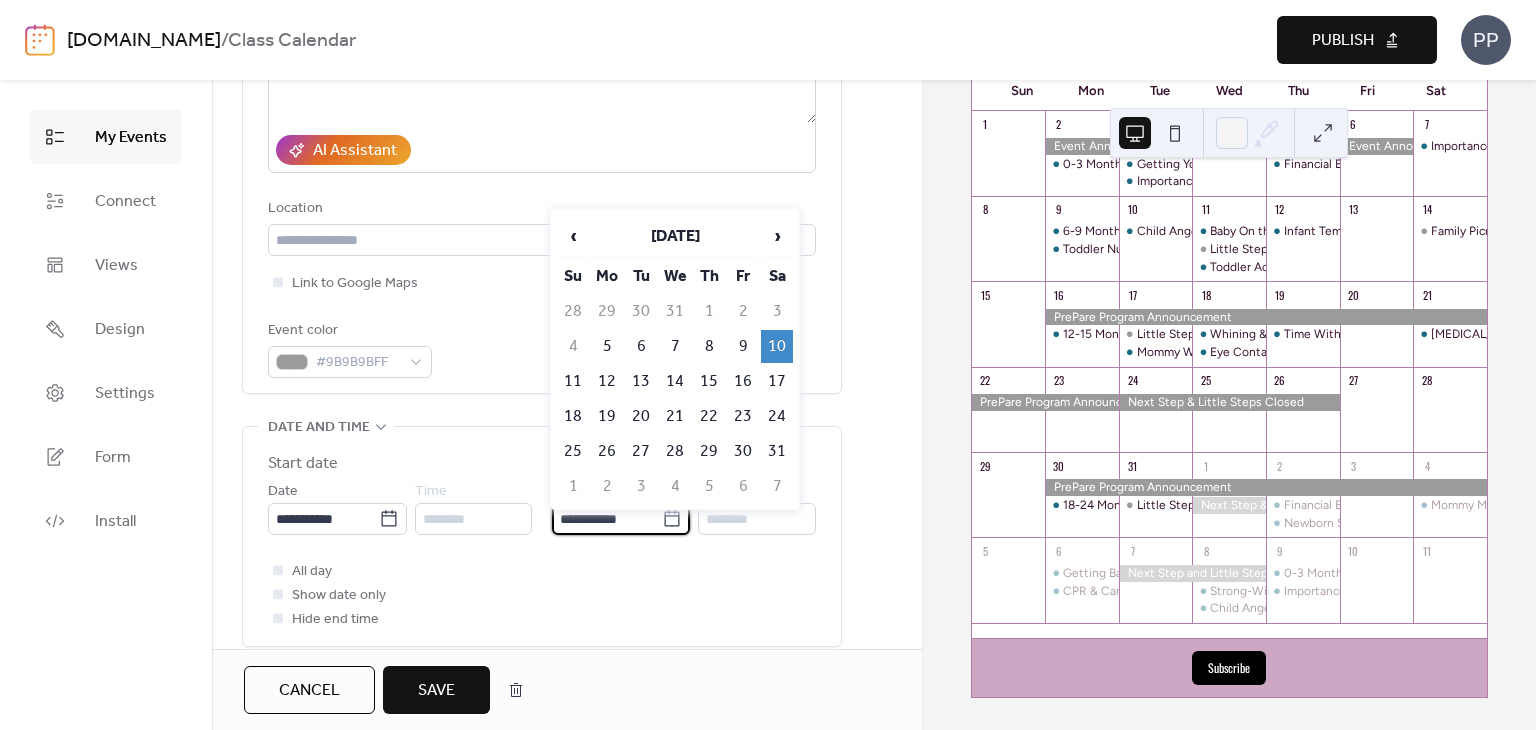click on "**********" at bounding box center (607, 519) 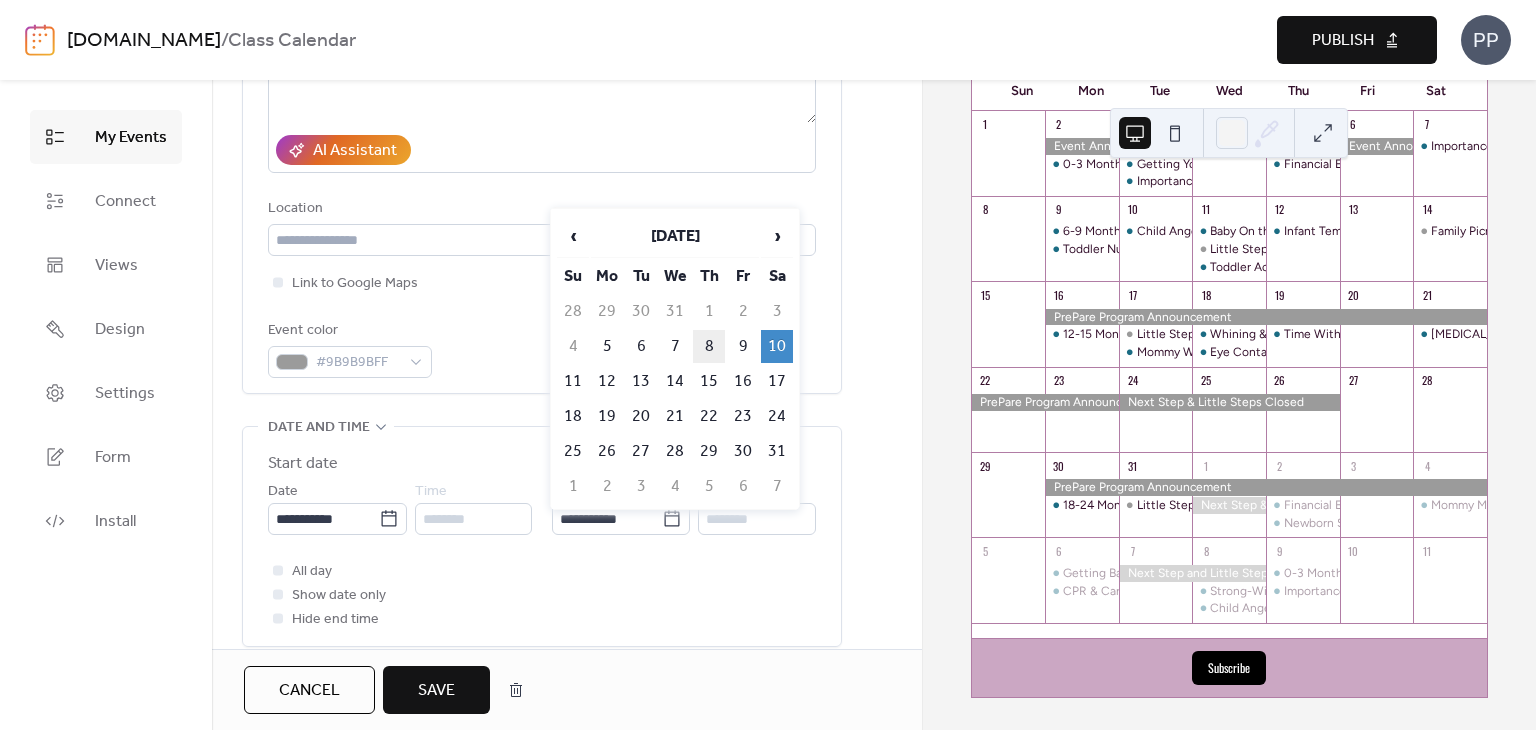 scroll, scrollTop: 0, scrollLeft: 0, axis: both 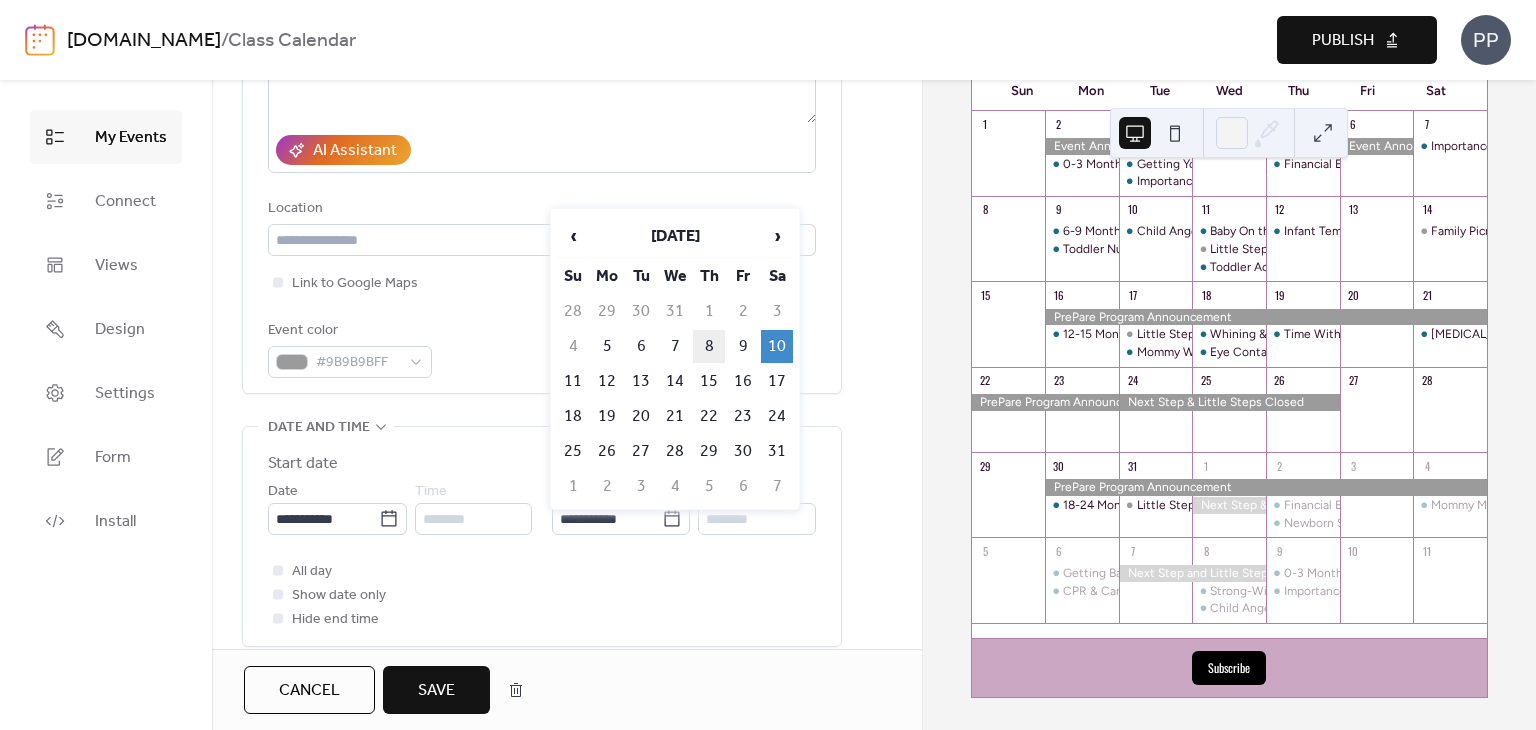 click on "8" at bounding box center [709, 346] 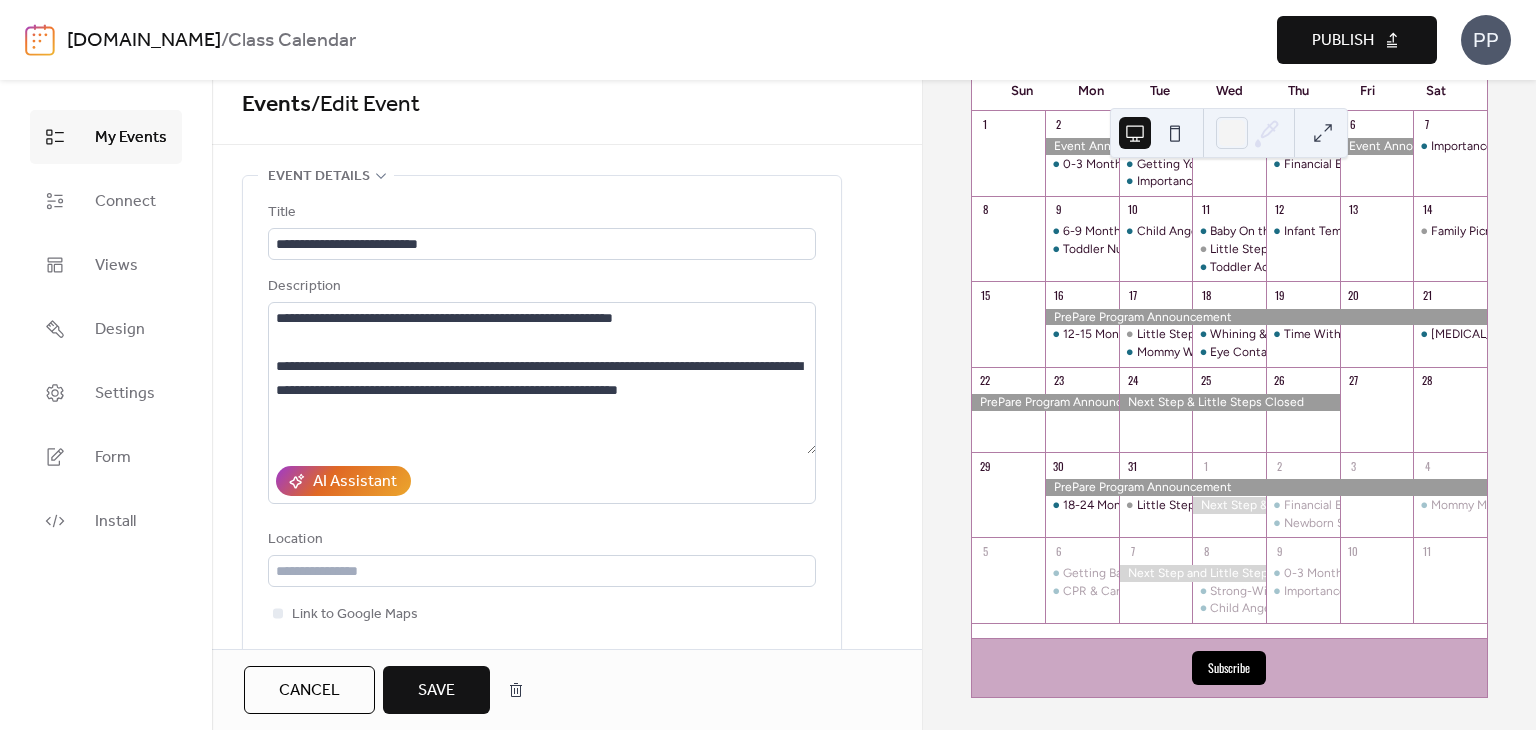 scroll, scrollTop: 0, scrollLeft: 0, axis: both 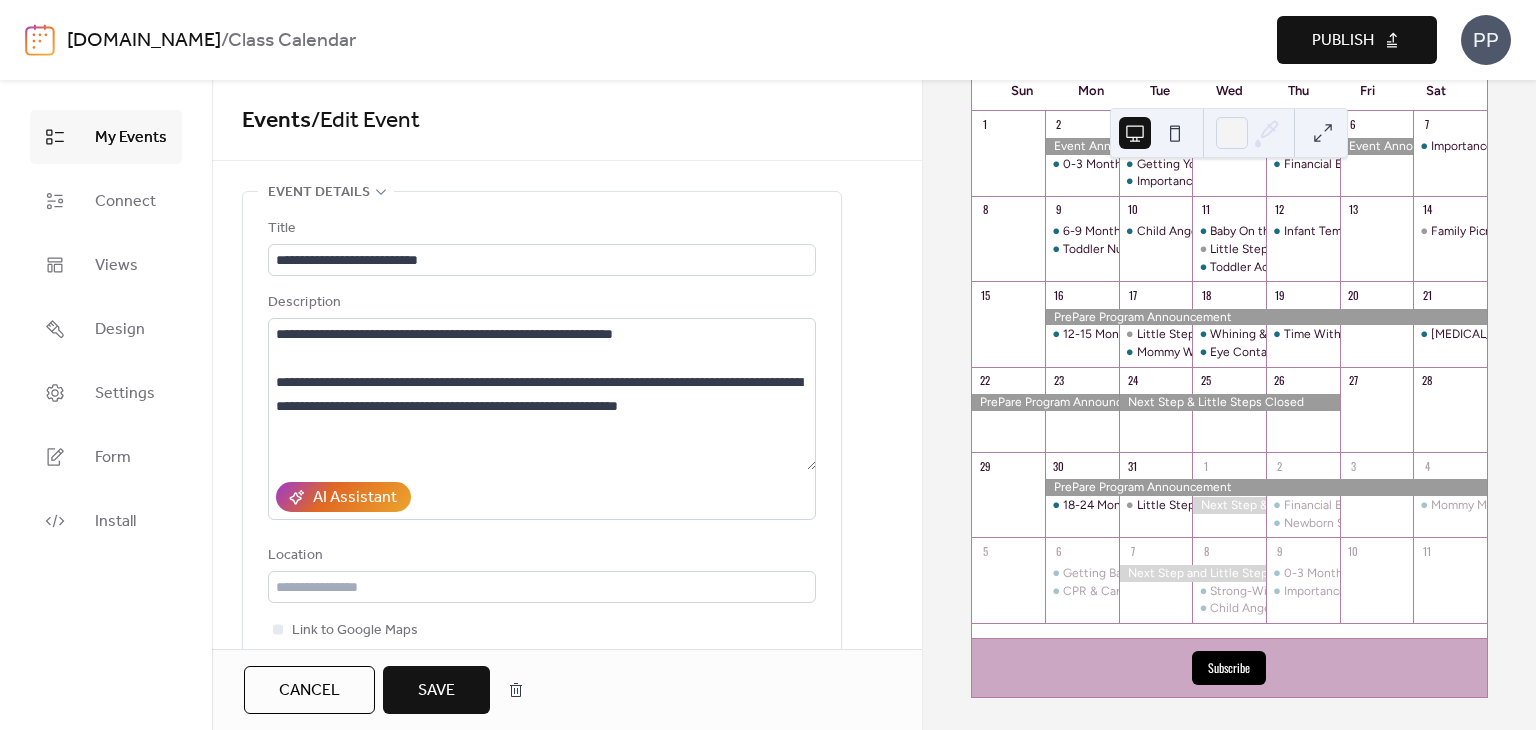 click on "Save" at bounding box center [436, 691] 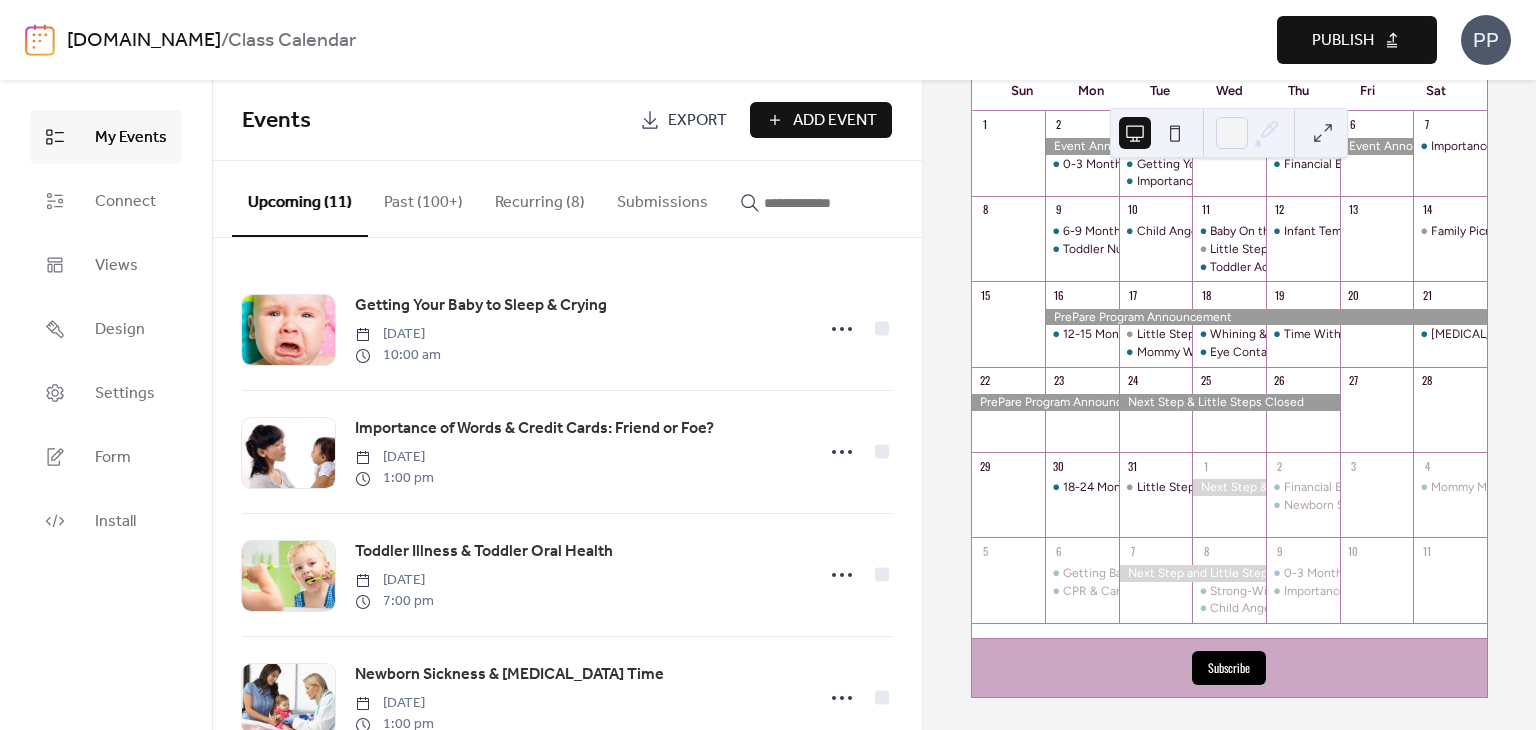 click at bounding box center [824, 203] 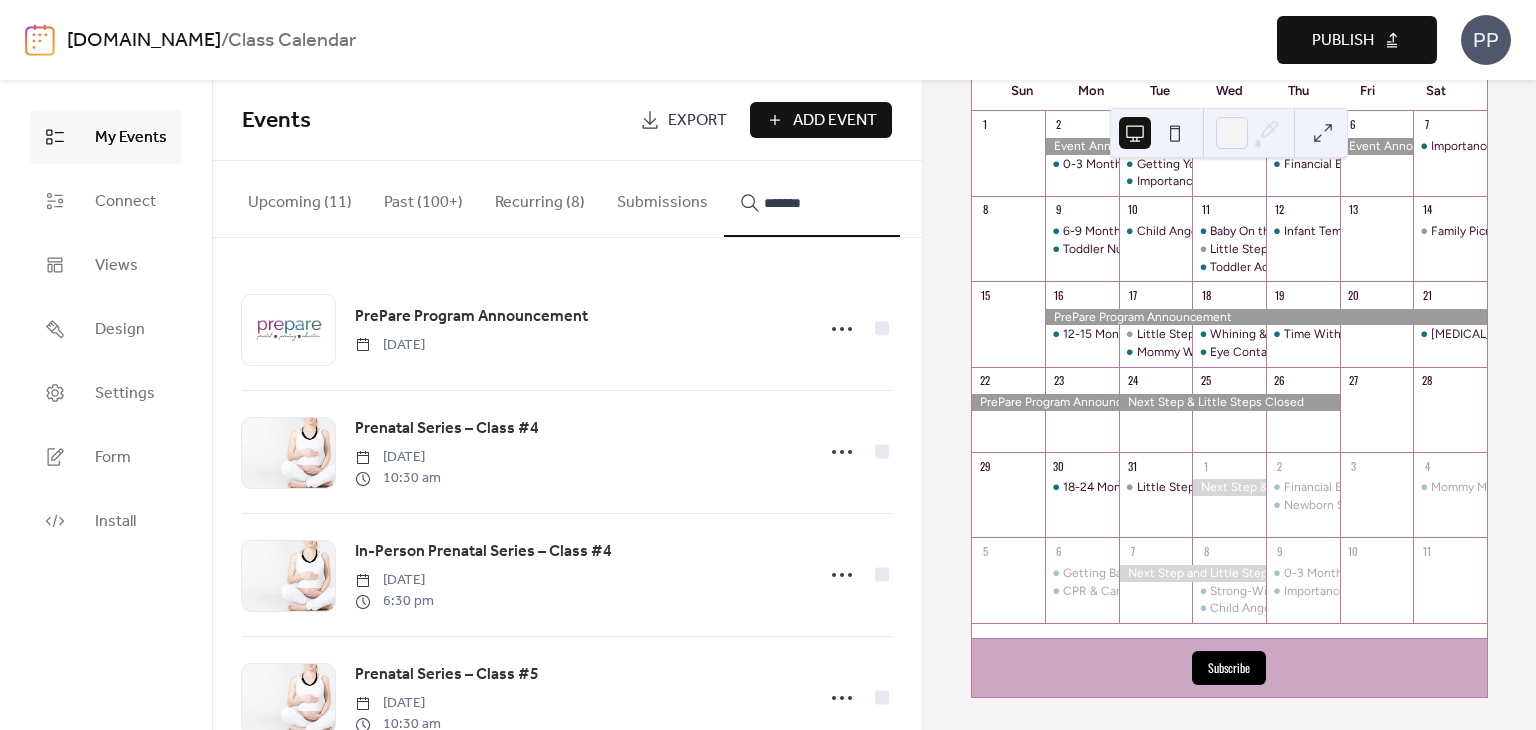 click on "*******" at bounding box center [812, 199] 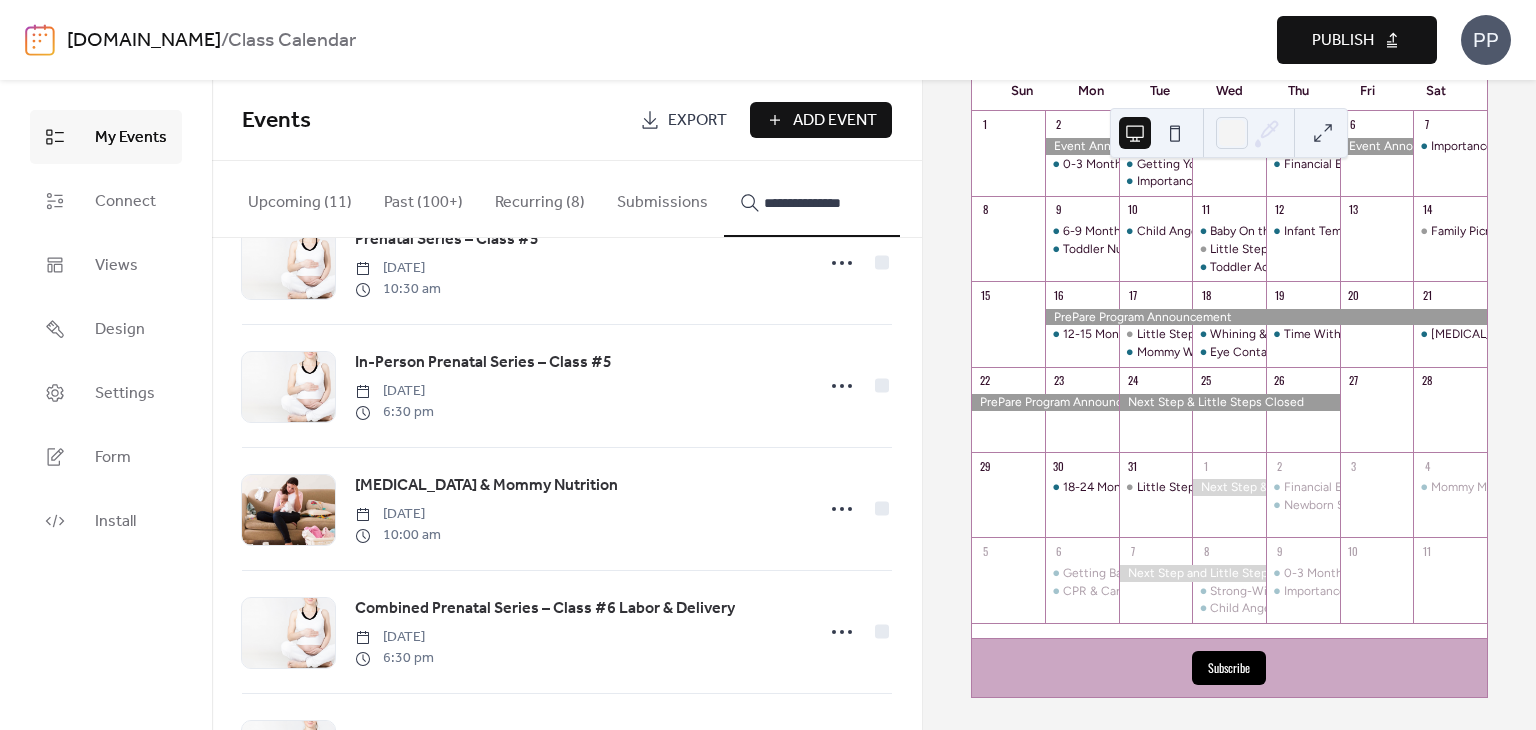 scroll, scrollTop: 0, scrollLeft: 0, axis: both 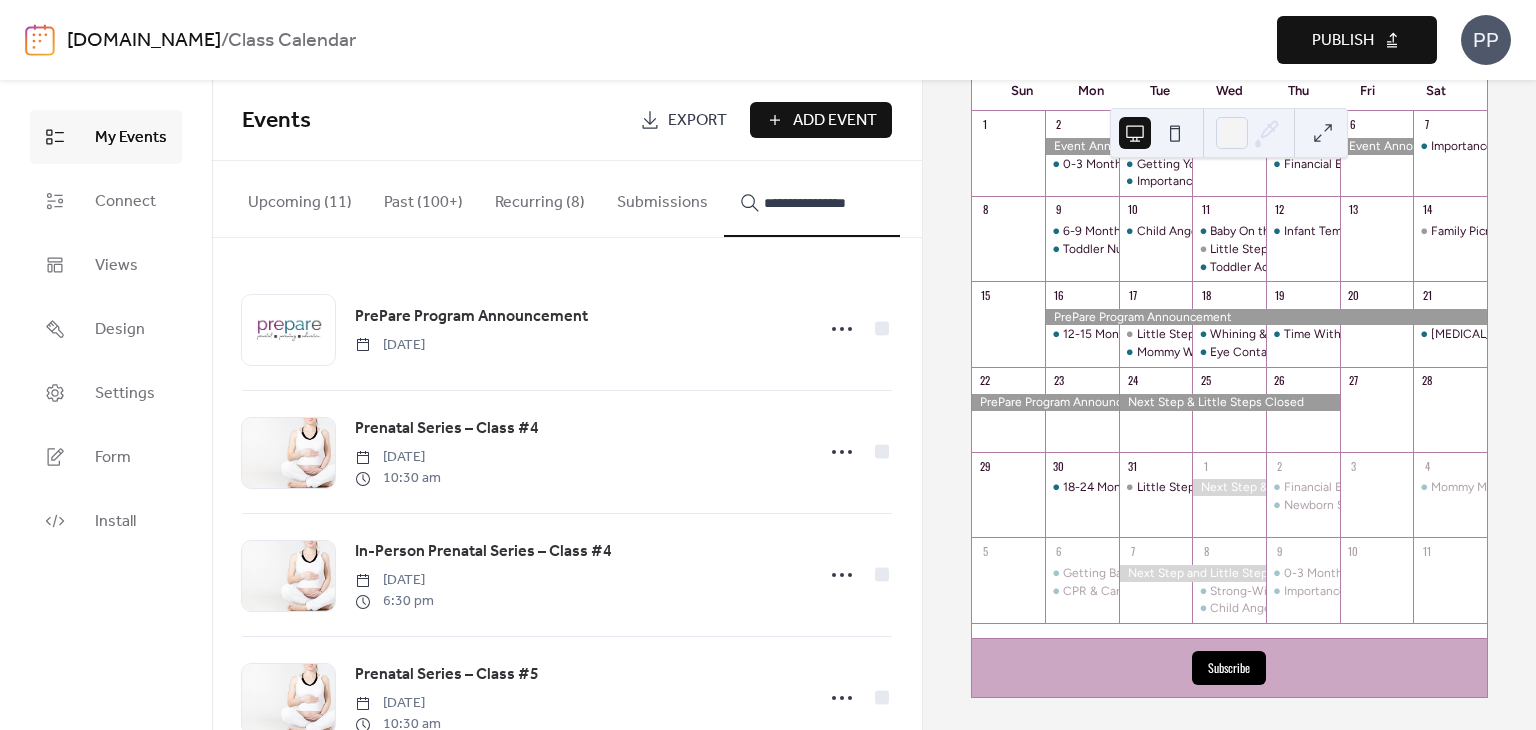click on "**********" at bounding box center (812, 199) 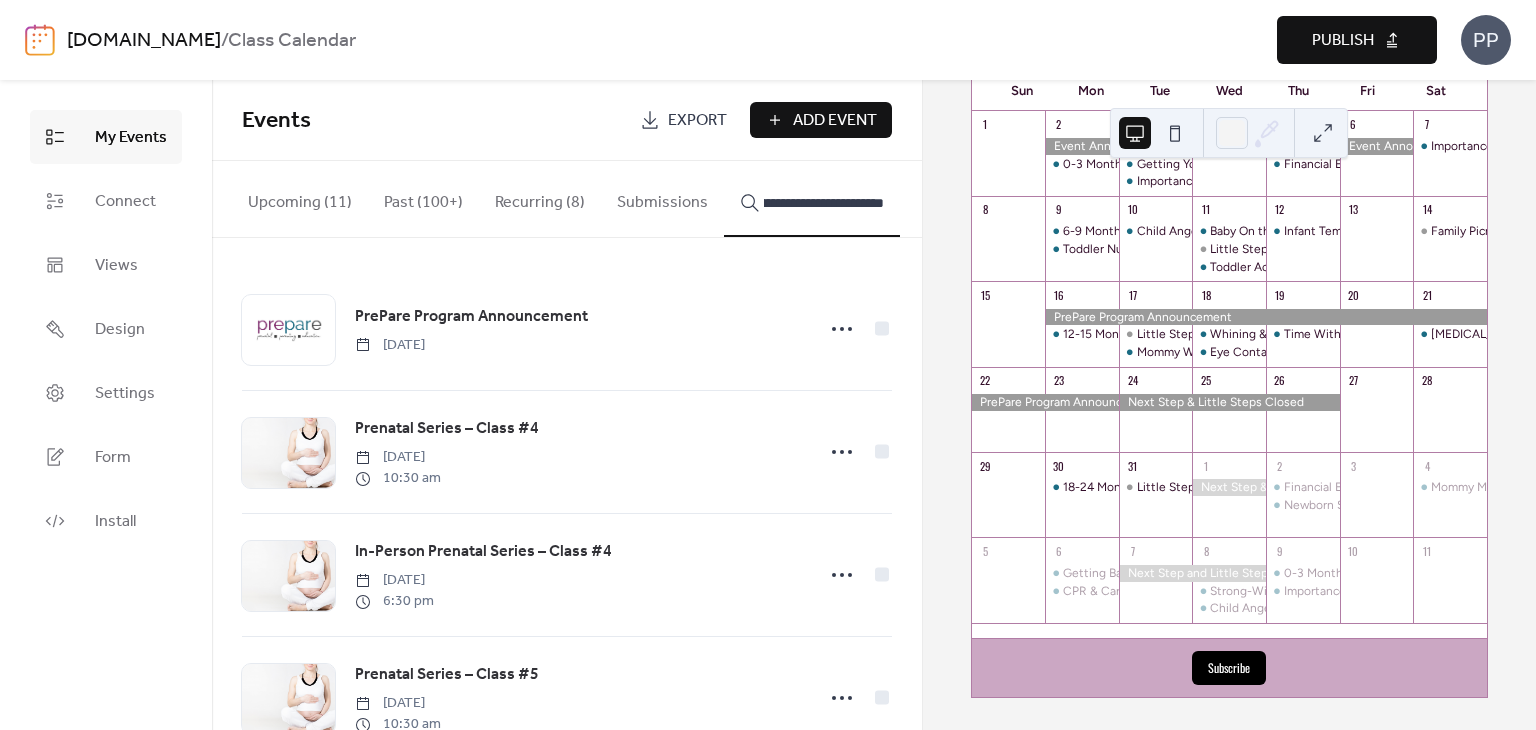 type on "**********" 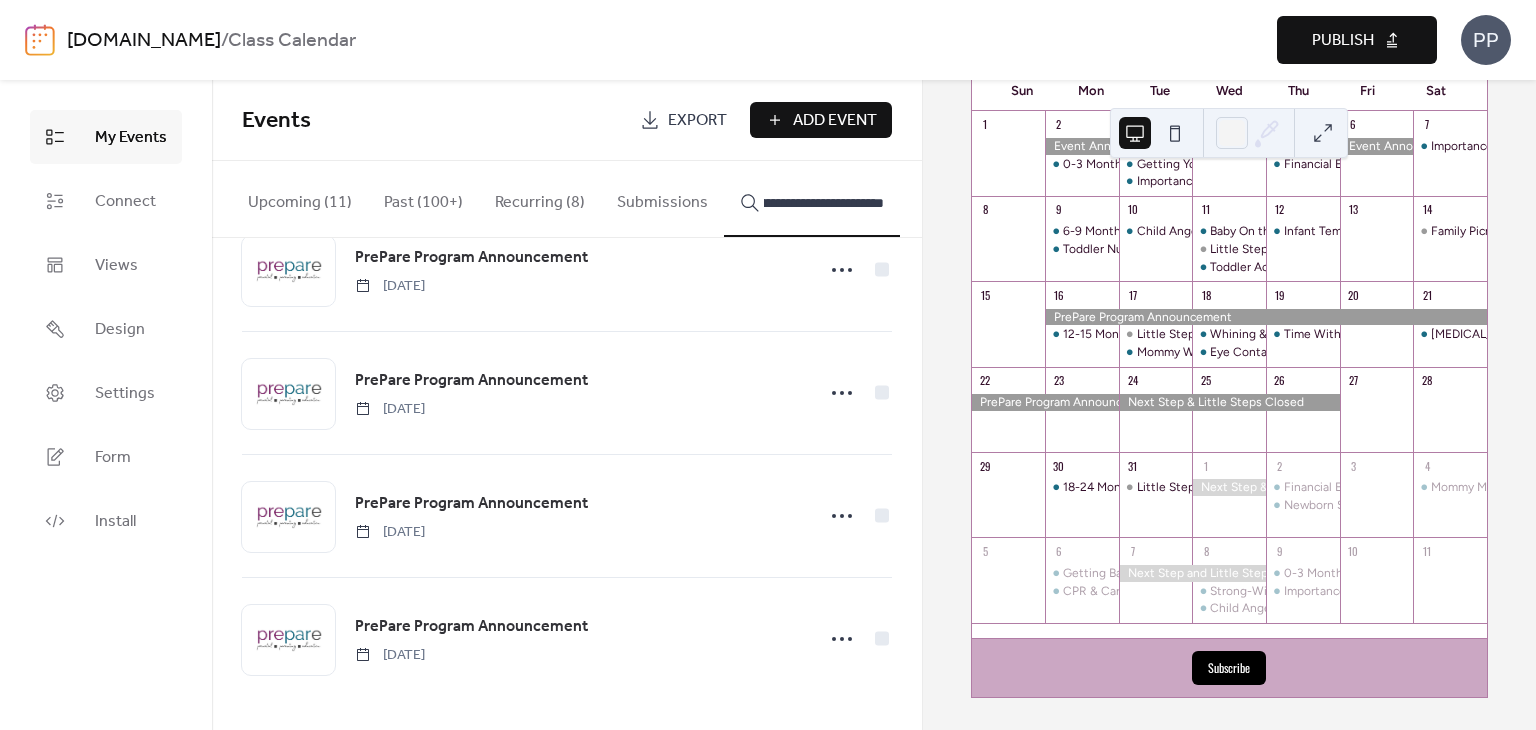 scroll, scrollTop: 8429, scrollLeft: 0, axis: vertical 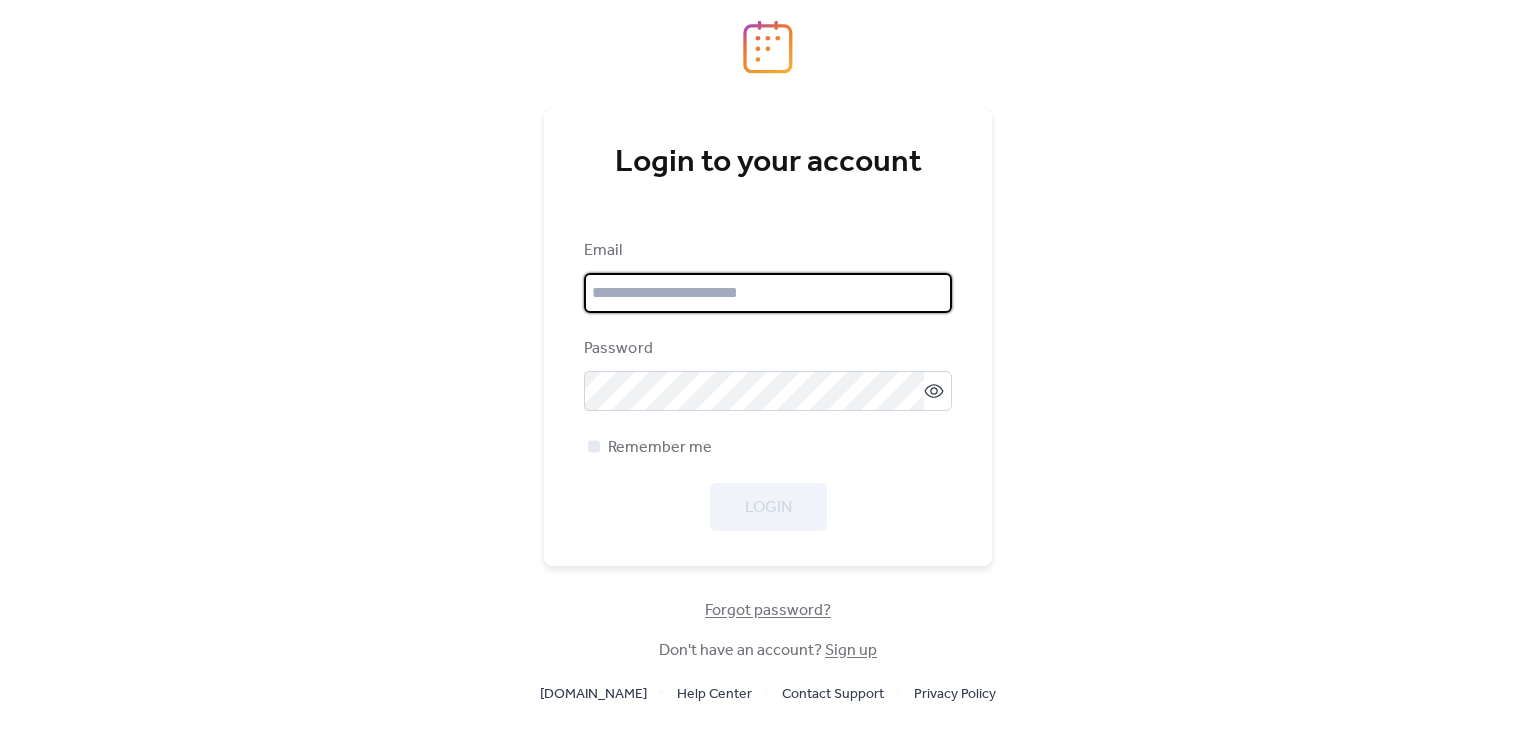type on "**********" 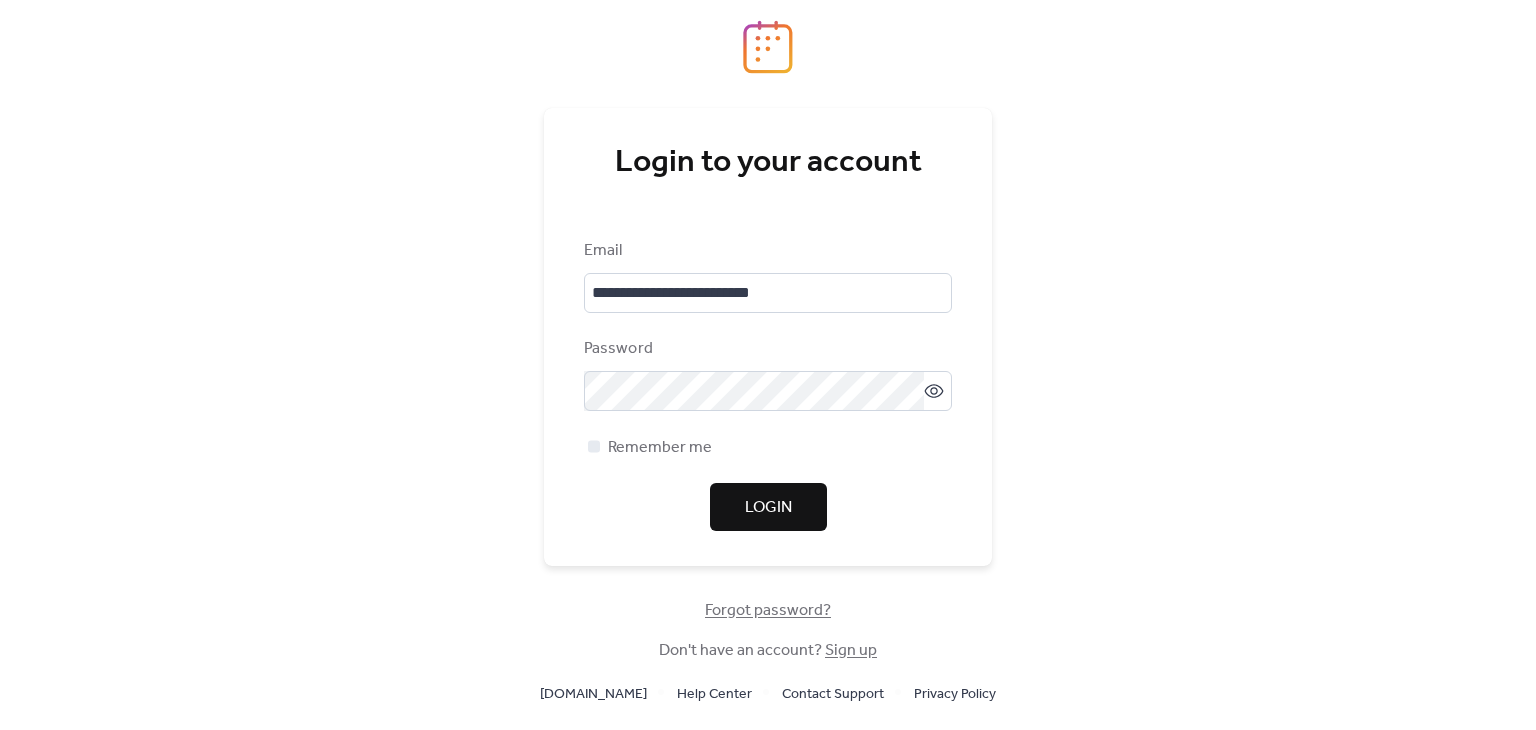 click on "Login" at bounding box center [768, 507] 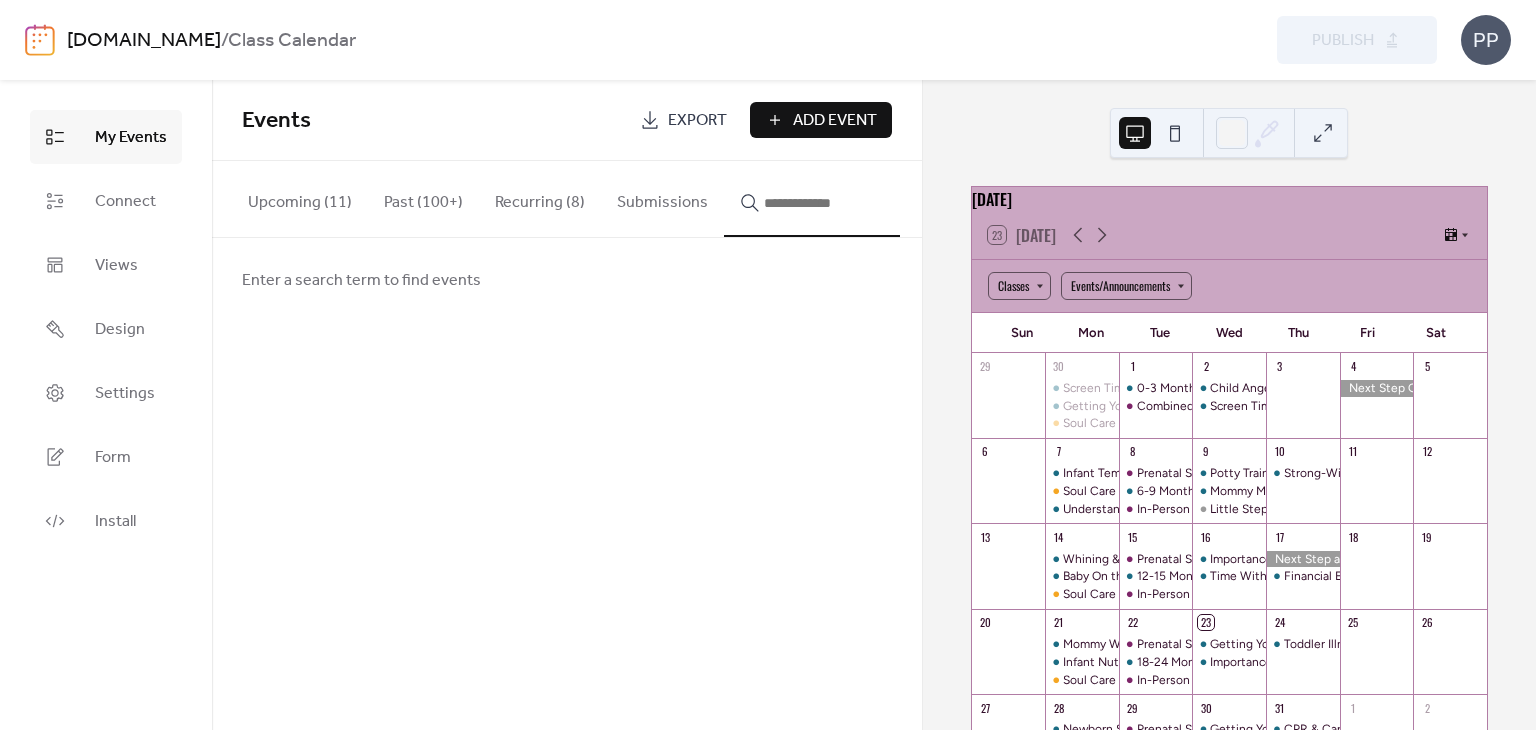 scroll, scrollTop: 0, scrollLeft: 0, axis: both 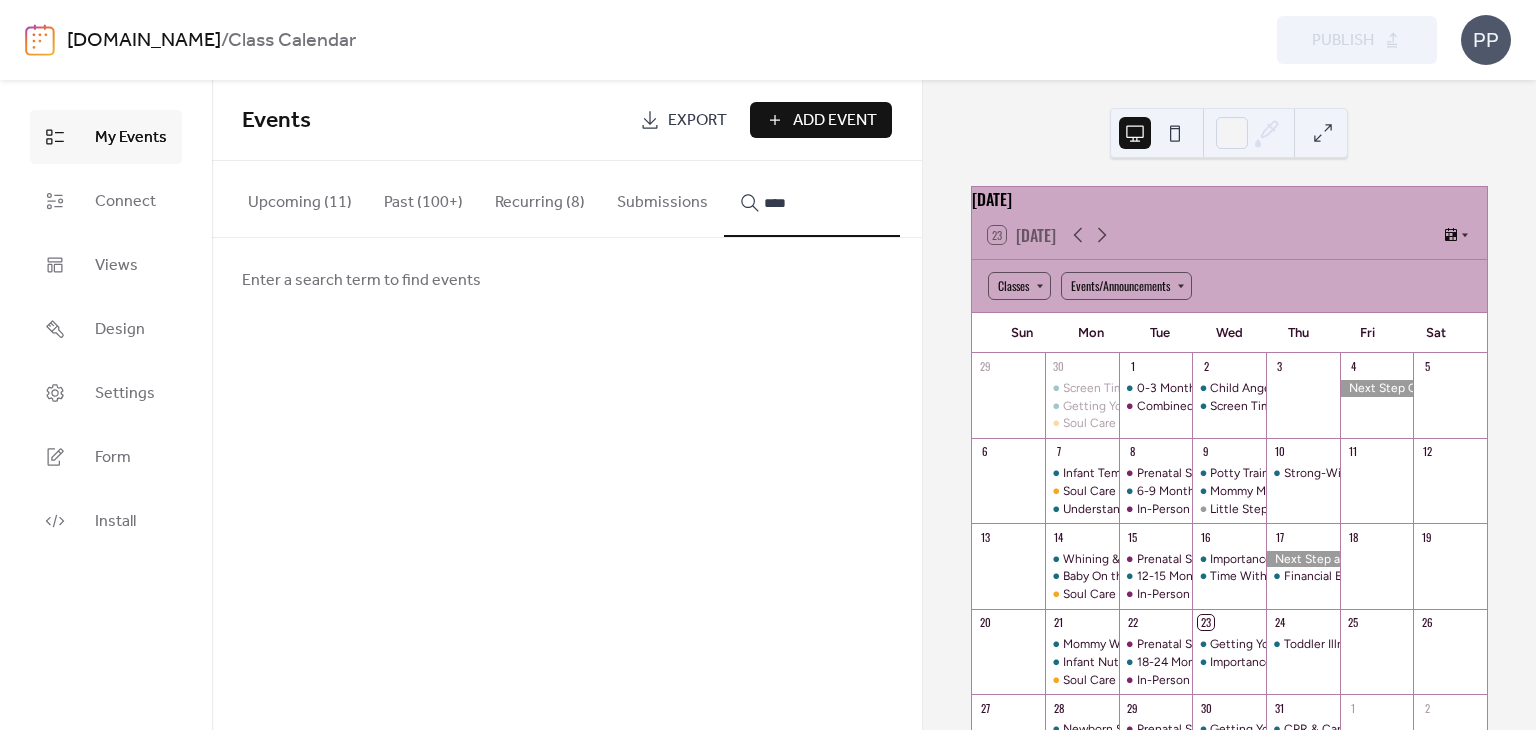 click on "***" at bounding box center (812, 199) 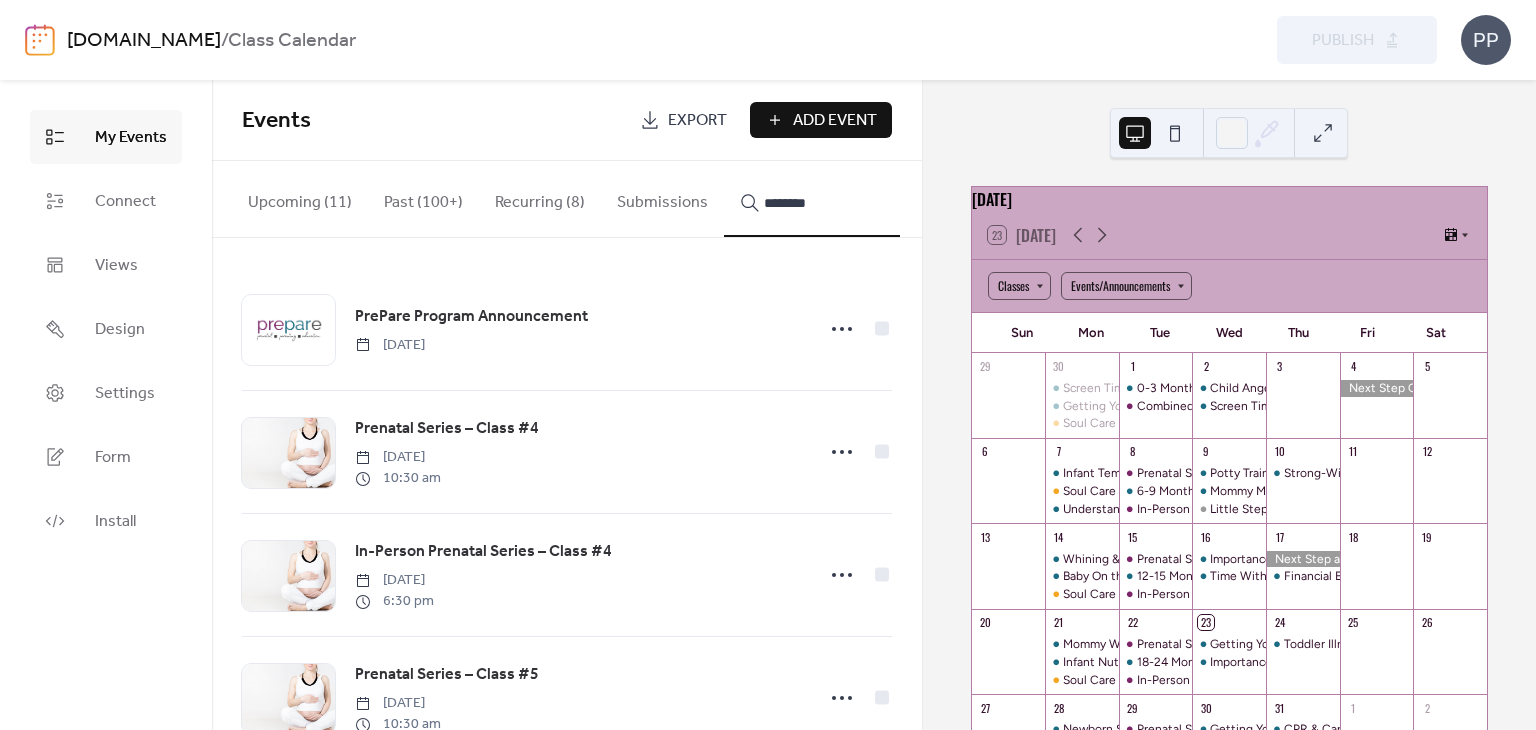 click on "*******" at bounding box center [812, 199] 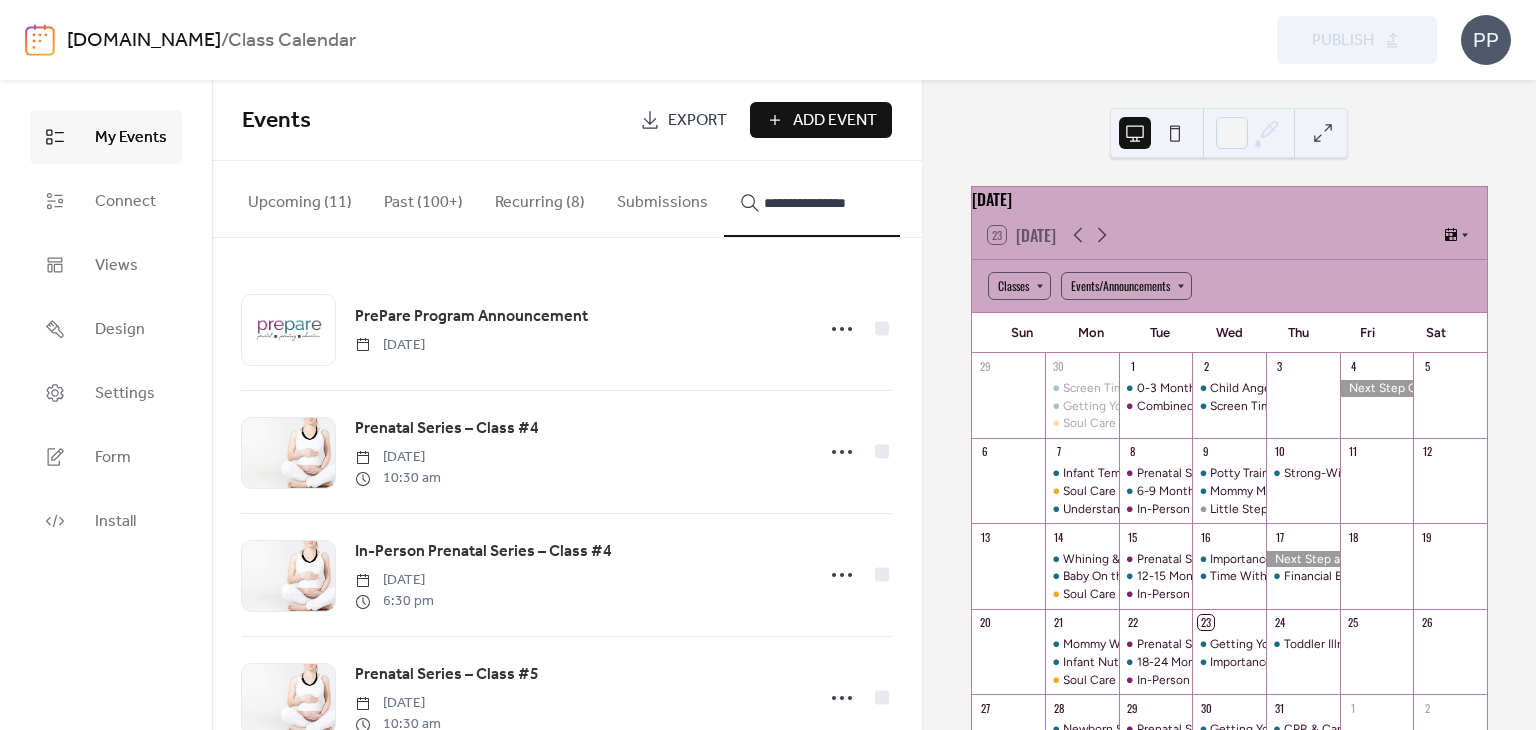 click on "**********" at bounding box center [812, 199] 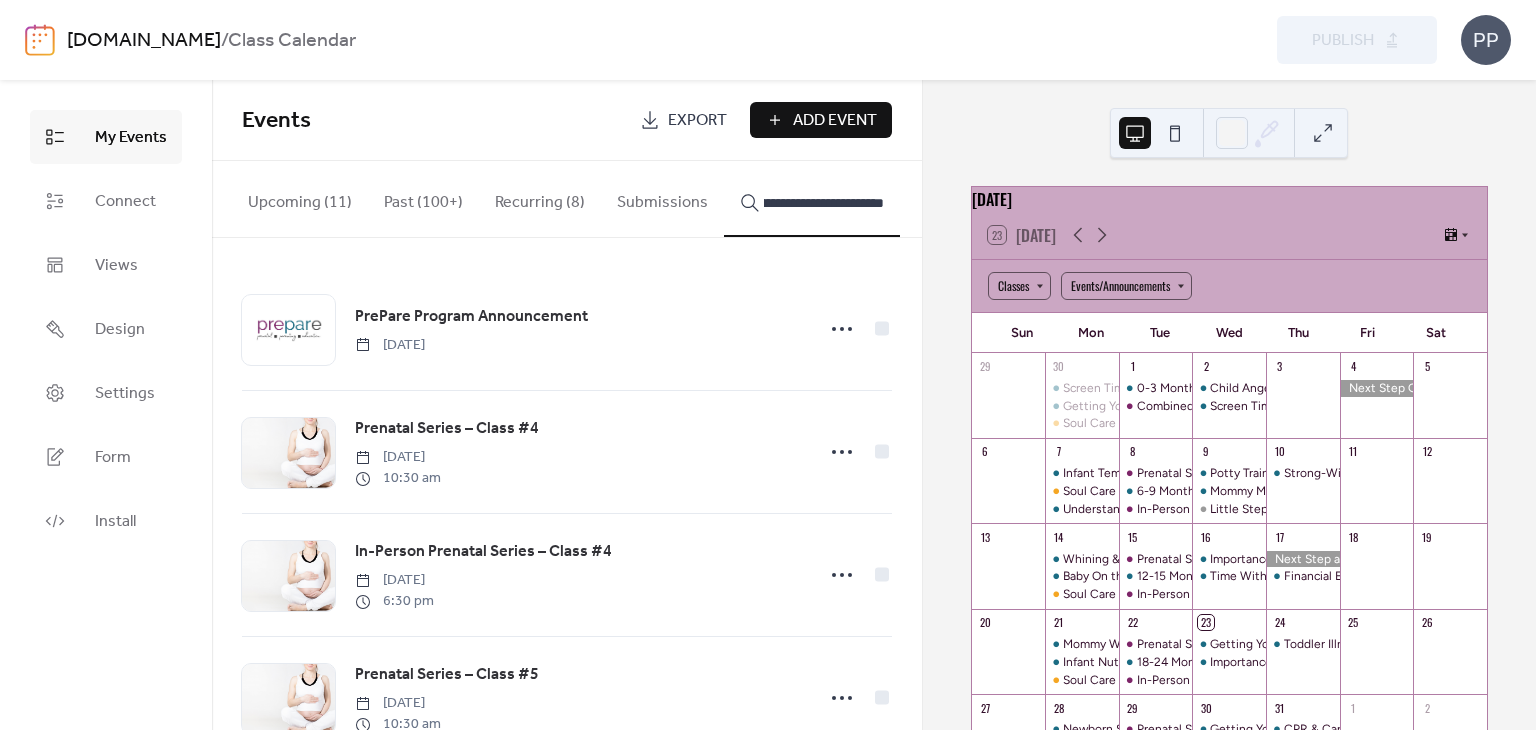 scroll, scrollTop: 0, scrollLeft: 76, axis: horizontal 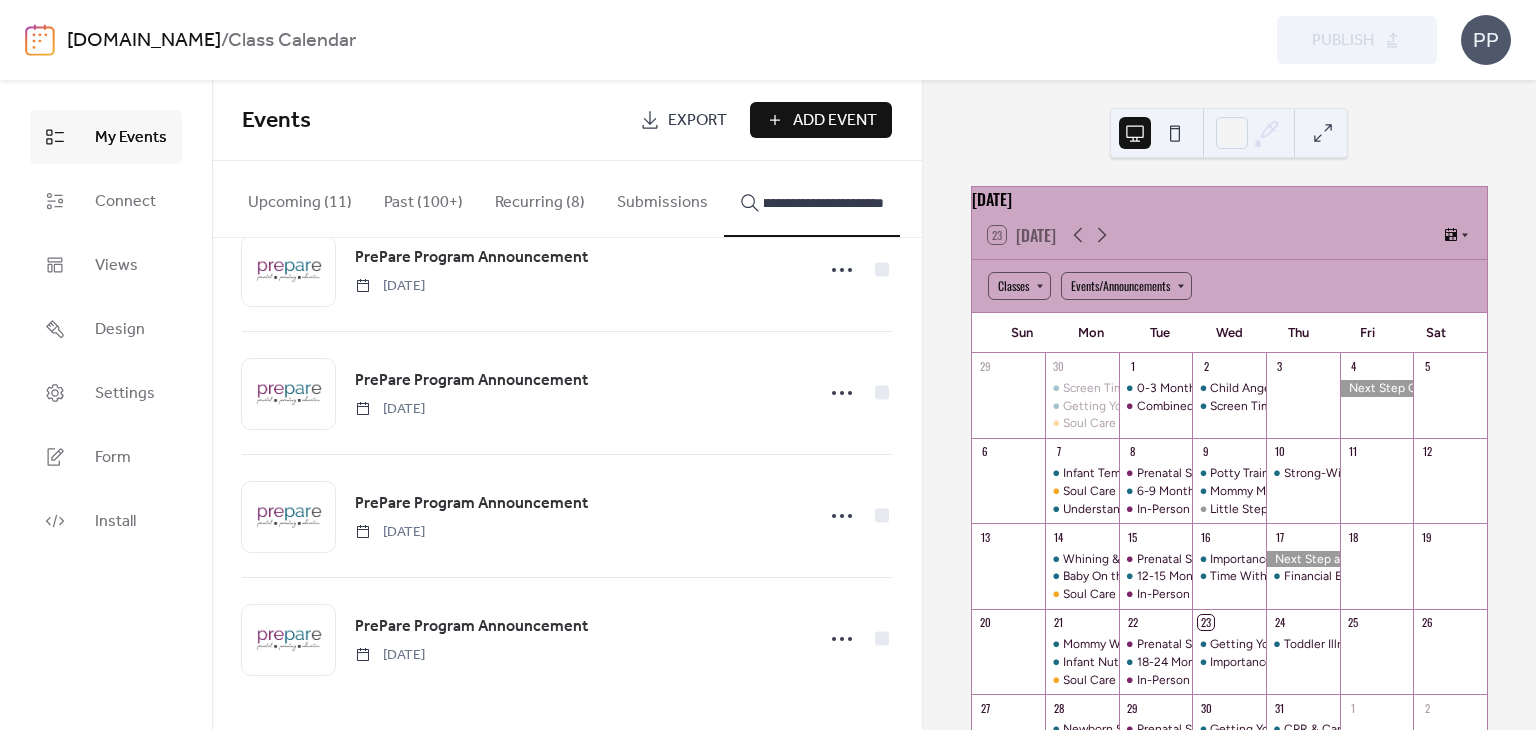 type on "**********" 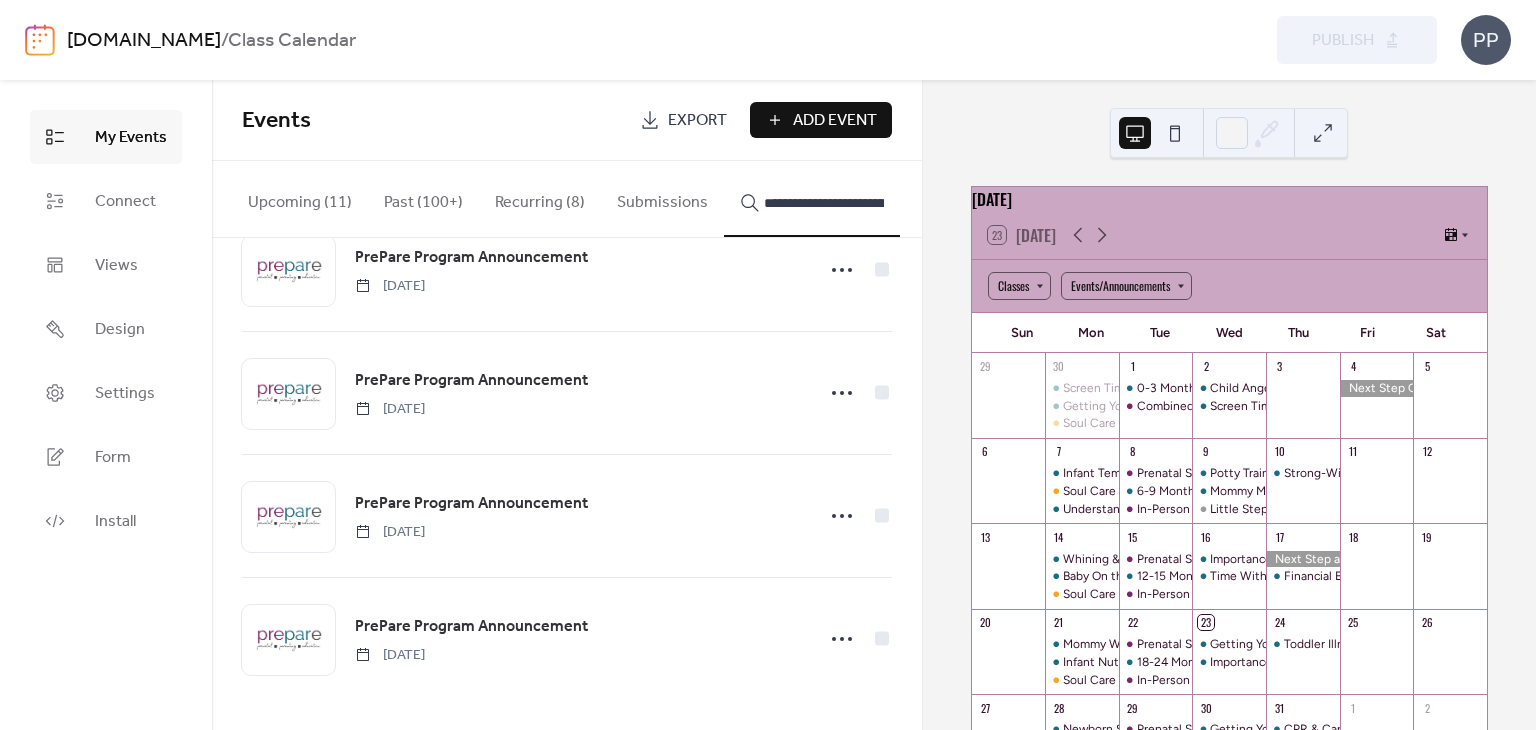 click on "PrePare Program Announcement" at bounding box center (471, 504) 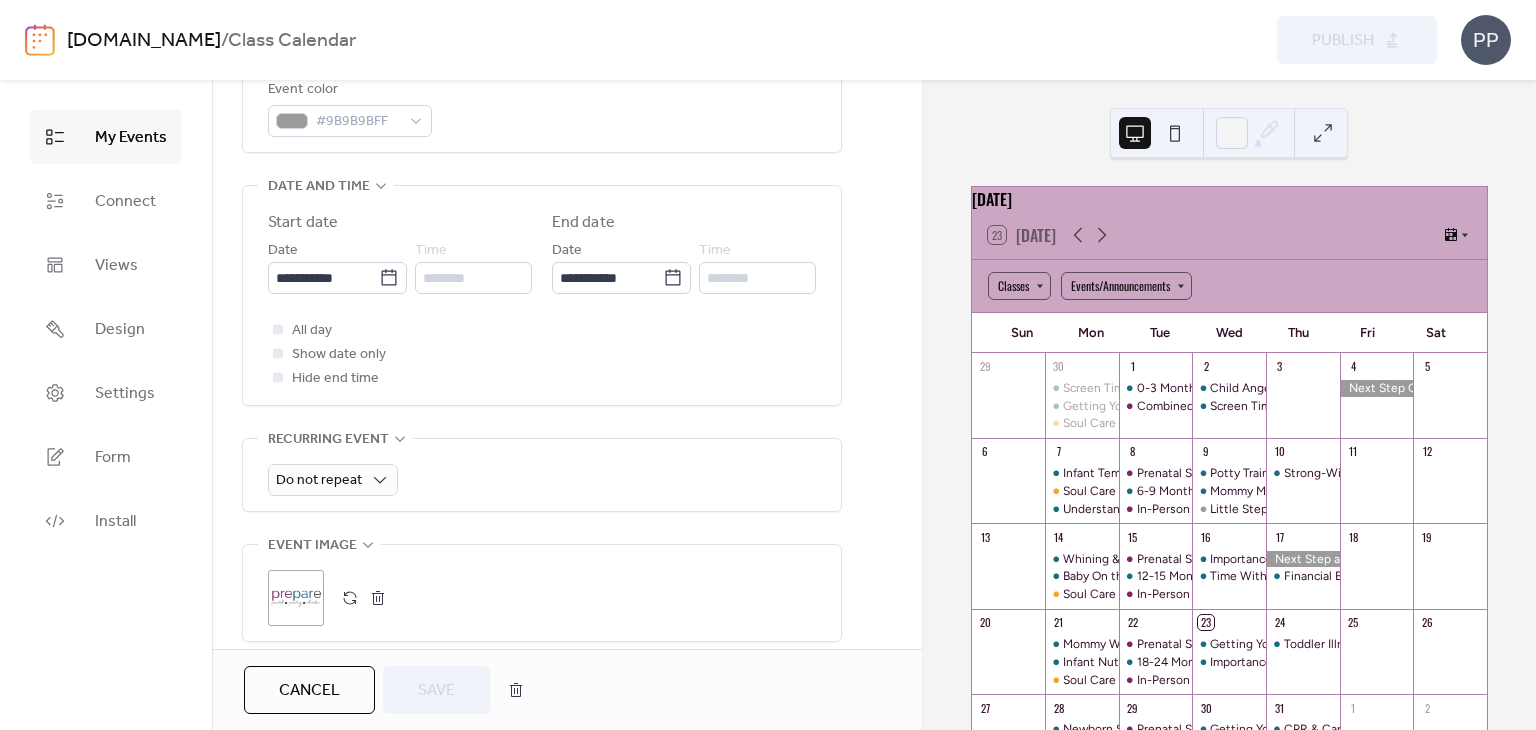 scroll, scrollTop: 590, scrollLeft: 0, axis: vertical 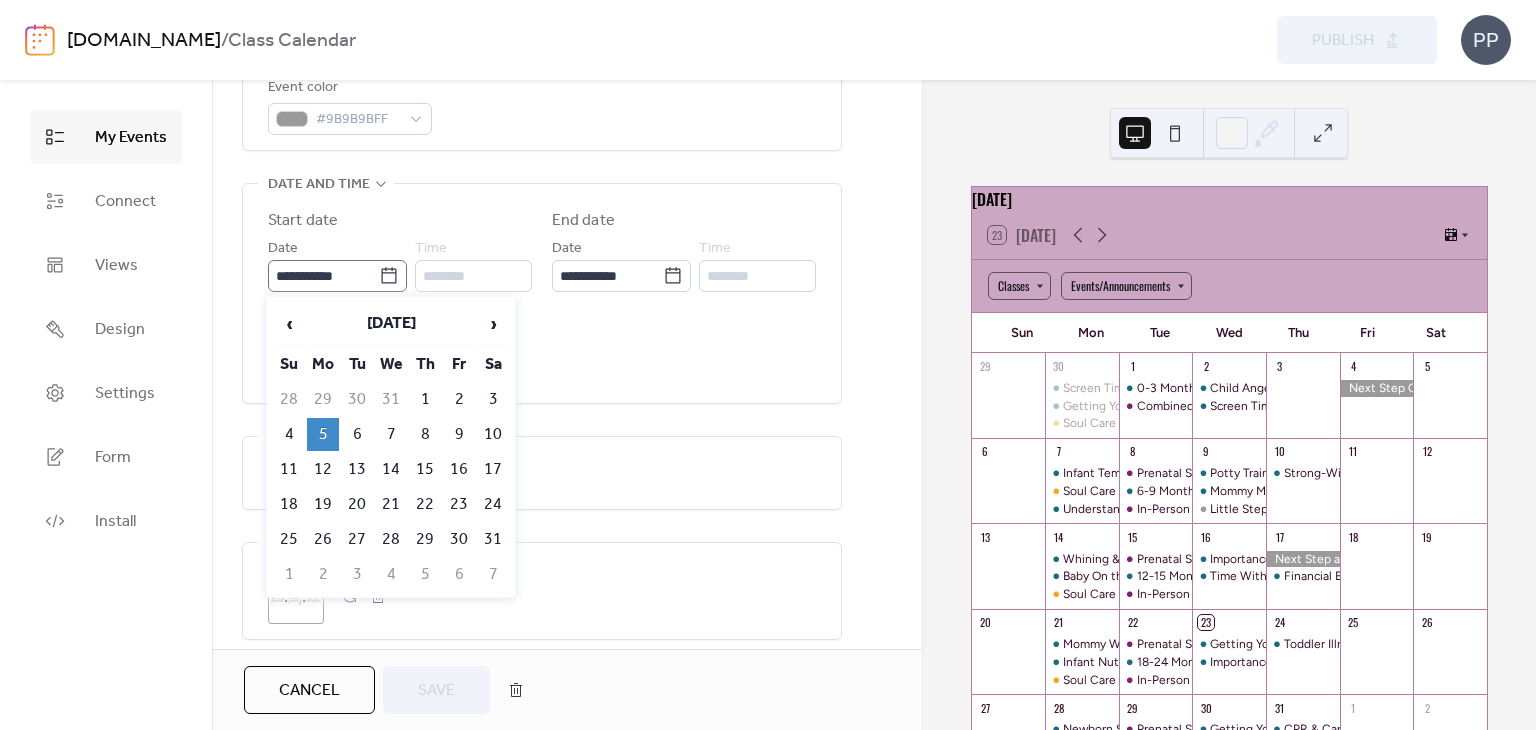 click 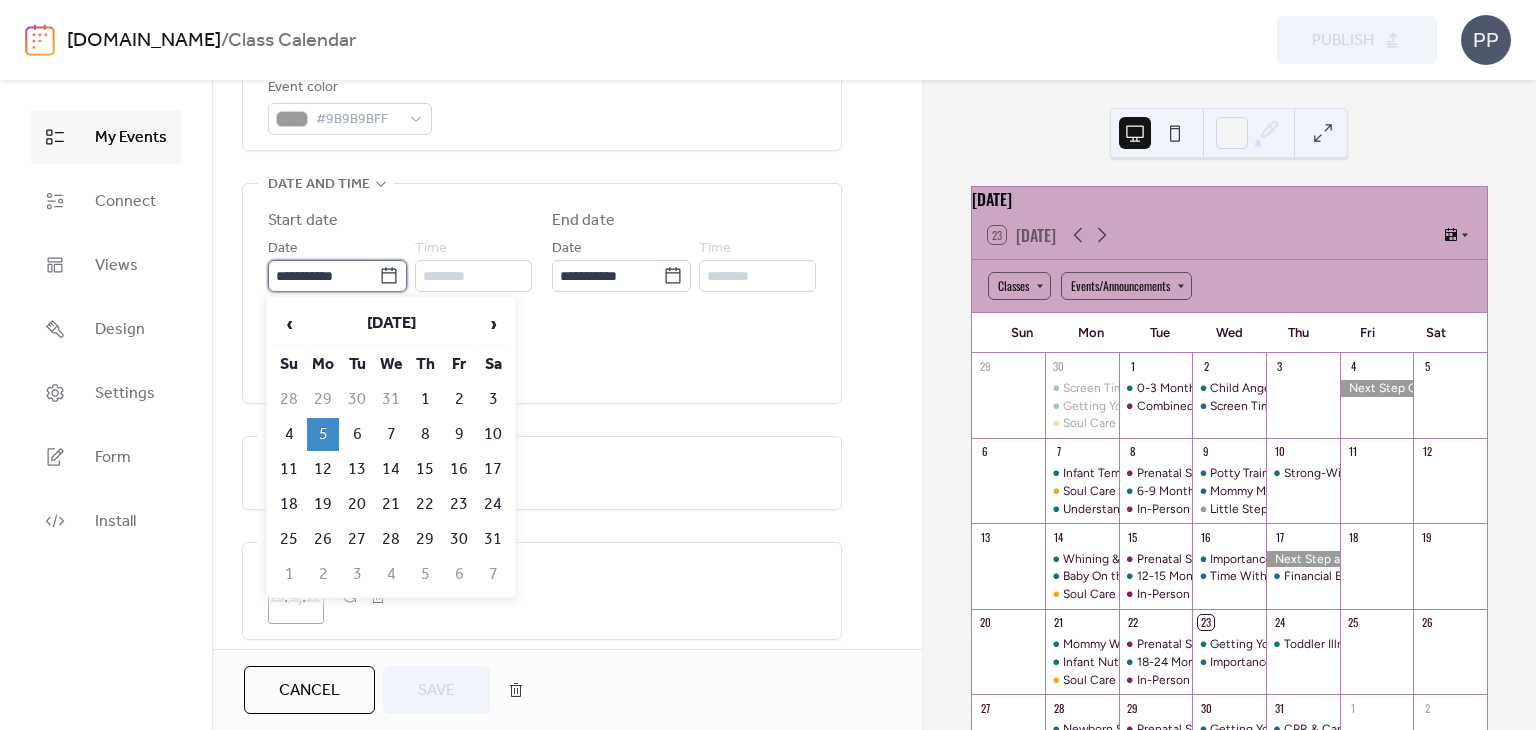 click on "**********" at bounding box center [323, 276] 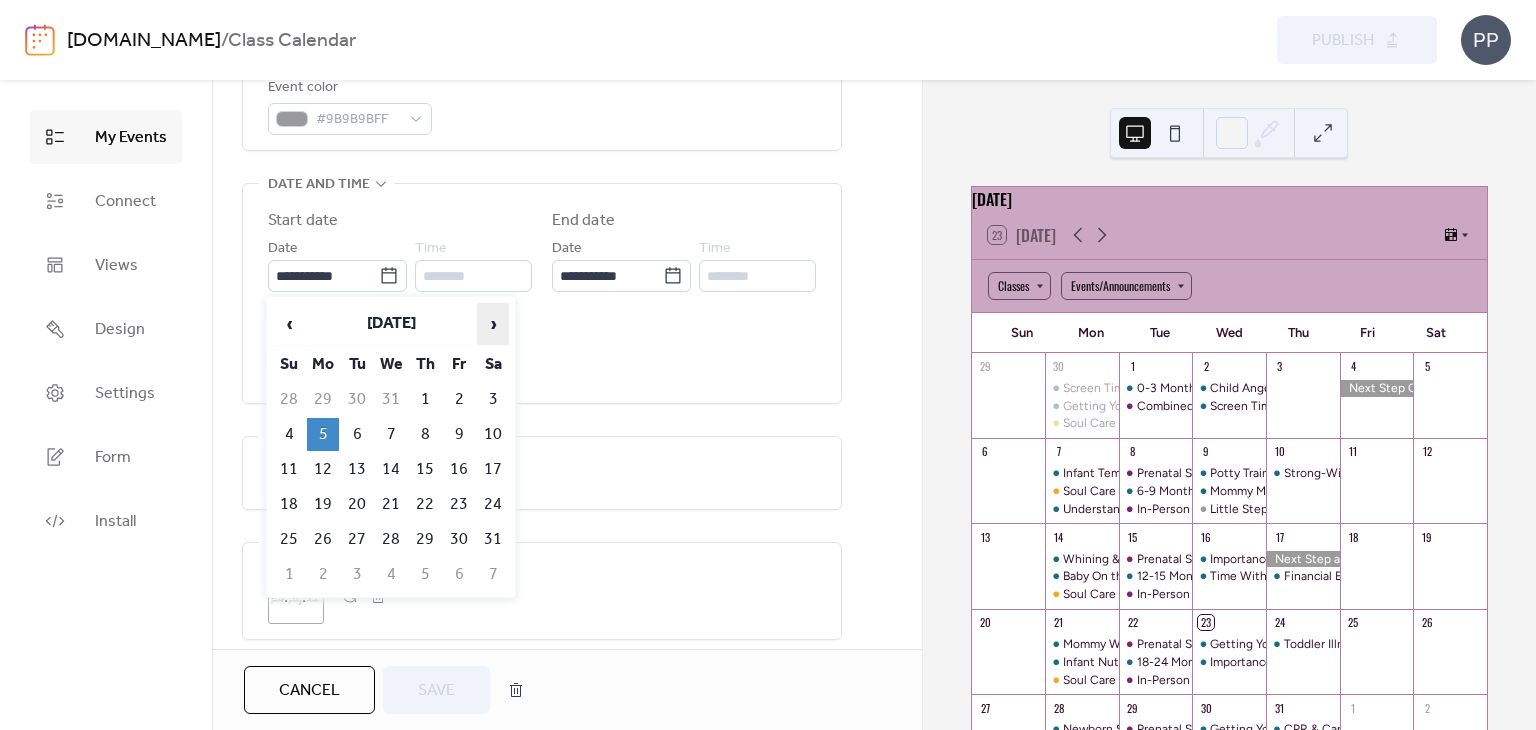 click on "›" at bounding box center (493, 324) 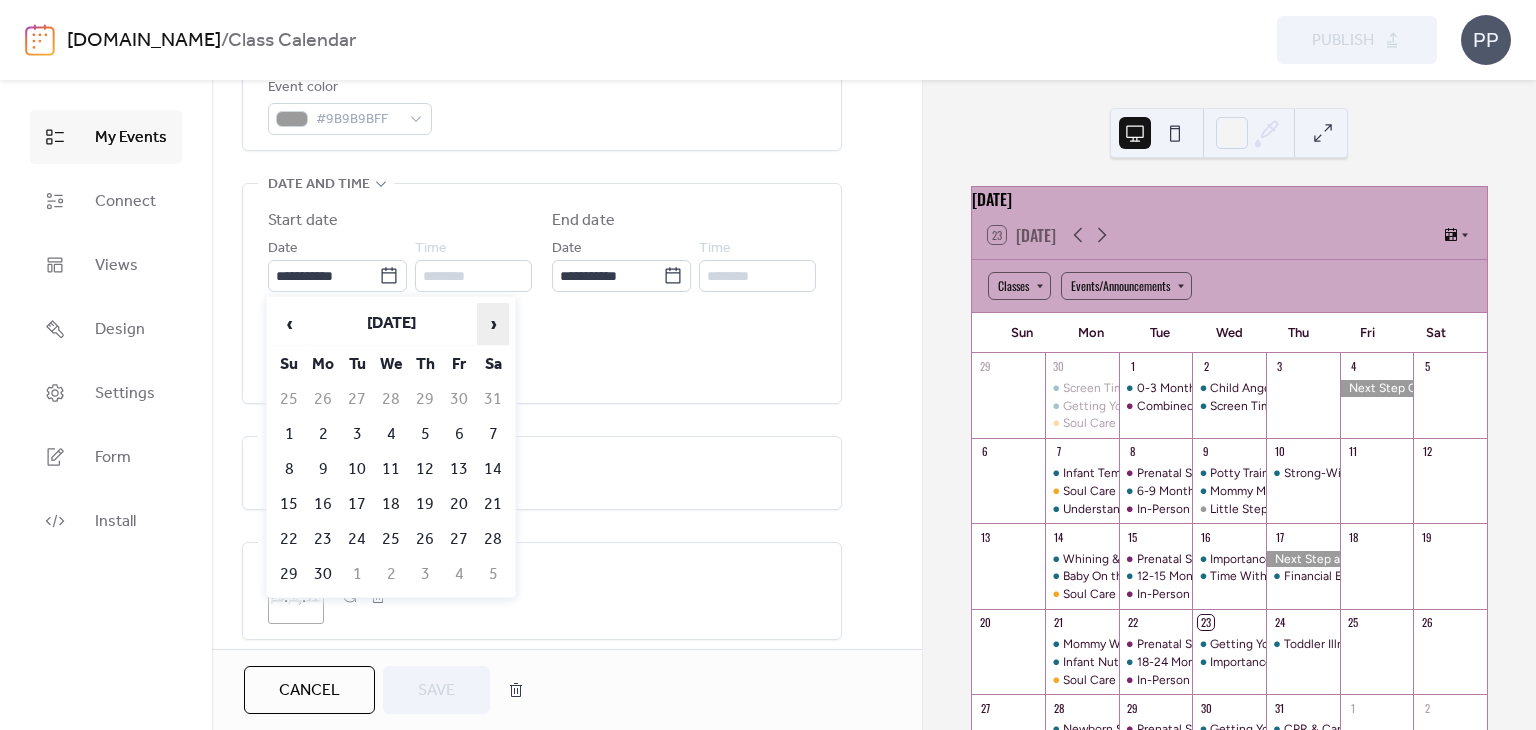 click on "›" at bounding box center (493, 324) 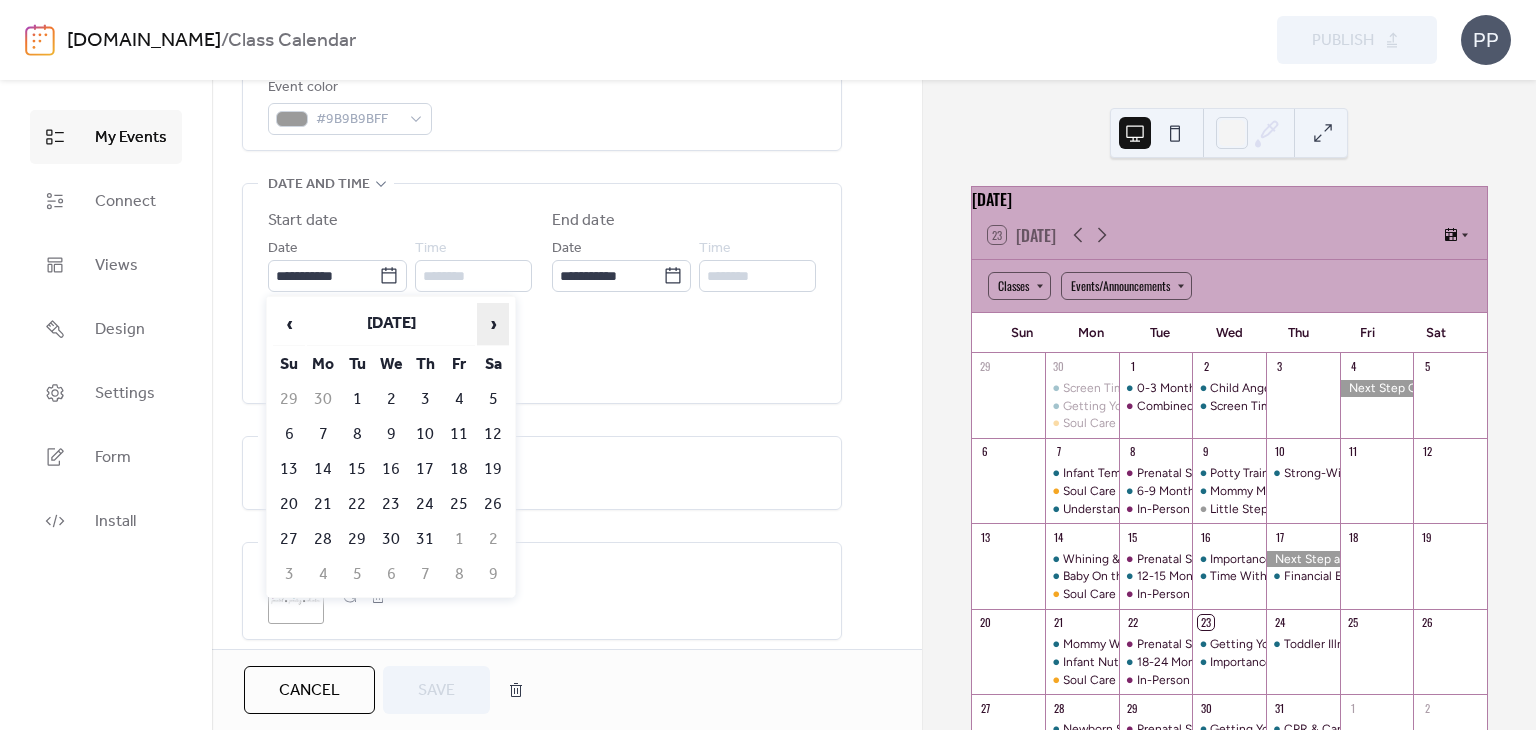 click on "›" at bounding box center (493, 324) 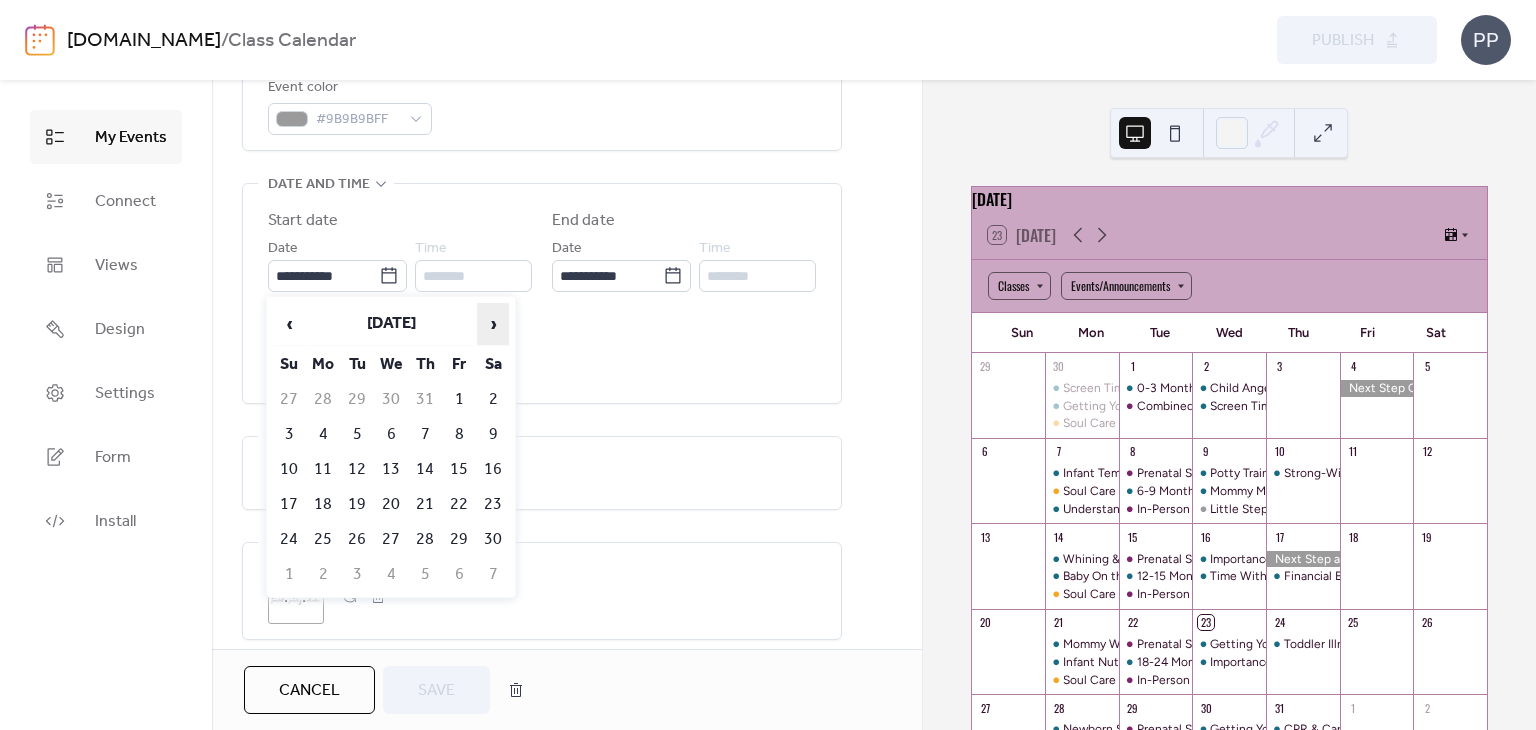 click on "›" at bounding box center [493, 324] 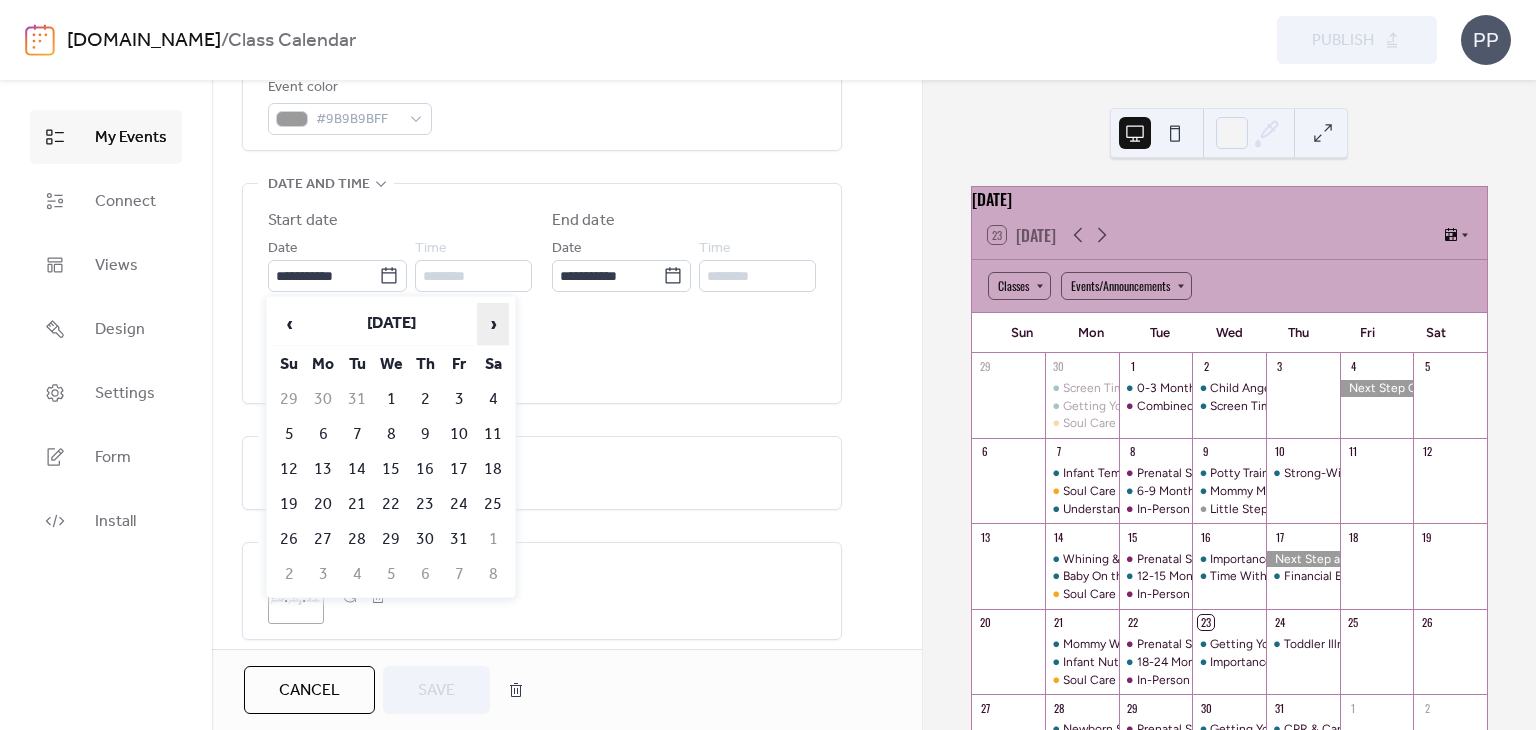 click on "›" at bounding box center [493, 324] 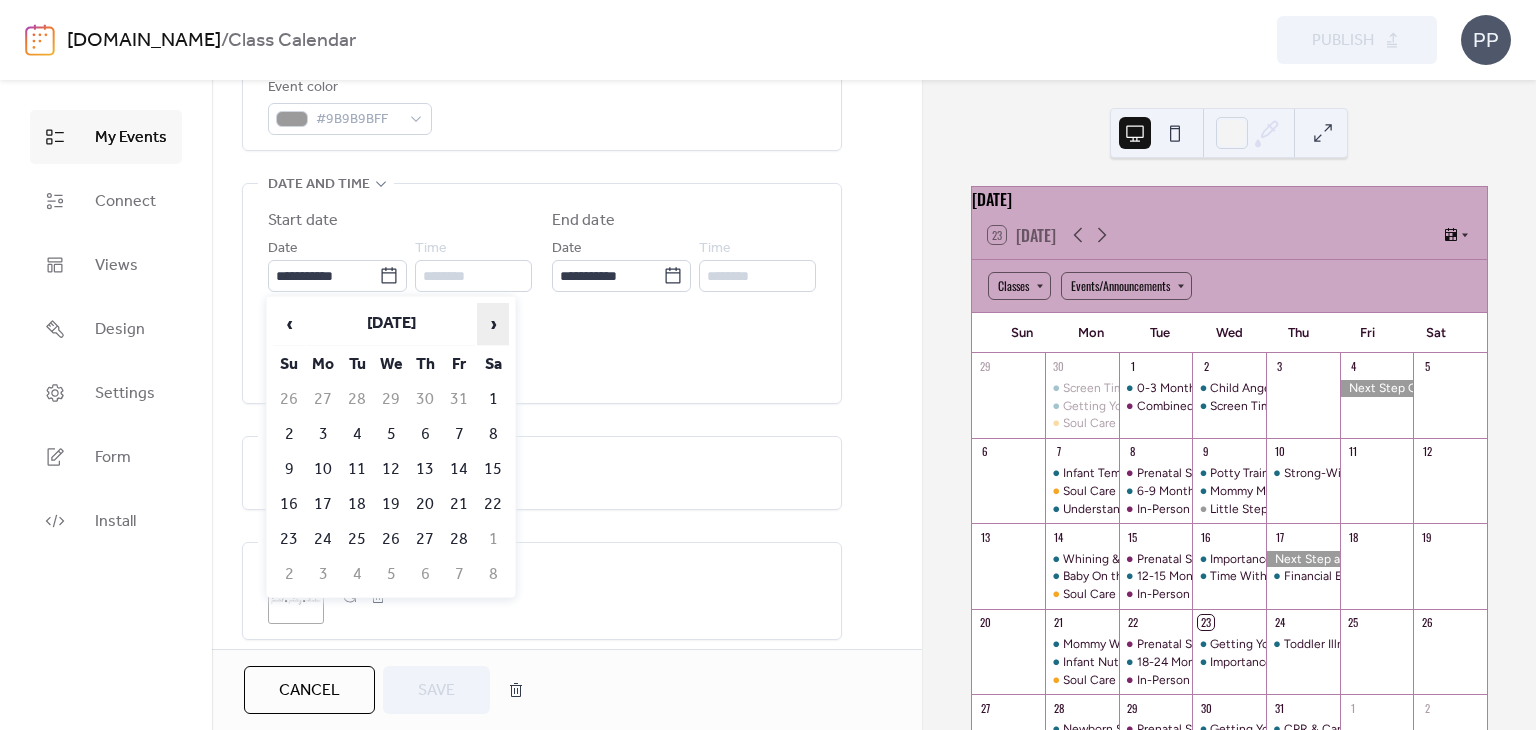 click on "›" at bounding box center [493, 324] 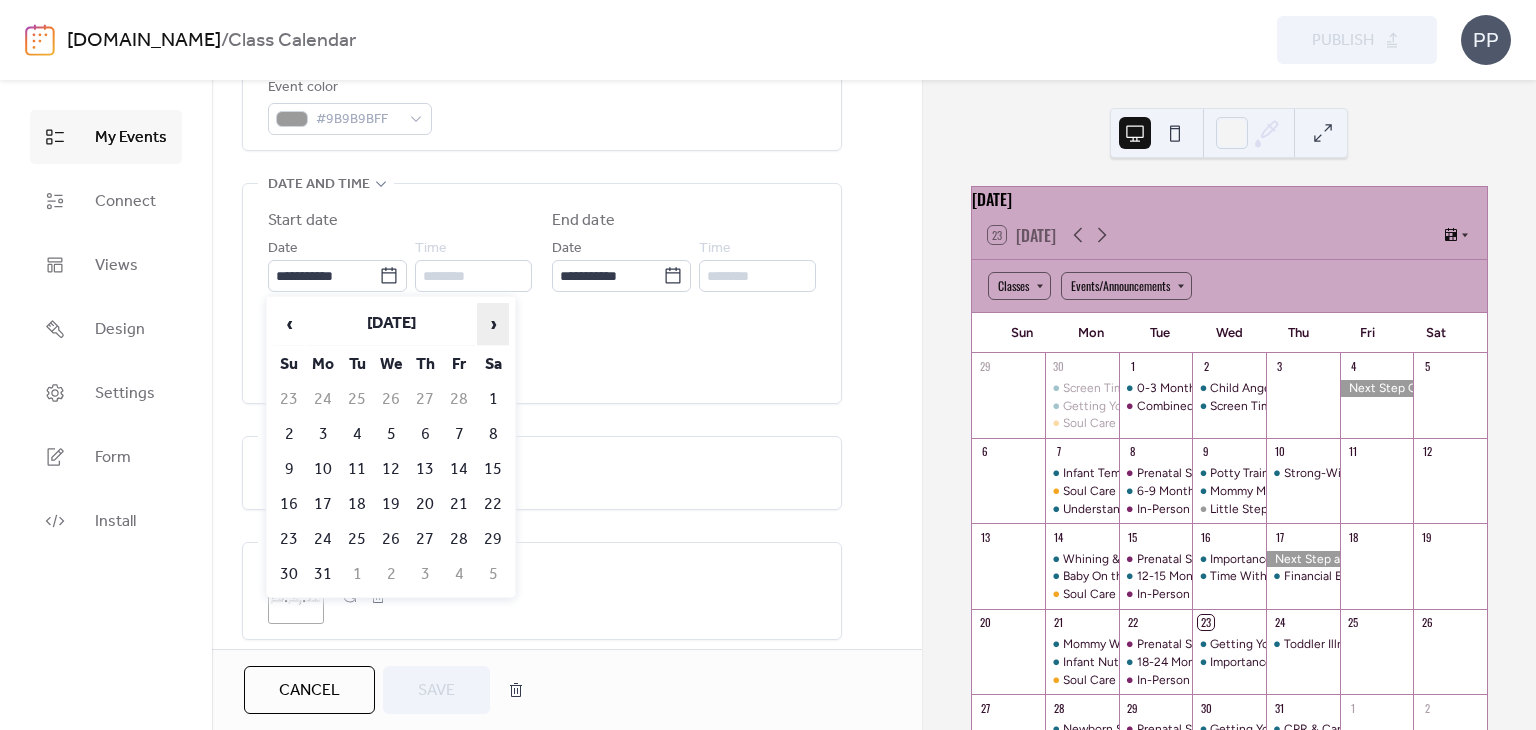 click on "›" at bounding box center [493, 324] 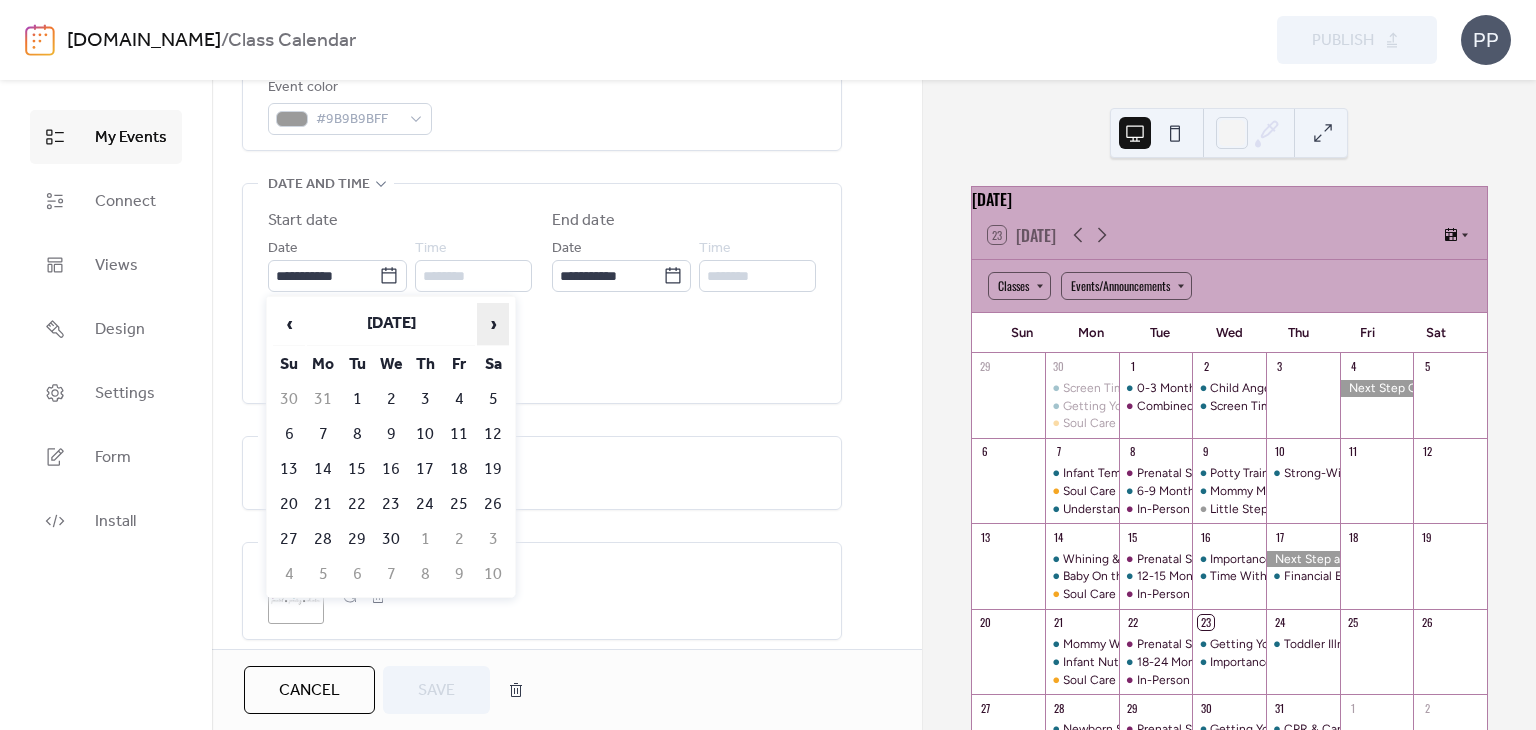 click on "›" at bounding box center [493, 324] 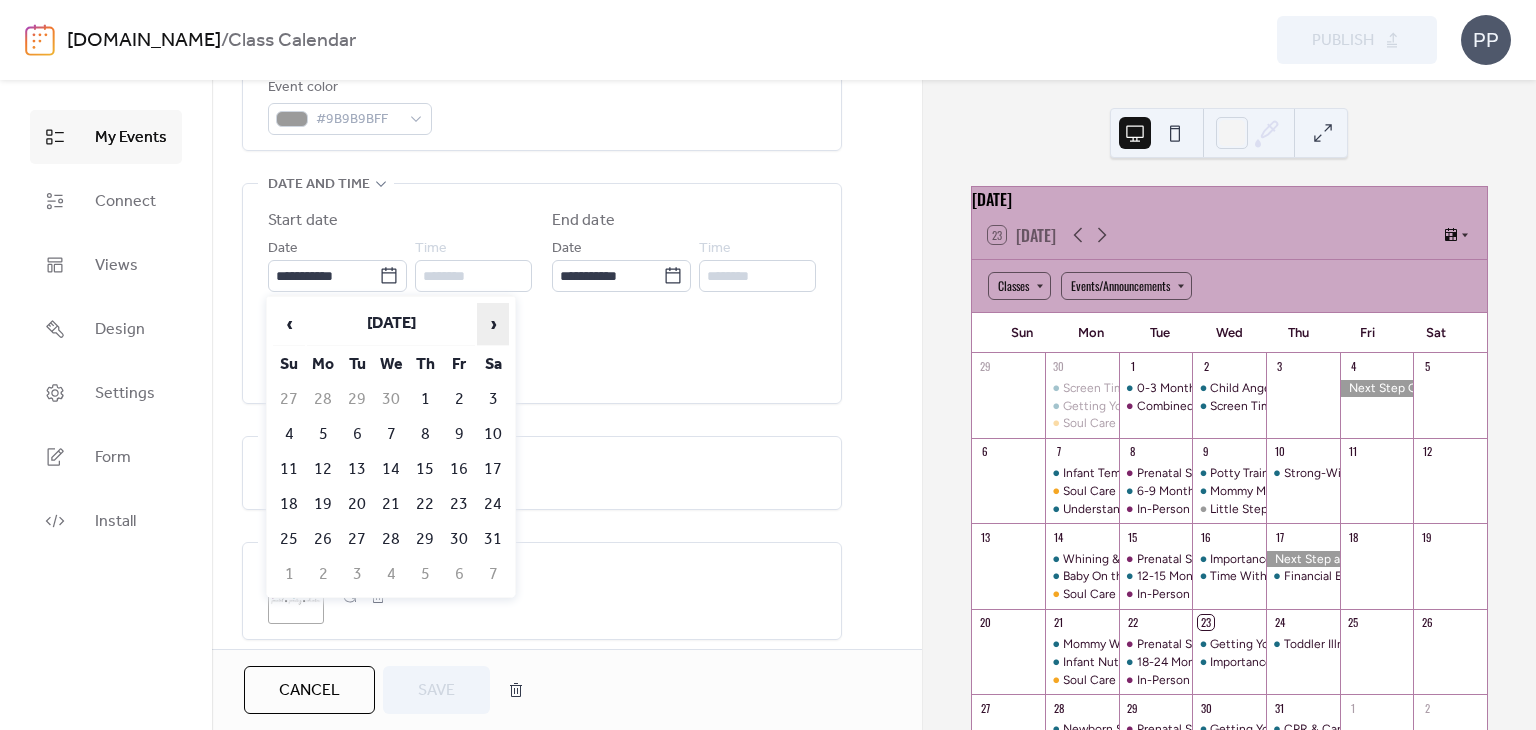 click on "›" at bounding box center (493, 324) 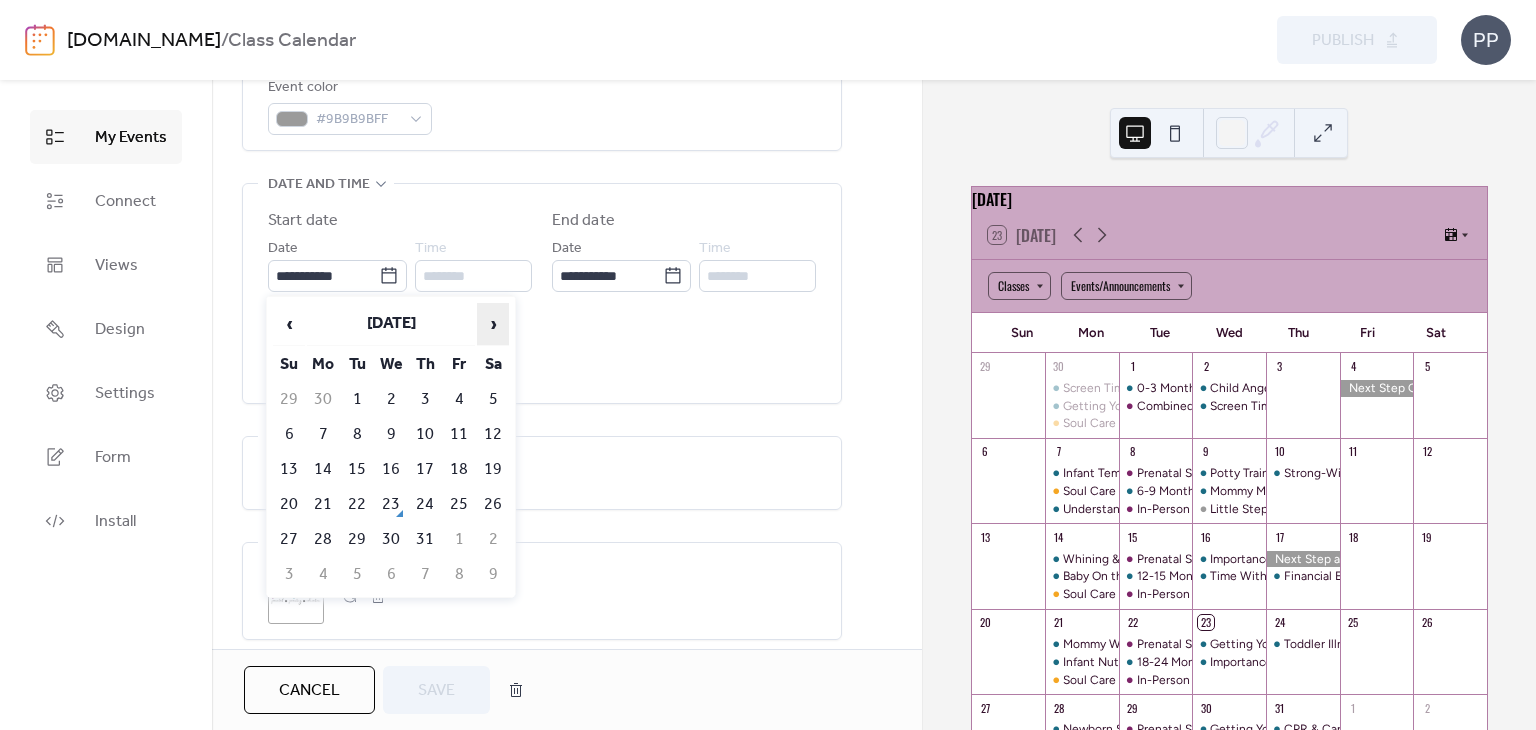 click on "›" at bounding box center (493, 324) 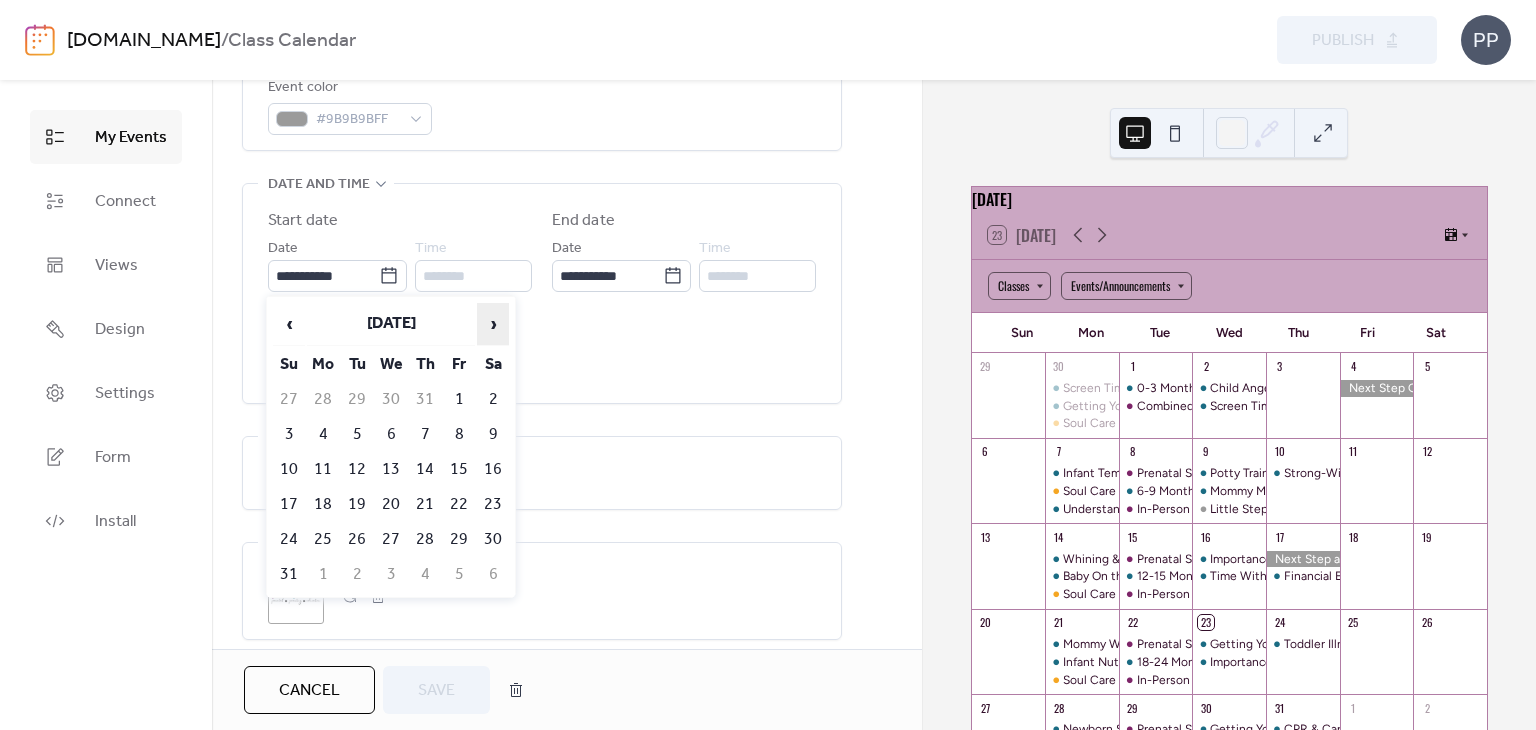 click on "›" at bounding box center [493, 324] 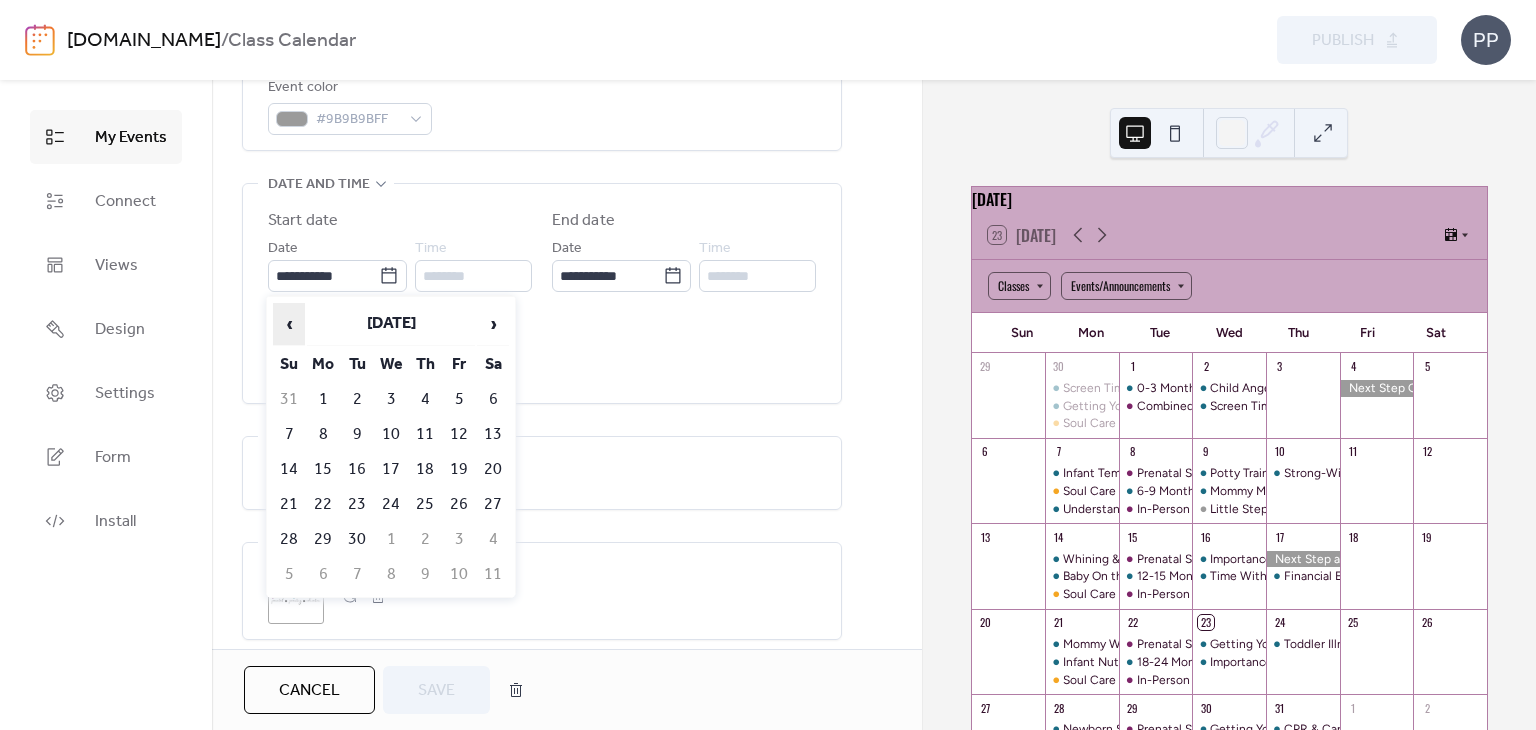 click on "‹" at bounding box center [289, 324] 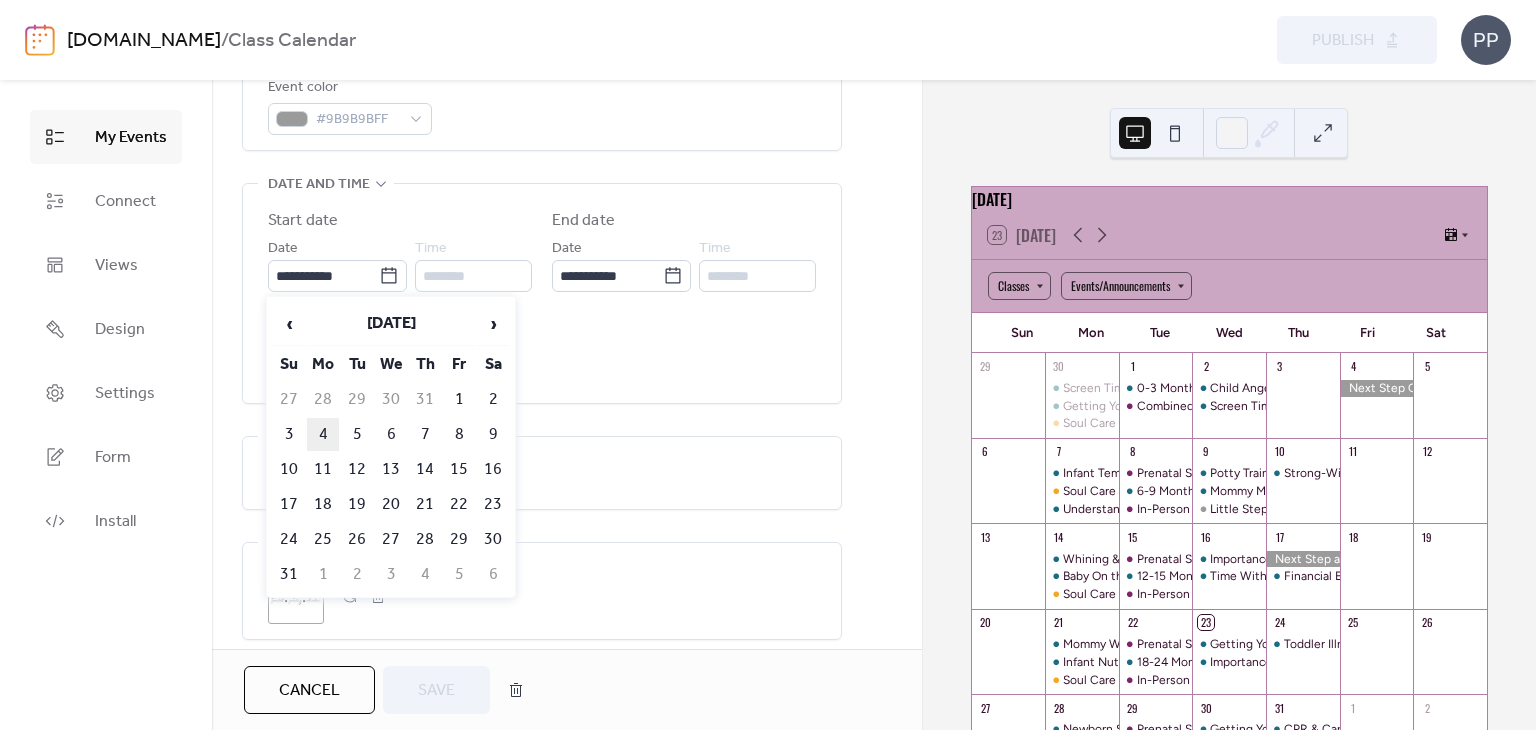 click on "4" at bounding box center [323, 434] 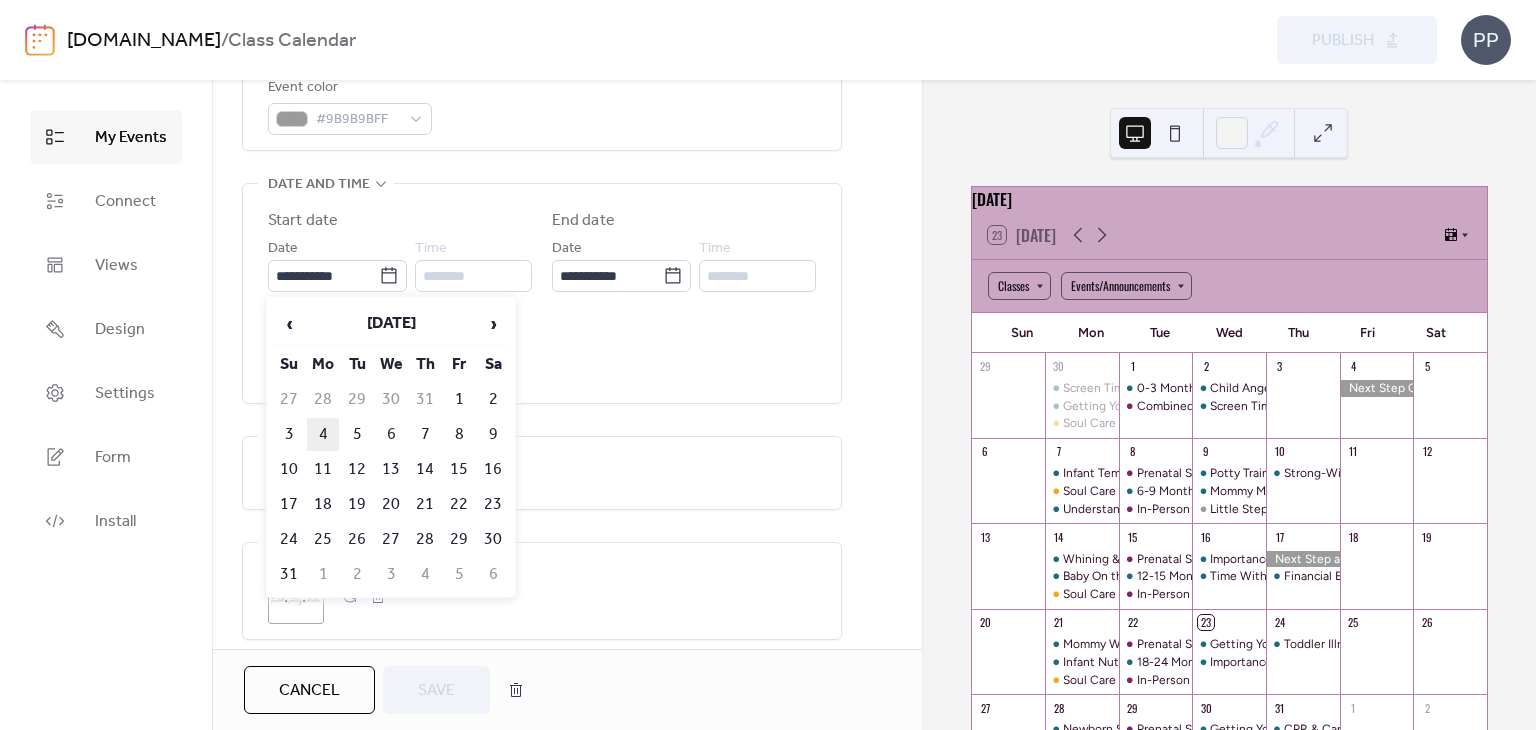 type on "**********" 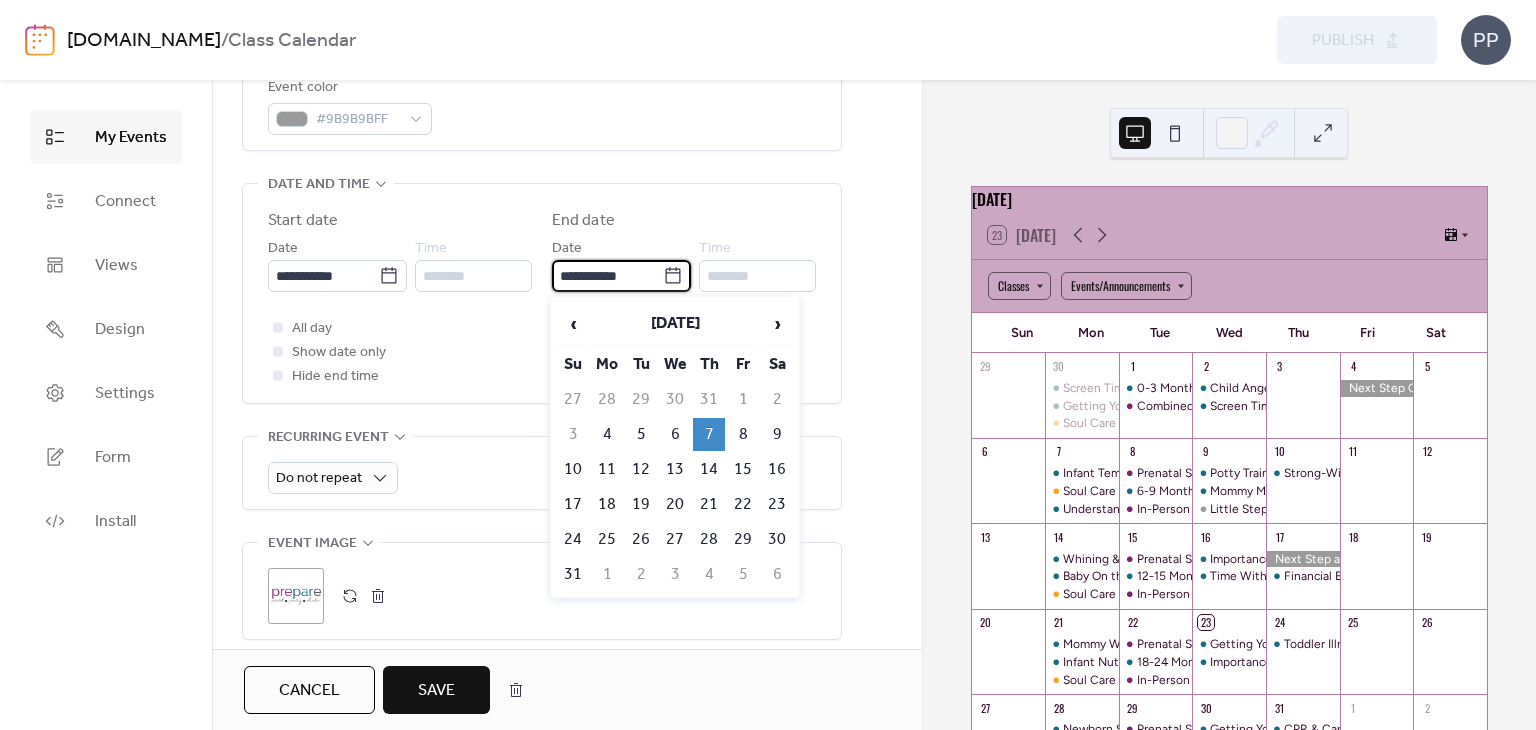 click on "**********" at bounding box center (607, 276) 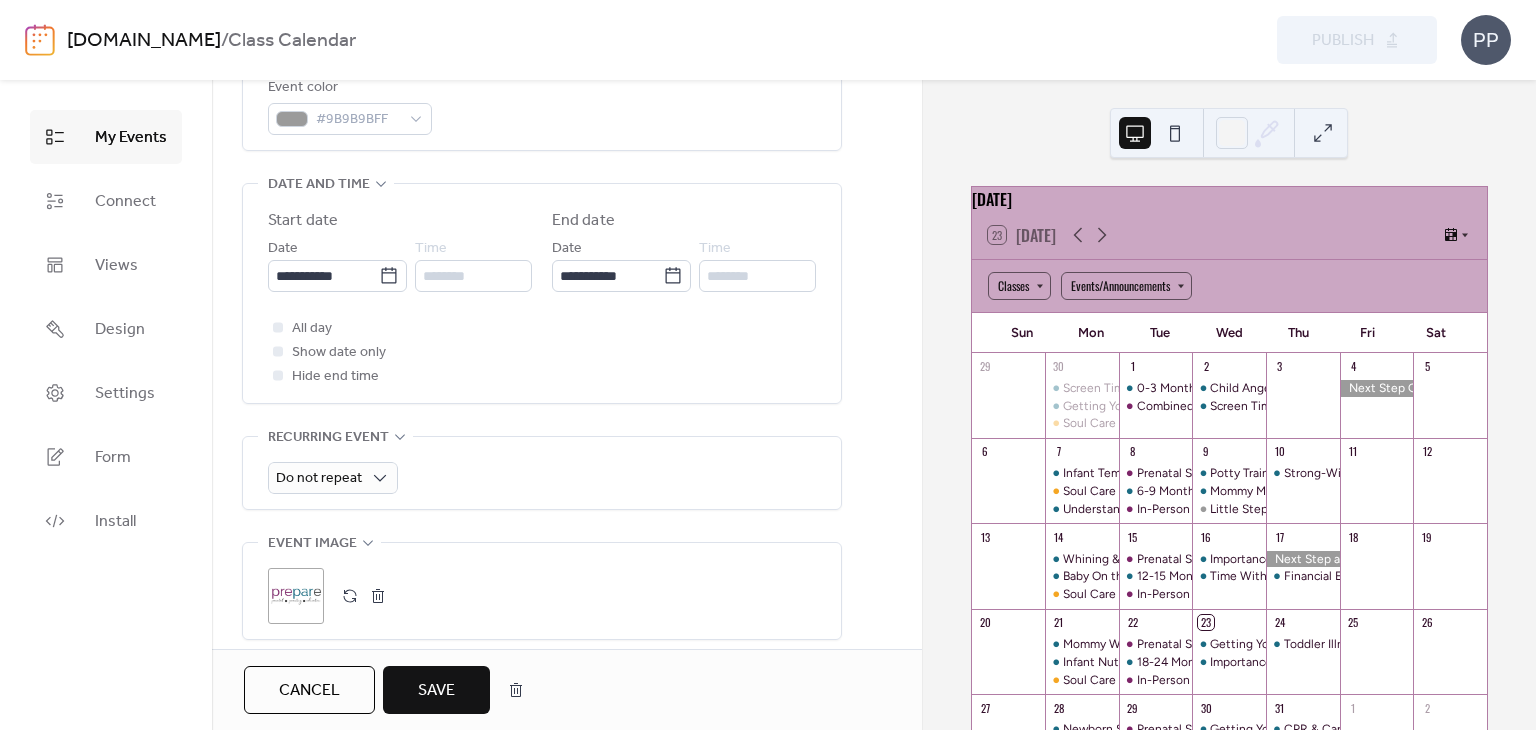 click on "**********" at bounding box center [542, 293] 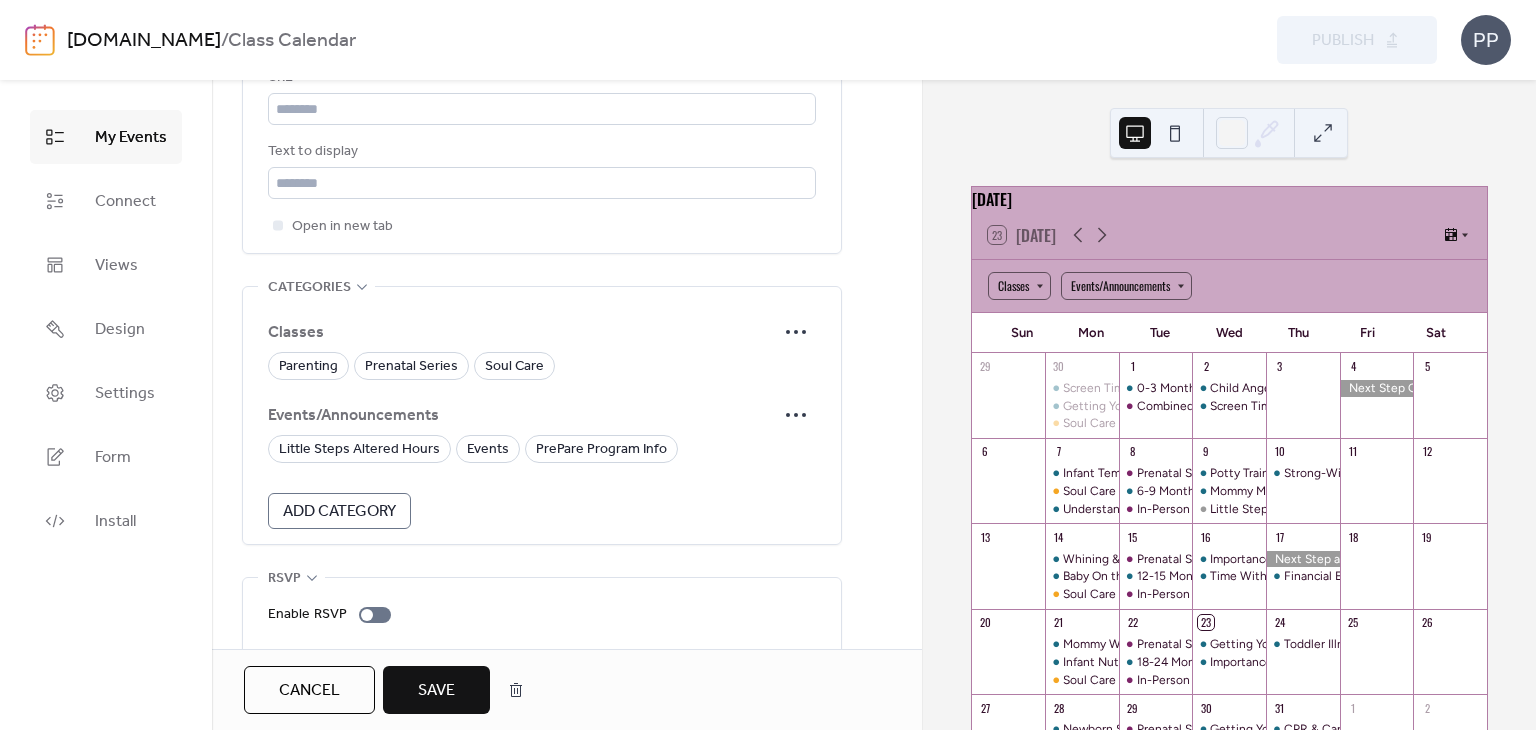 scroll, scrollTop: 1284, scrollLeft: 0, axis: vertical 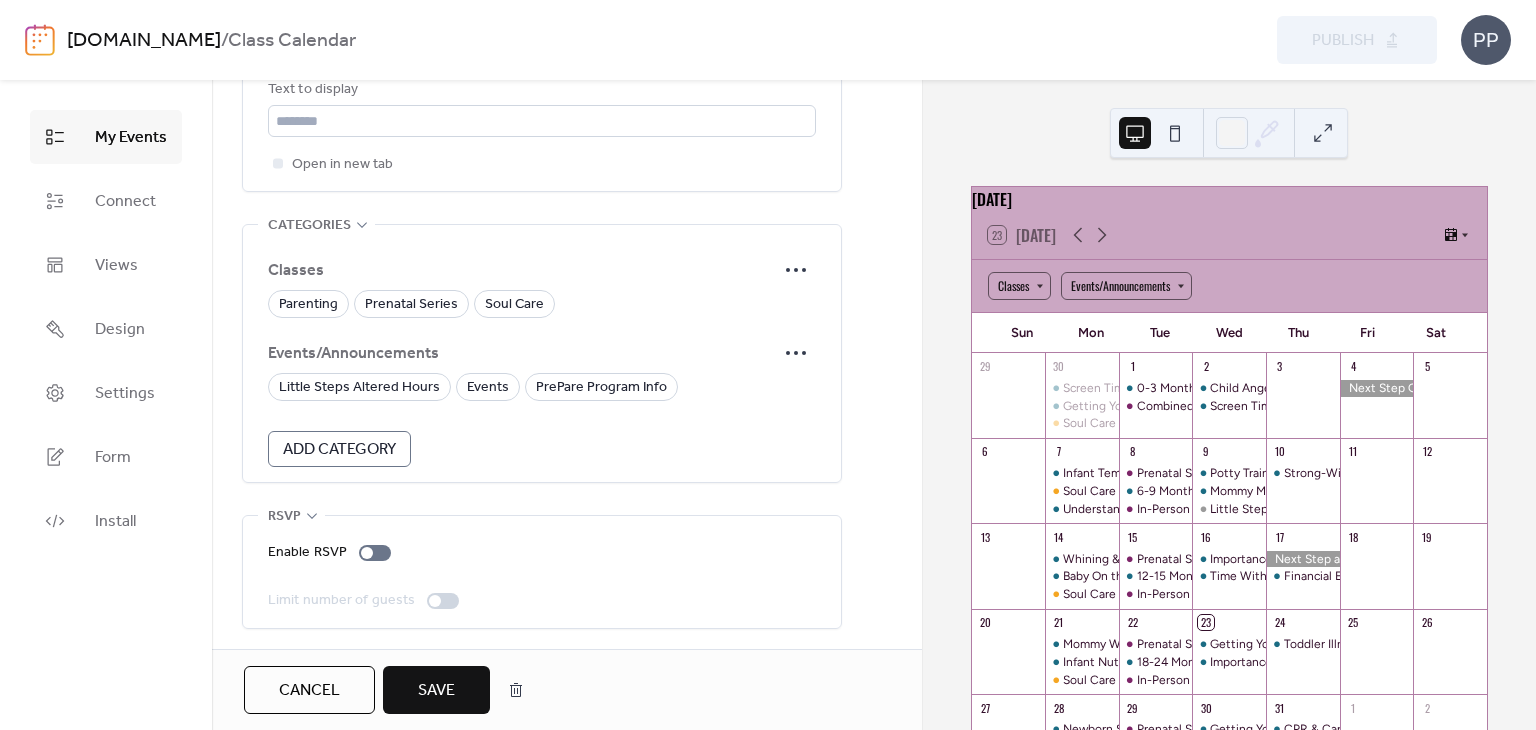click on "Save" at bounding box center (436, 691) 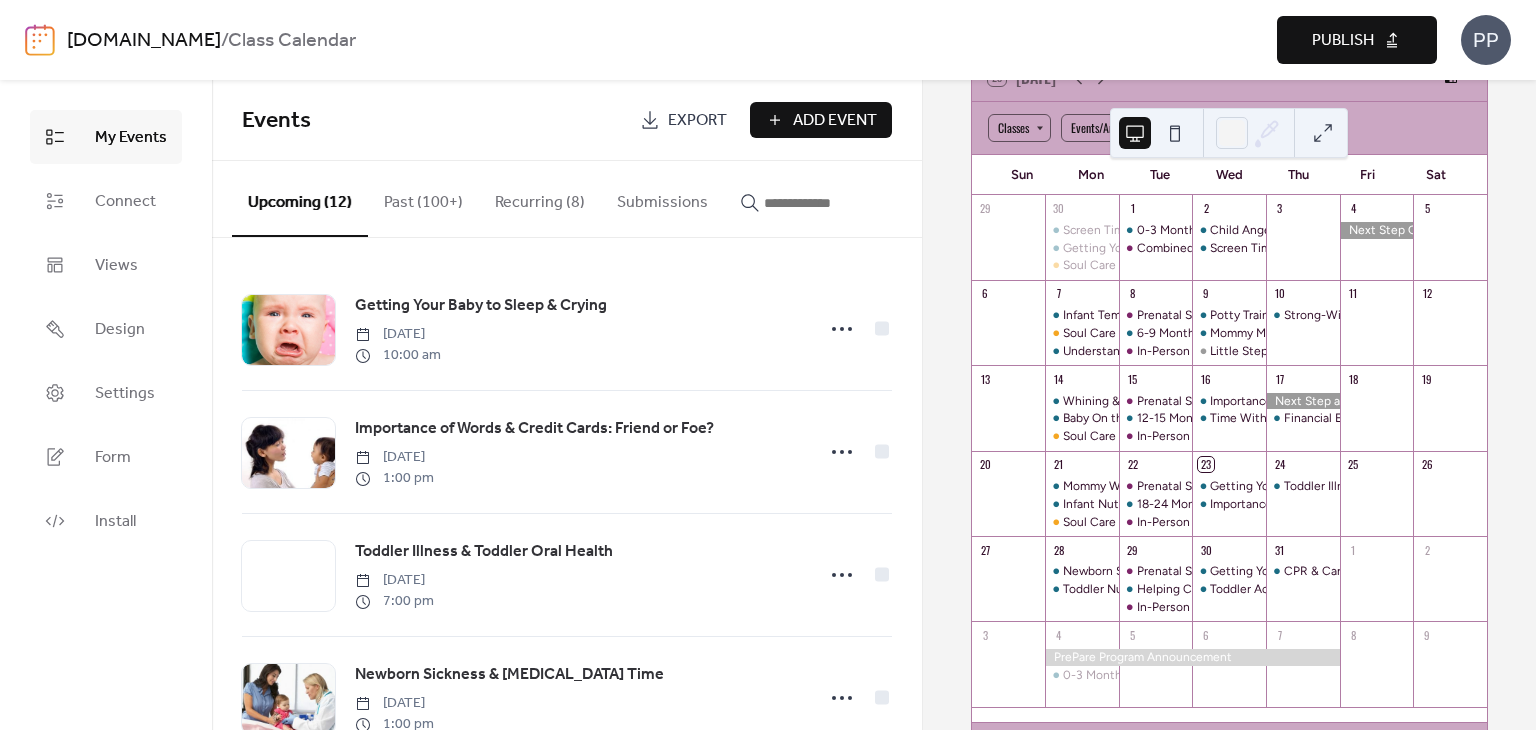 scroll, scrollTop: 156, scrollLeft: 0, axis: vertical 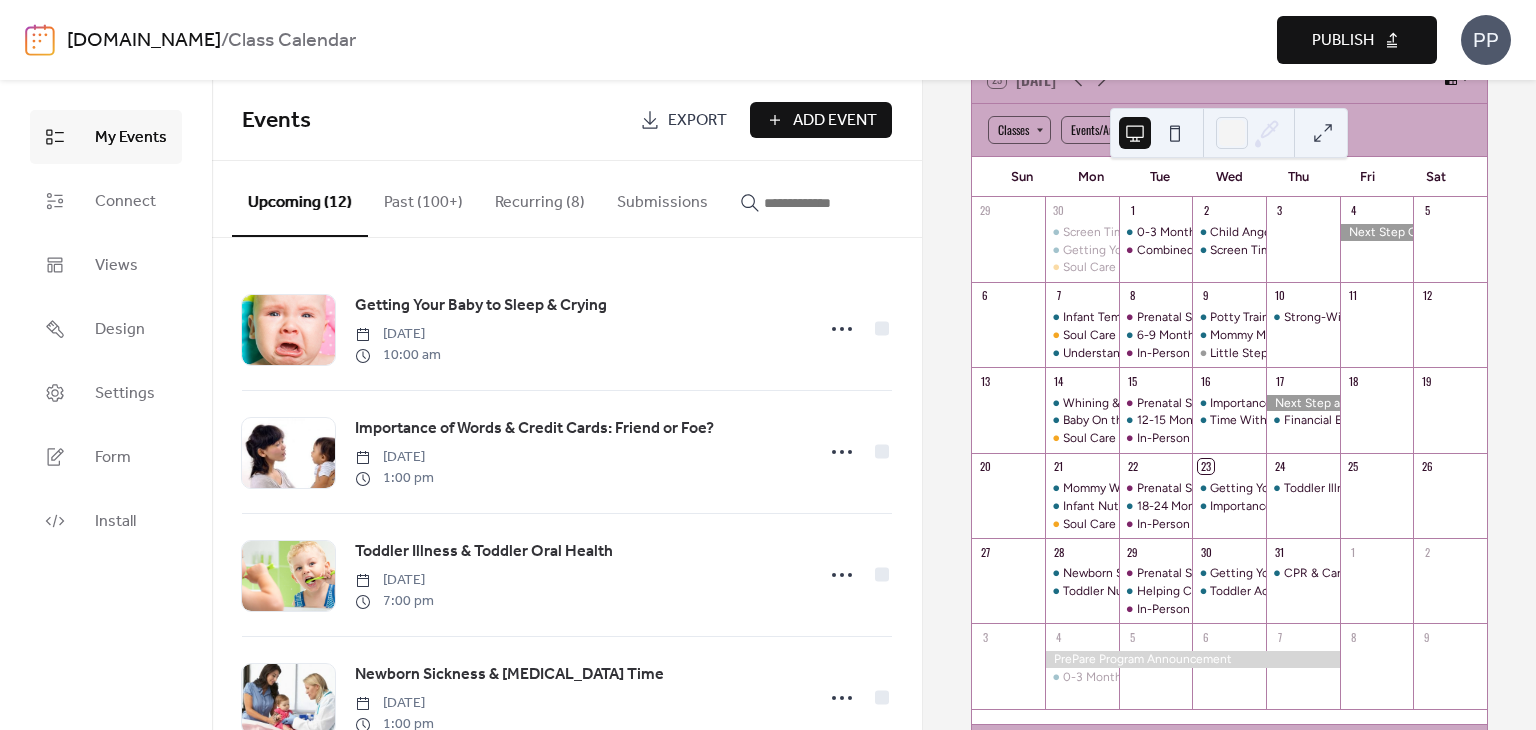 click on "Publish" at bounding box center [1343, 41] 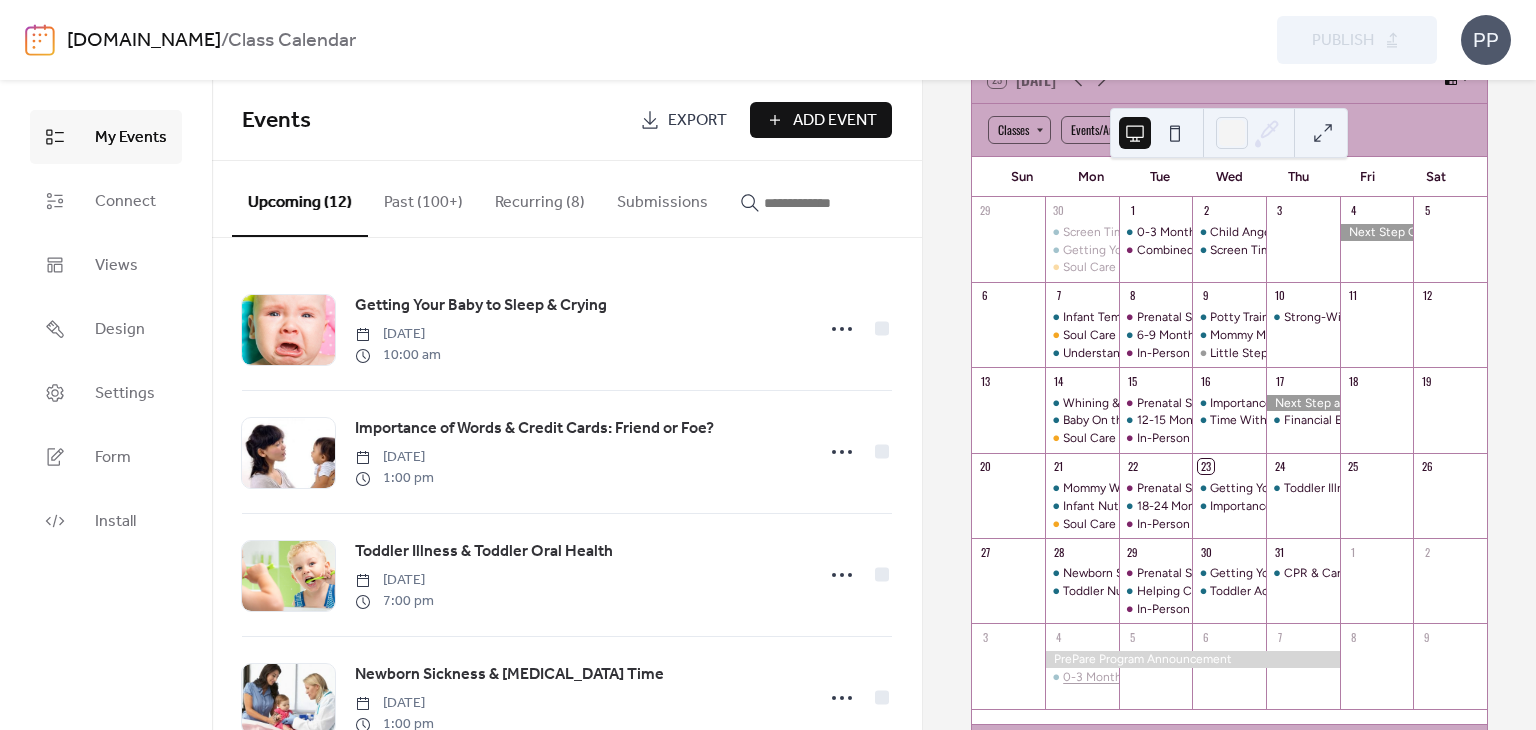 click on "0-3 Month & 3-6 Month Infant Expectations" at bounding box center (1183, 677) 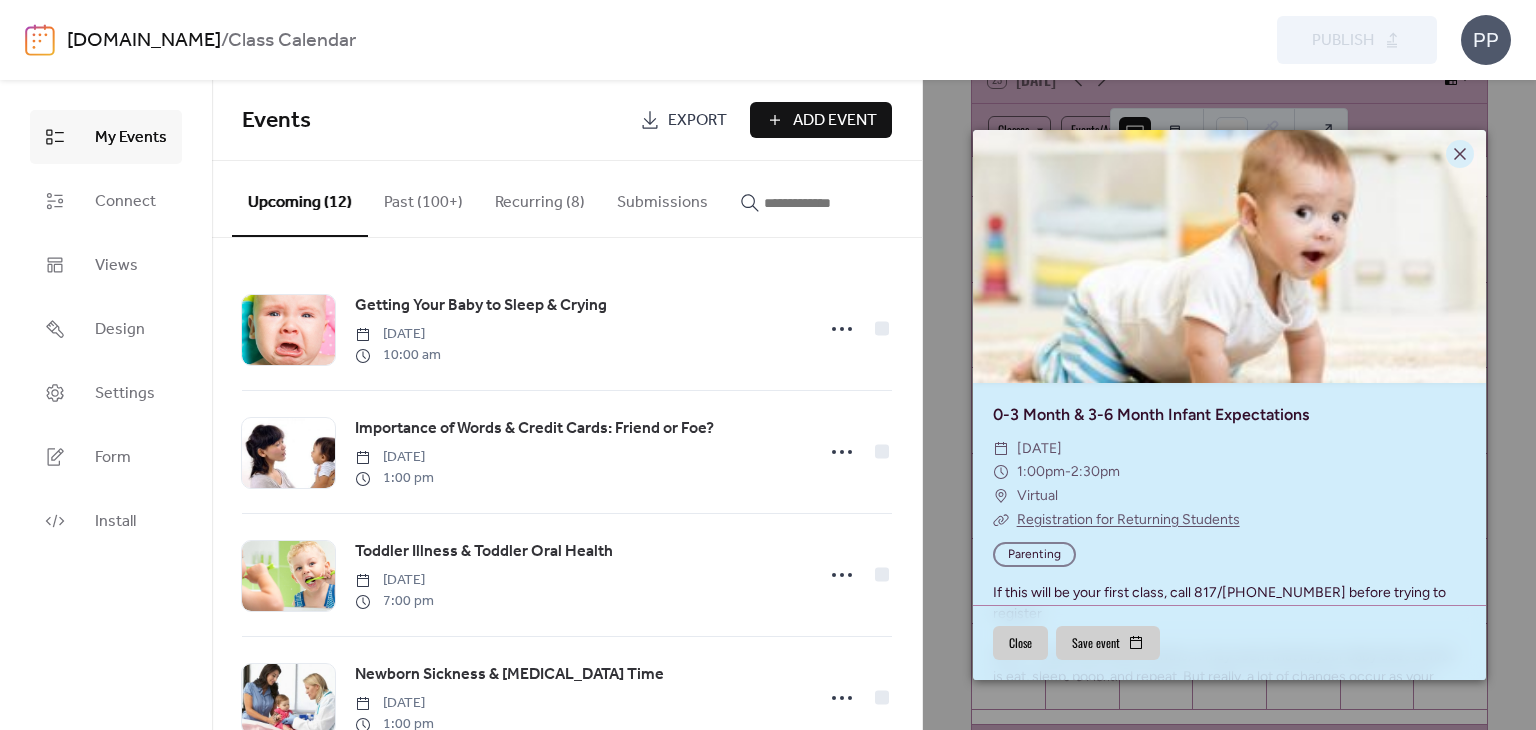 scroll, scrollTop: 0, scrollLeft: 0, axis: both 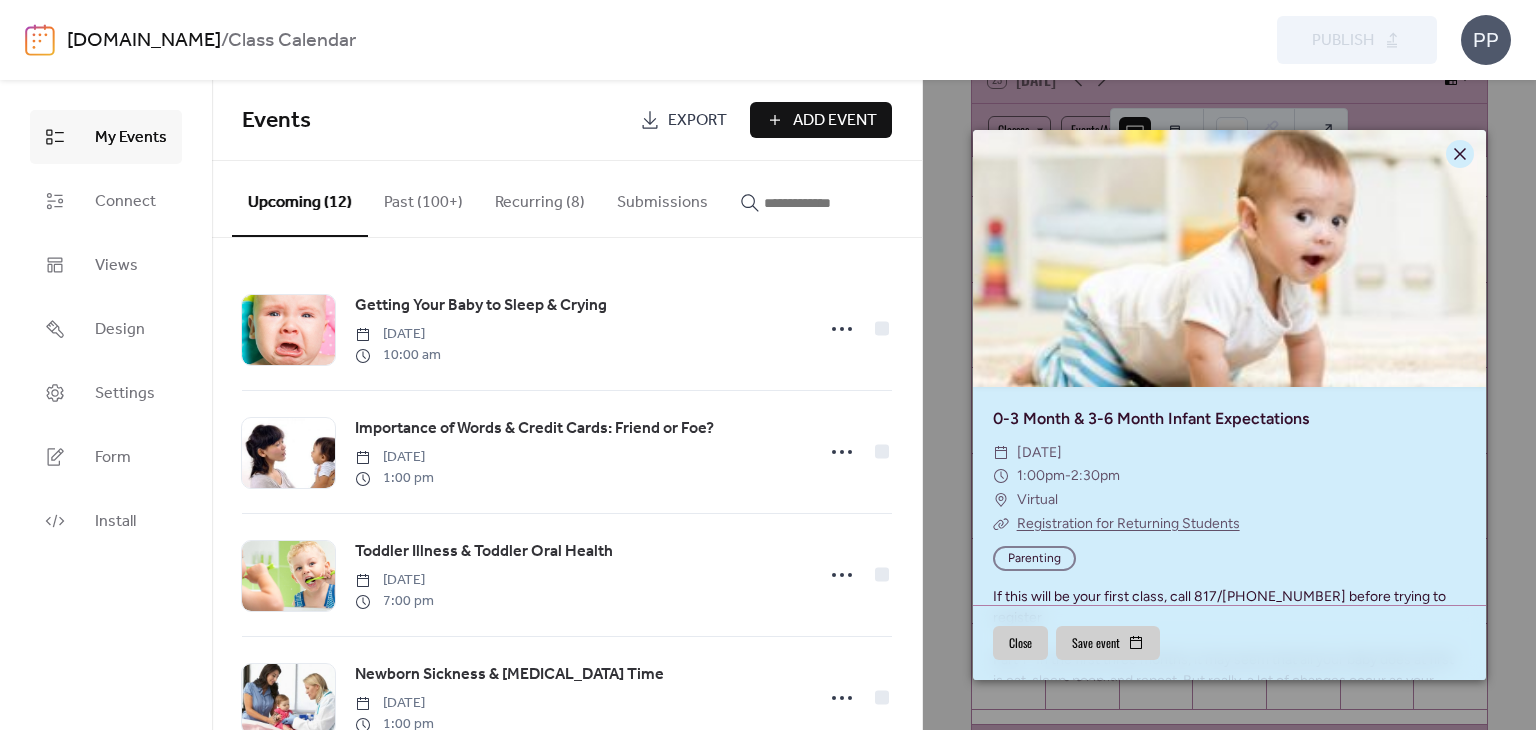 click 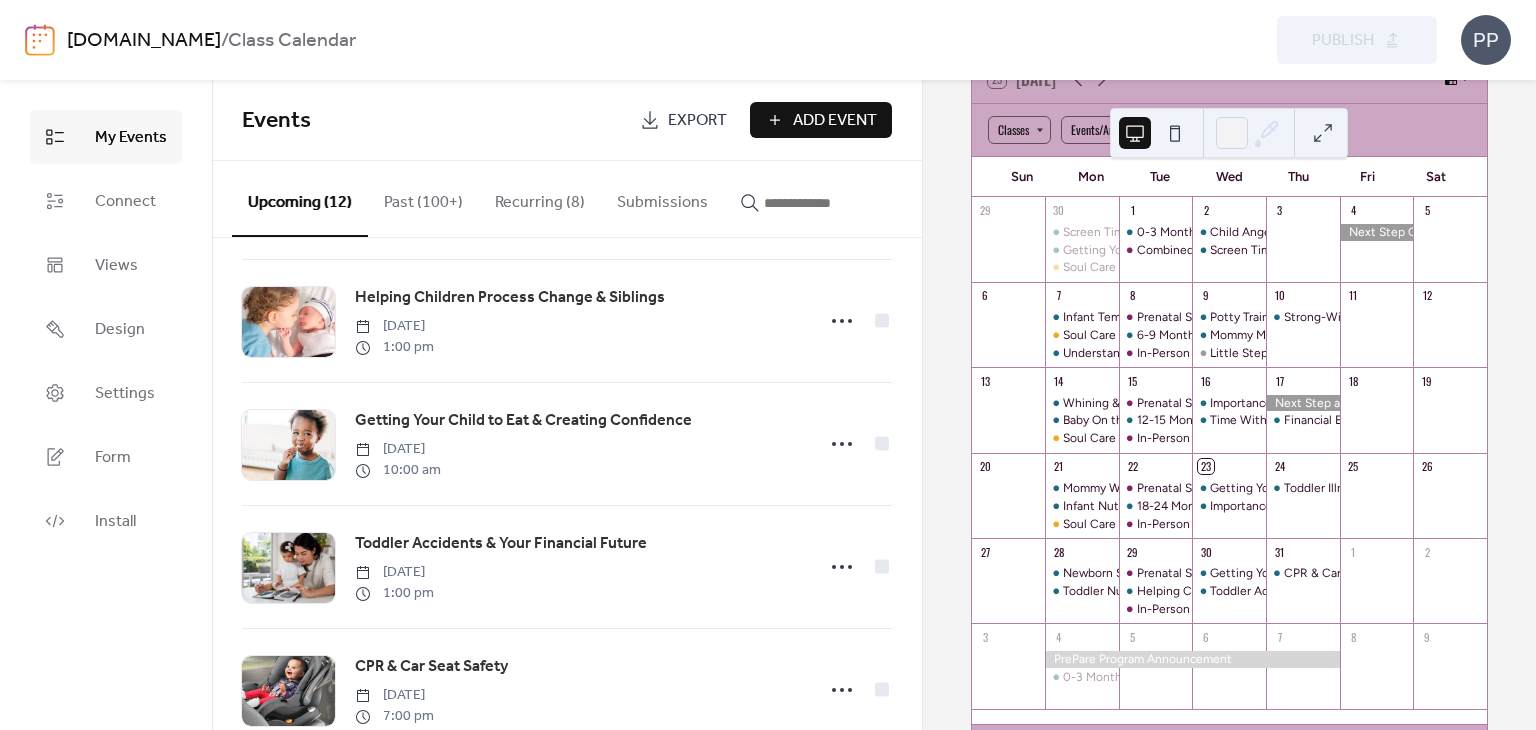scroll, scrollTop: 1044, scrollLeft: 0, axis: vertical 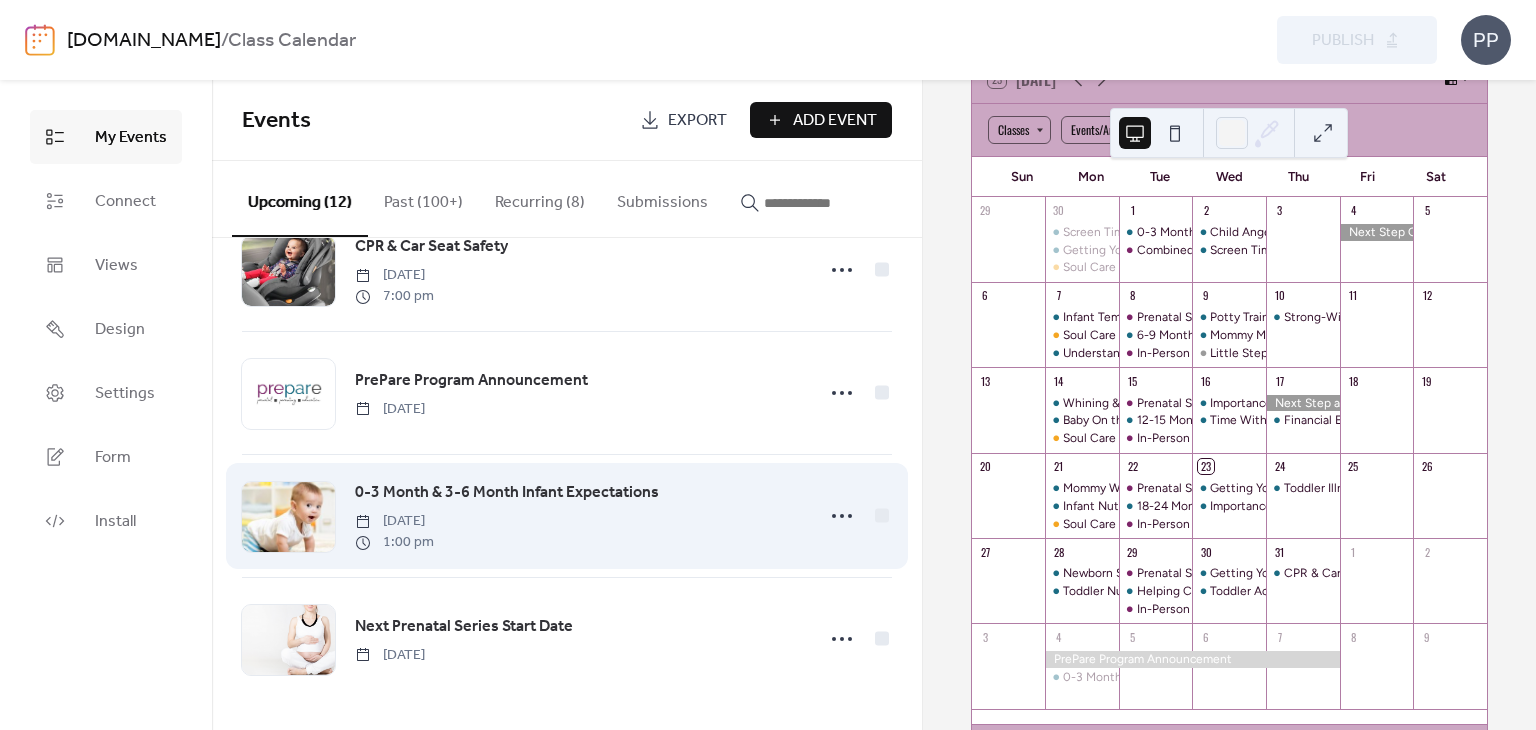 click on "0-3 Month & 3-6 Month Infant Expectations" at bounding box center [507, 493] 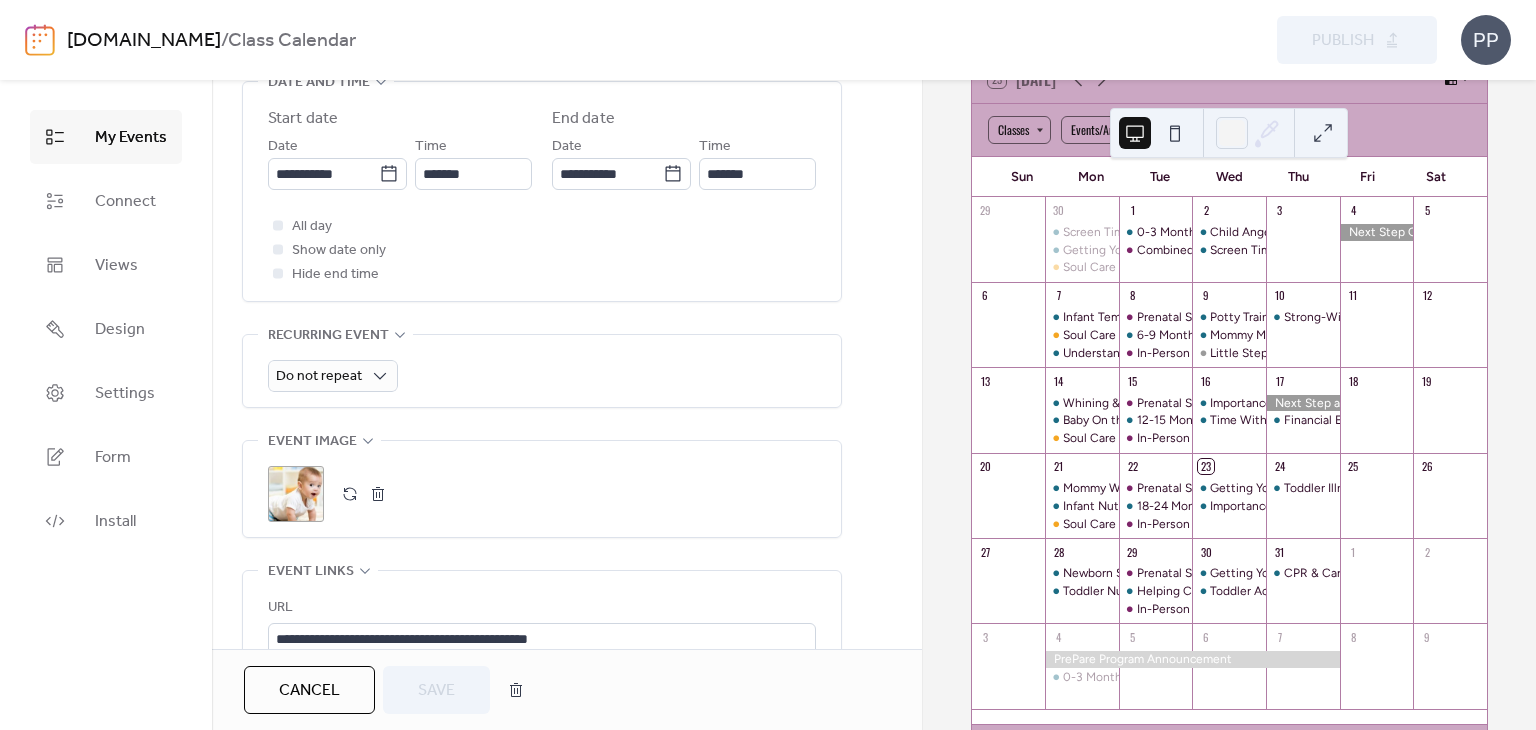 scroll, scrollTop: 956, scrollLeft: 0, axis: vertical 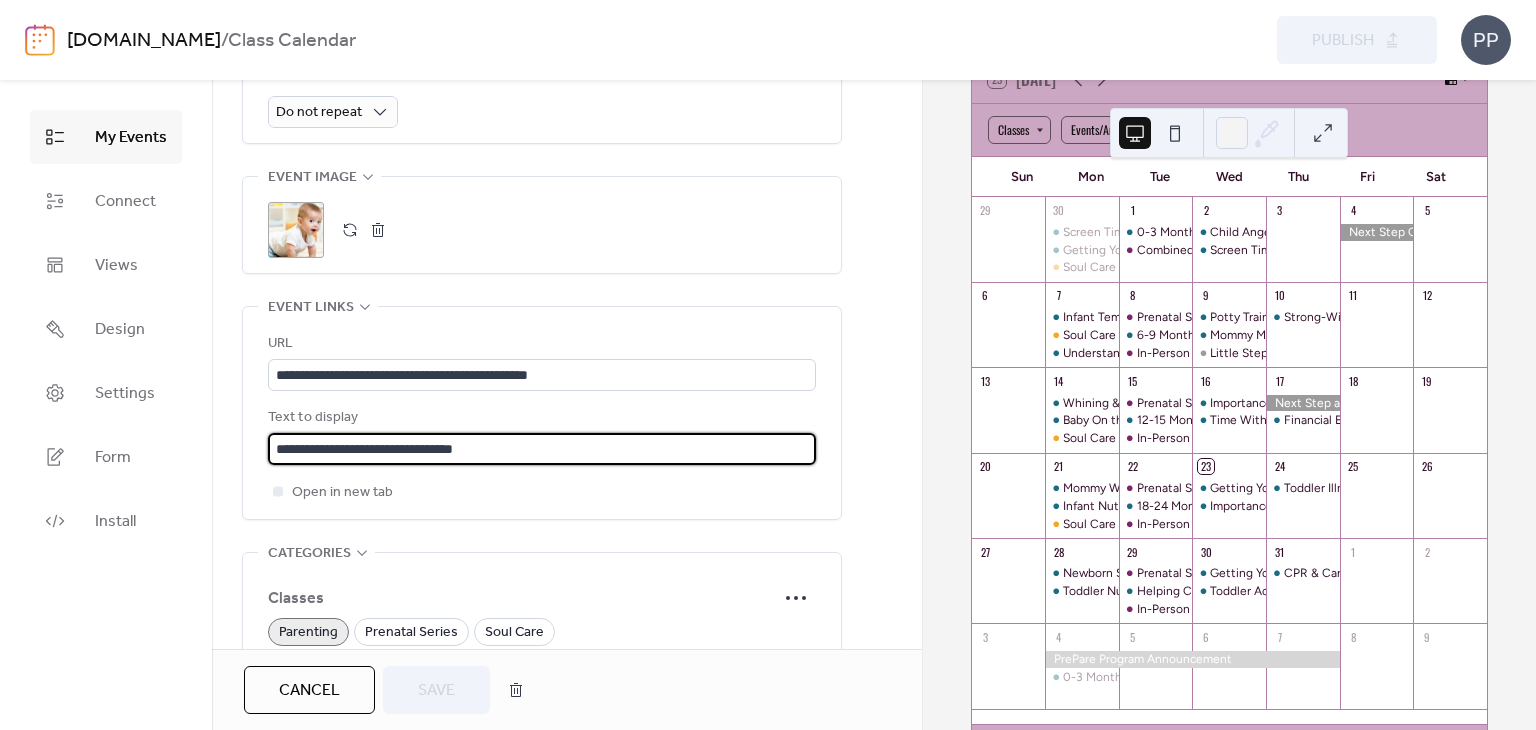 click on "**********" at bounding box center (542, 449) 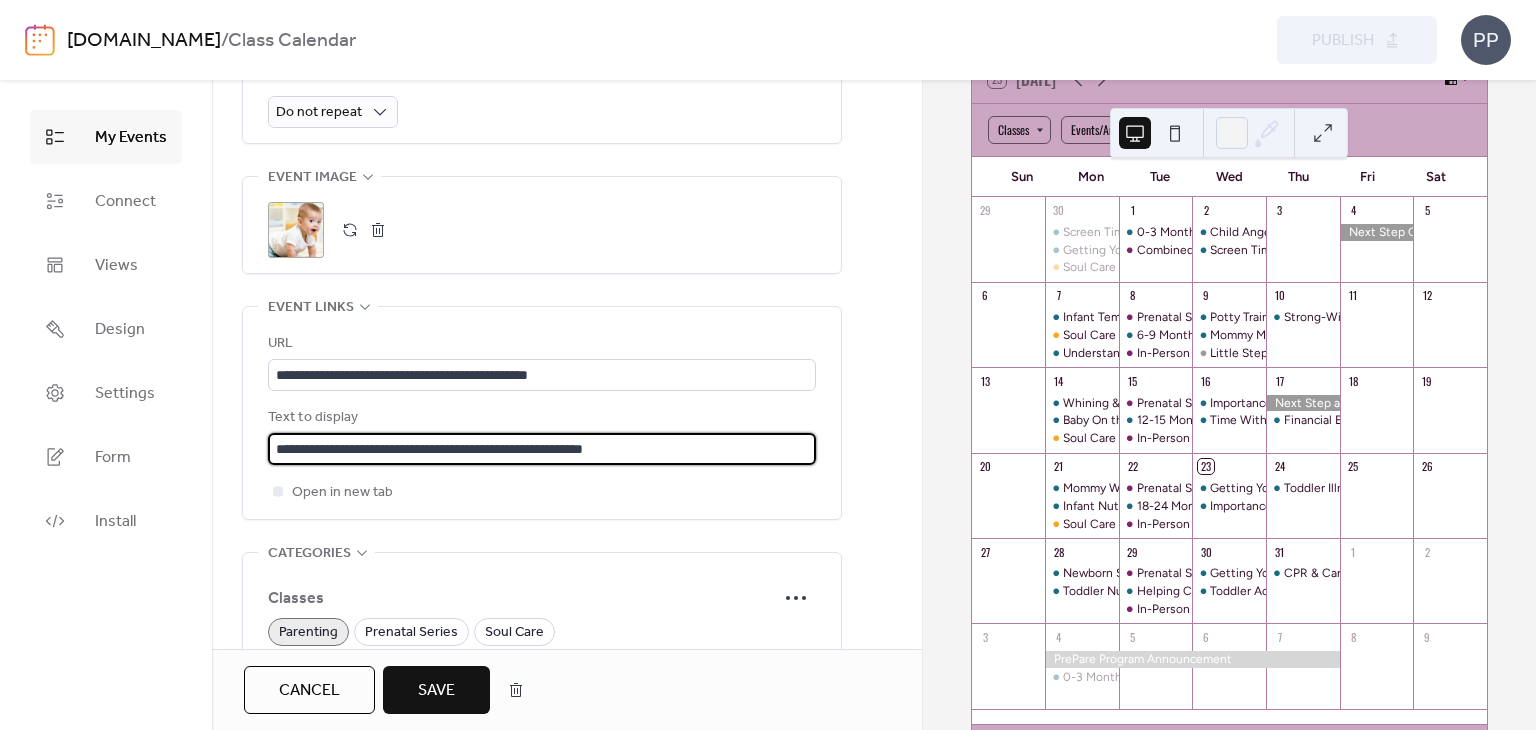 type on "**********" 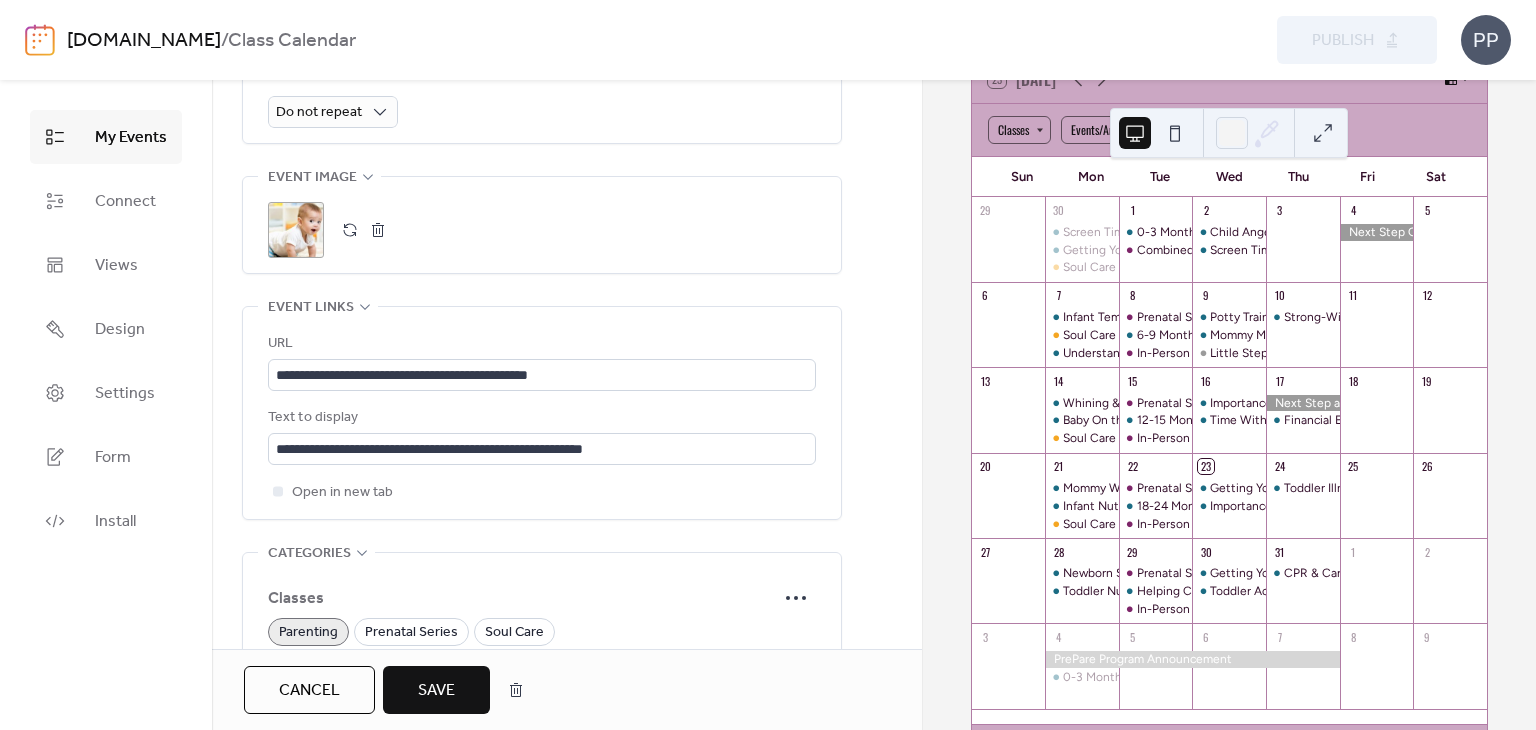 click on "Save" at bounding box center (436, 690) 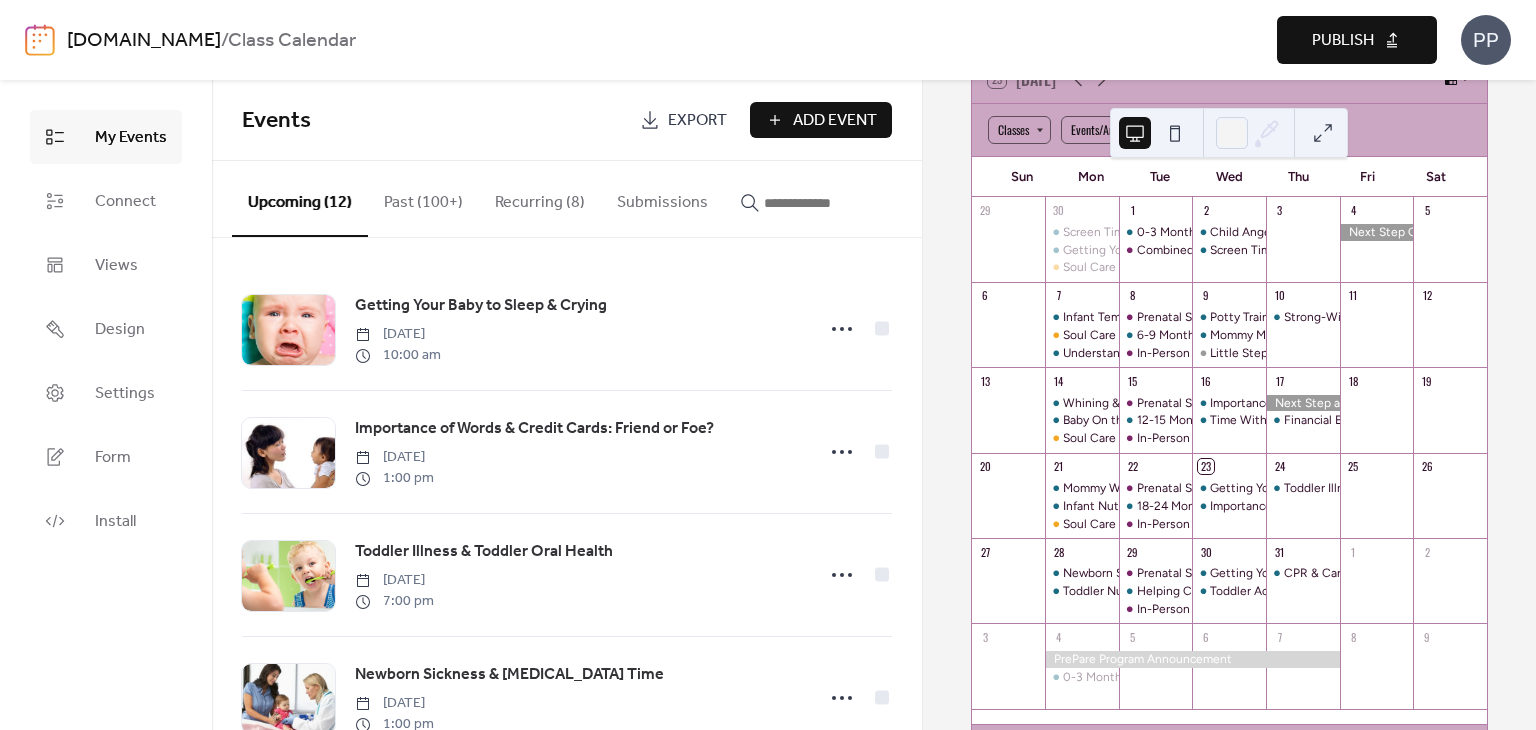 click on "Publish" at bounding box center (1343, 41) 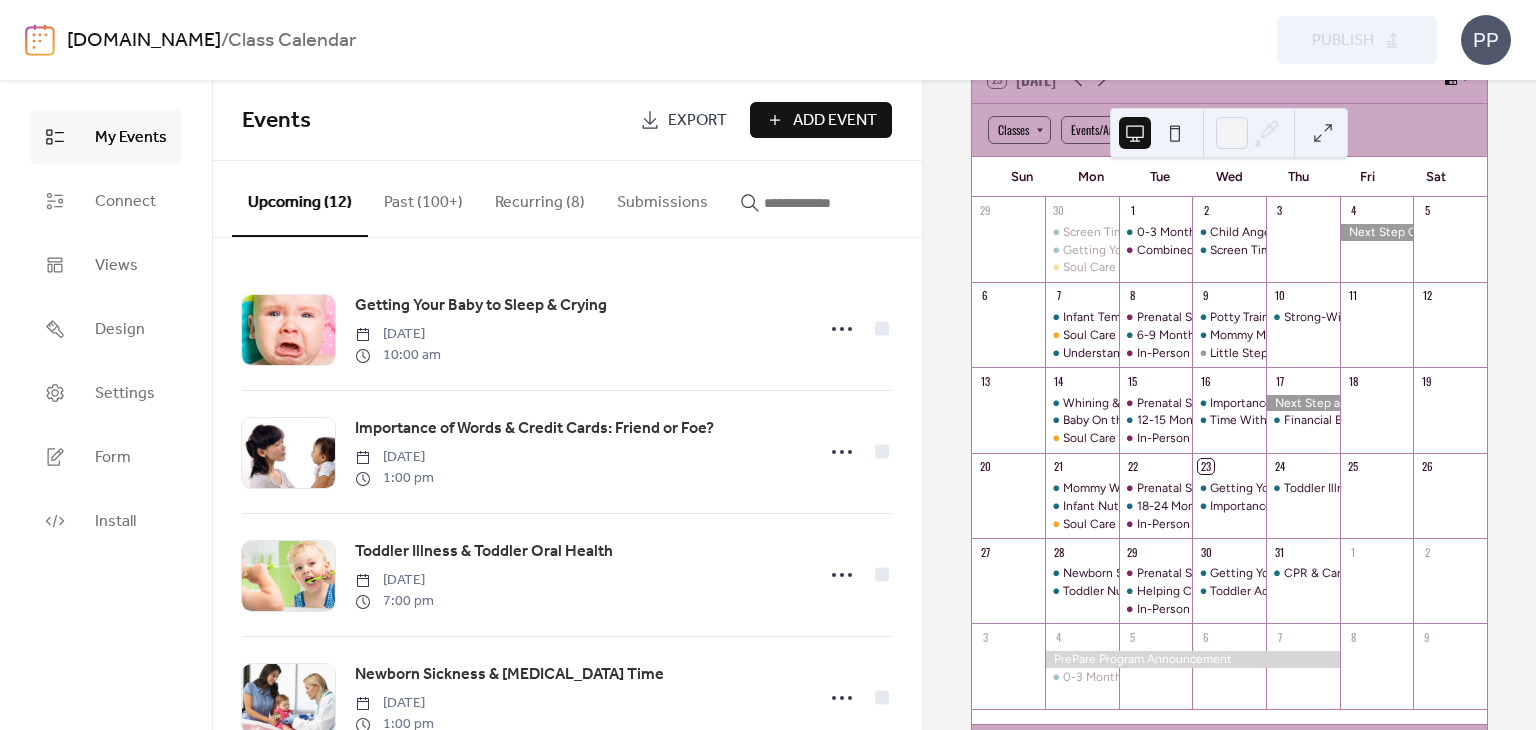 click at bounding box center [824, 203] 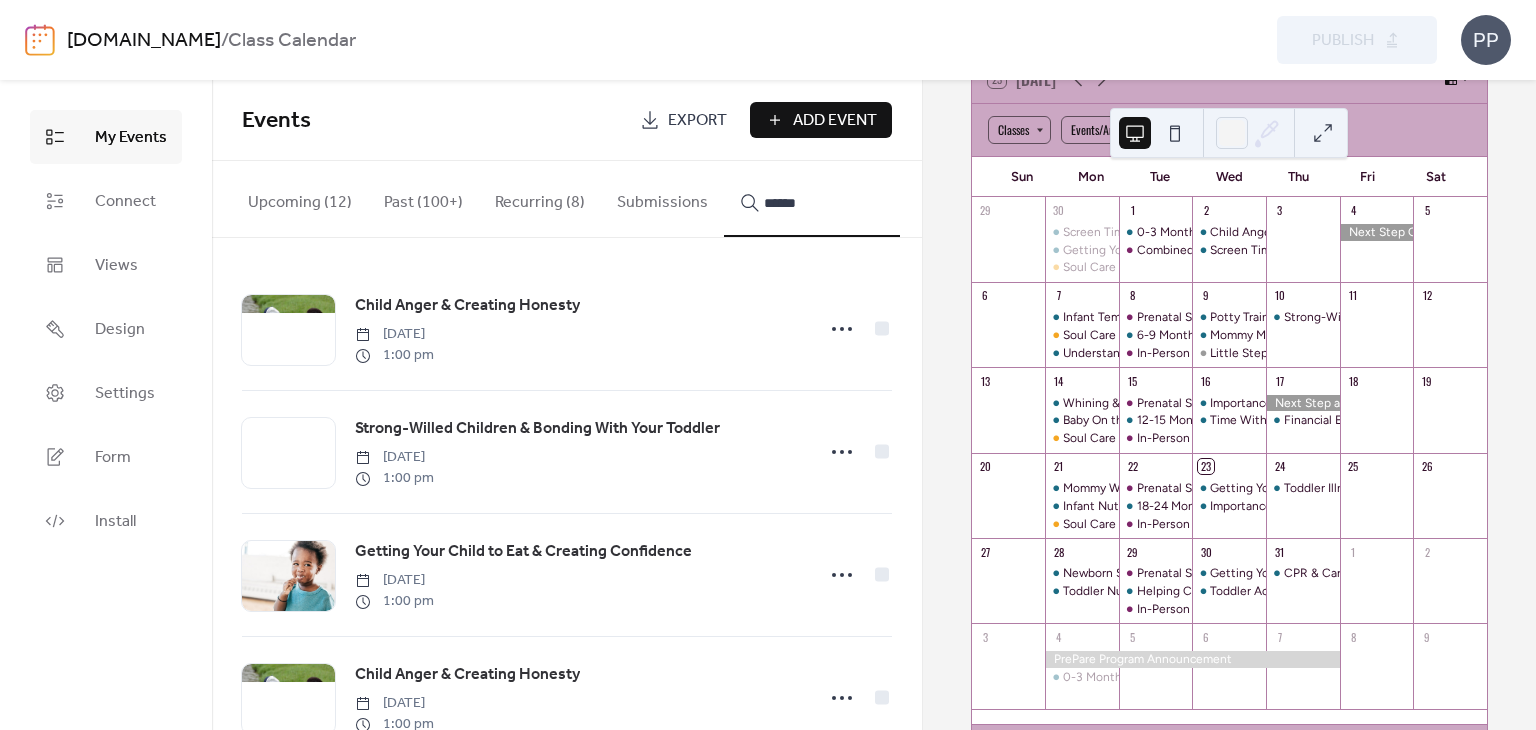 click on "*****" at bounding box center (812, 199) 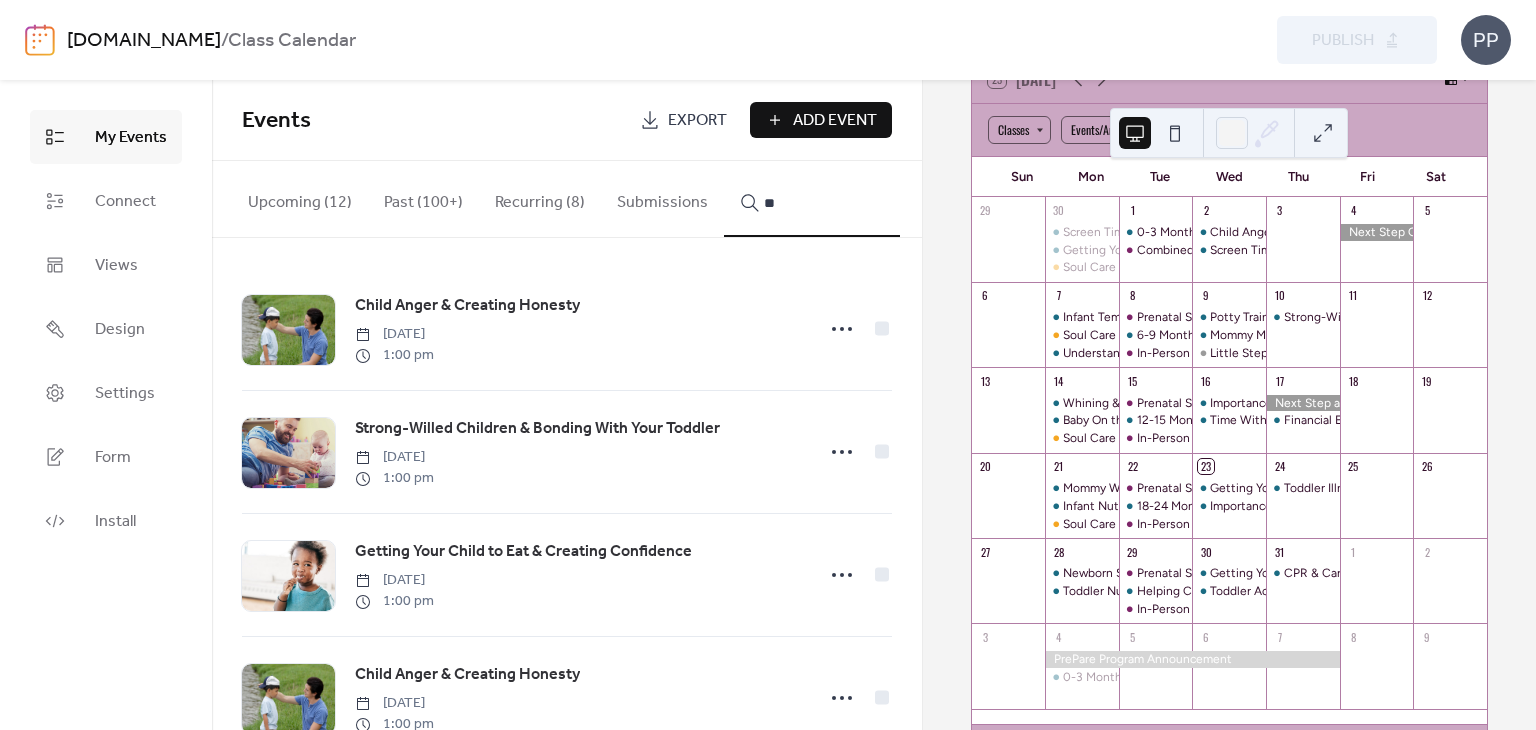 type on "*" 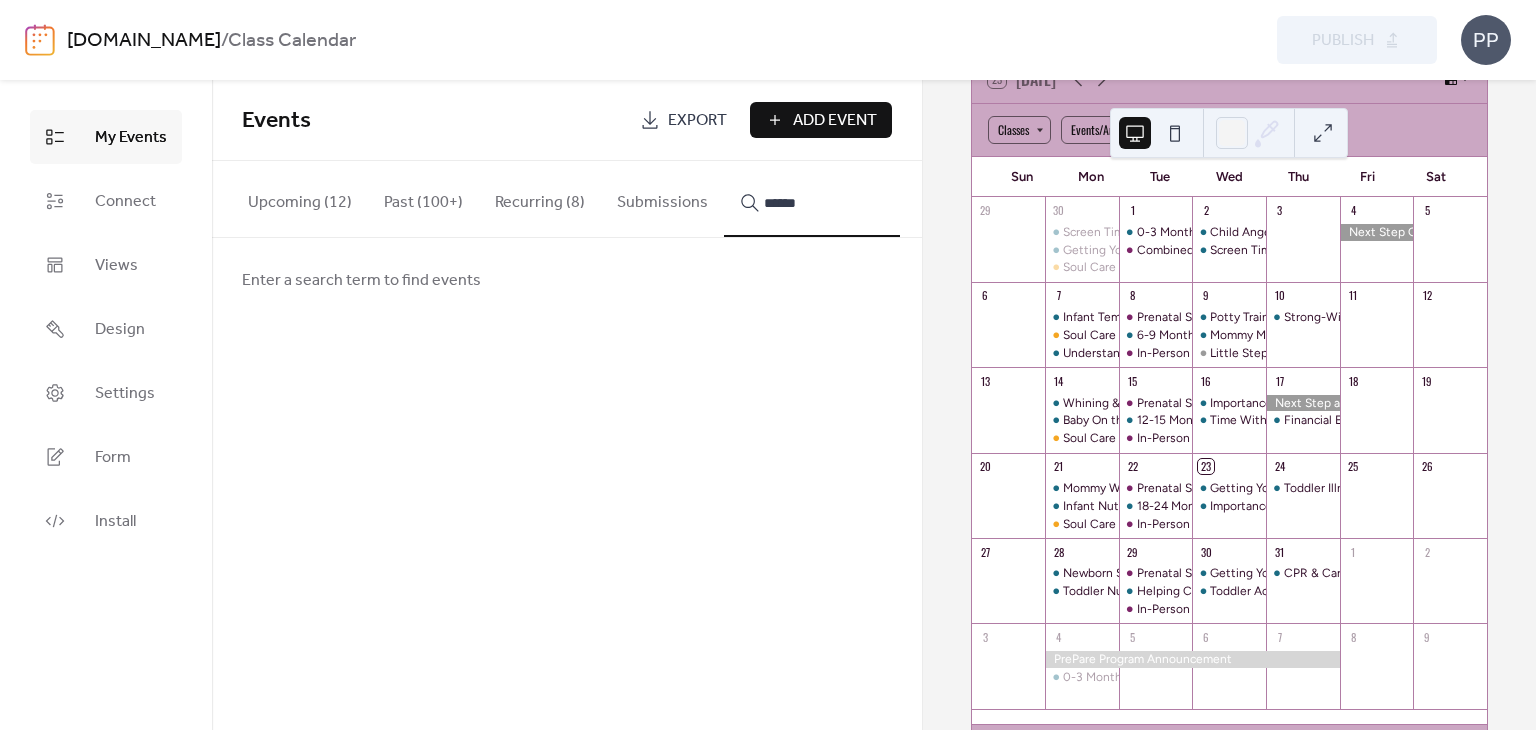 click on "*****" at bounding box center (812, 199) 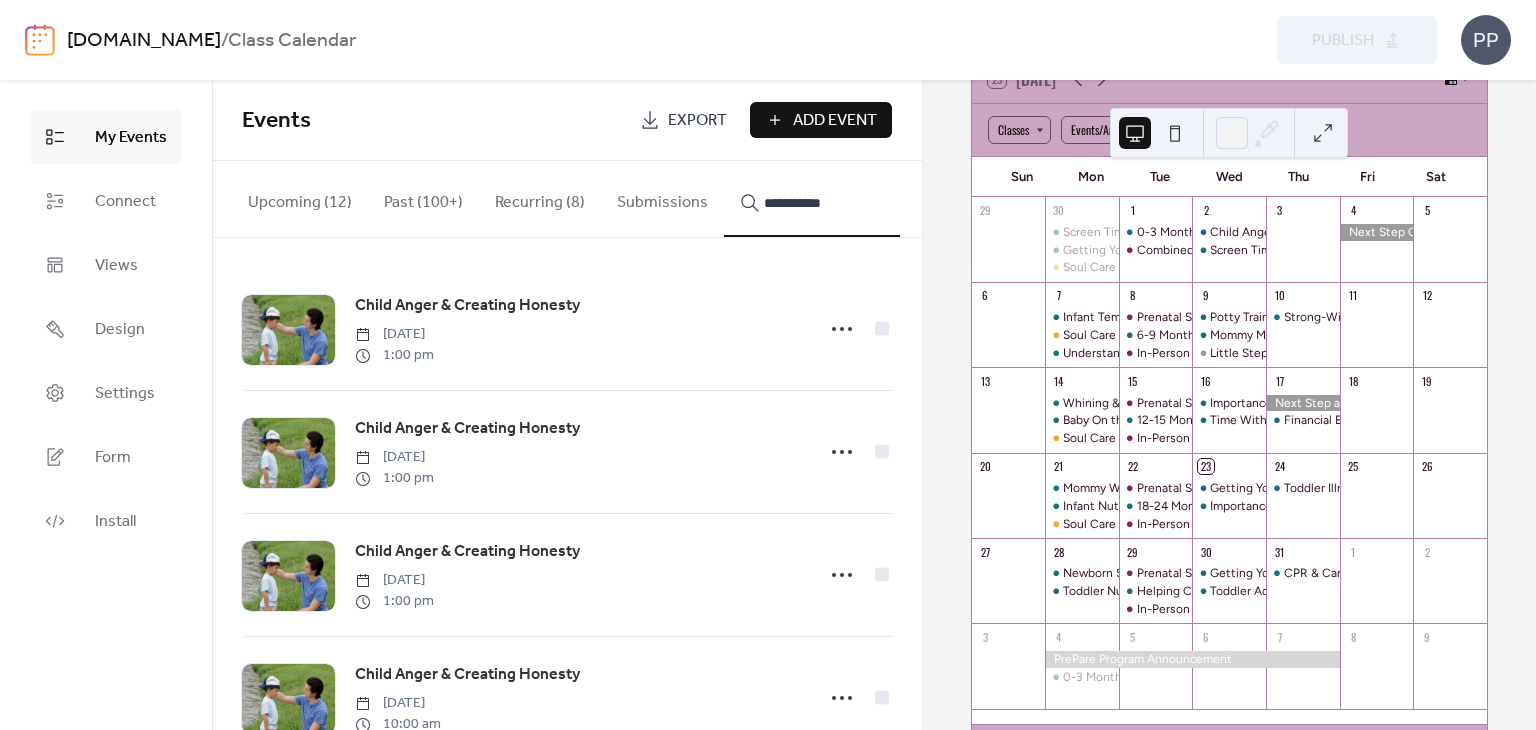scroll, scrollTop: 429, scrollLeft: 0, axis: vertical 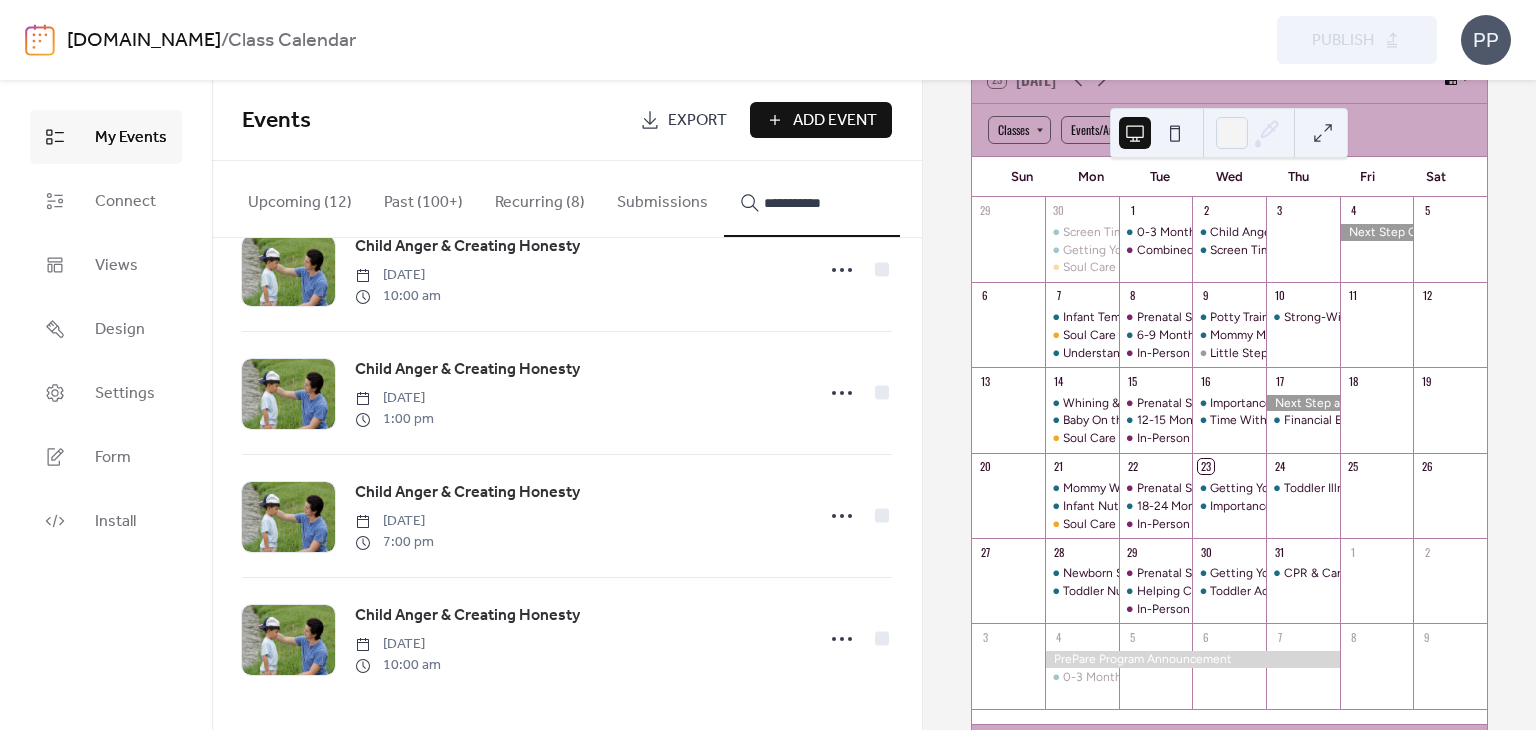 type on "**********" 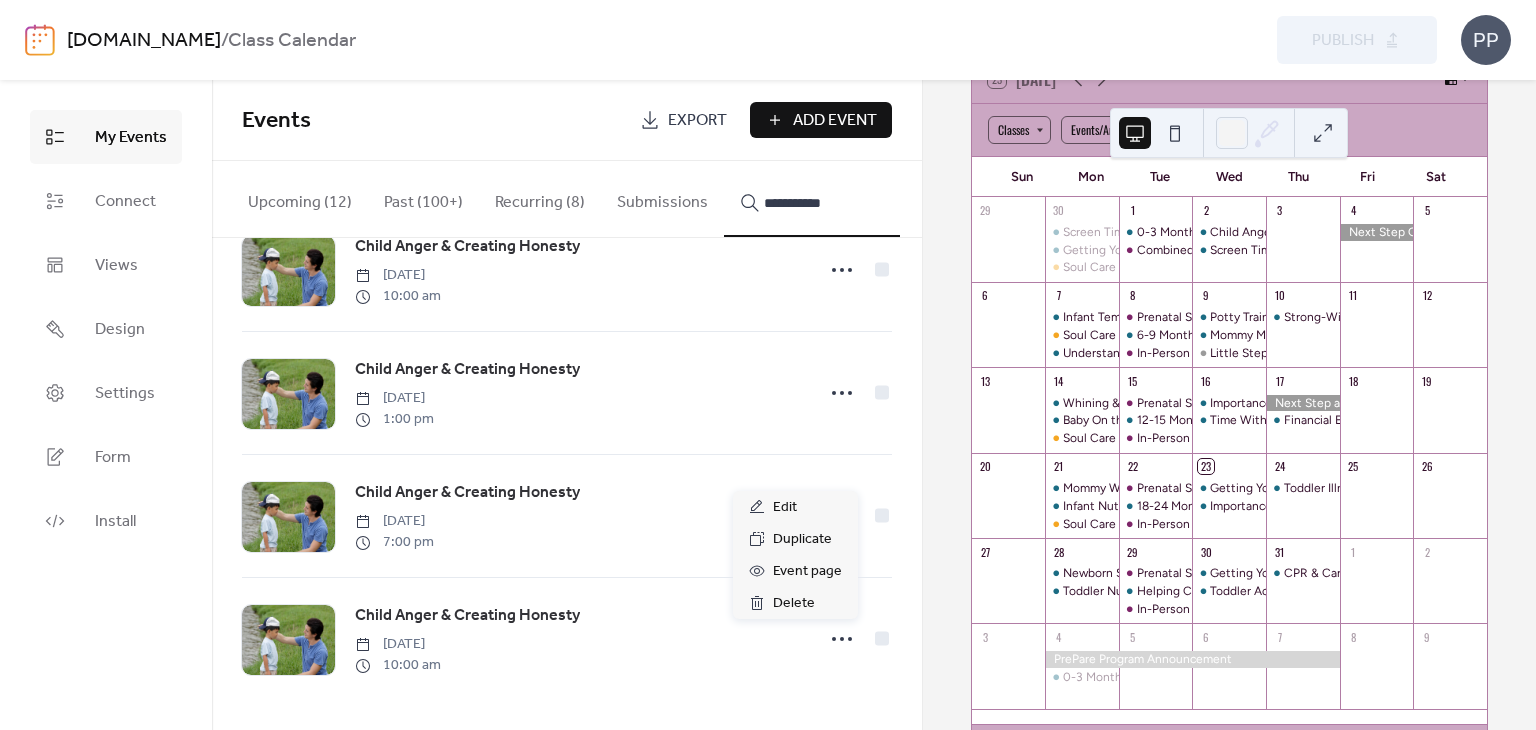 click 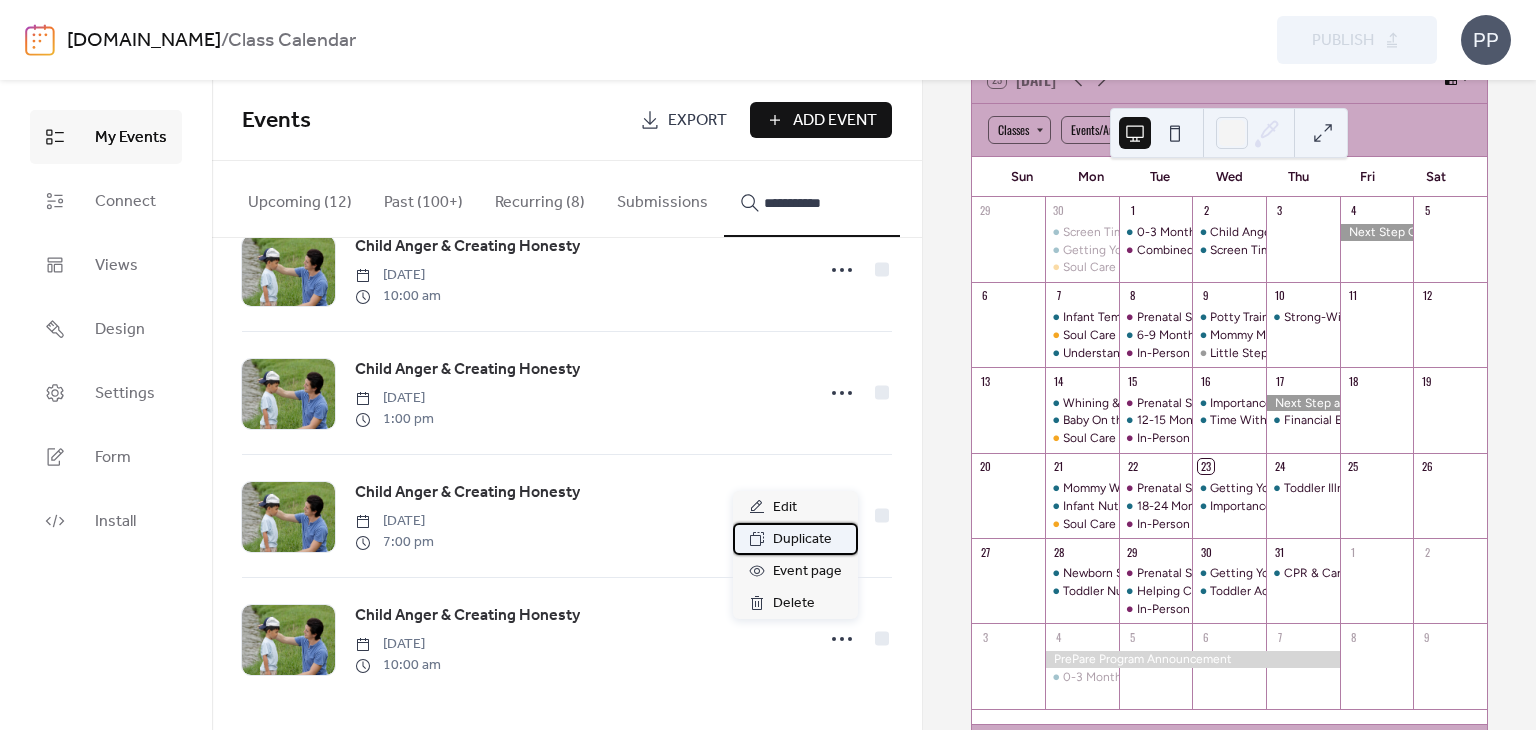 click on "Duplicate" at bounding box center [802, 540] 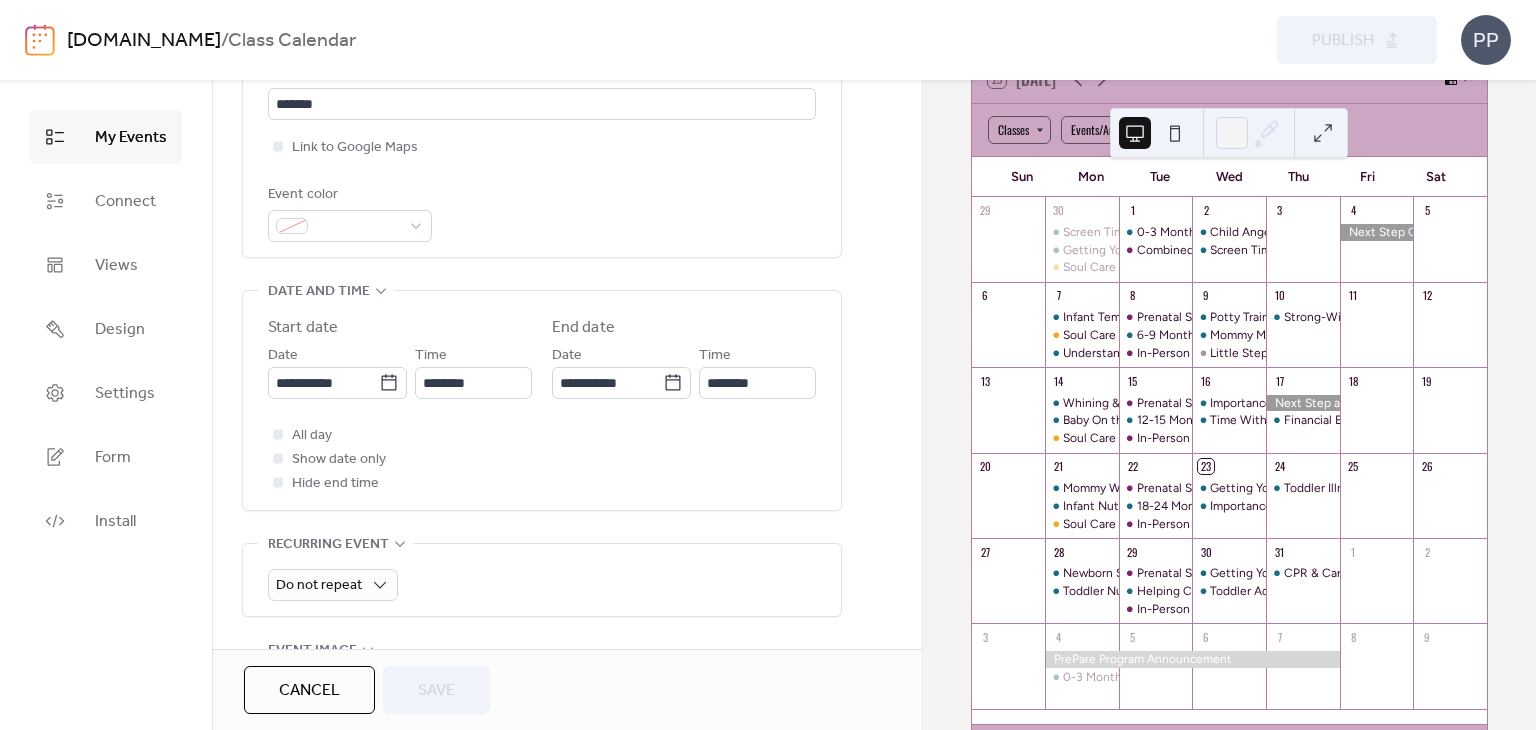 scroll, scrollTop: 551, scrollLeft: 0, axis: vertical 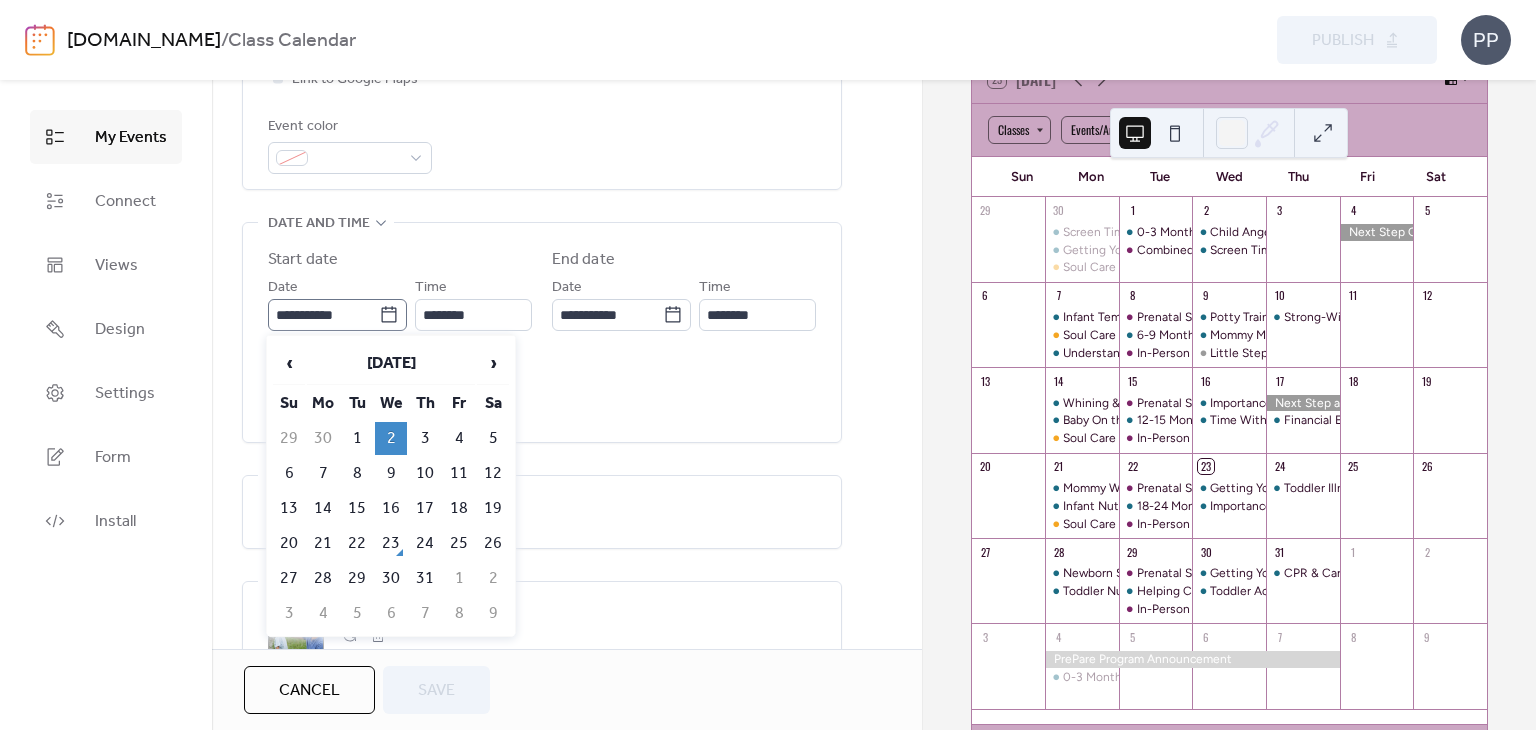 click 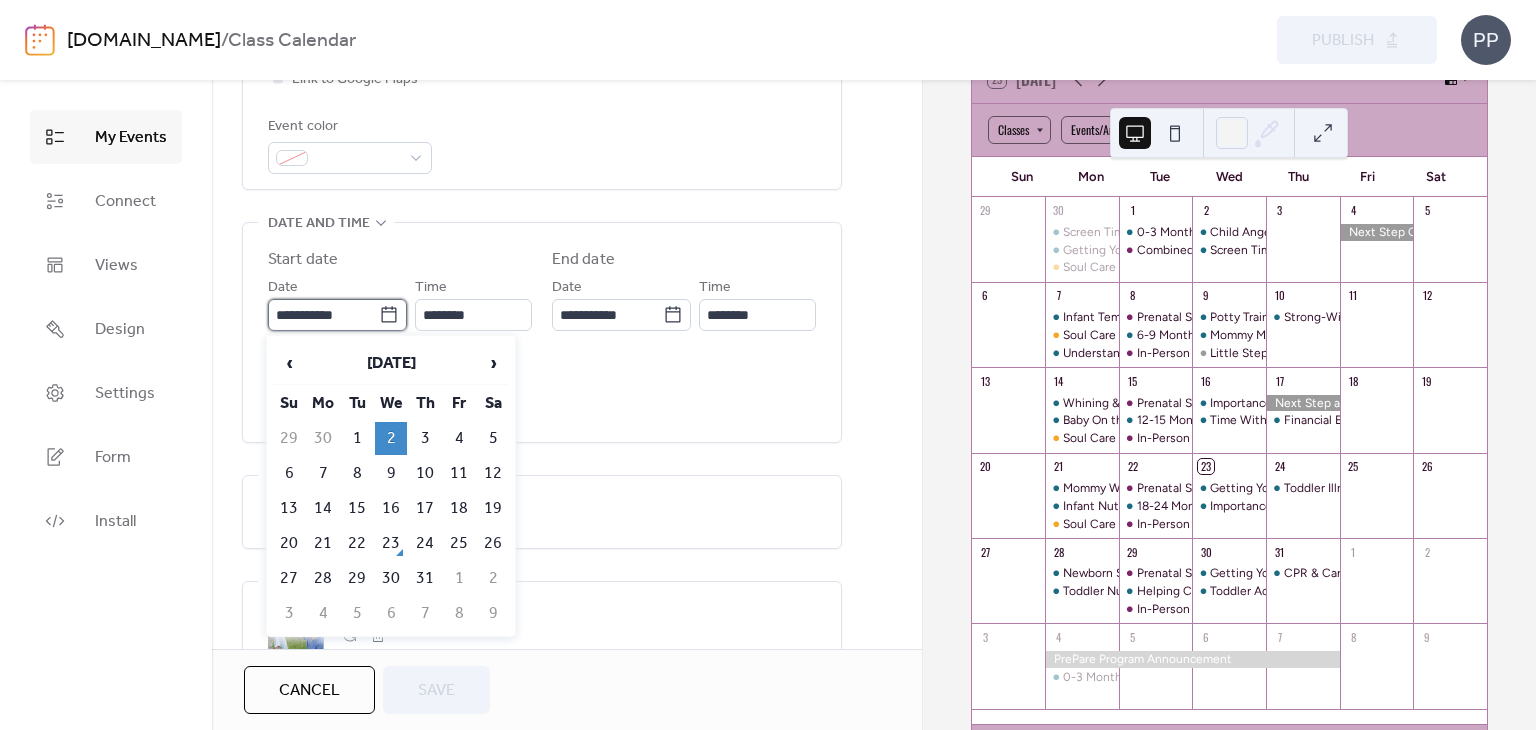 click on "**********" at bounding box center [323, 315] 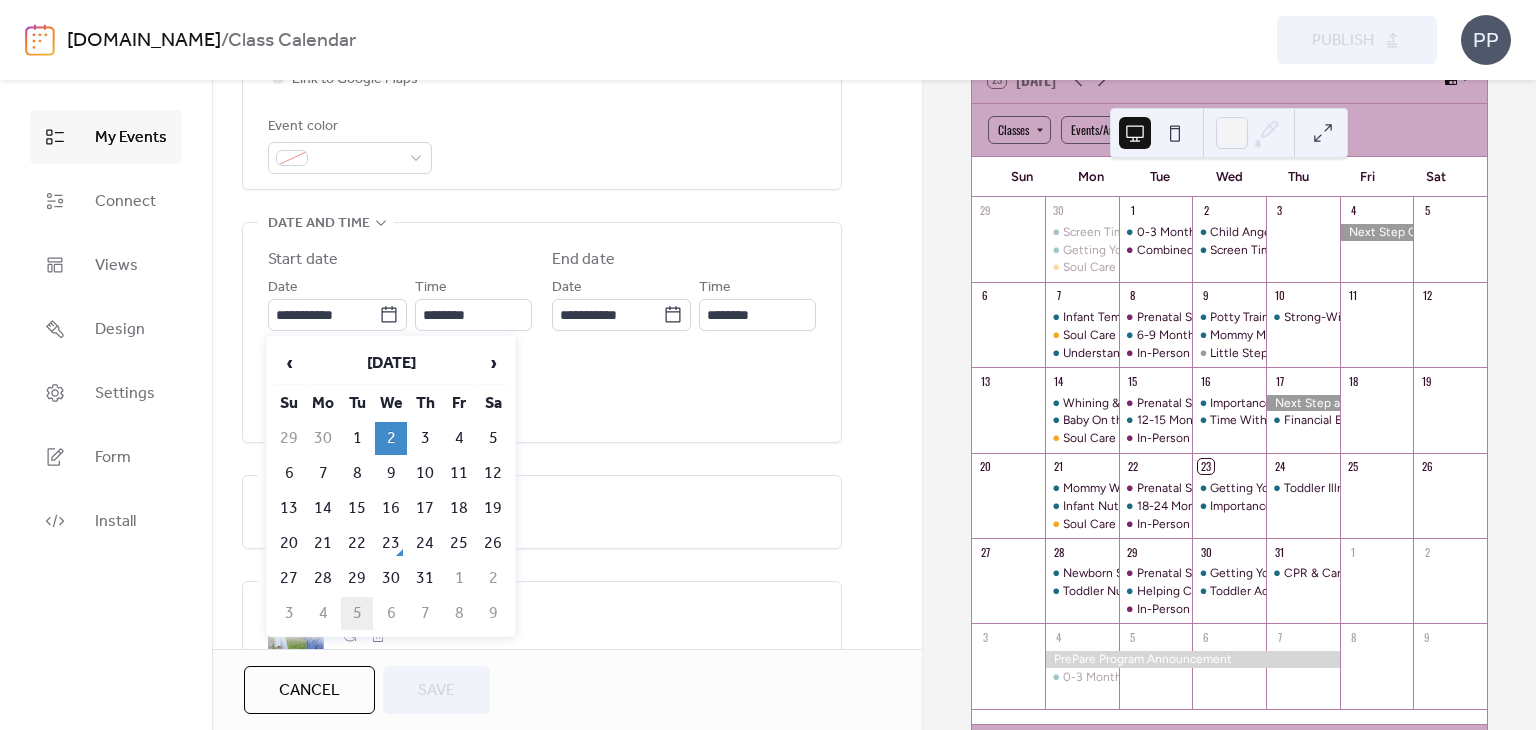 click on "5" at bounding box center [357, 613] 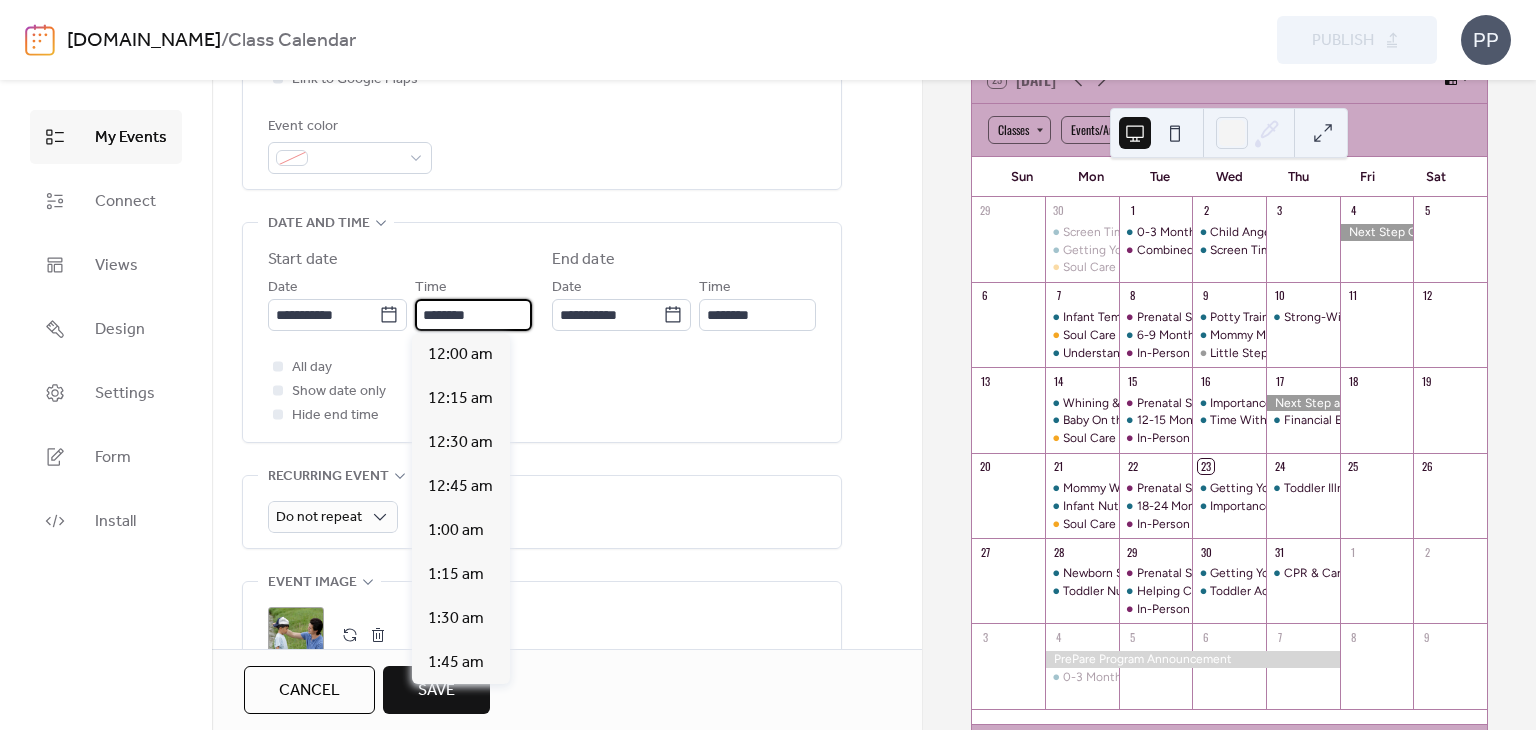 scroll, scrollTop: 1760, scrollLeft: 0, axis: vertical 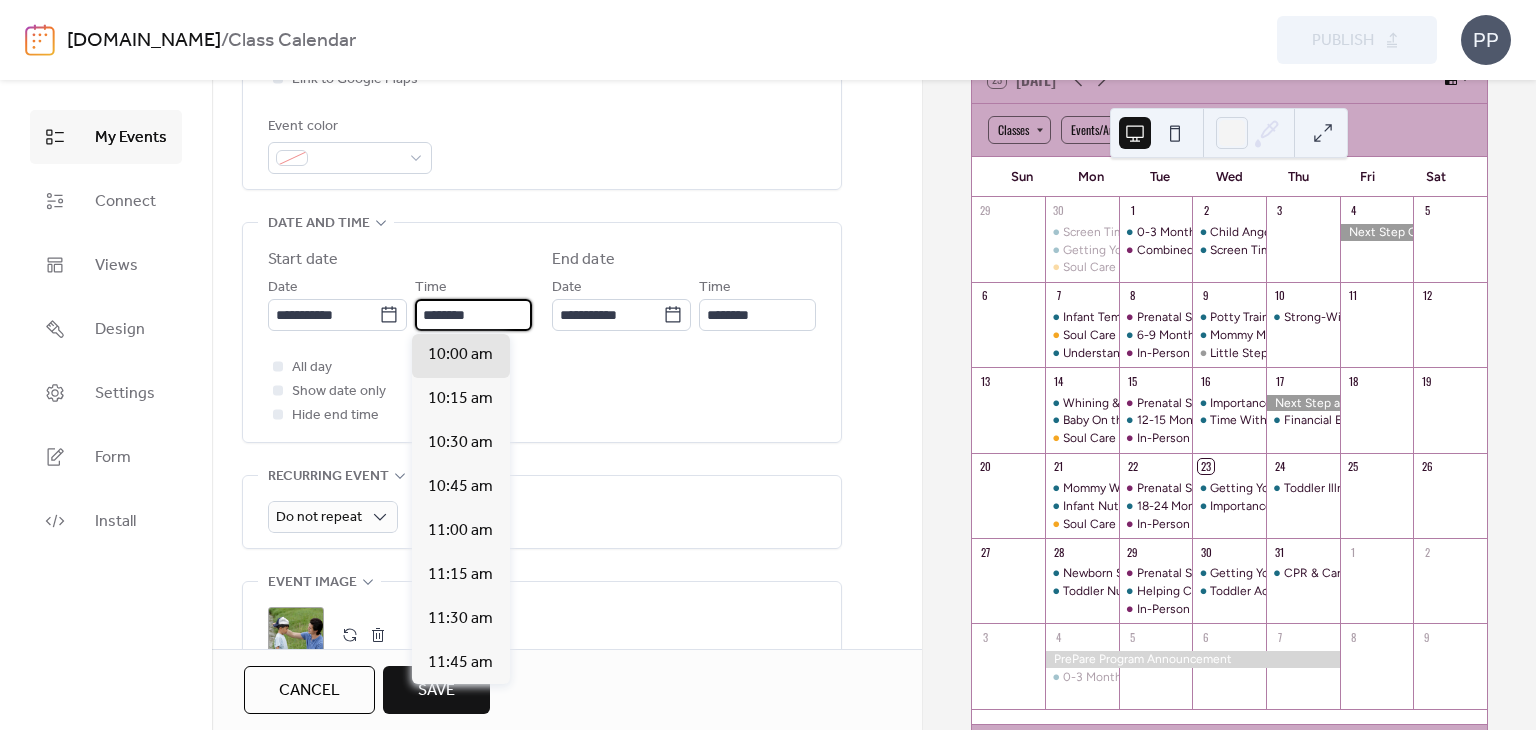 click on "********" at bounding box center (473, 315) 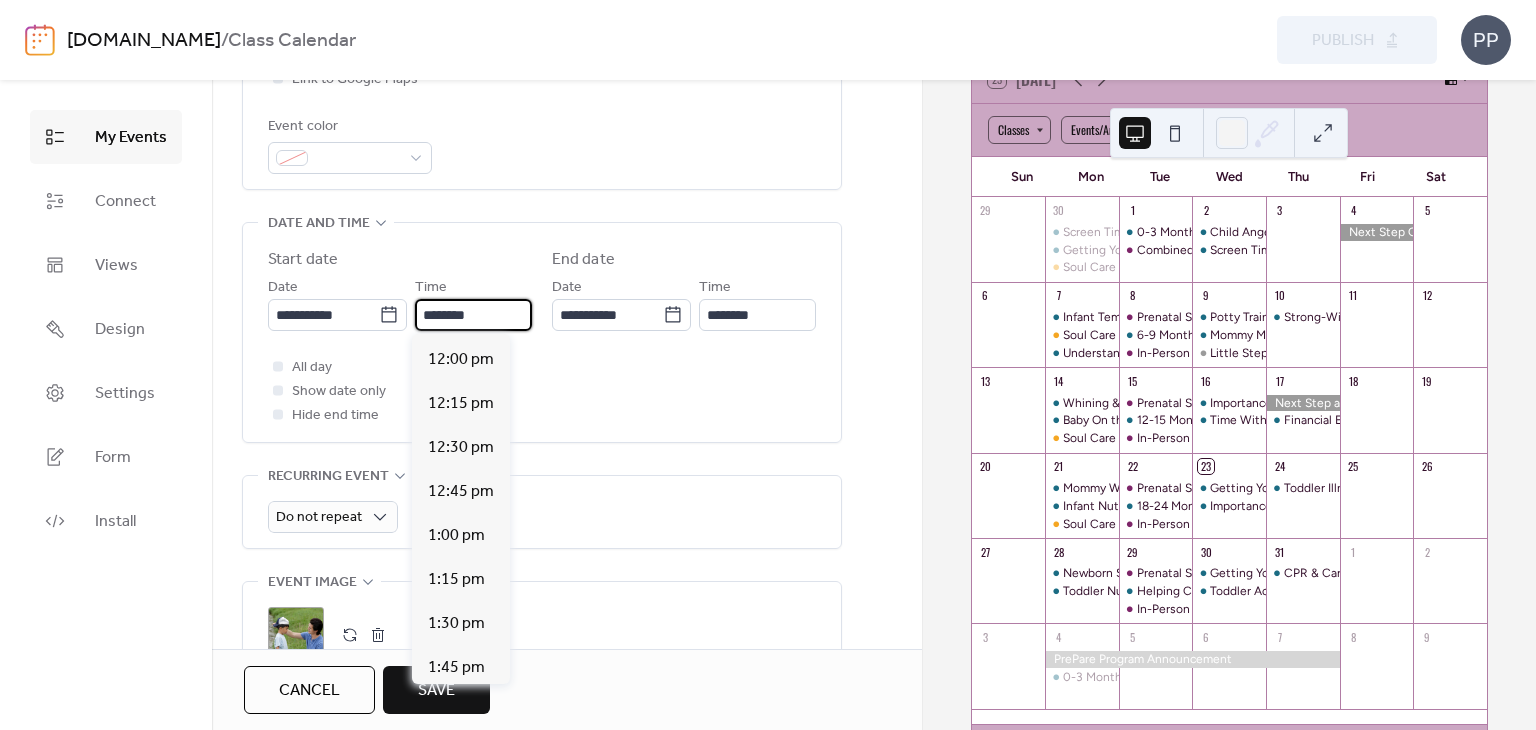 scroll, scrollTop: 2110, scrollLeft: 0, axis: vertical 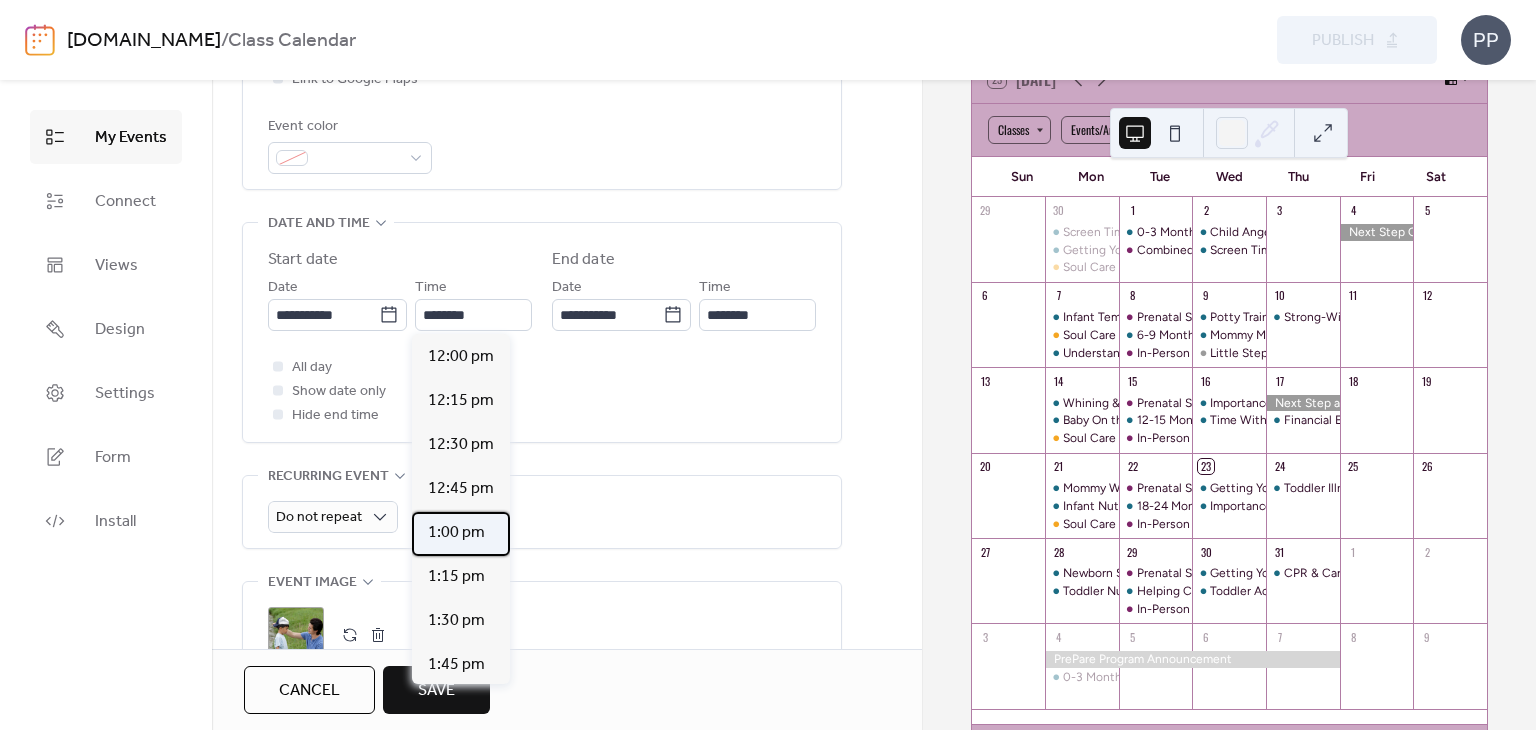 click on "1:00 pm" at bounding box center [456, 533] 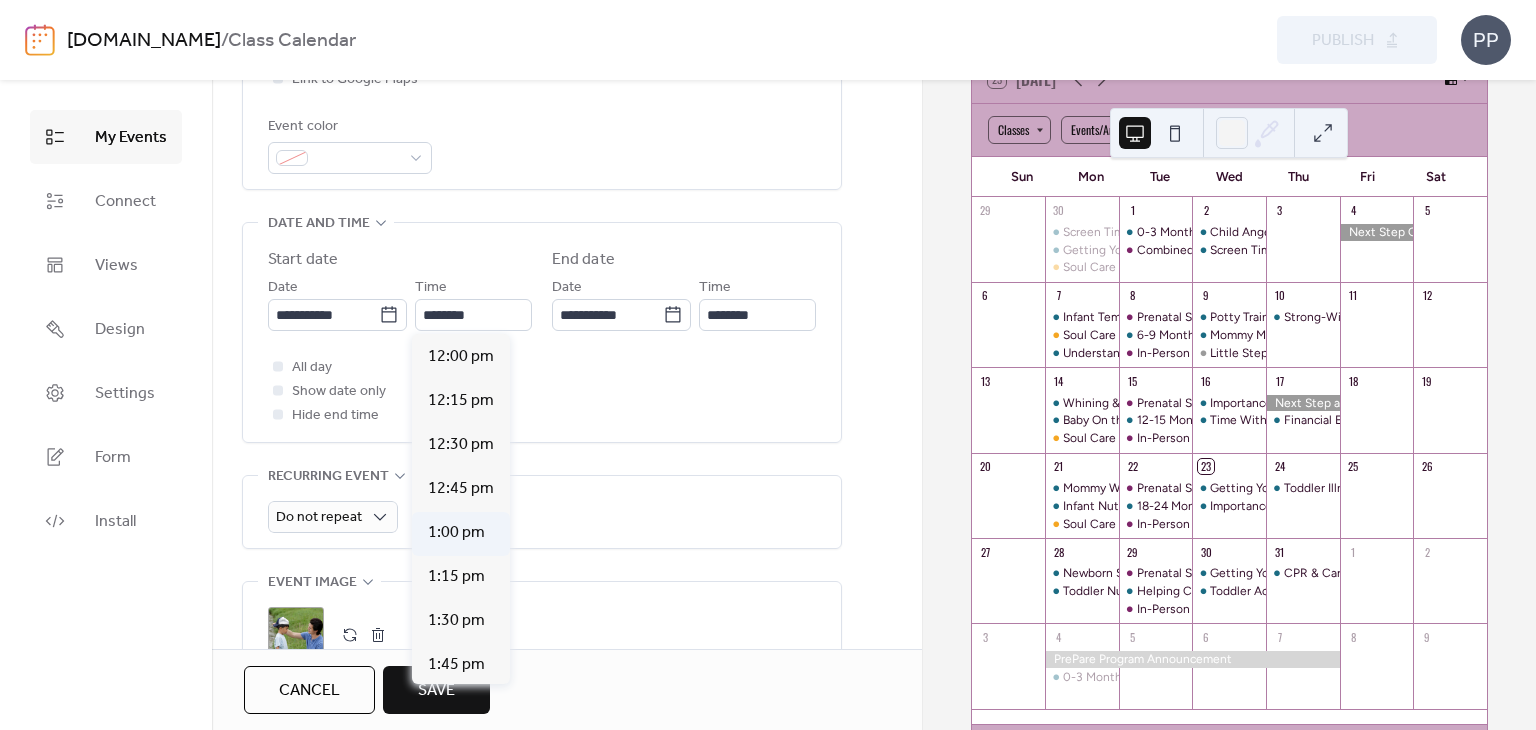 type on "*******" 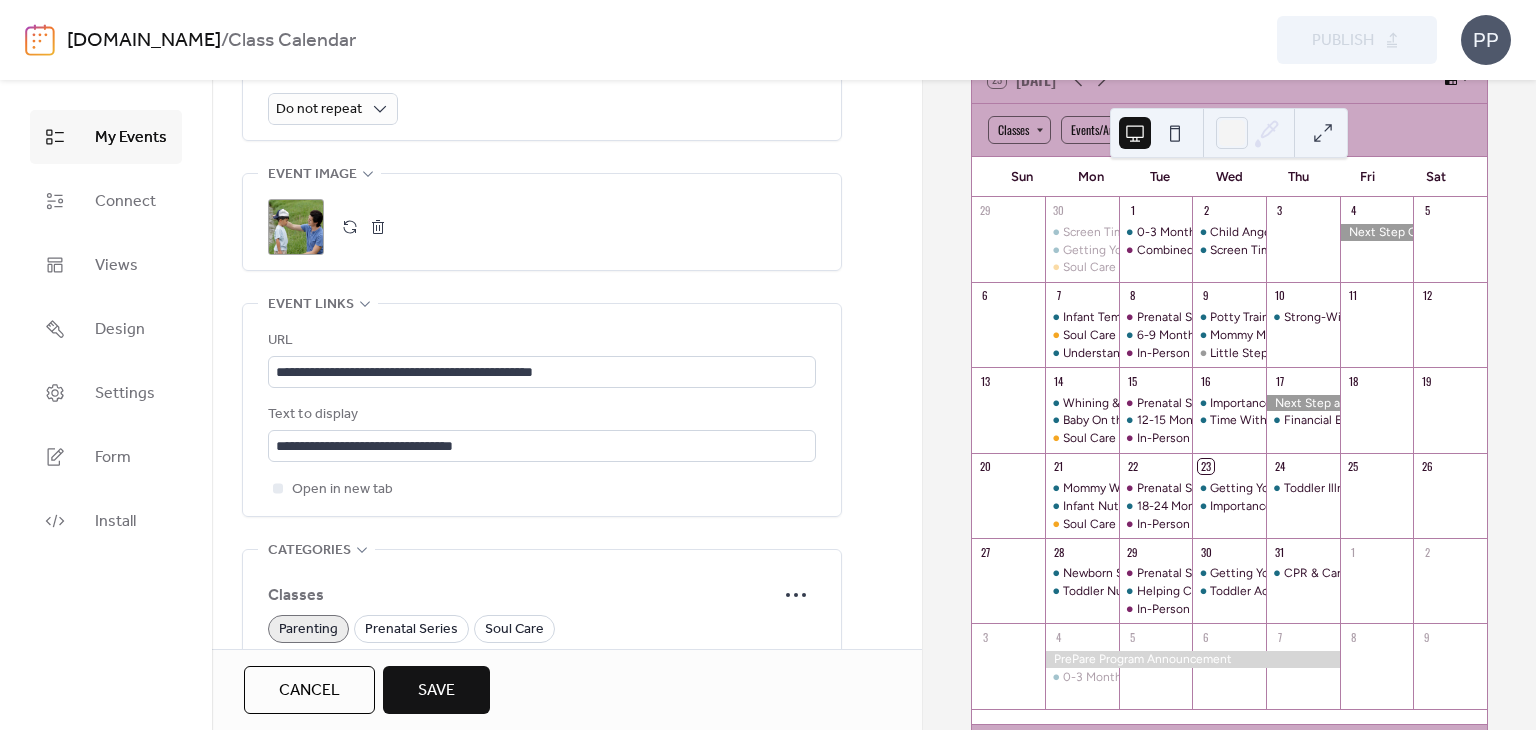 scroll, scrollTop: 960, scrollLeft: 0, axis: vertical 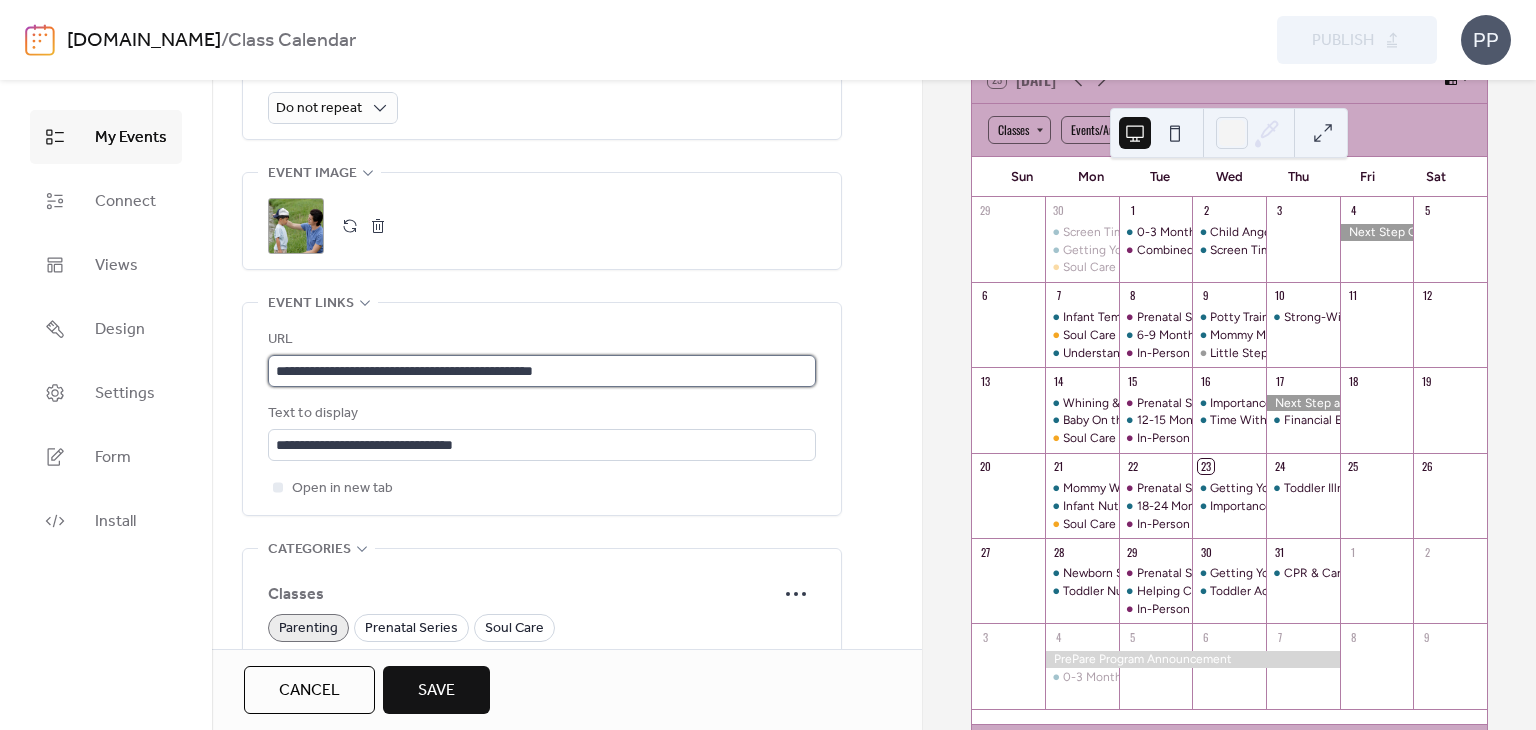 click on "**********" at bounding box center (542, 371) 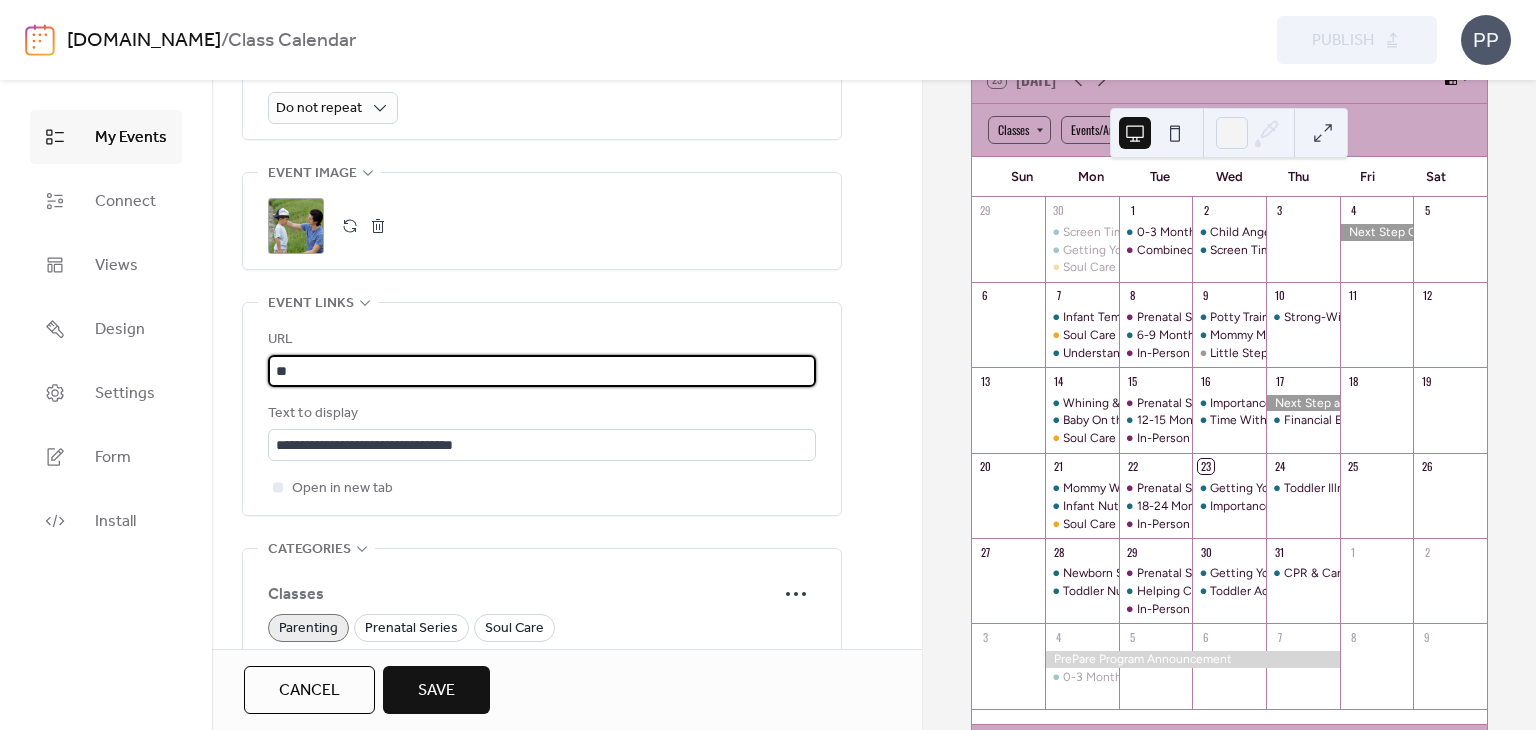 type on "*" 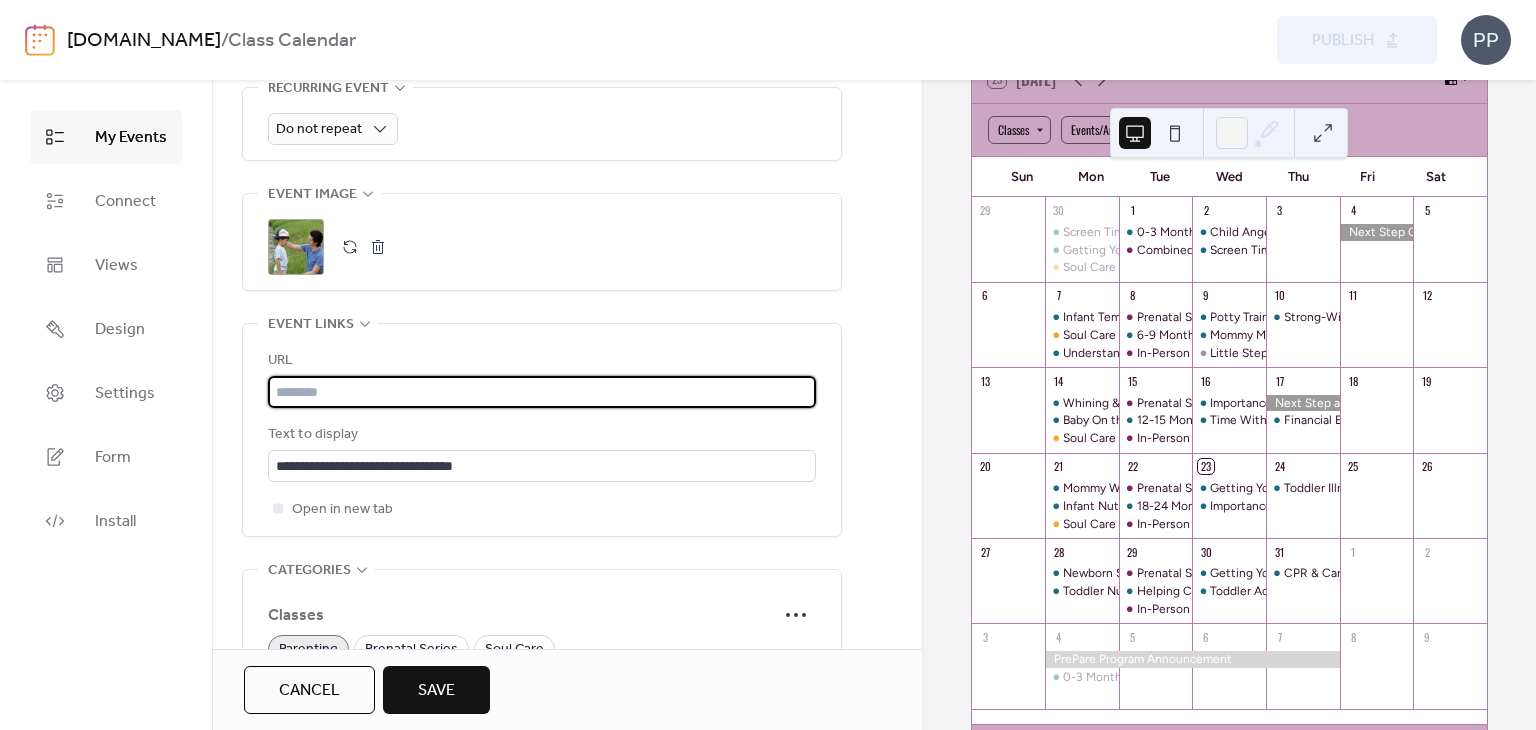 scroll, scrollTop: 942, scrollLeft: 0, axis: vertical 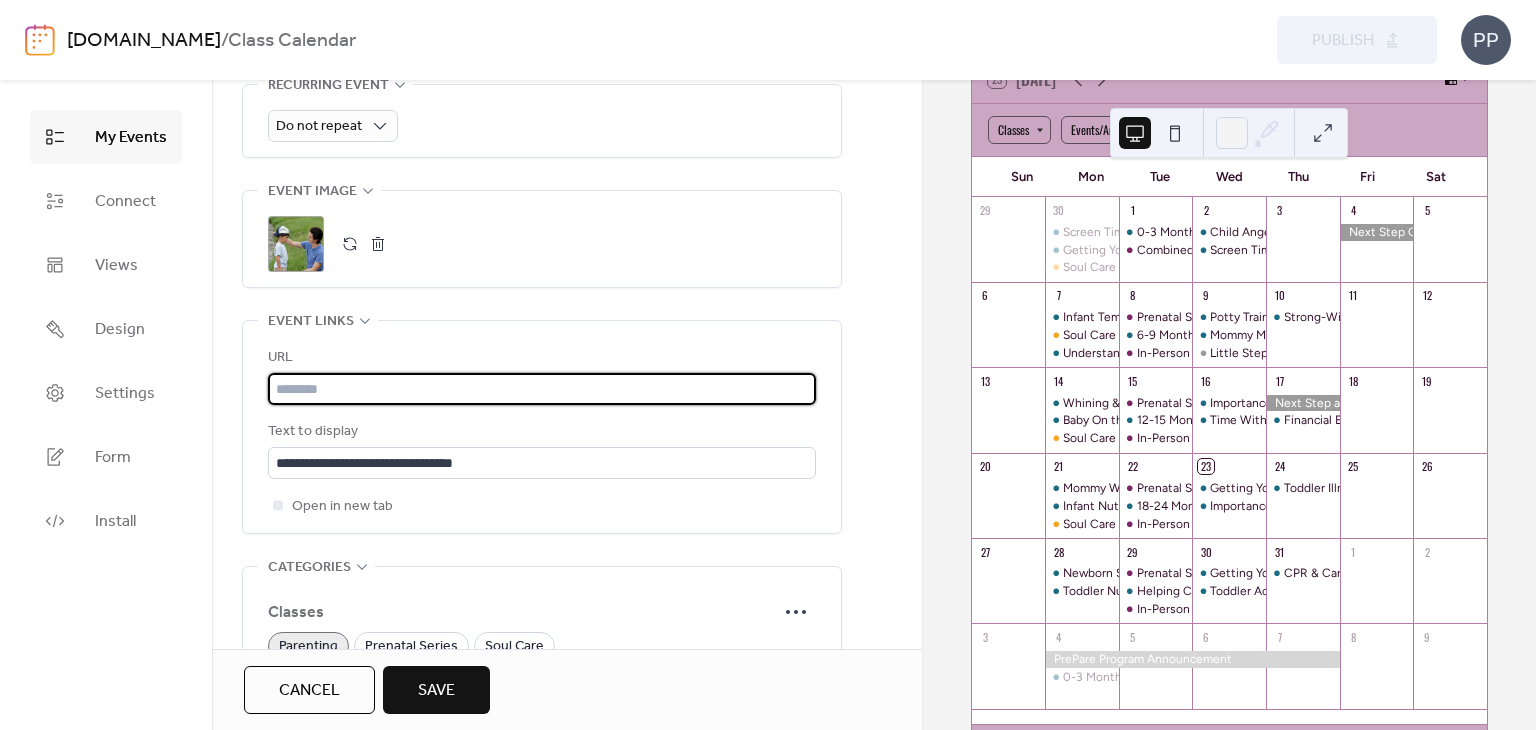 paste on "**********" 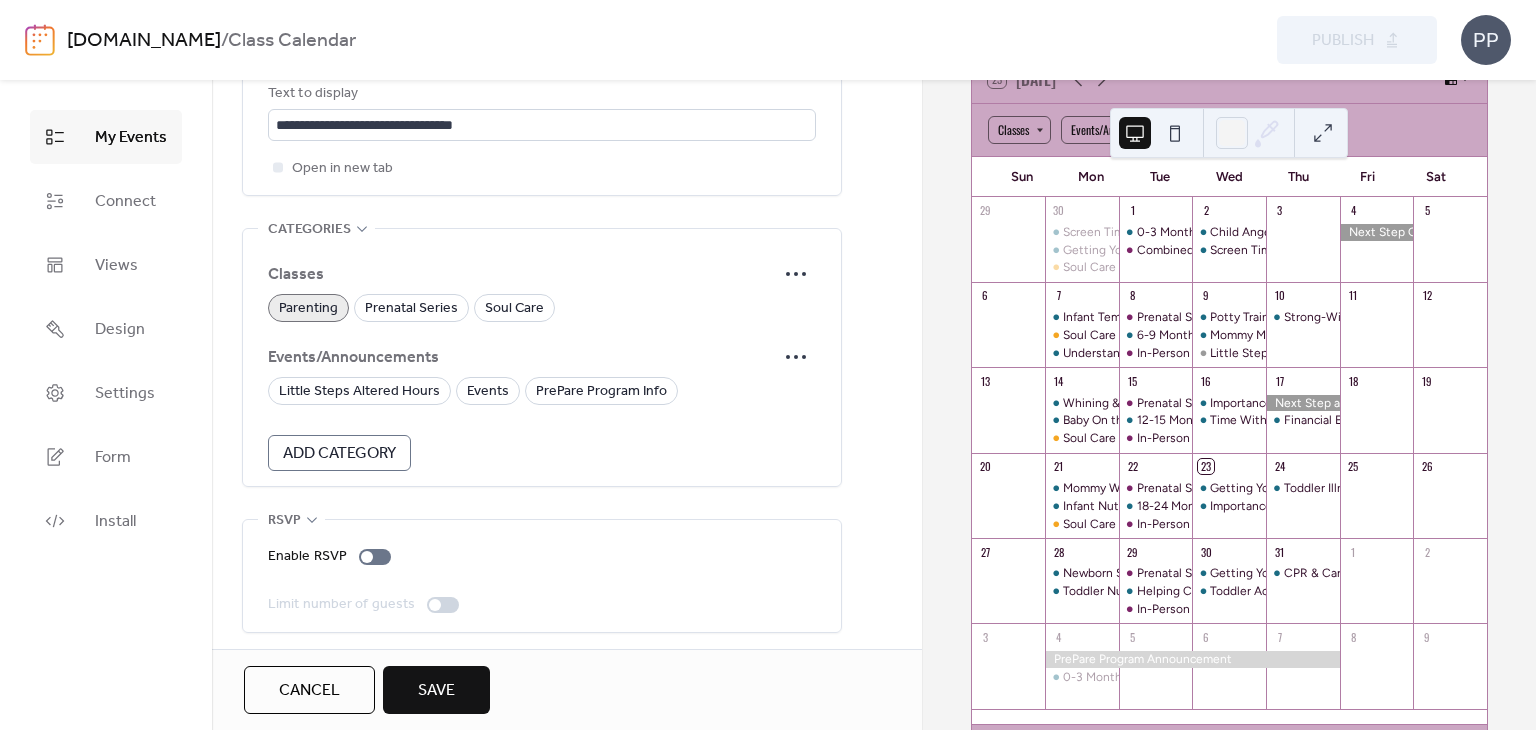 scroll, scrollTop: 1284, scrollLeft: 0, axis: vertical 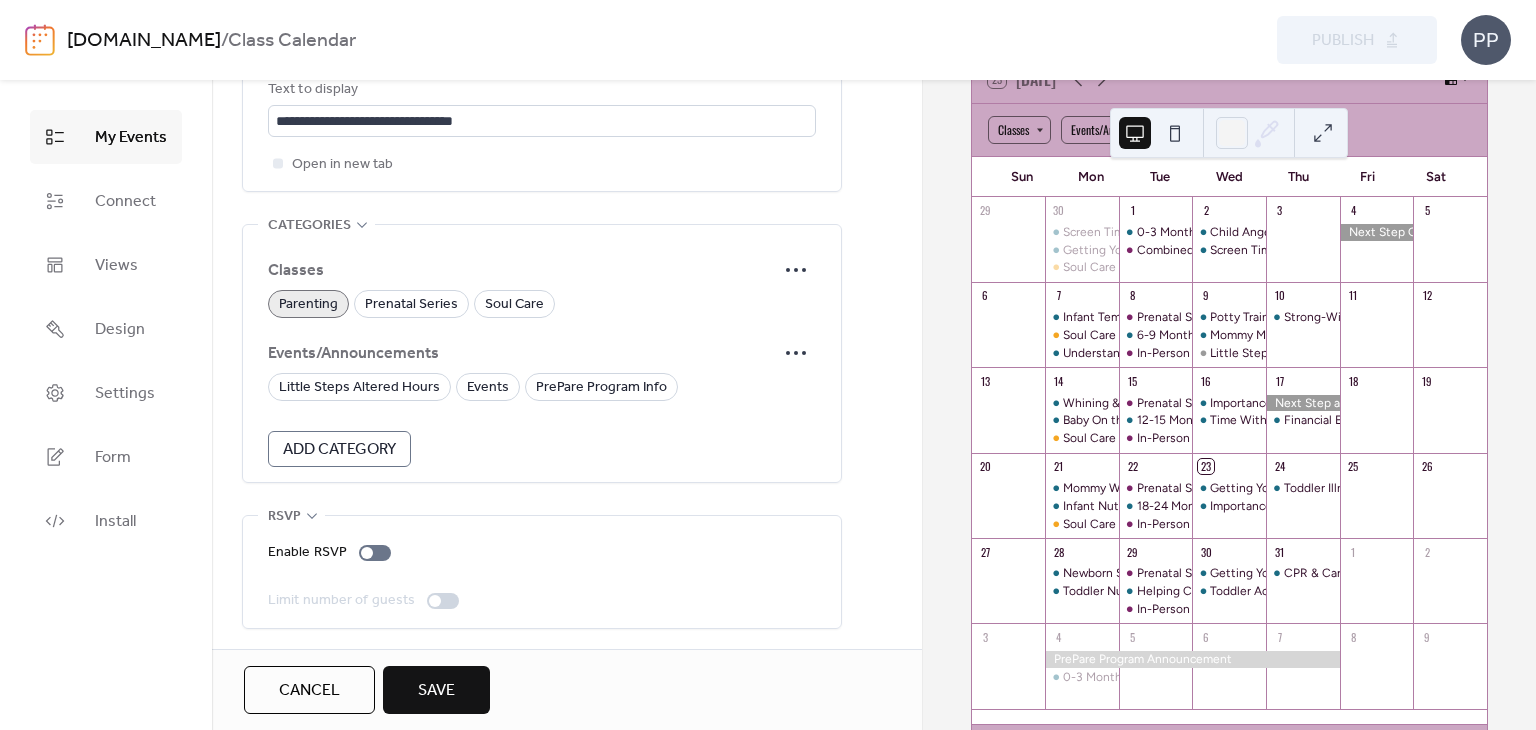 type on "**********" 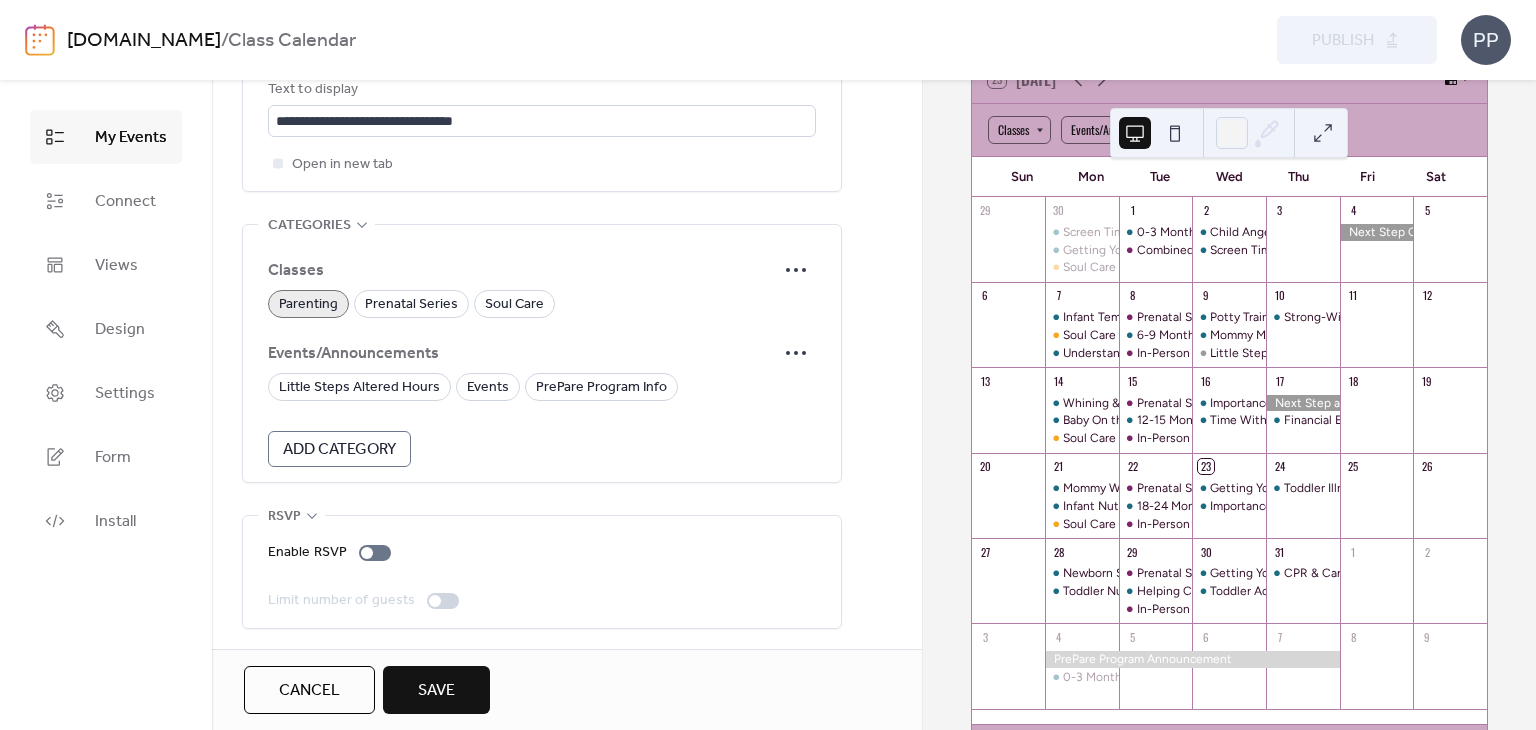 click on "Save" at bounding box center [436, 691] 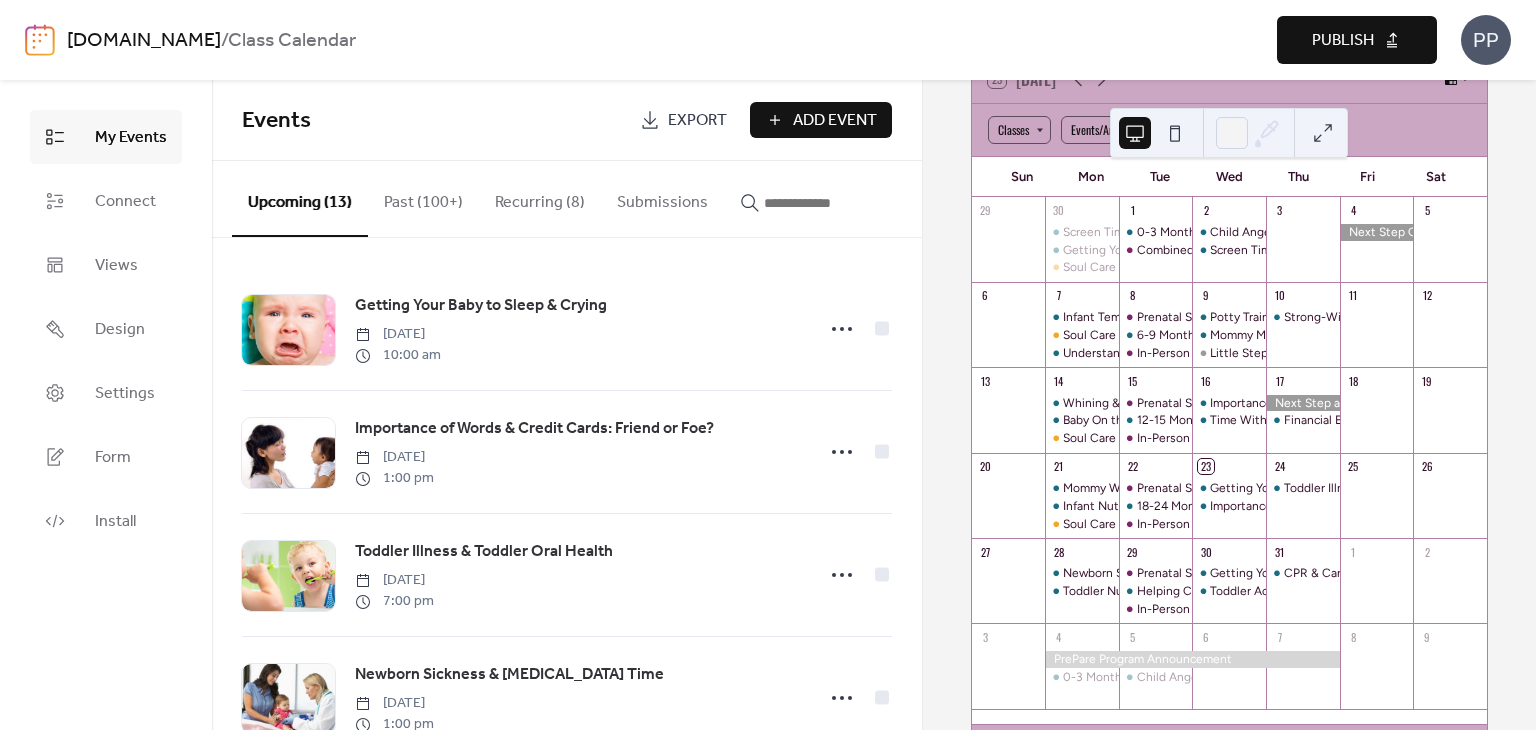 click on "Publish" at bounding box center (1343, 41) 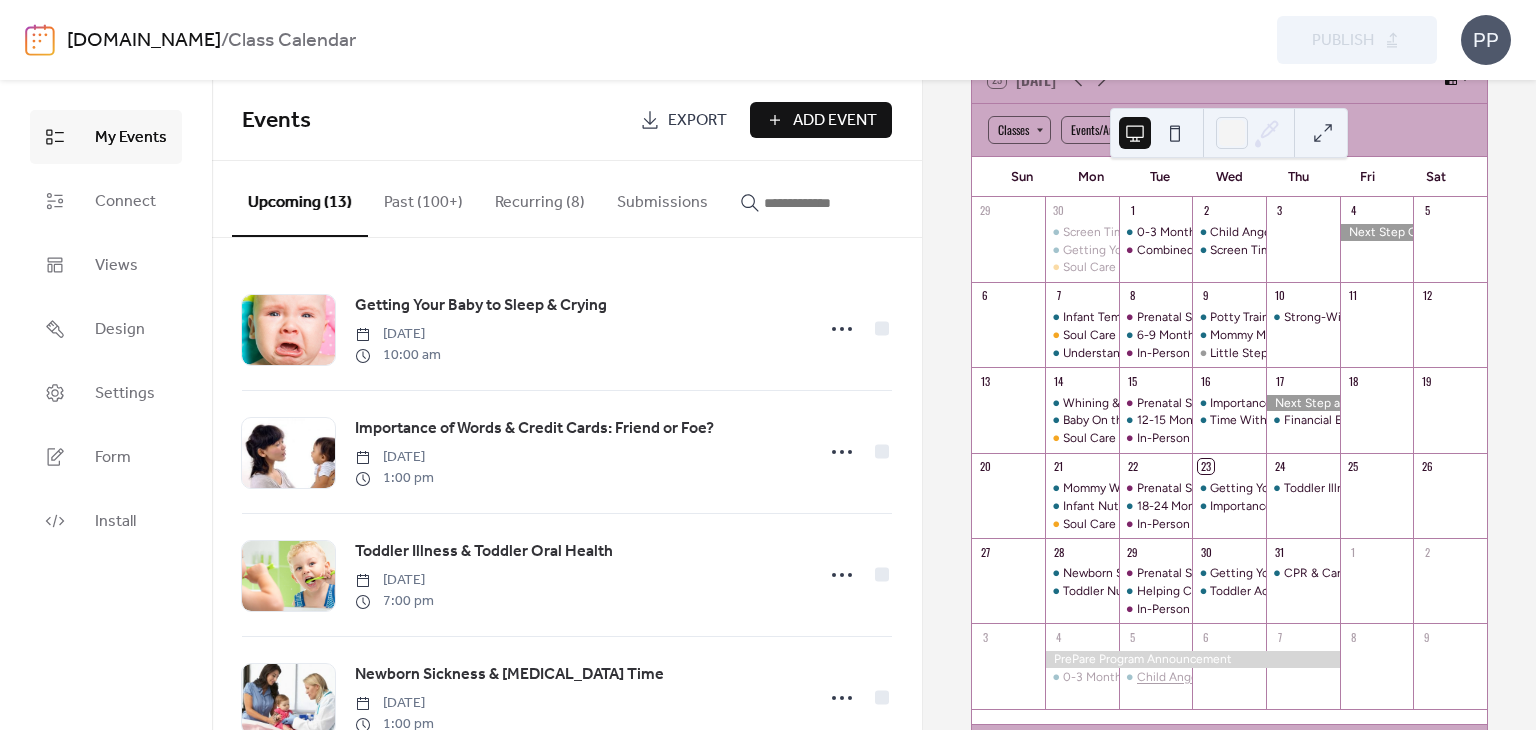 click on "Child Anger & Creating Honesty" at bounding box center [1225, 677] 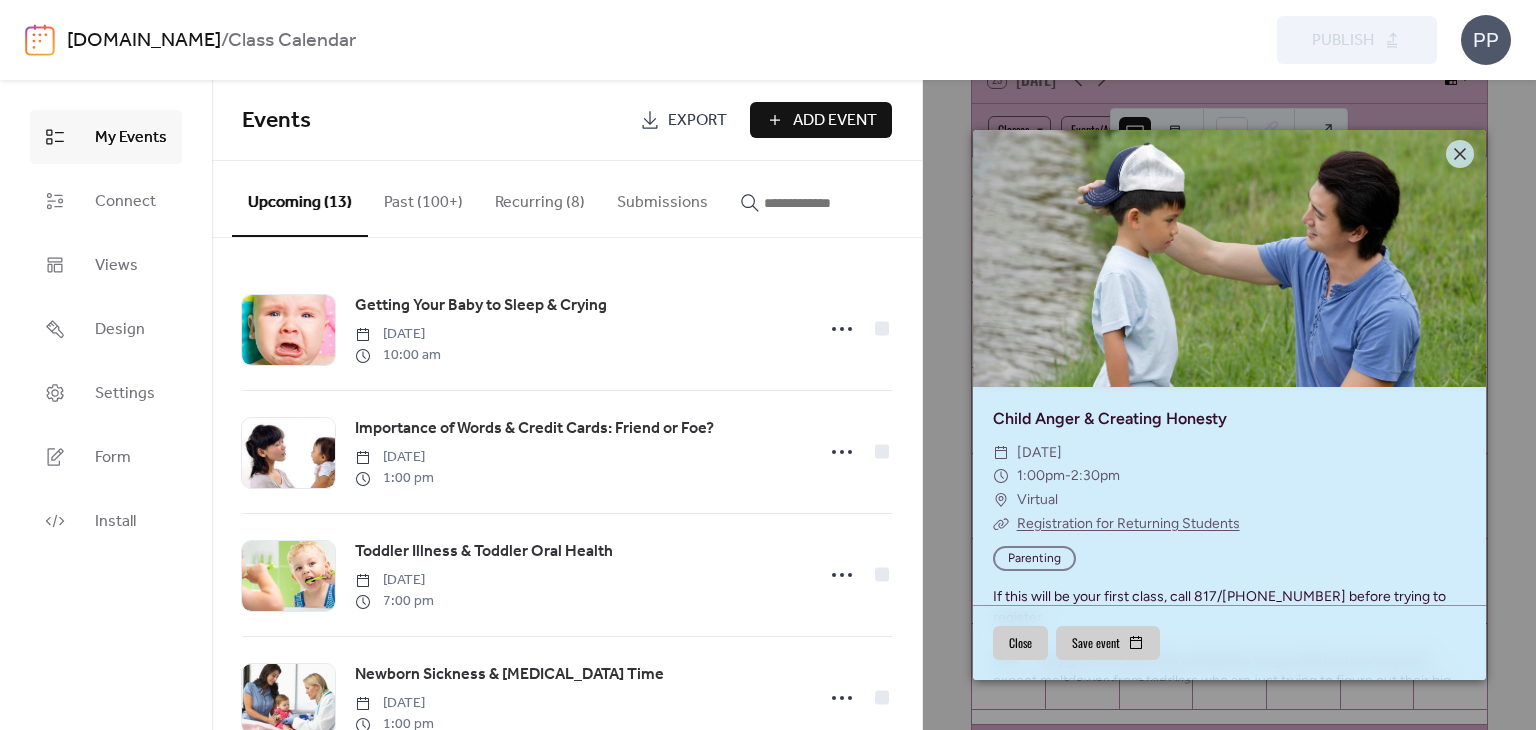 click on "Registration for Returning Students" at bounding box center (1128, 523) 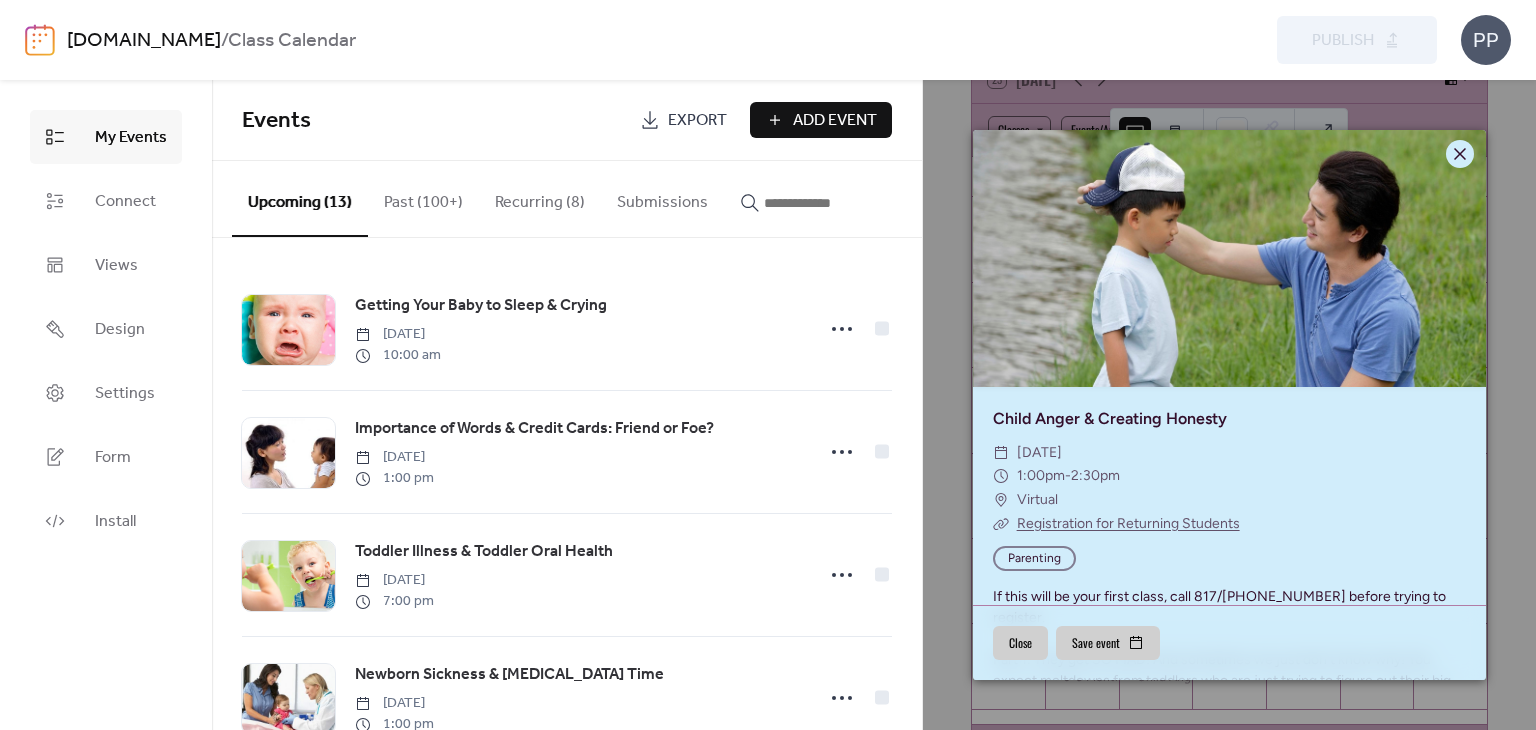 click 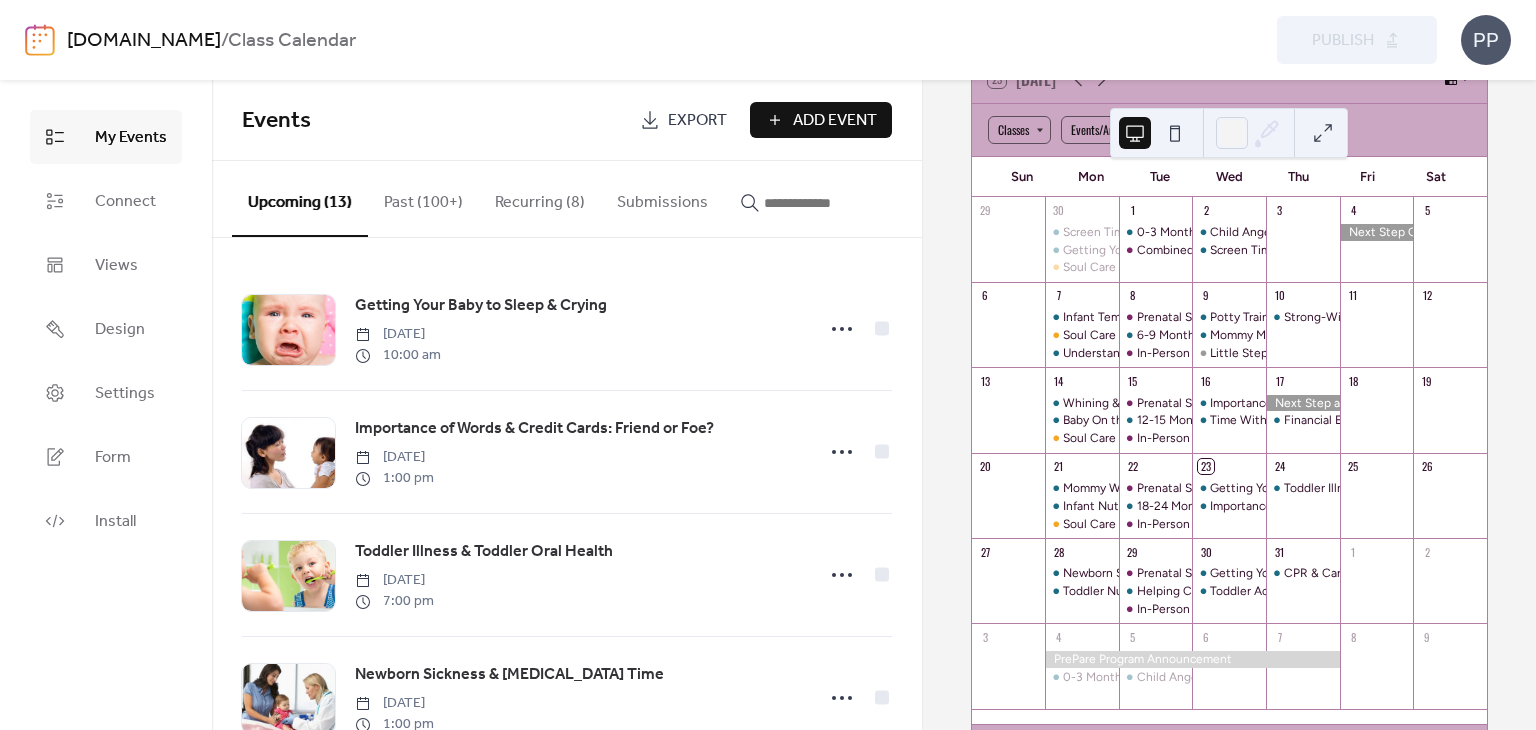 click at bounding box center (824, 203) 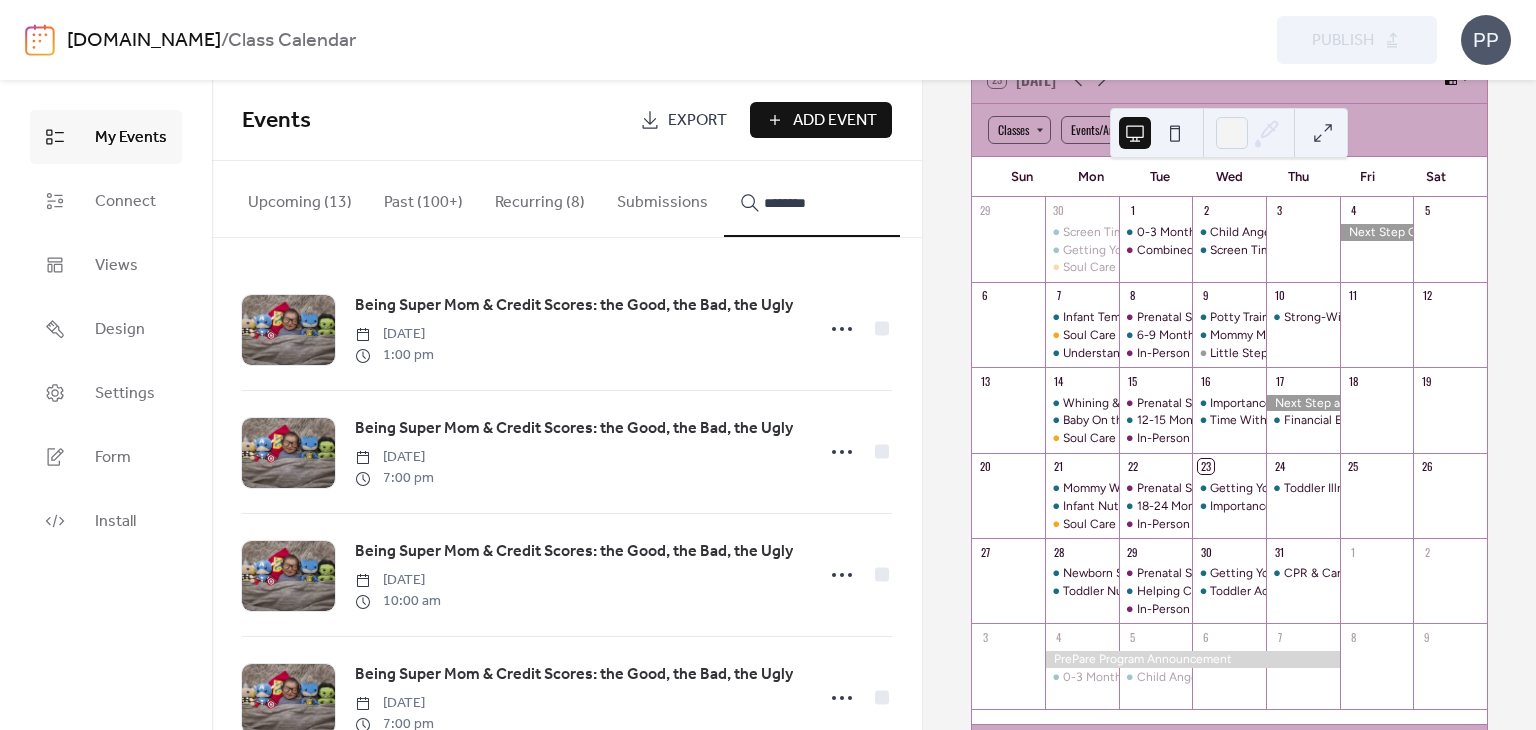 scroll, scrollTop: 306, scrollLeft: 0, axis: vertical 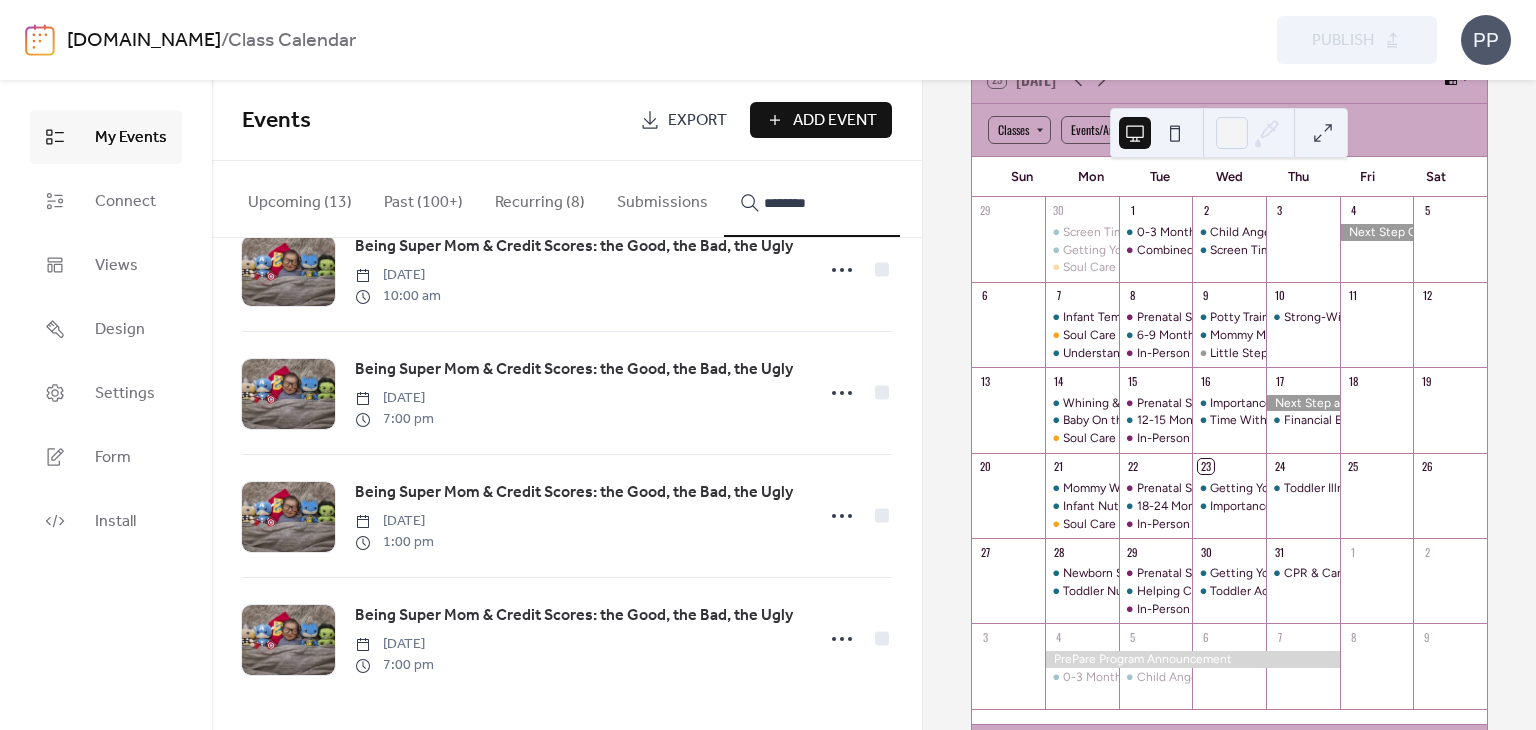 type on "********" 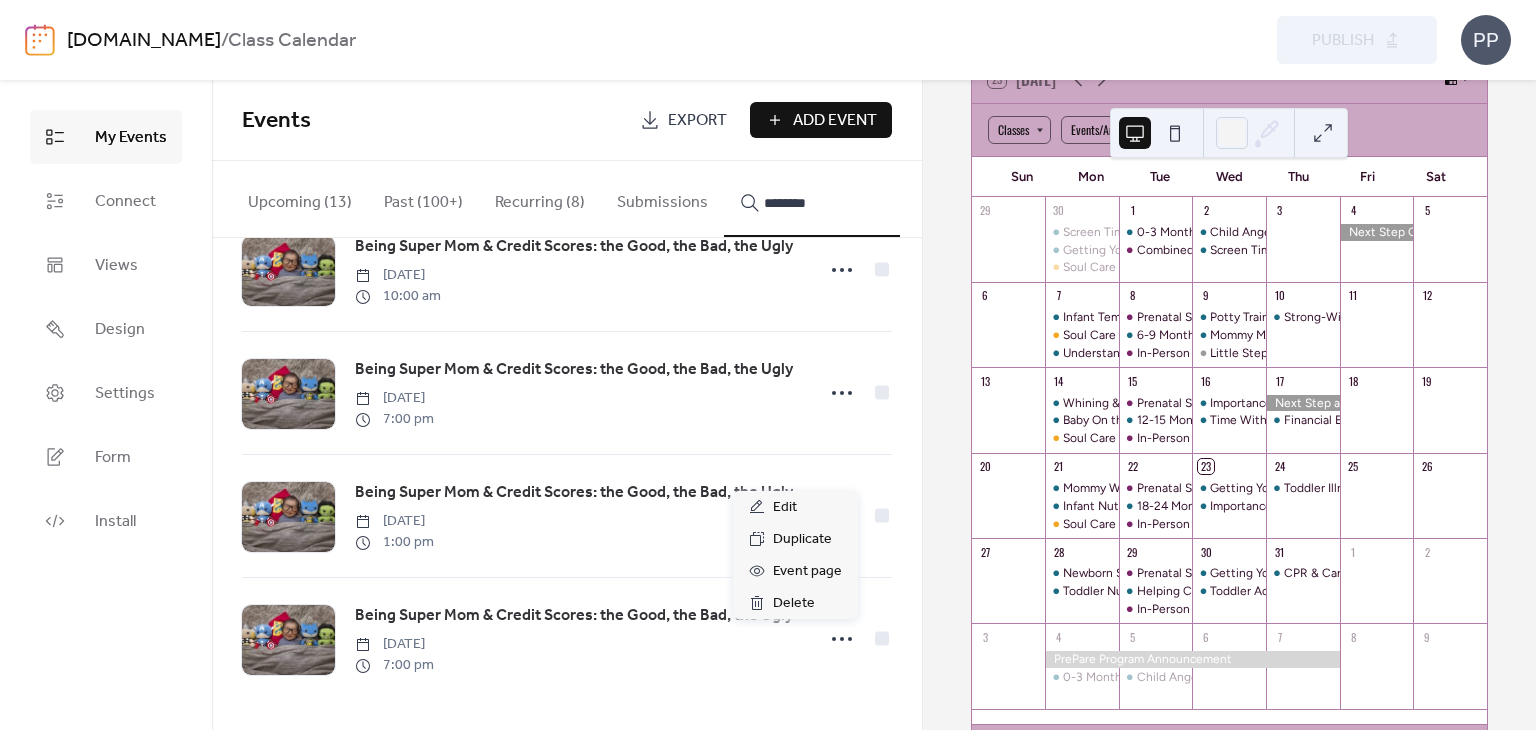 click 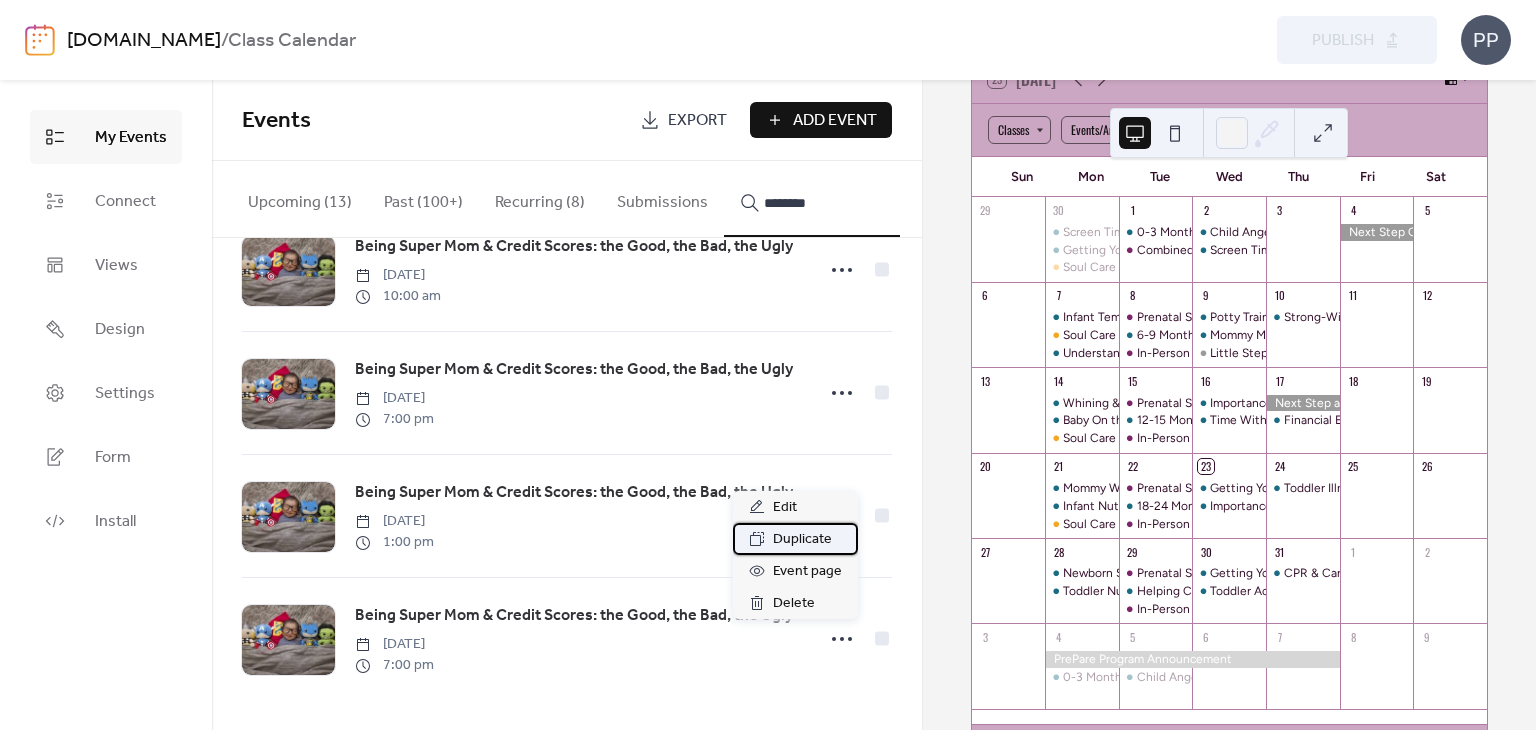 click on "Duplicate" at bounding box center [802, 540] 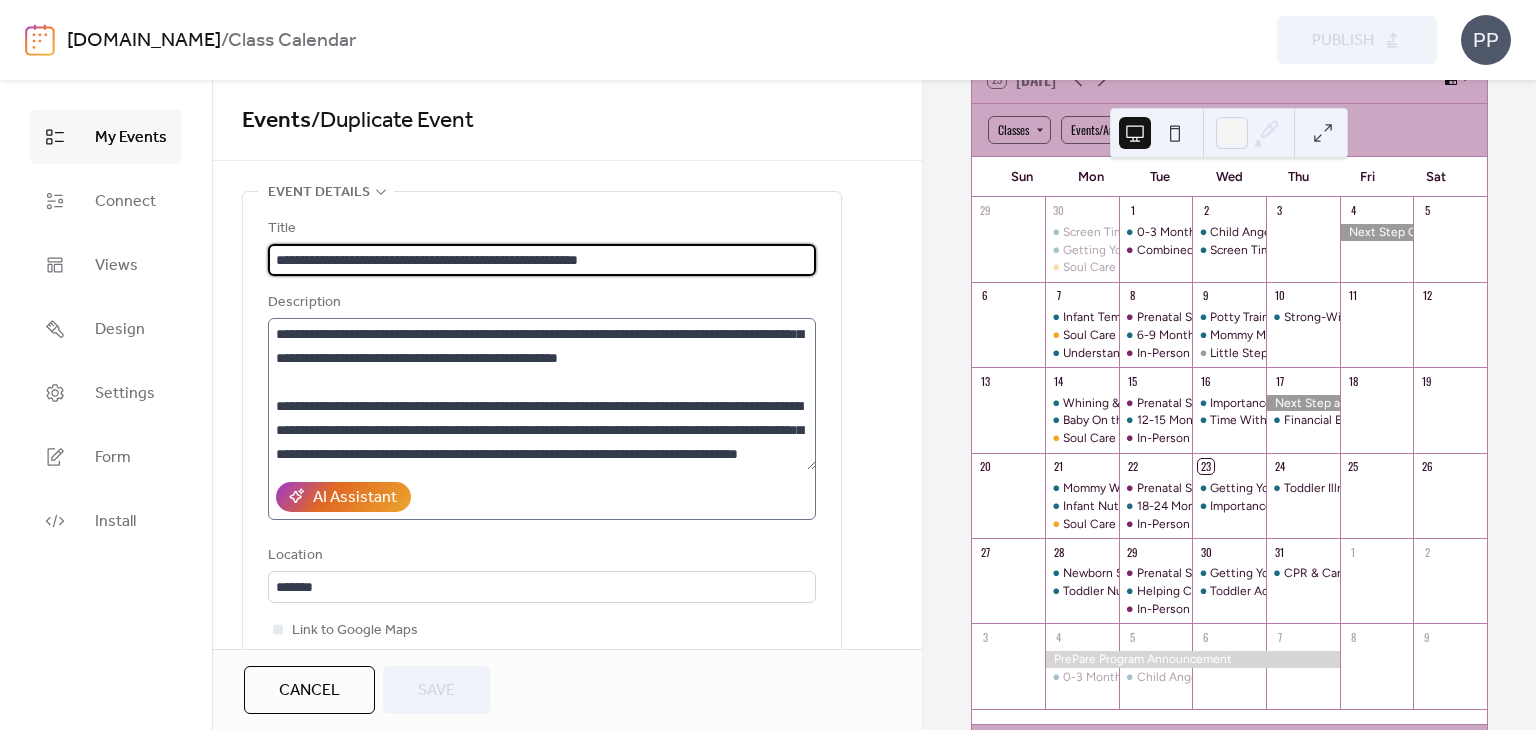 scroll, scrollTop: 168, scrollLeft: 0, axis: vertical 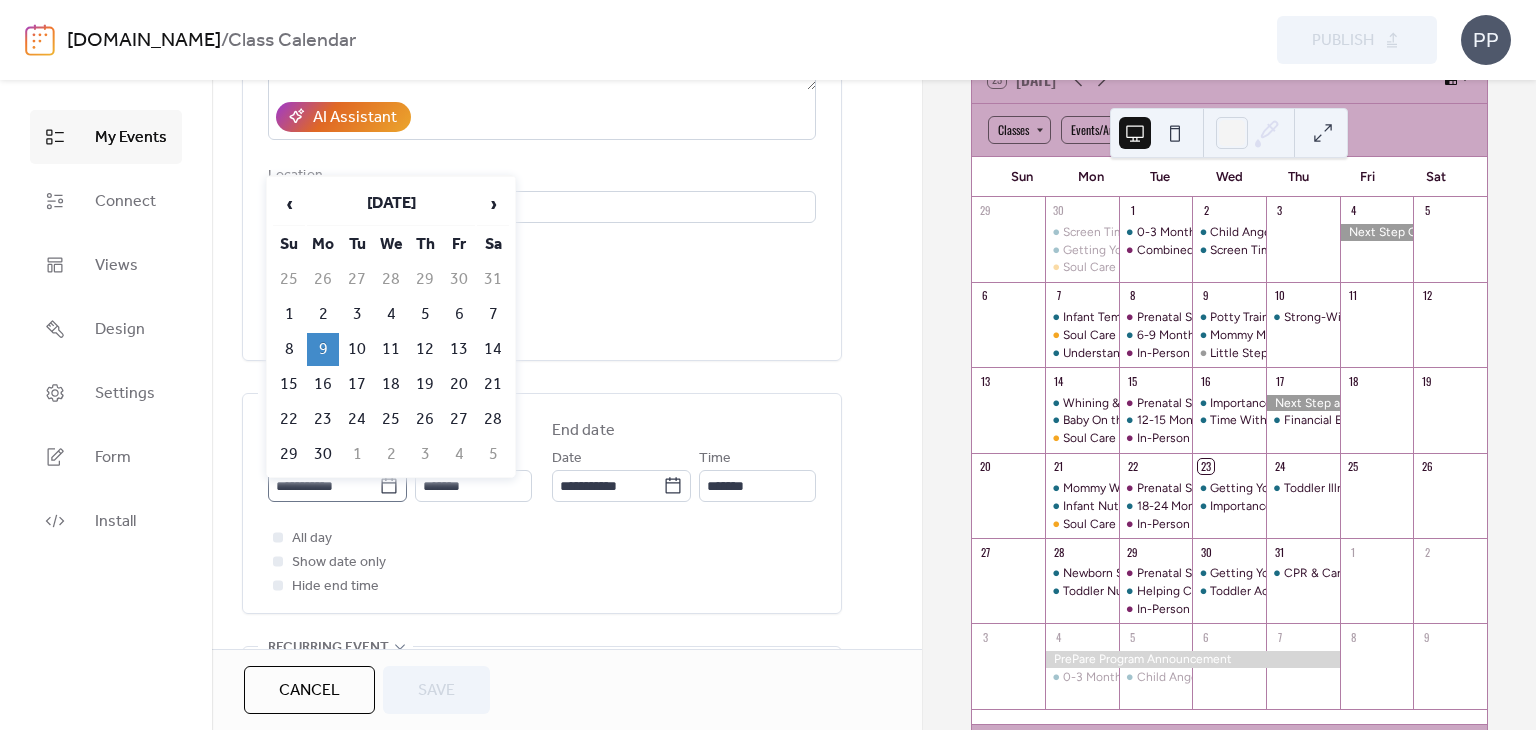 click 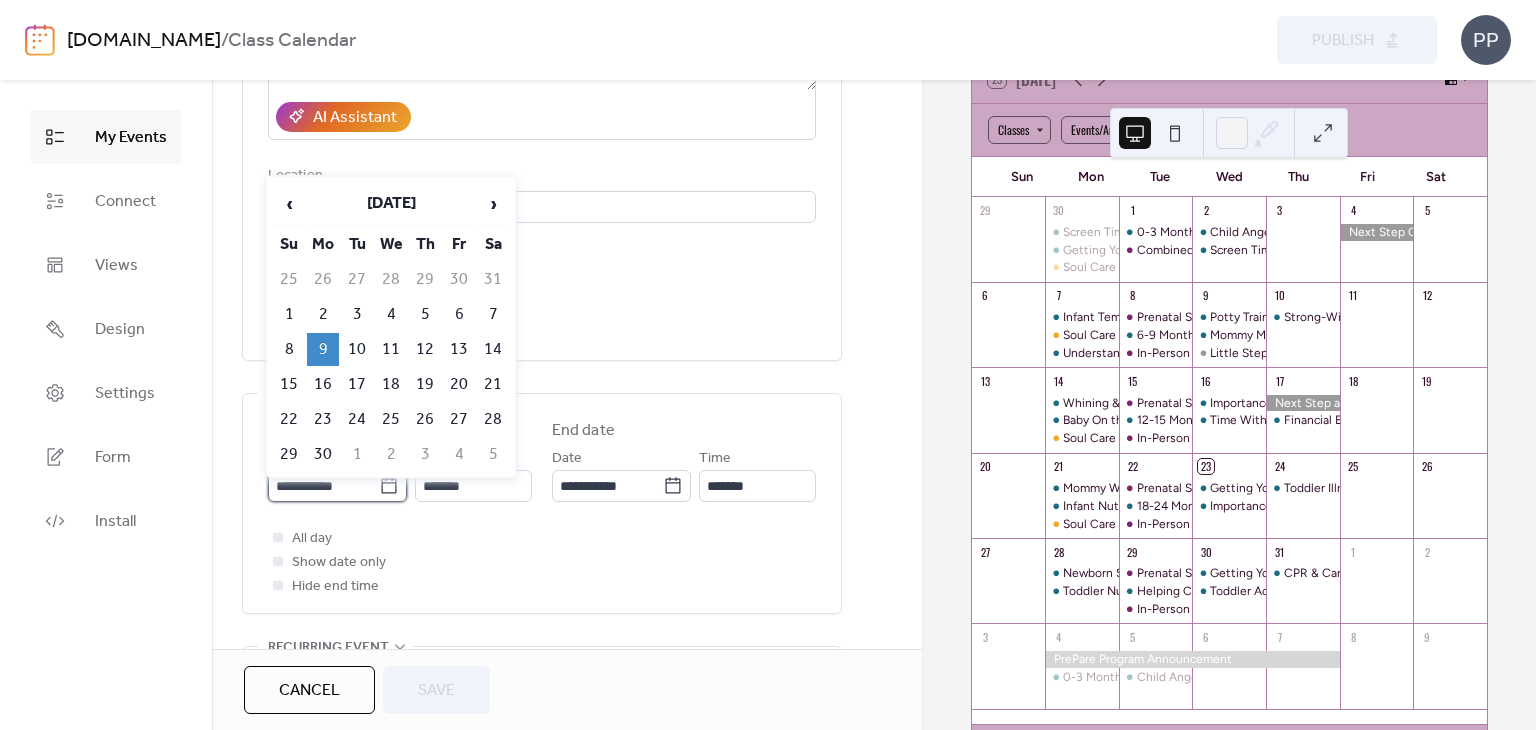 click on "**********" at bounding box center (323, 486) 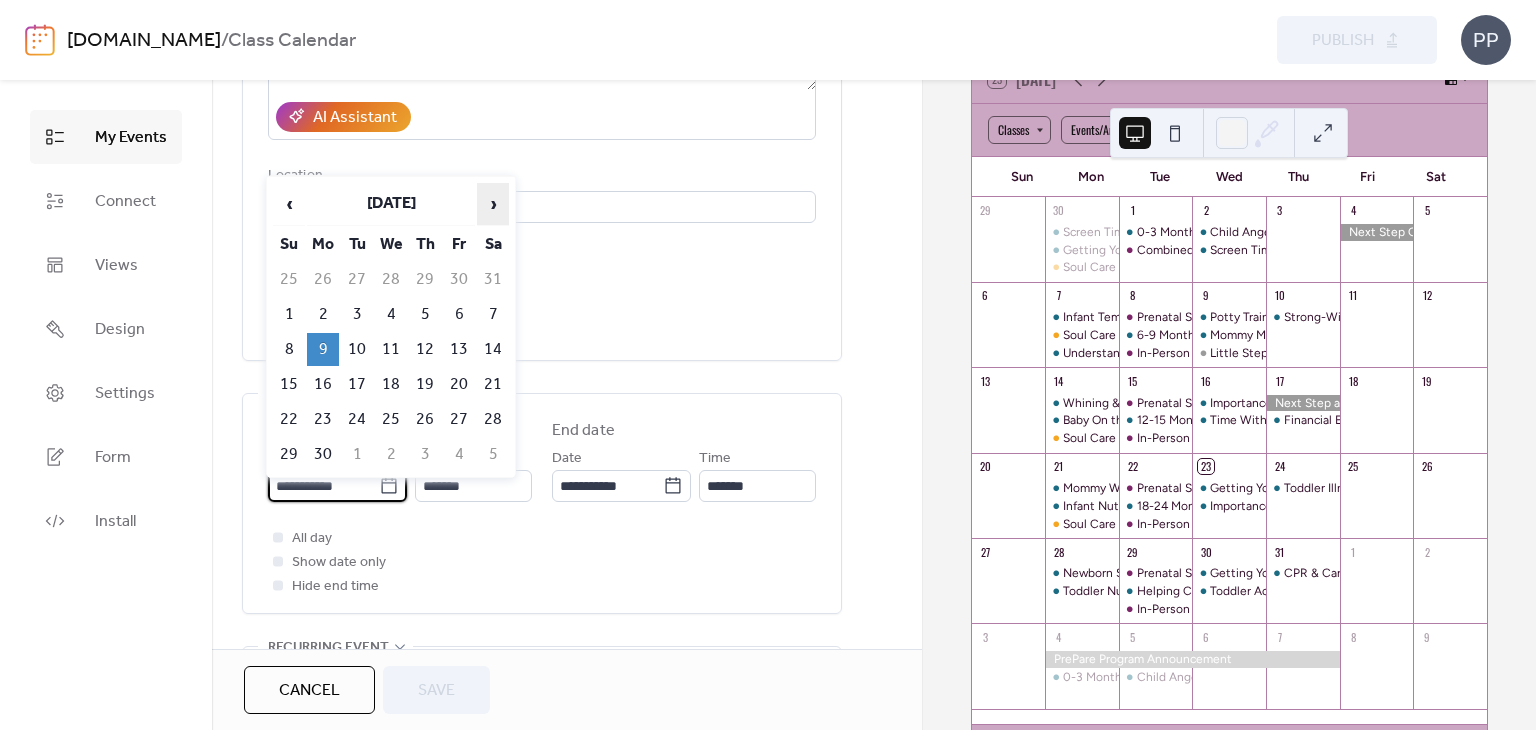 click on "›" at bounding box center [493, 204] 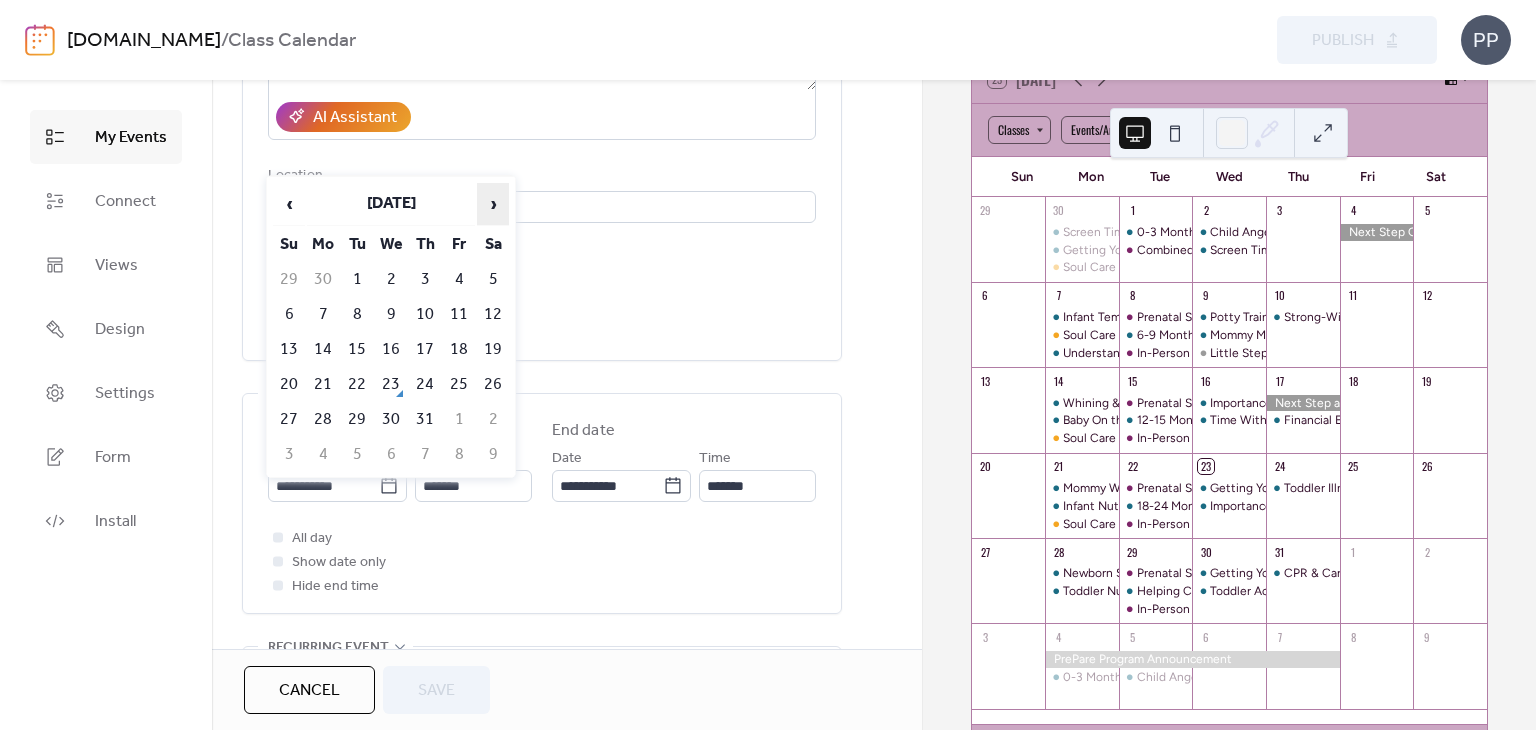 click on "›" at bounding box center [493, 204] 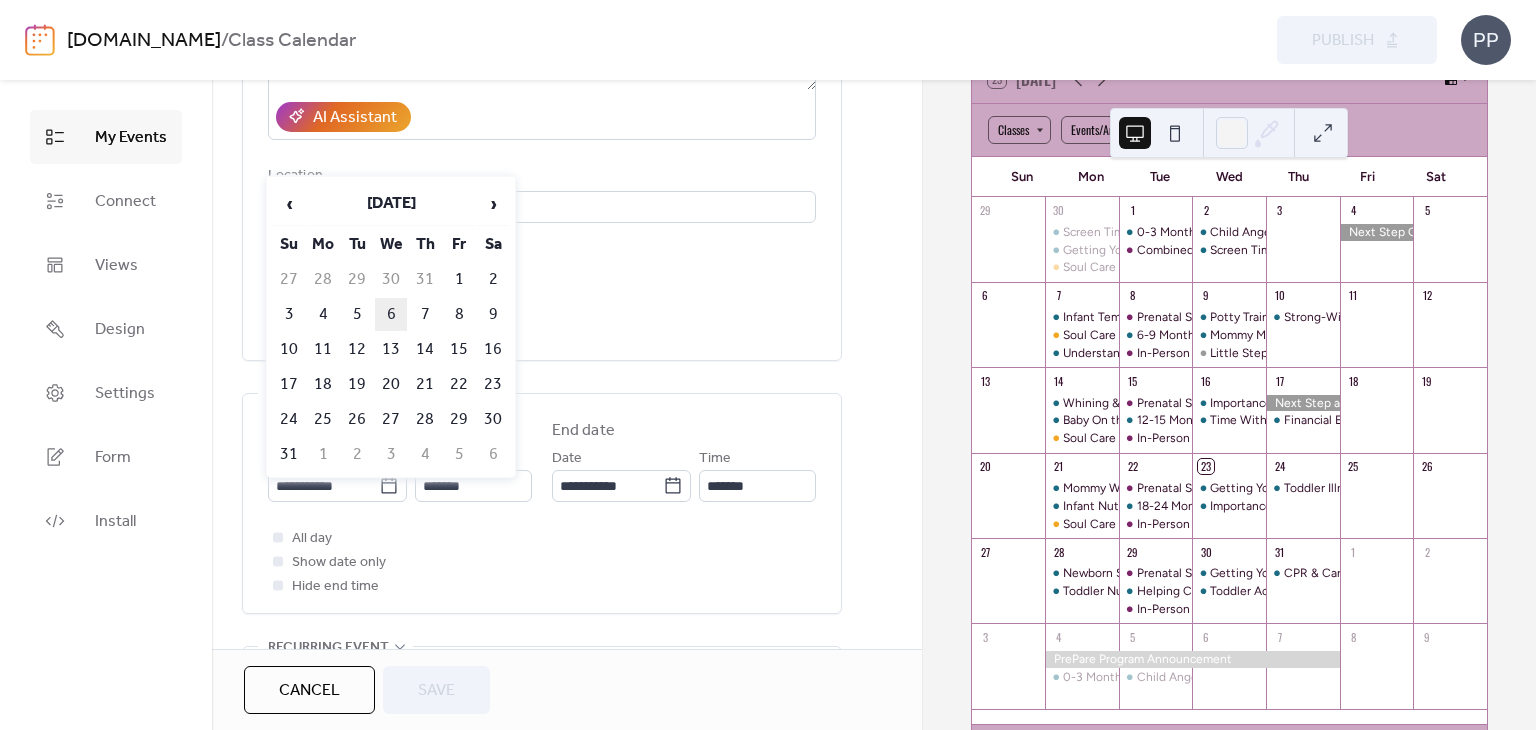 click on "6" at bounding box center (391, 314) 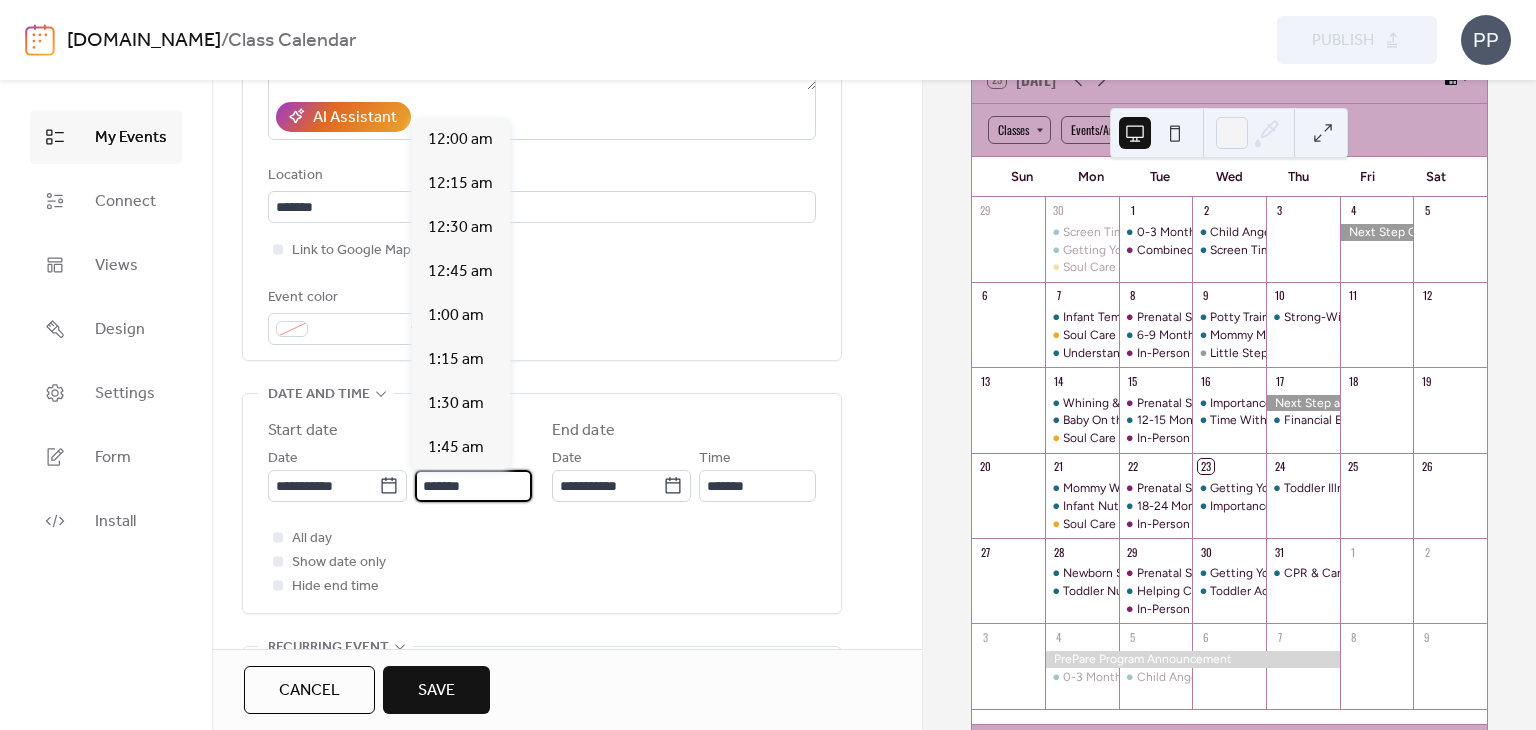 click on "*******" at bounding box center [473, 486] 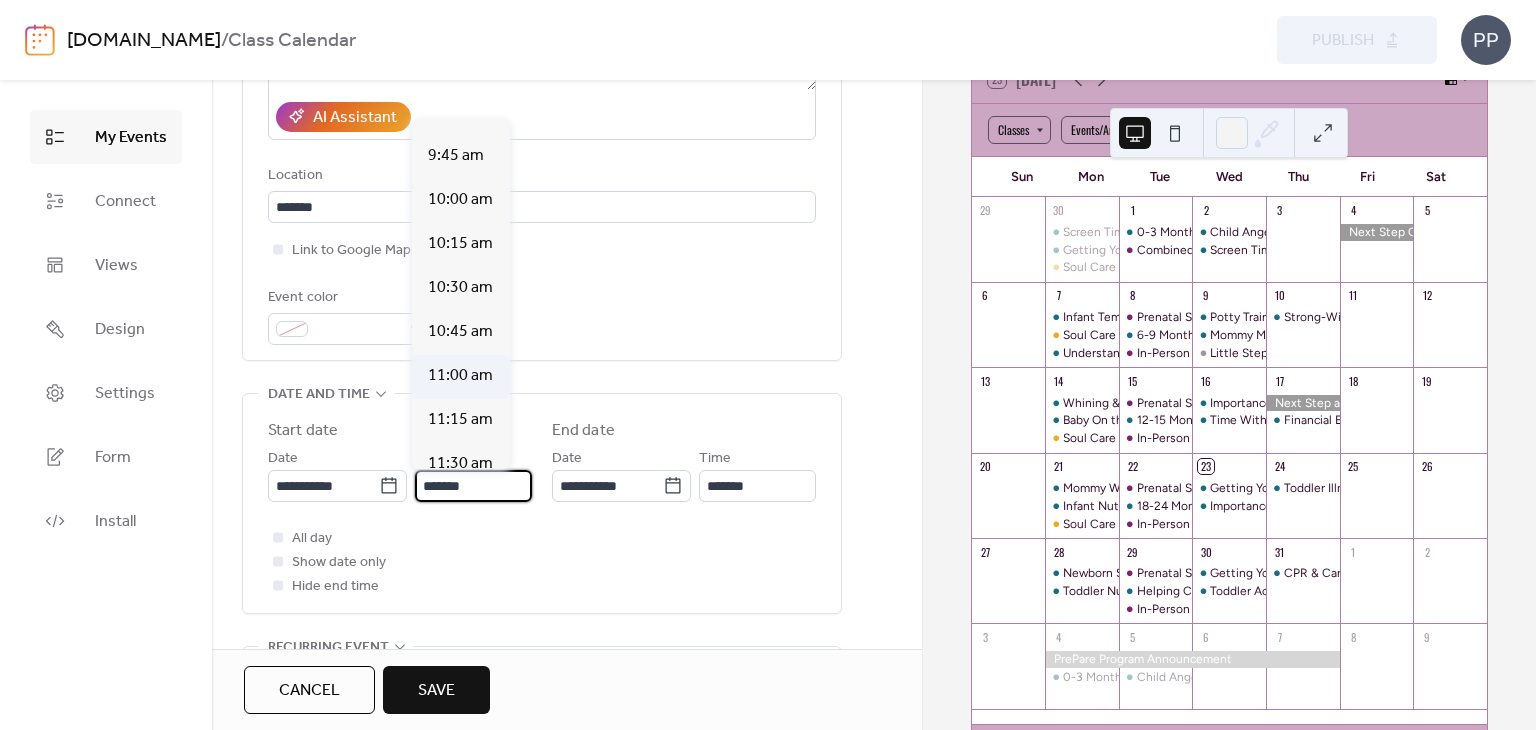 scroll, scrollTop: 1699, scrollLeft: 0, axis: vertical 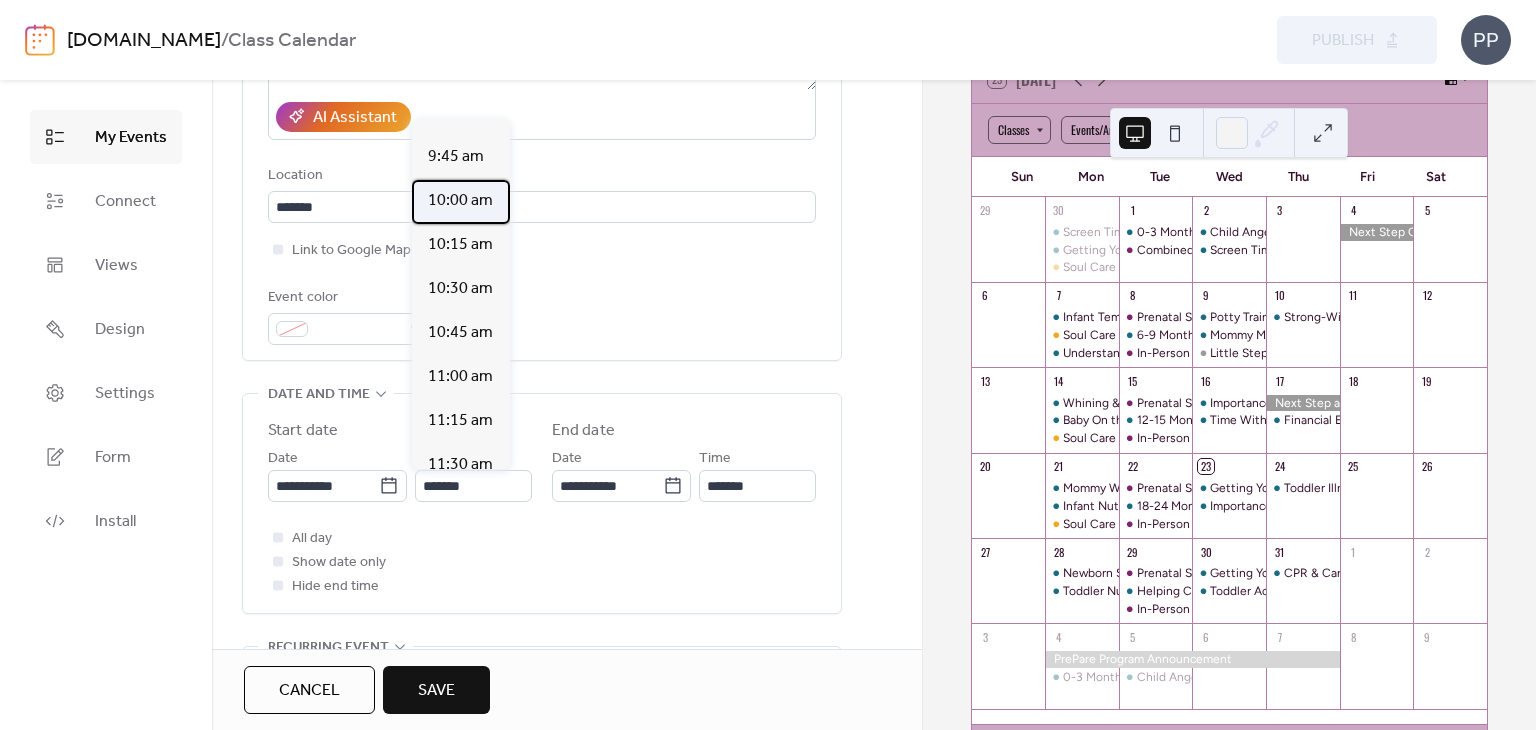 click on "10:00 am" at bounding box center (460, 201) 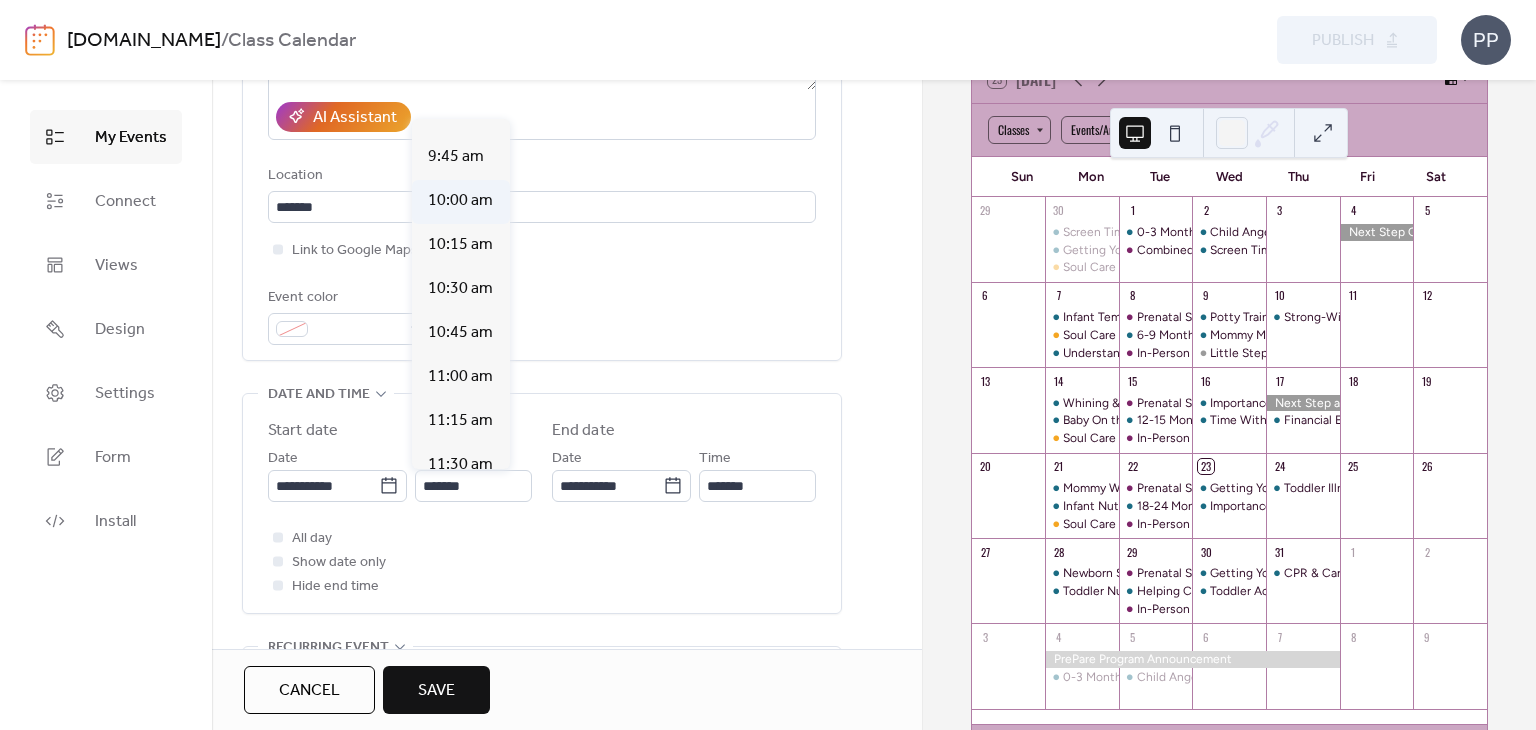 type on "********" 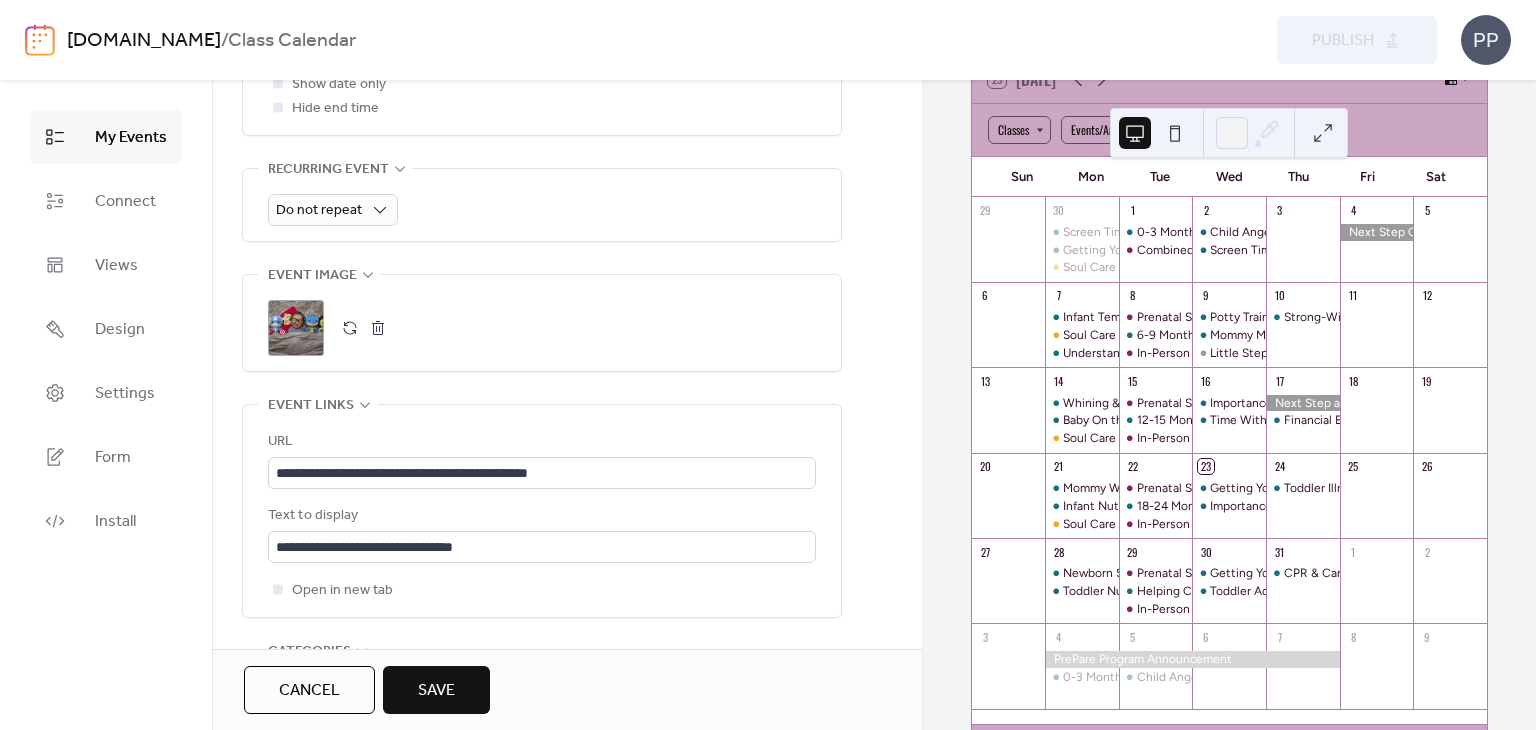 scroll, scrollTop: 856, scrollLeft: 0, axis: vertical 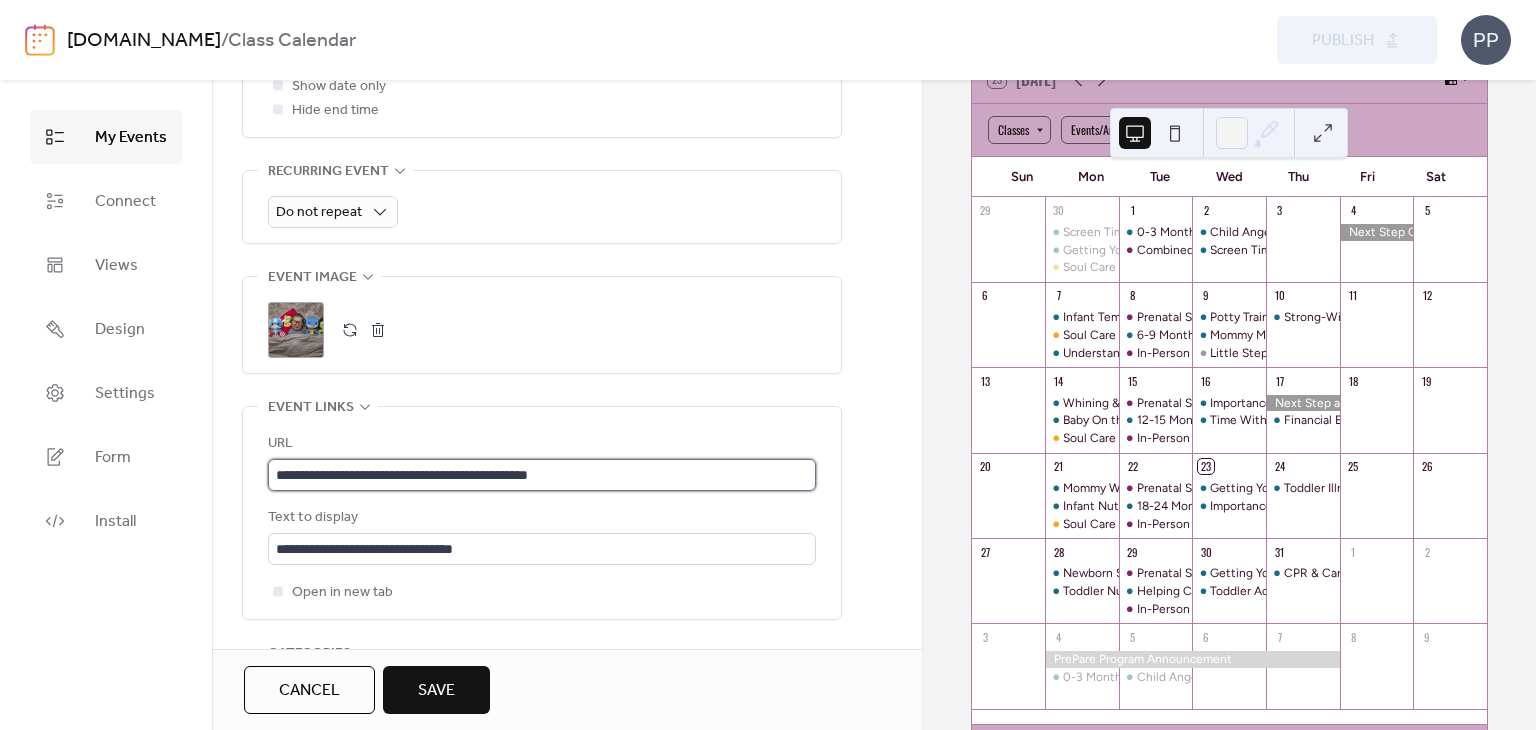 click on "**********" at bounding box center [542, 475] 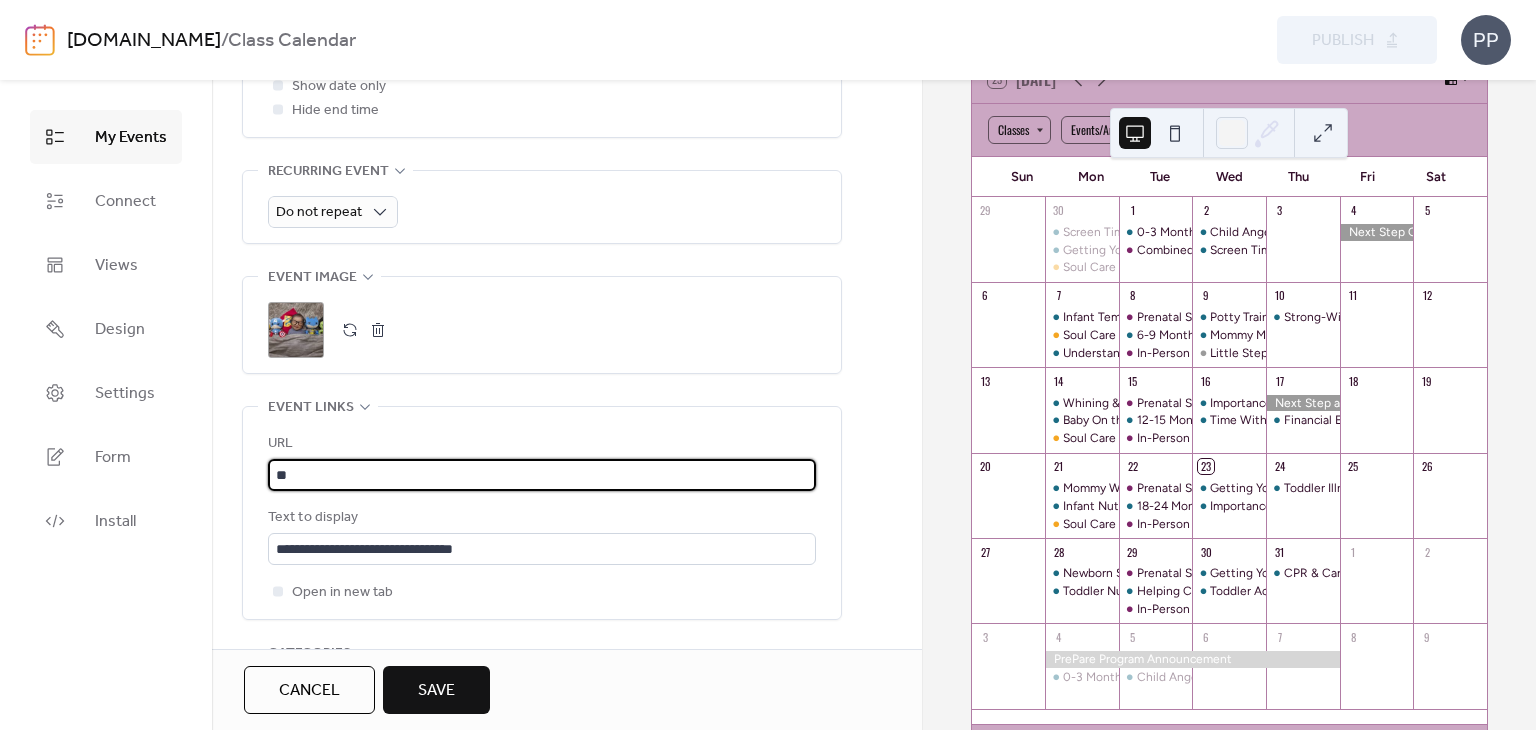 type on "*" 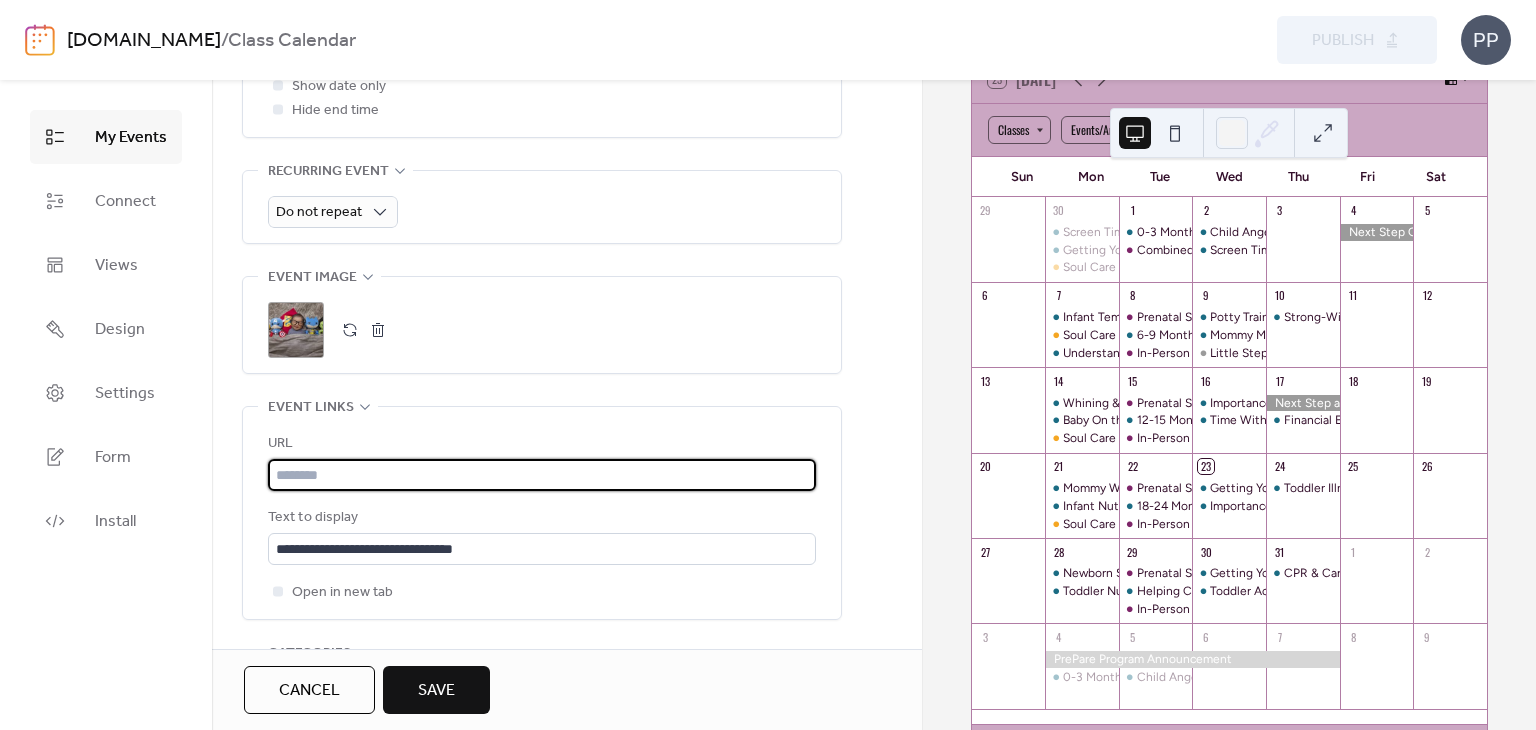 paste on "**********" 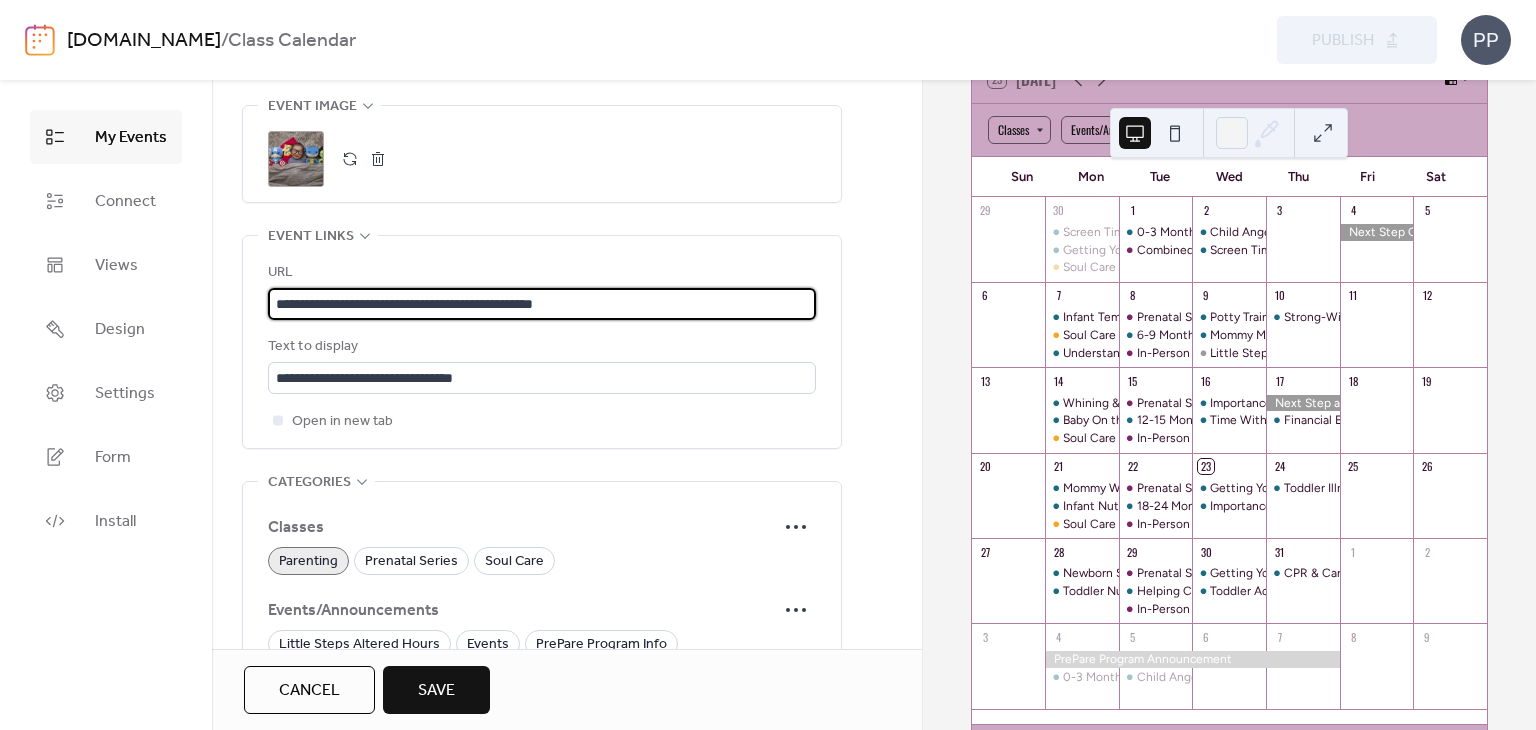 scroll, scrollTop: 1284, scrollLeft: 0, axis: vertical 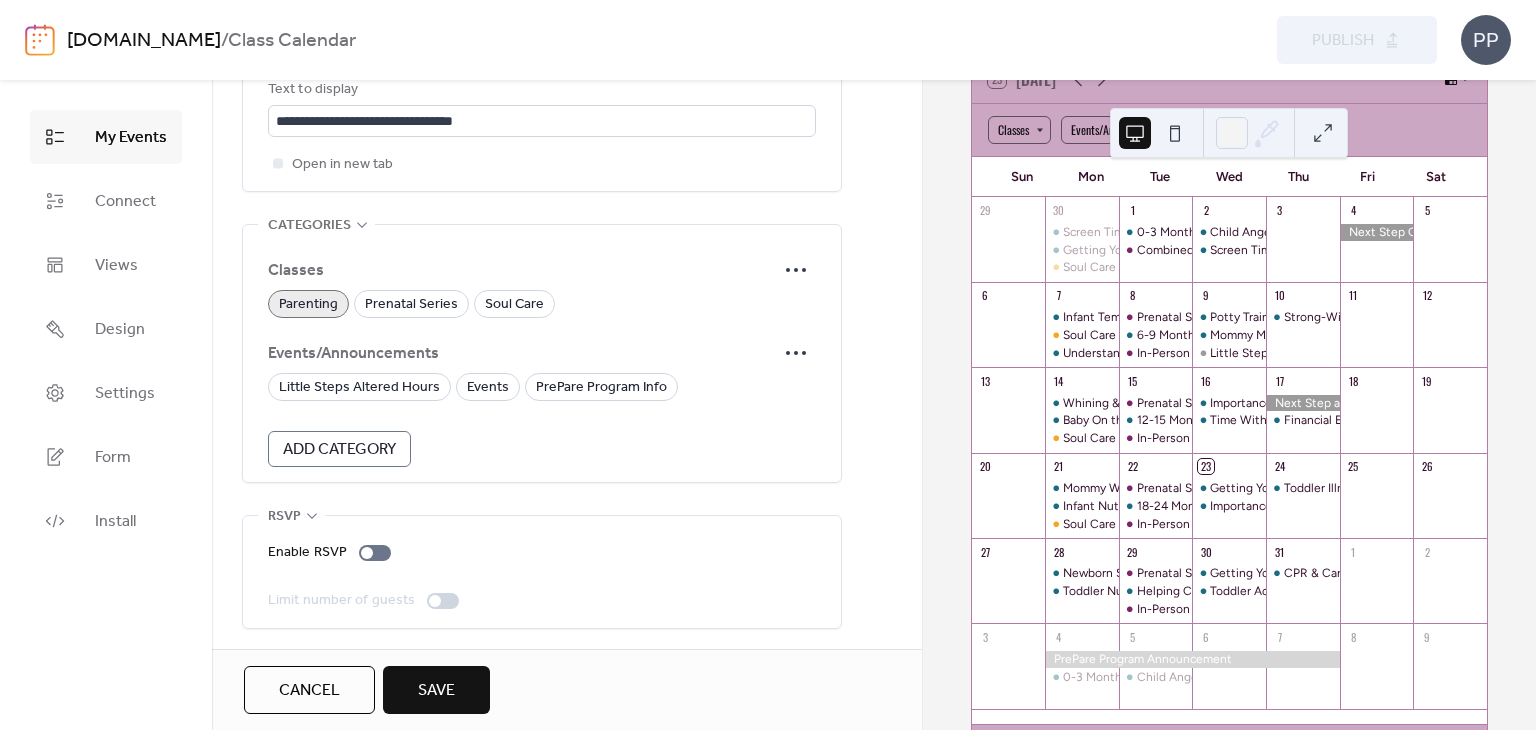 type on "**********" 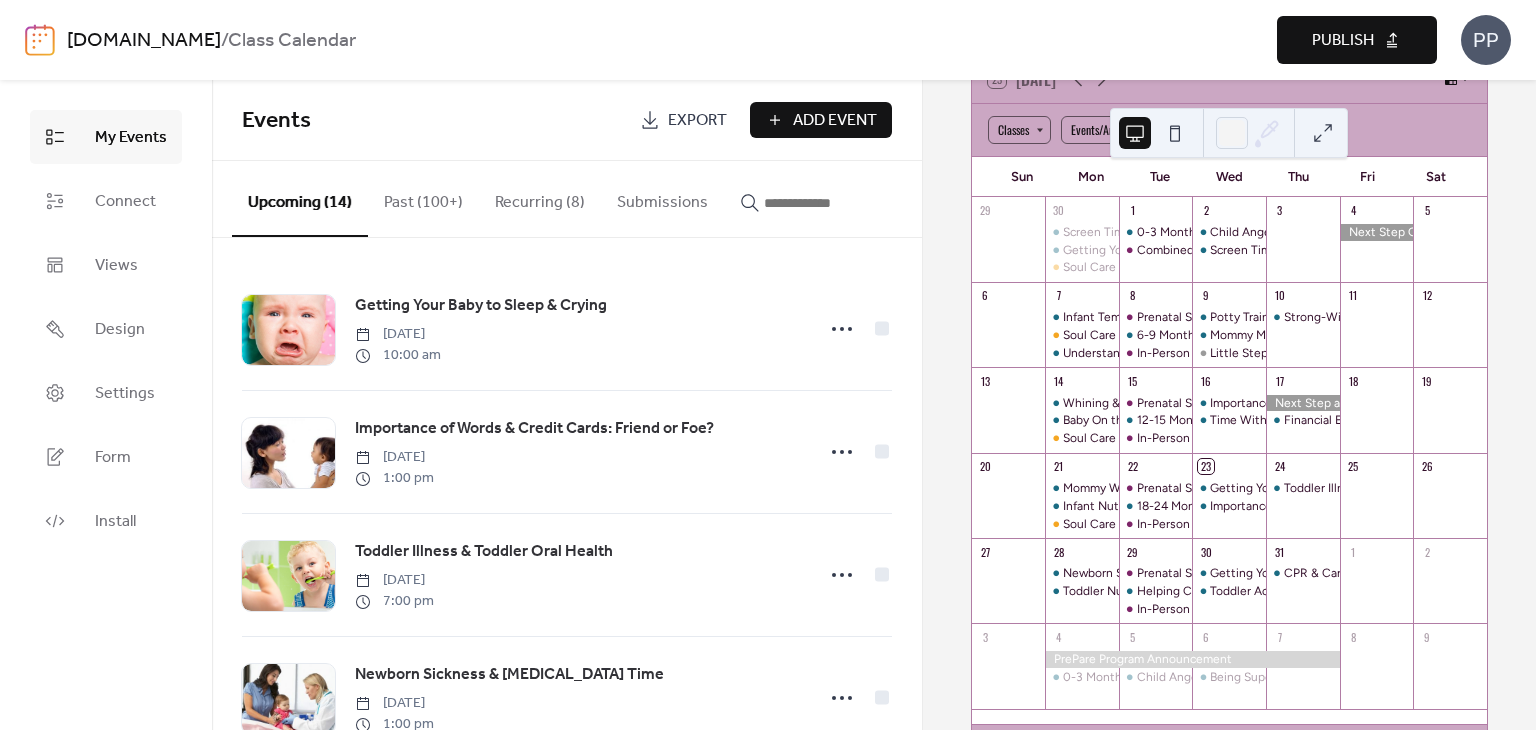 click on "Publish" at bounding box center (1343, 41) 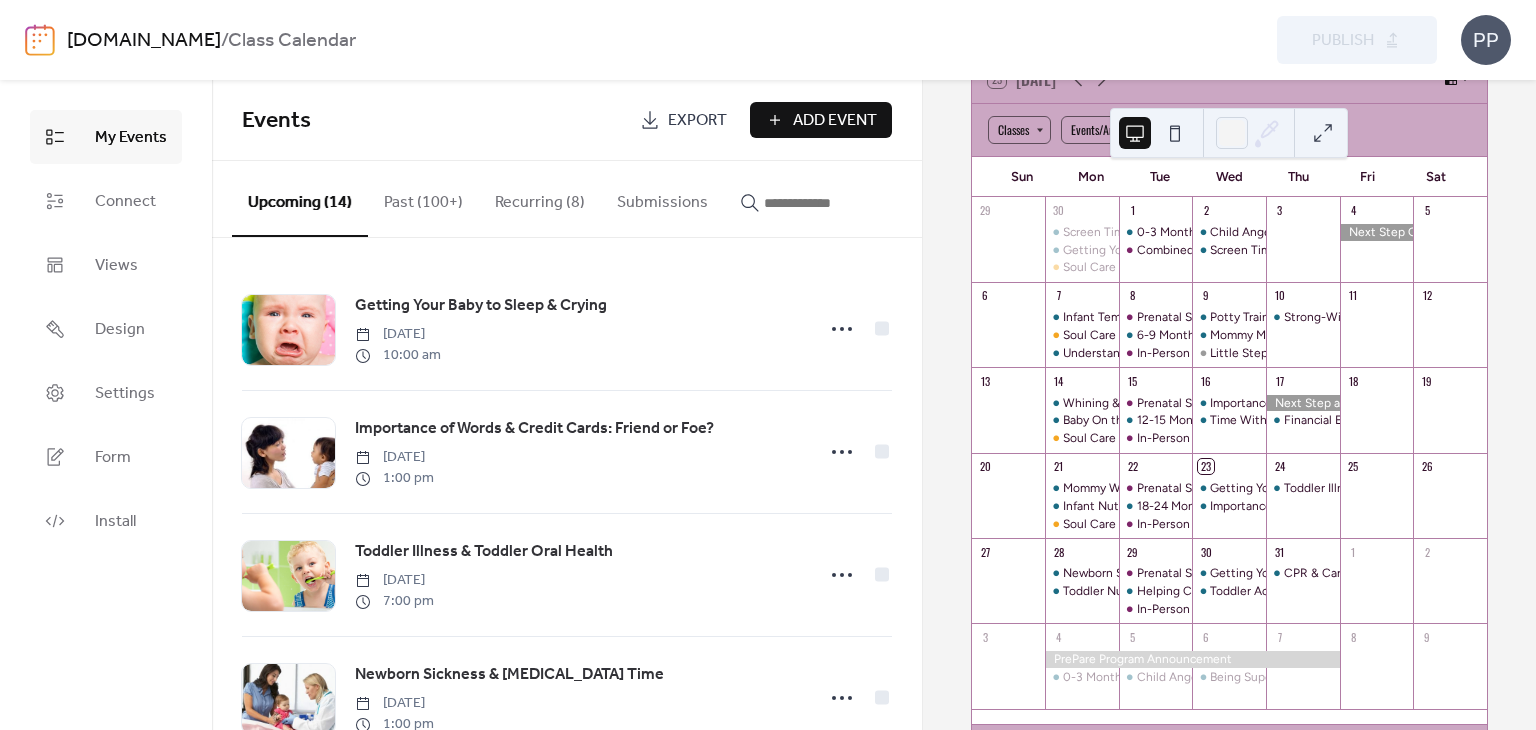 click at bounding box center [824, 203] 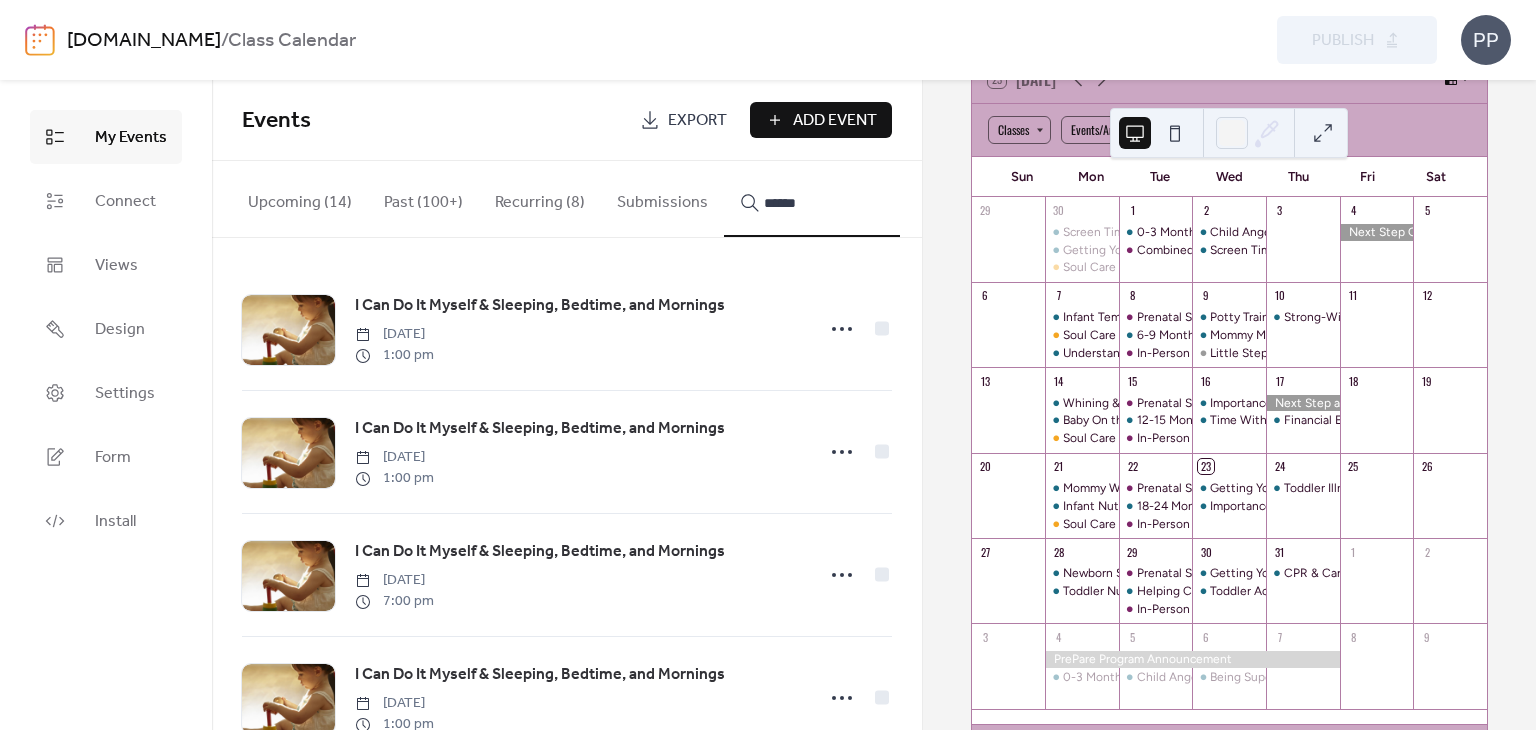 scroll, scrollTop: 183, scrollLeft: 0, axis: vertical 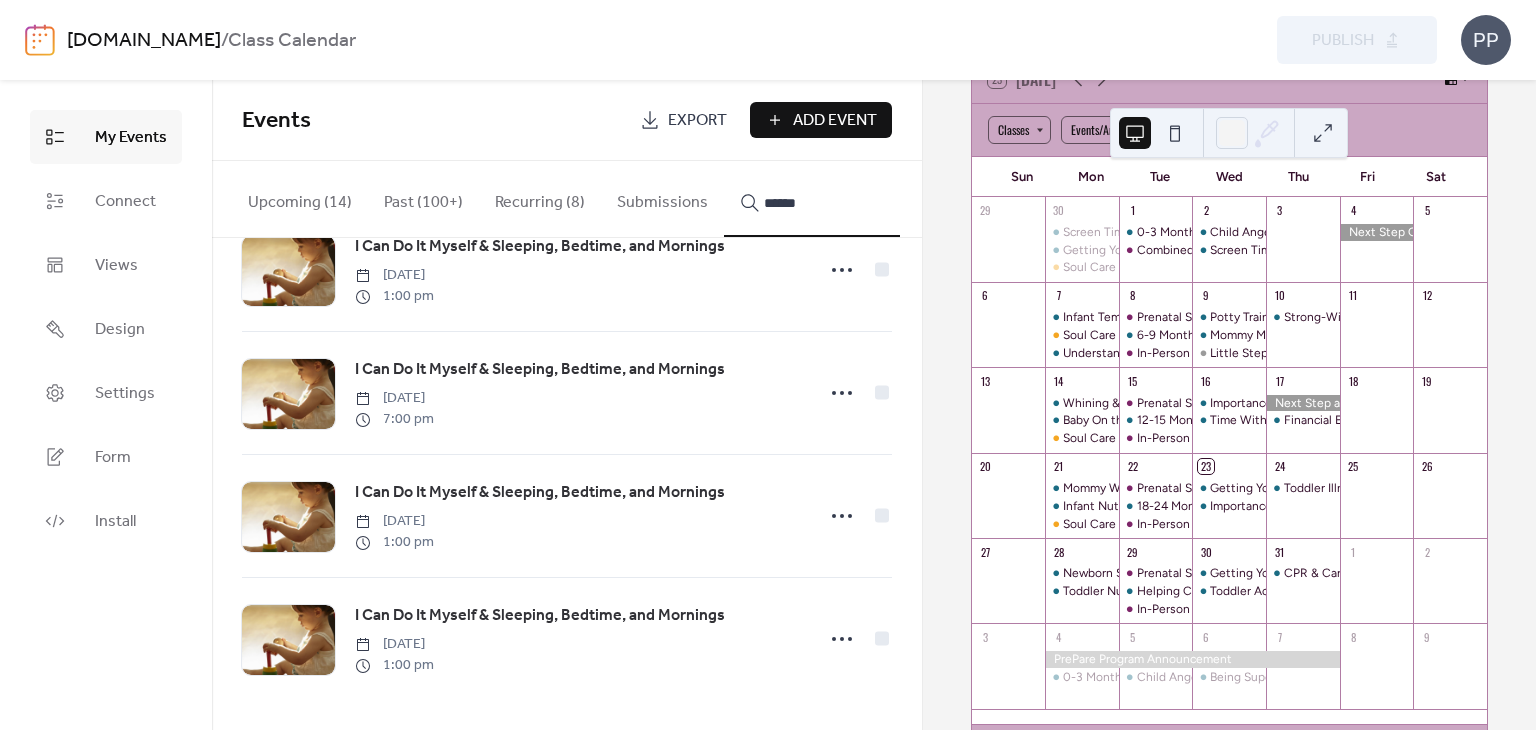type on "******" 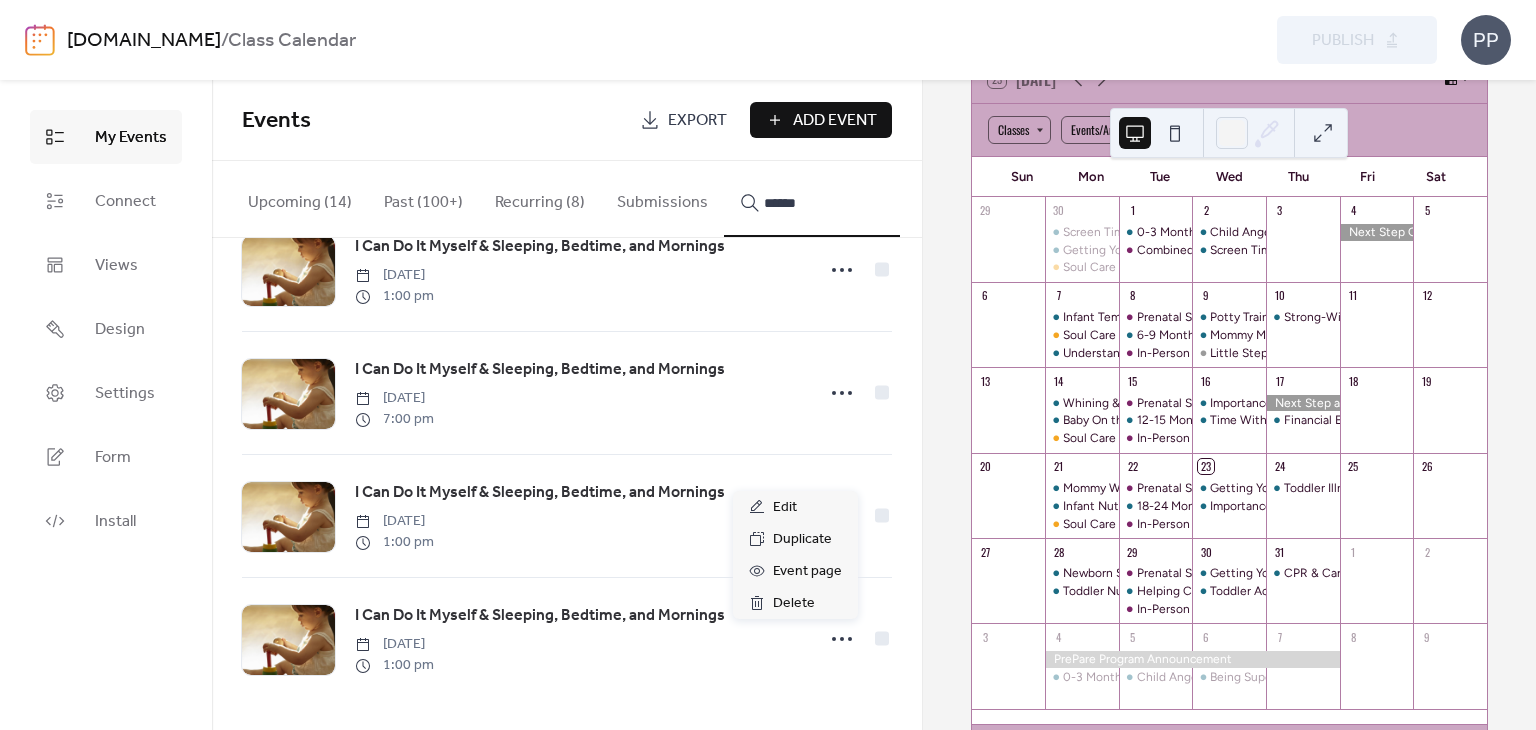 click 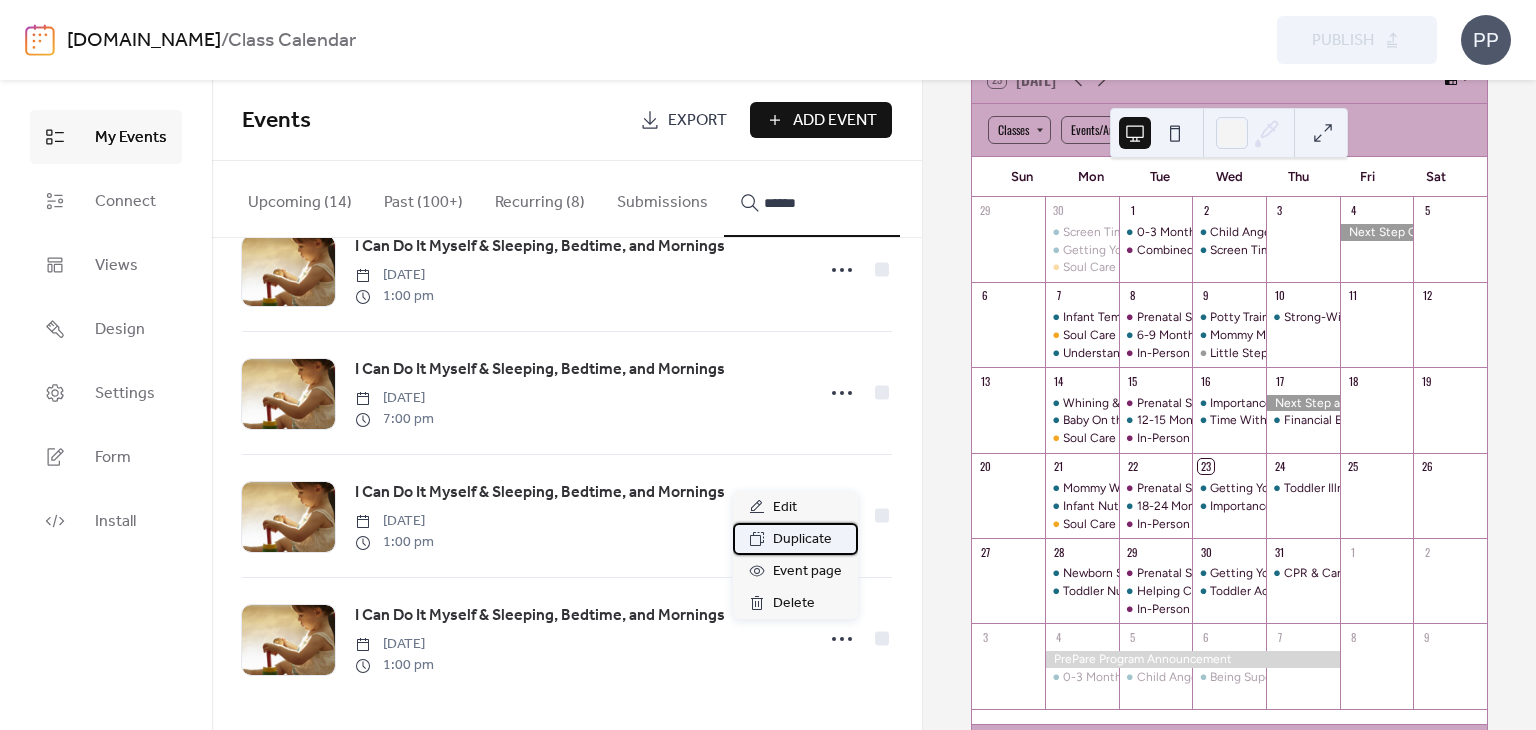 click on "Duplicate" at bounding box center (802, 540) 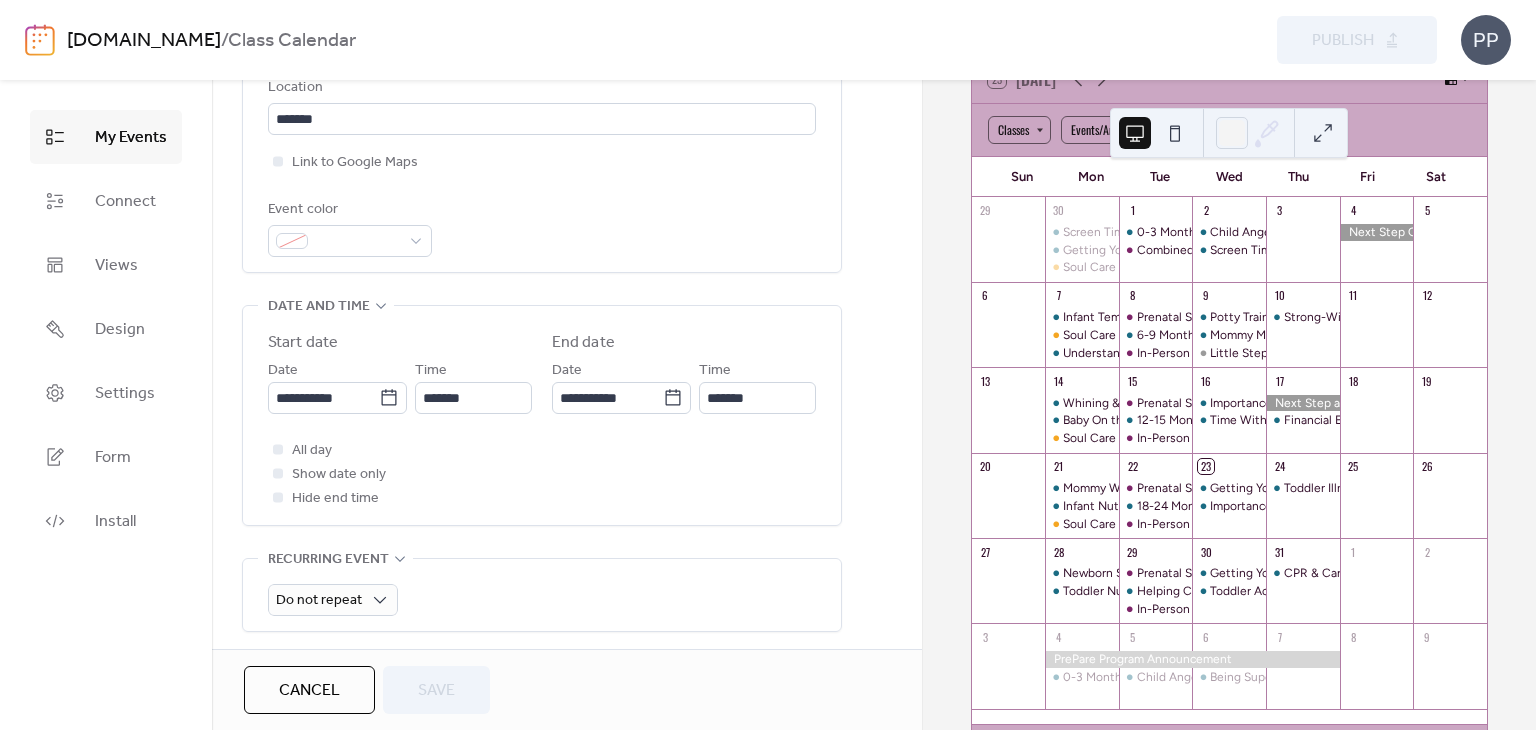 scroll, scrollTop: 470, scrollLeft: 0, axis: vertical 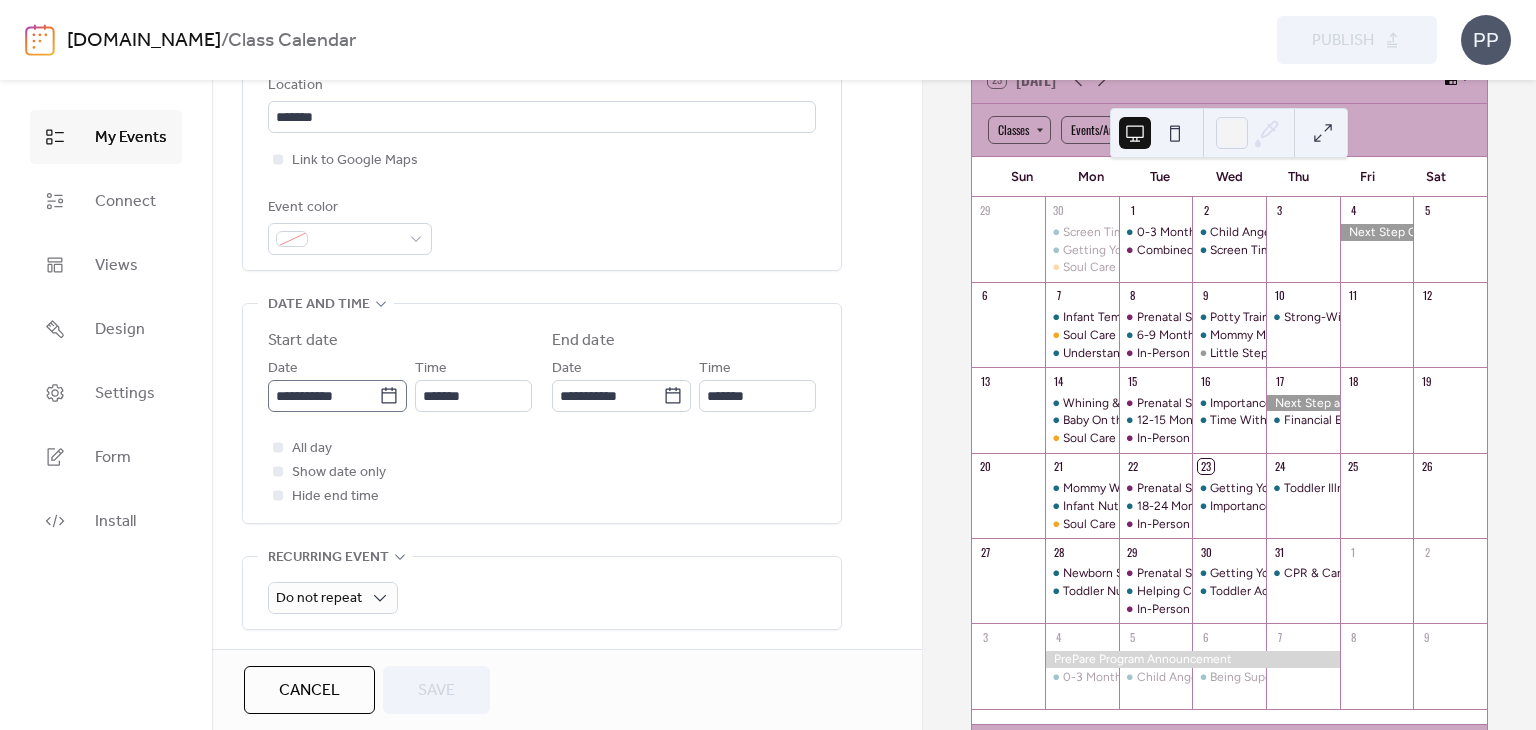 click 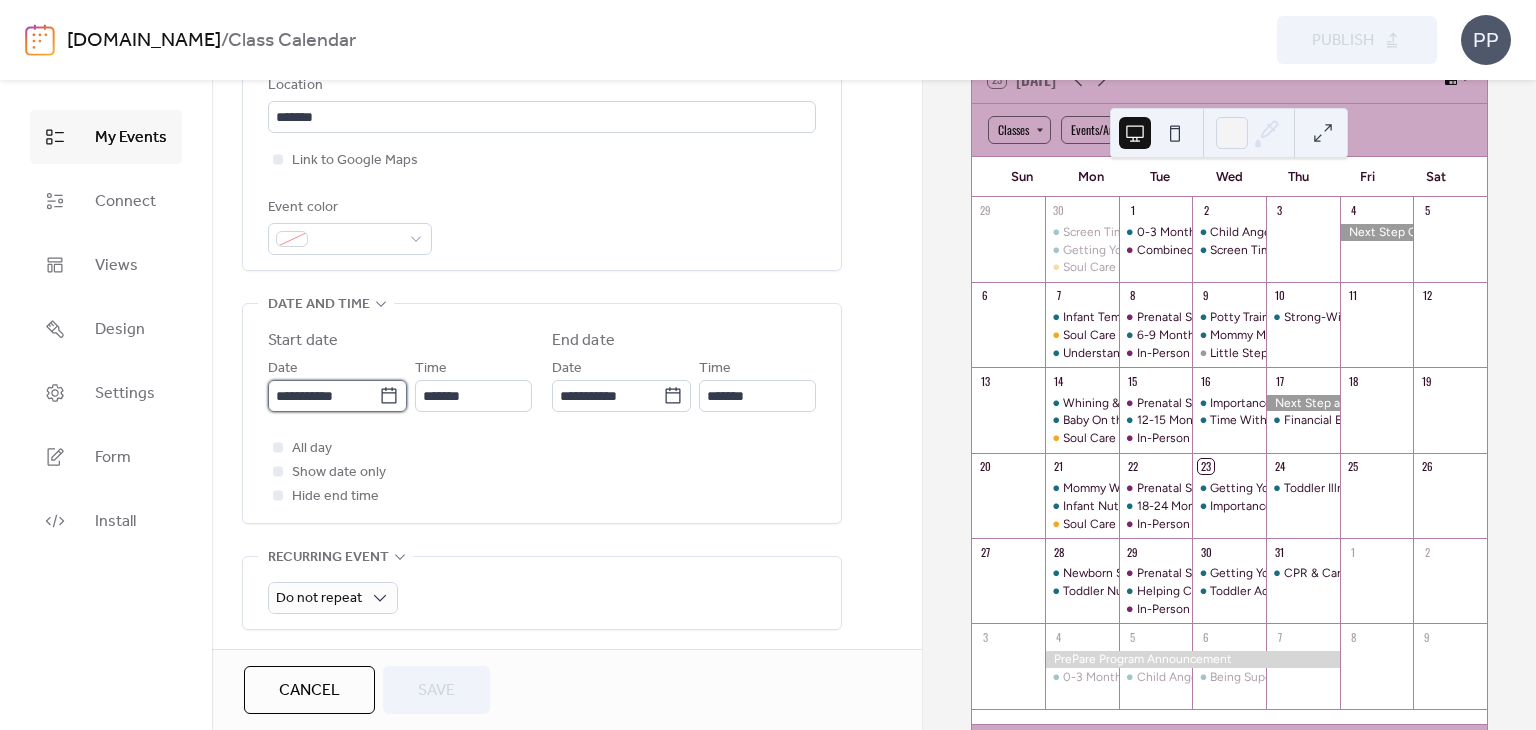 click on "**********" at bounding box center (323, 396) 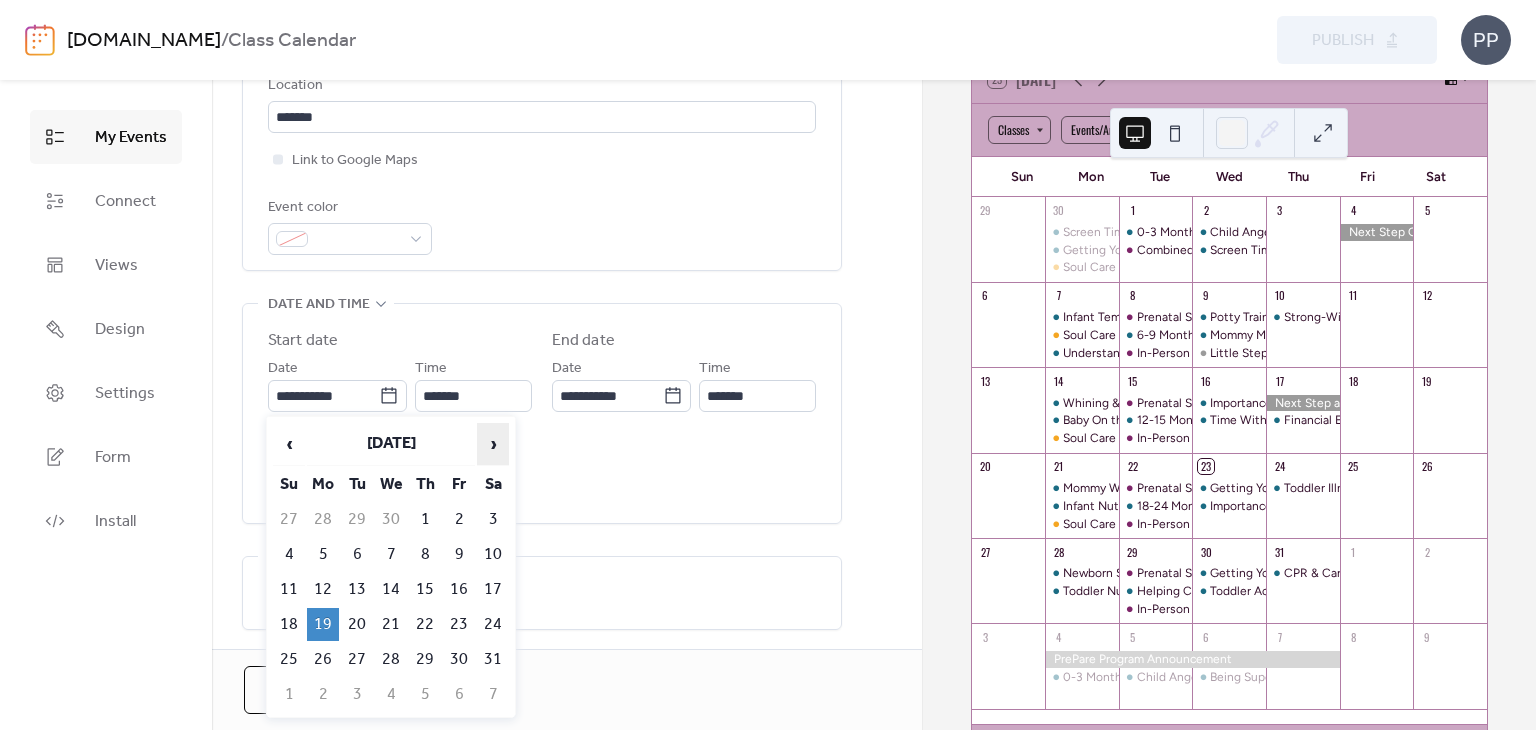 click on "›" at bounding box center [493, 444] 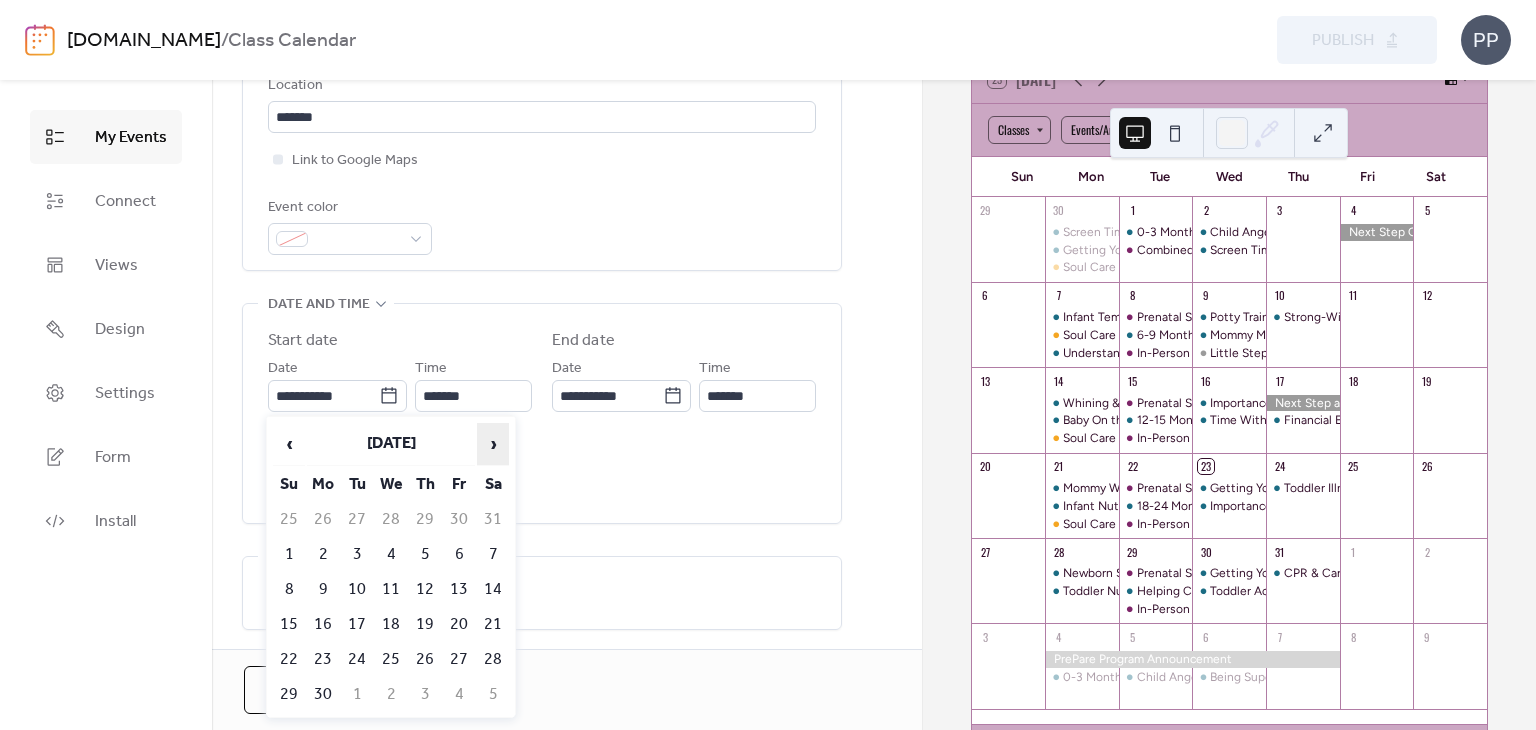 click on "›" at bounding box center [493, 444] 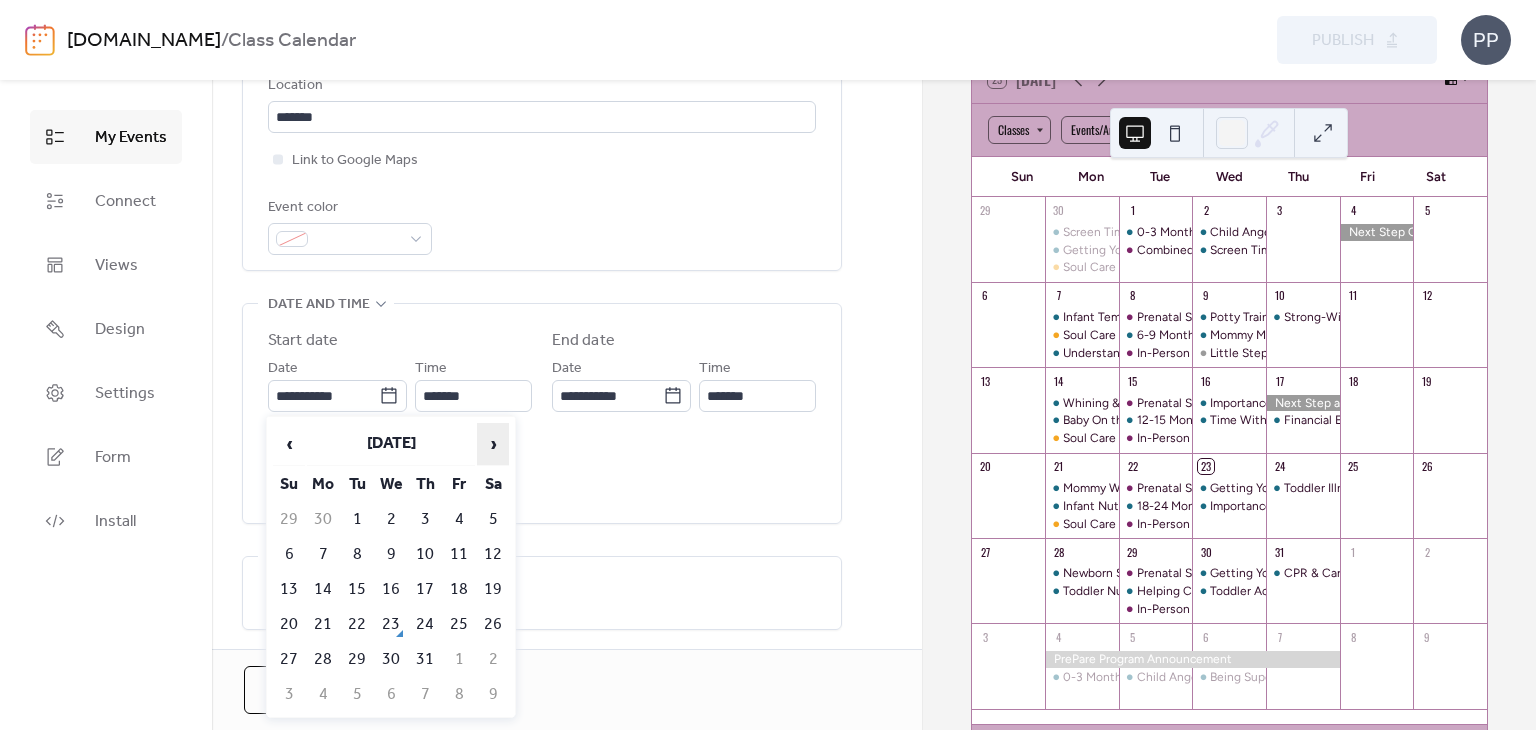 click on "›" at bounding box center (493, 444) 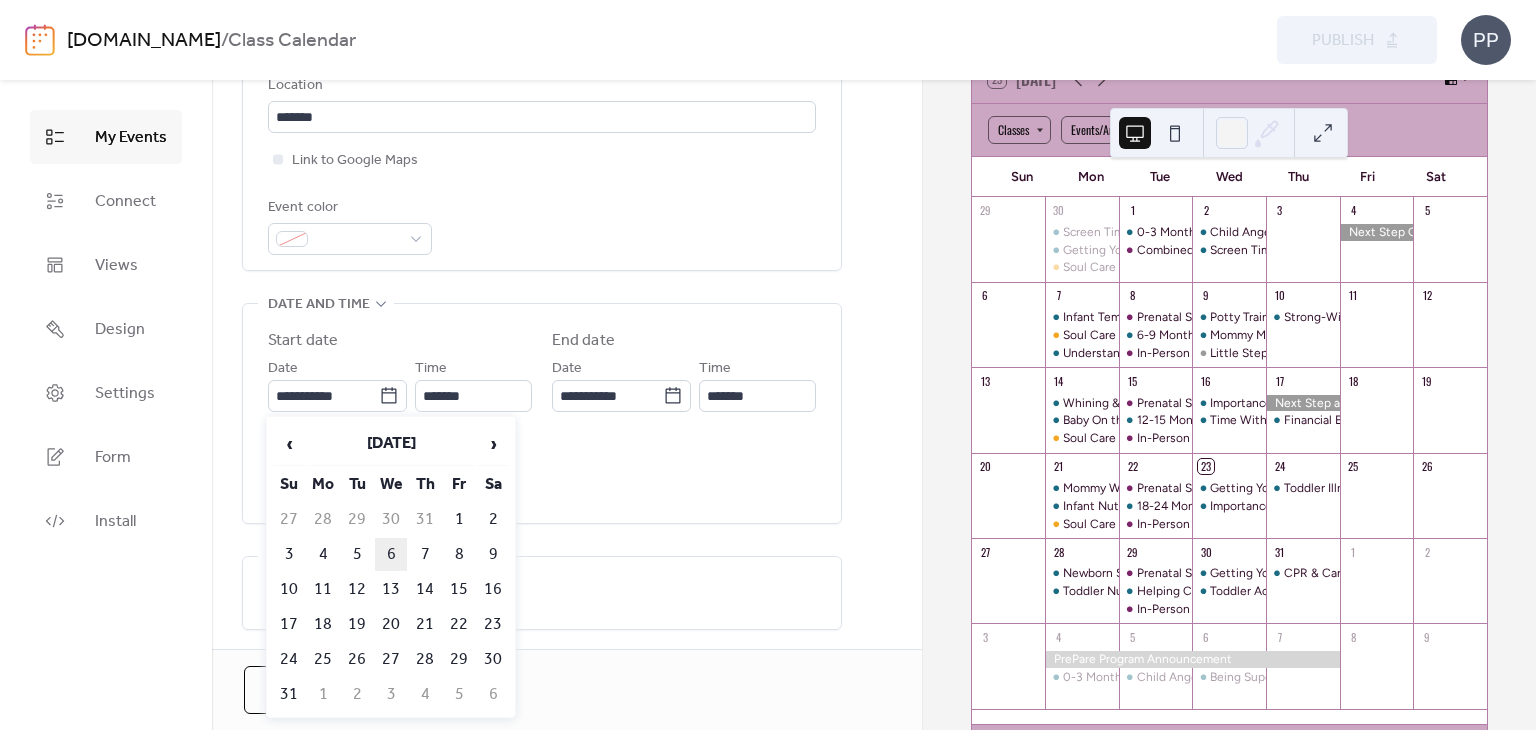 click on "6" at bounding box center (391, 554) 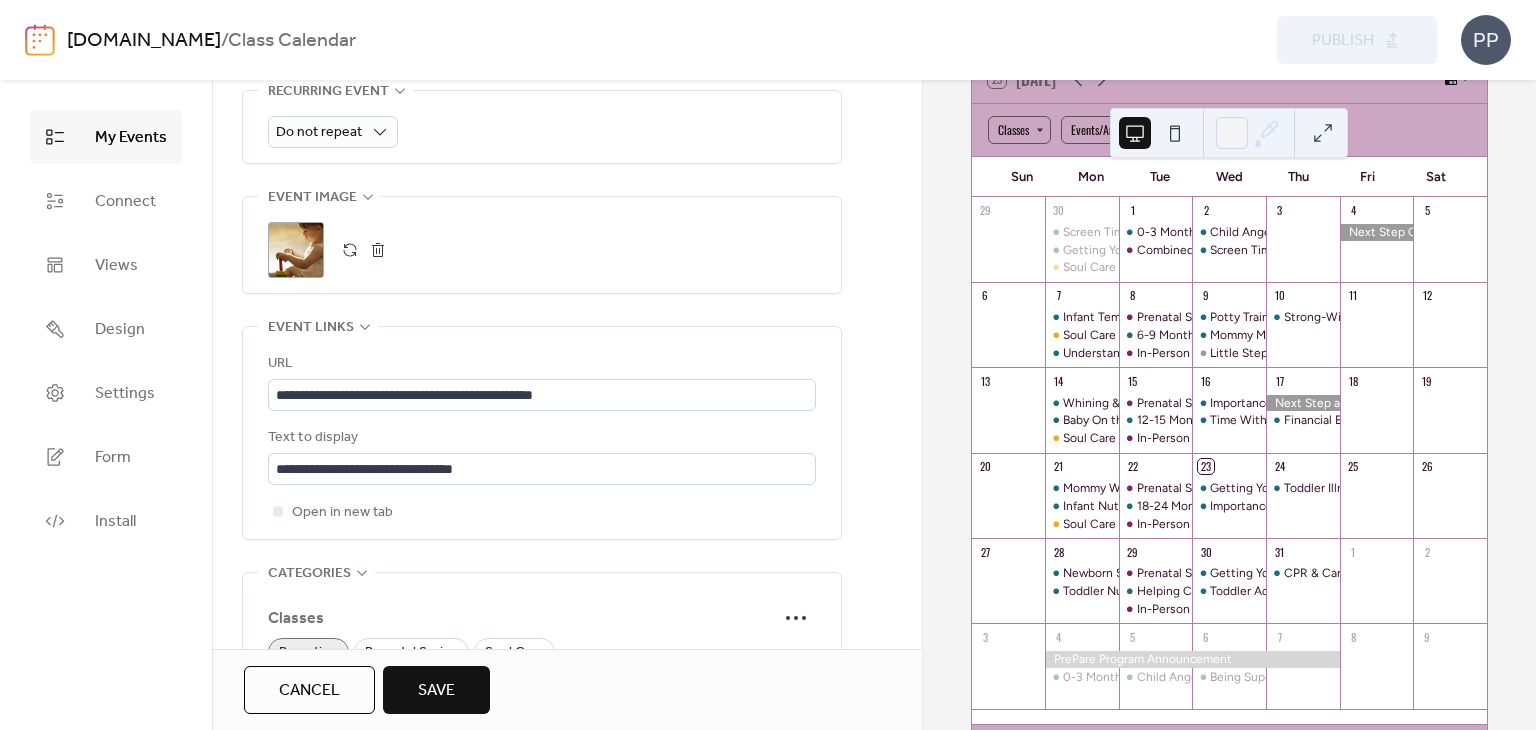 scroll, scrollTop: 940, scrollLeft: 0, axis: vertical 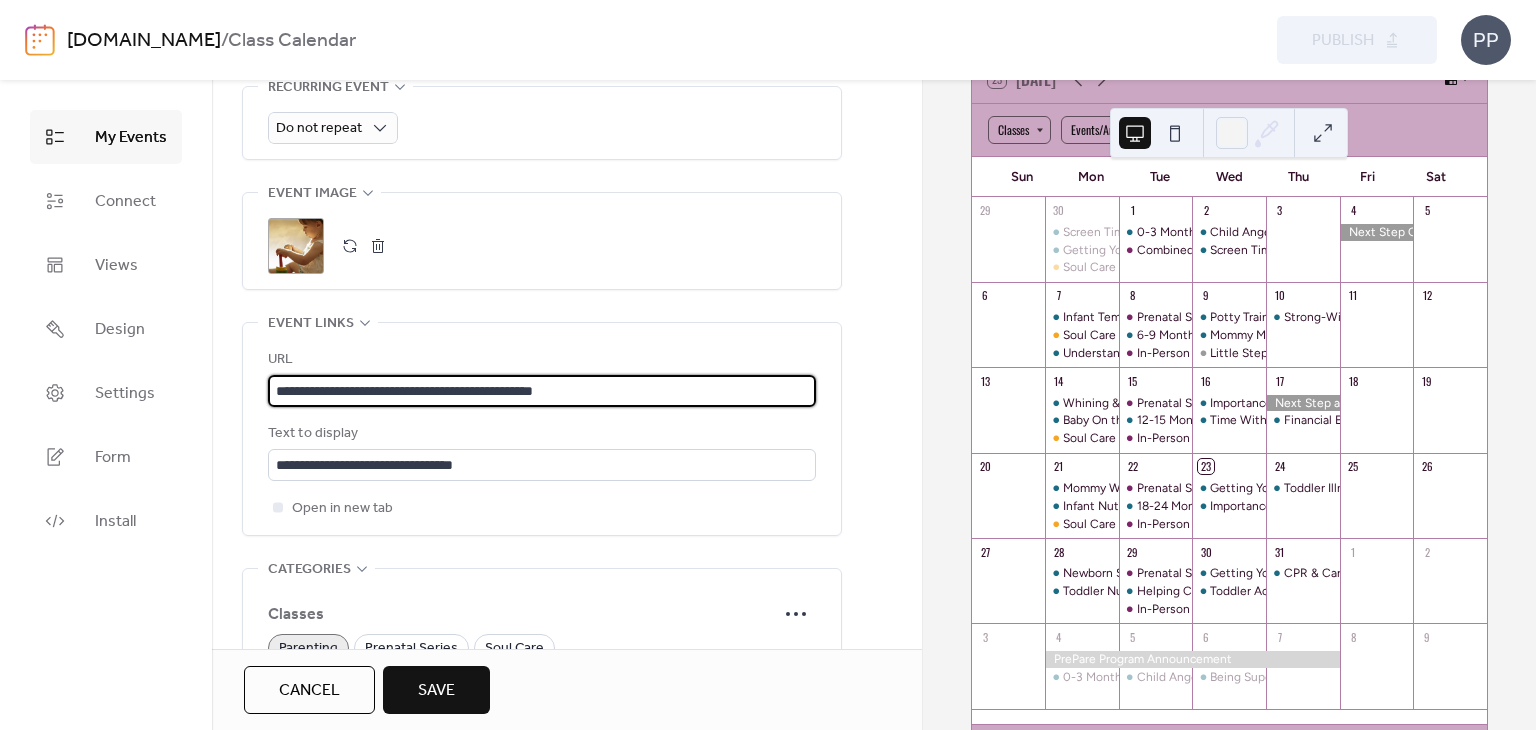 click on "**********" at bounding box center [542, 391] 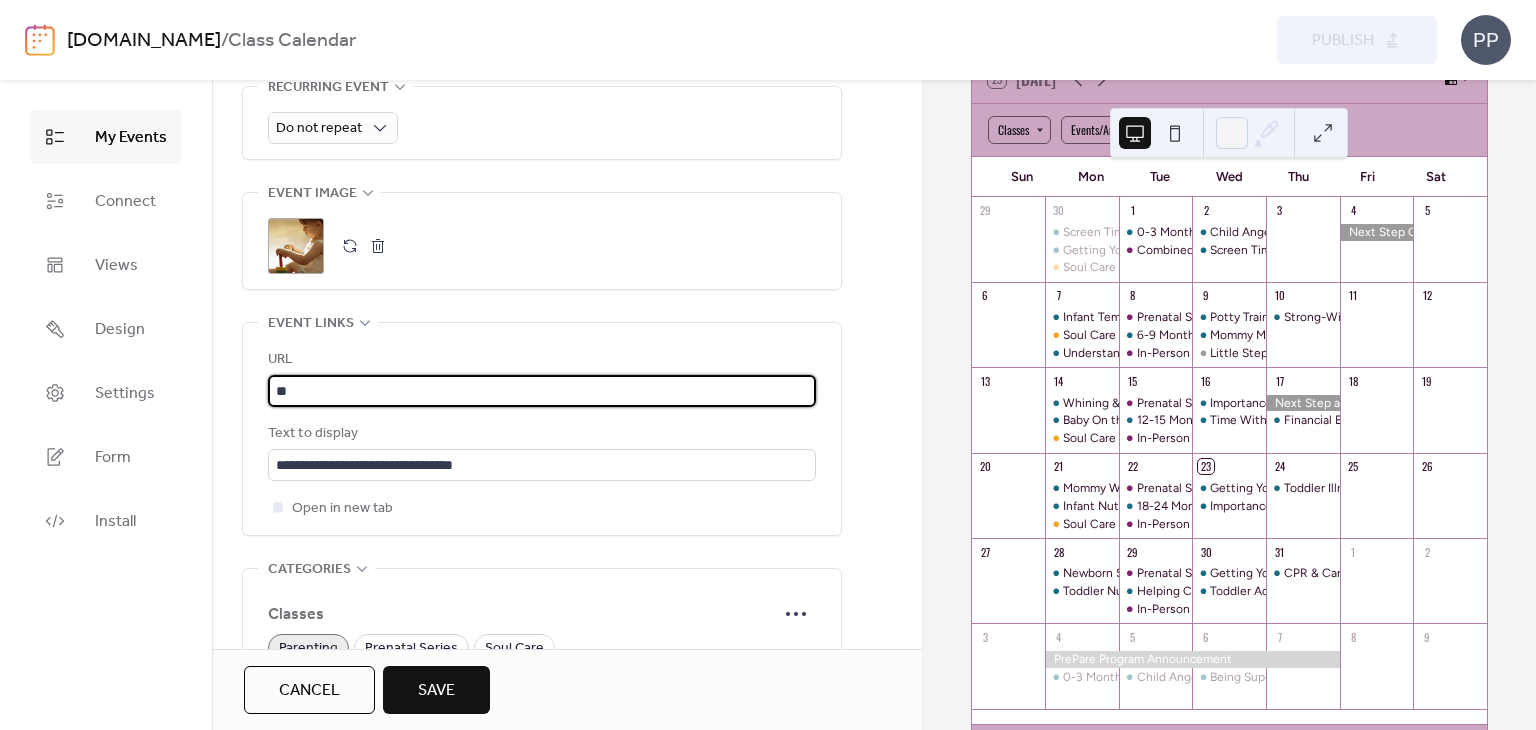 type on "*" 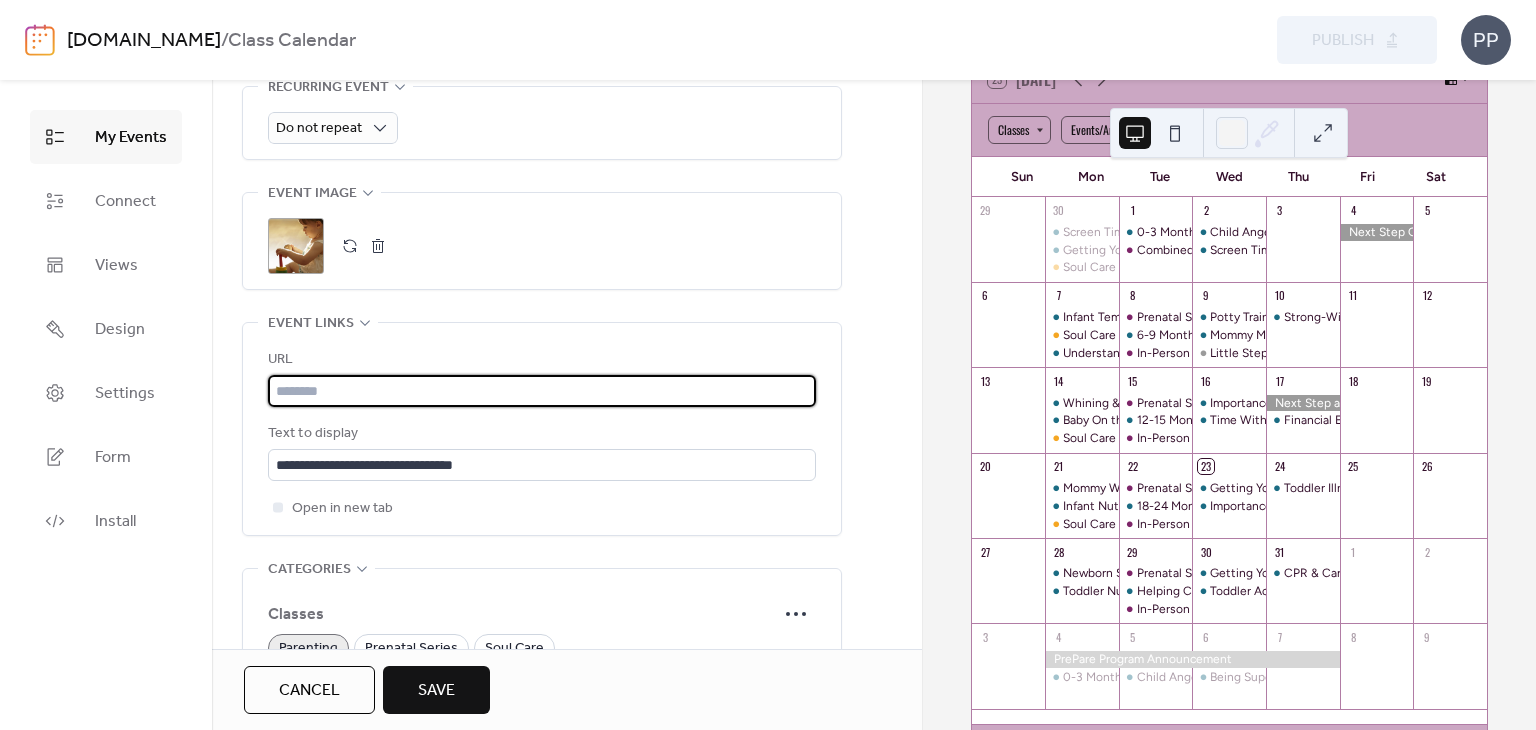 paste on "**********" 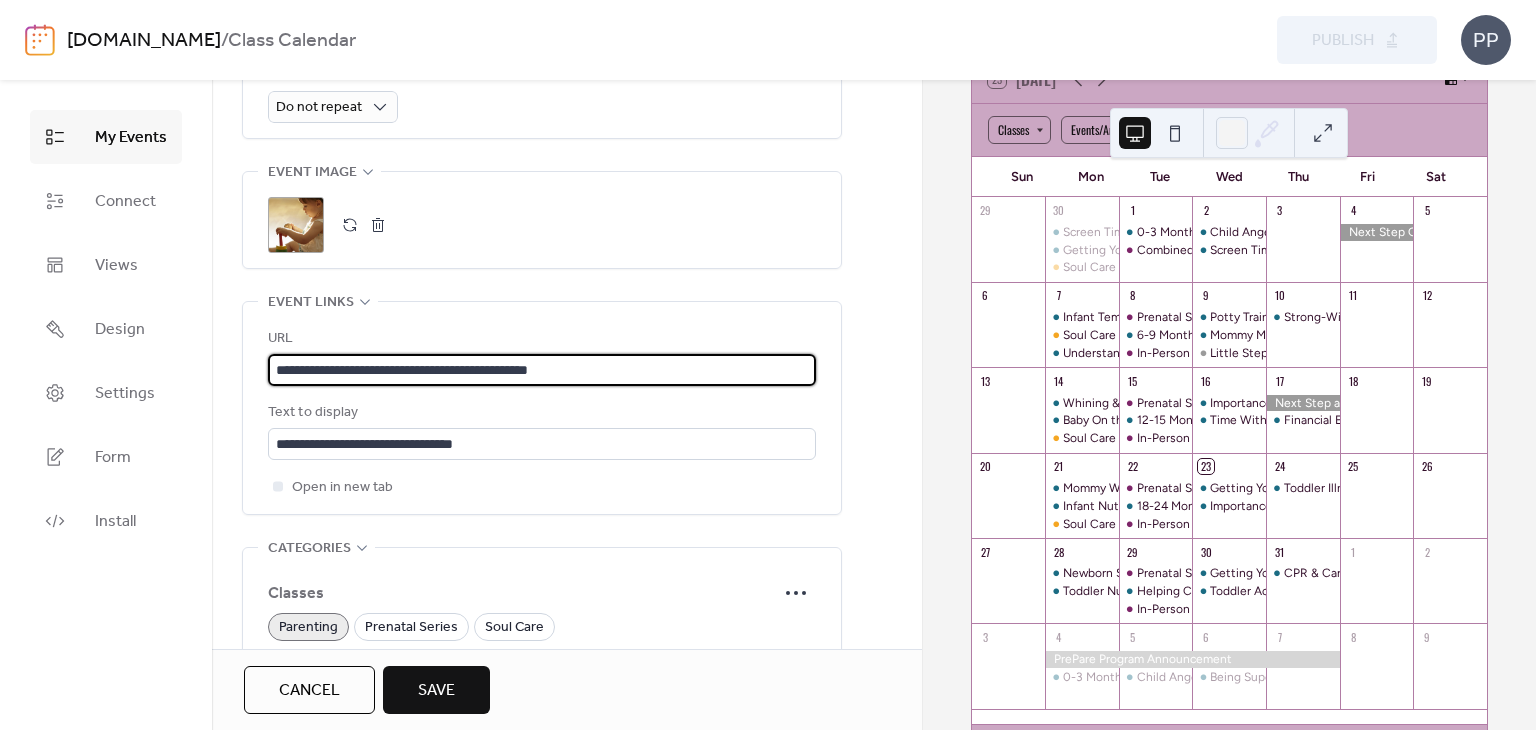 scroll, scrollTop: 963, scrollLeft: 0, axis: vertical 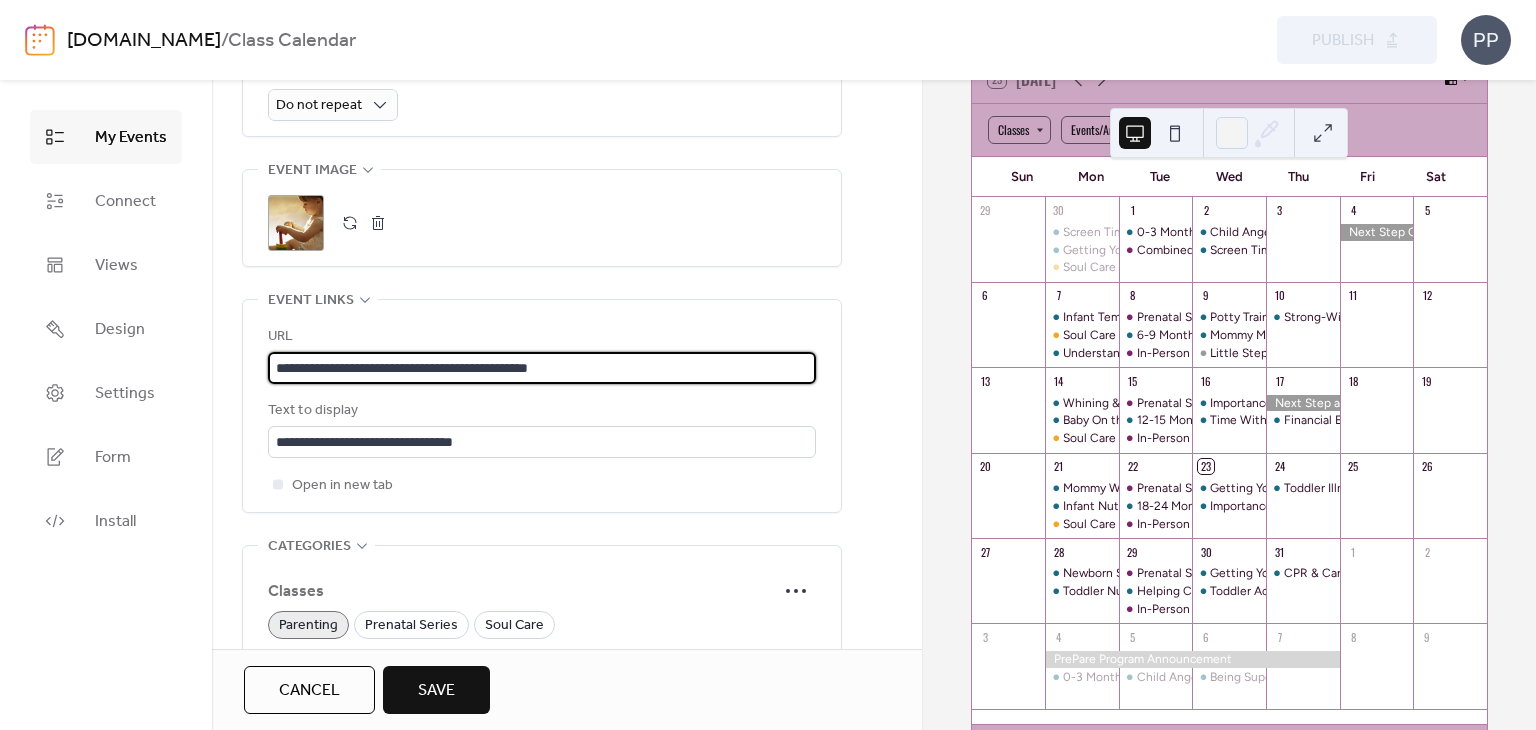 type on "**********" 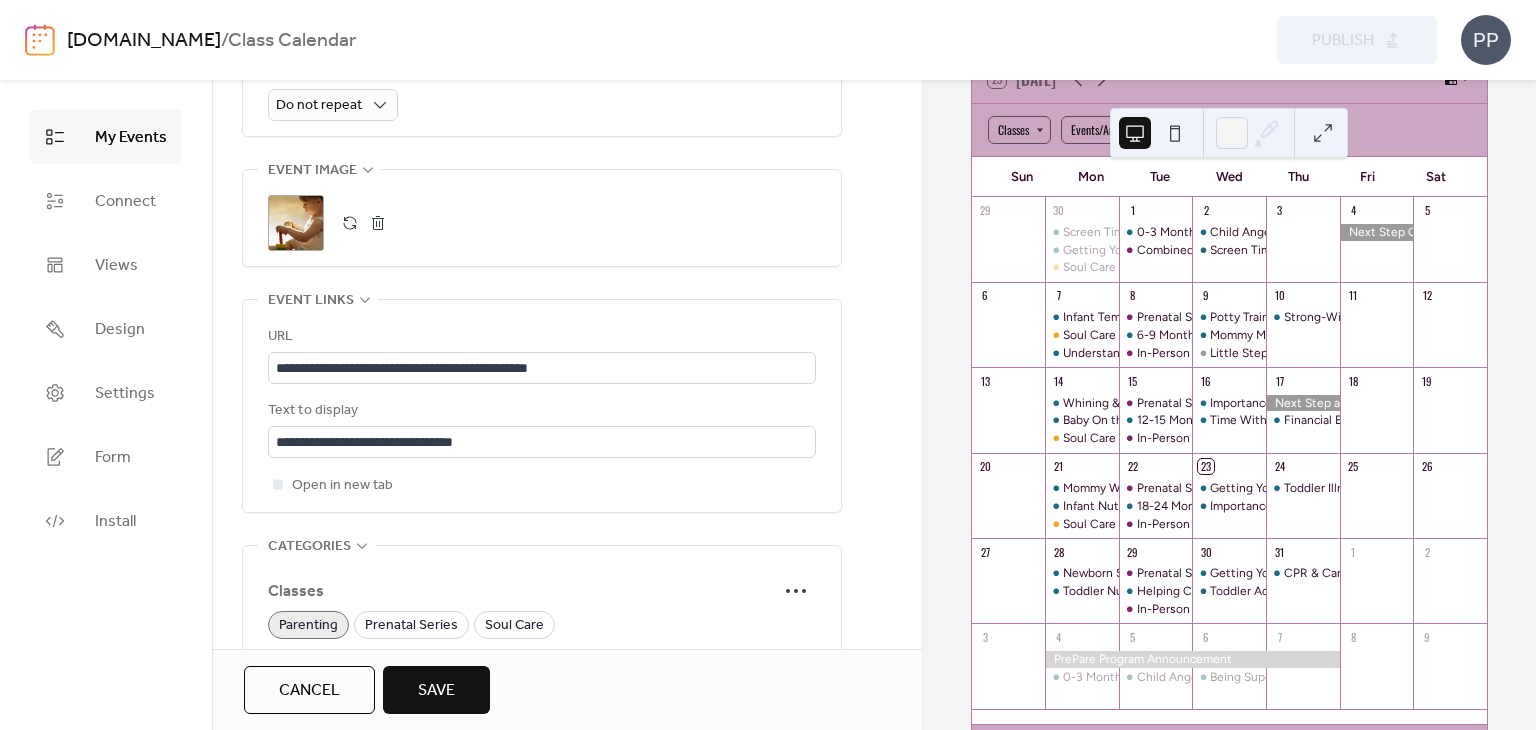 click on "Save" at bounding box center [436, 690] 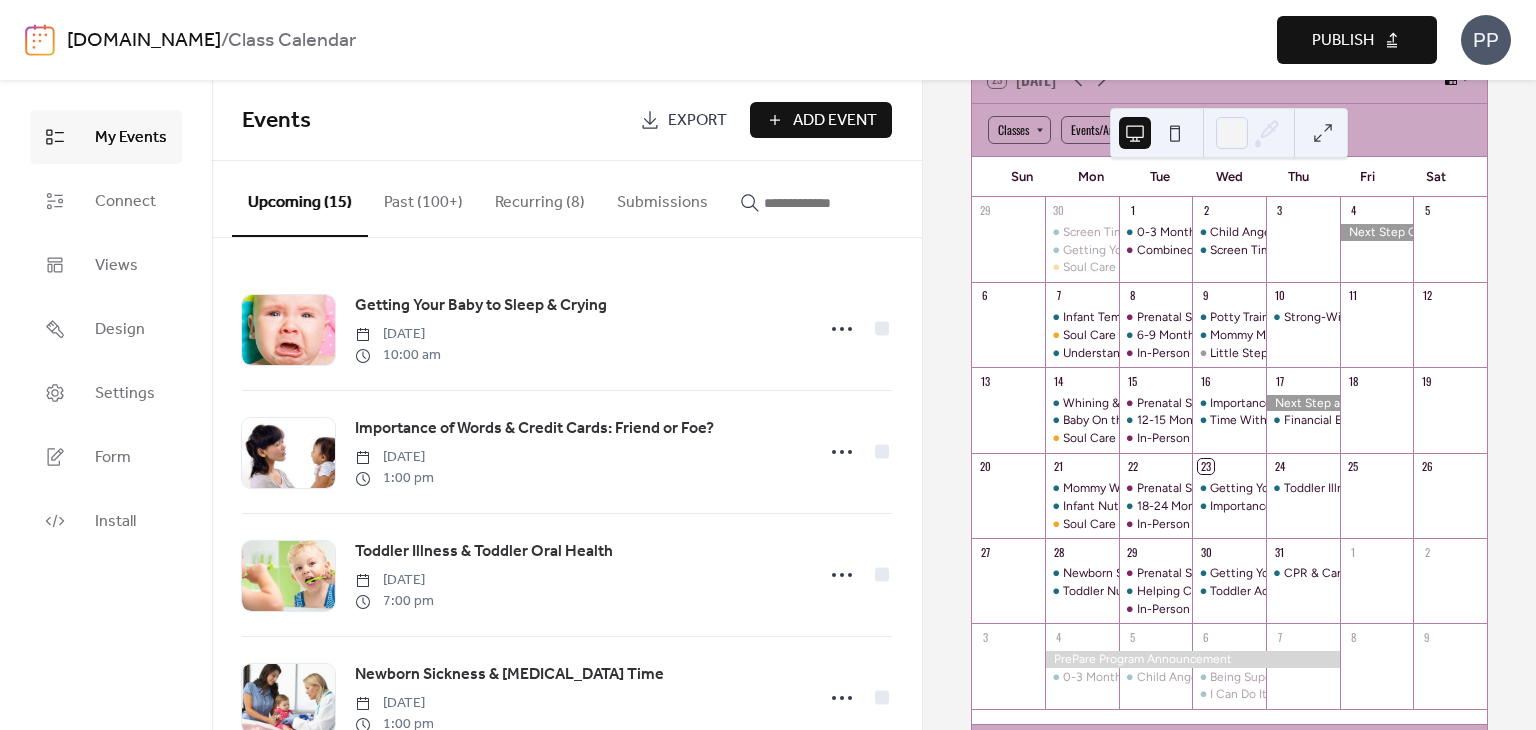 click on "Publish" at bounding box center [1343, 41] 